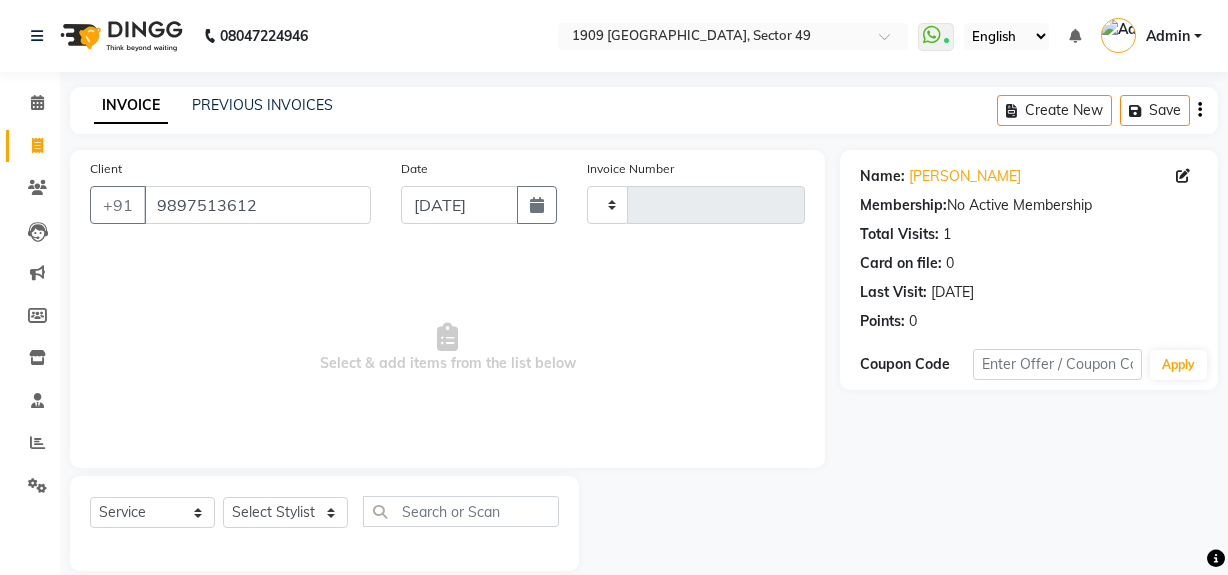 select on "service" 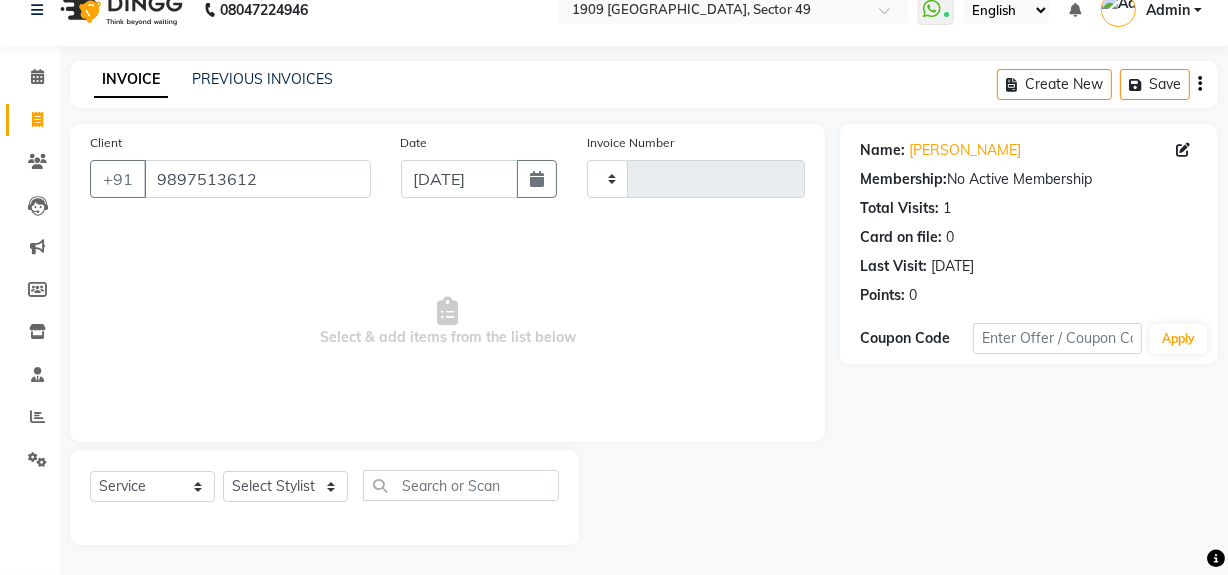 scroll, scrollTop: 0, scrollLeft: 0, axis: both 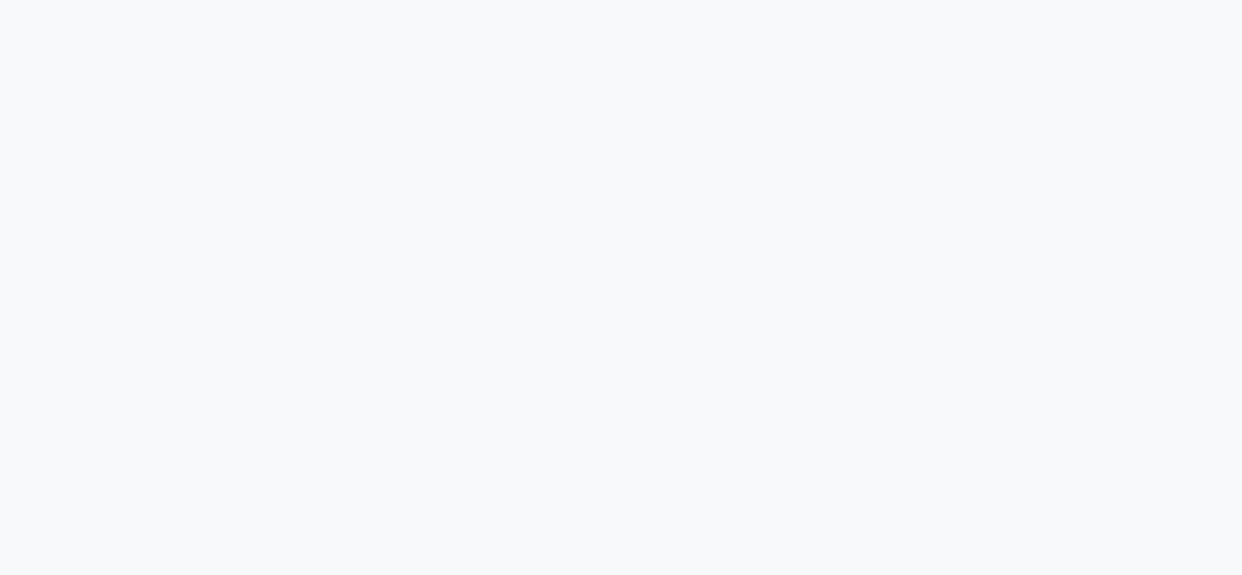 select on "service" 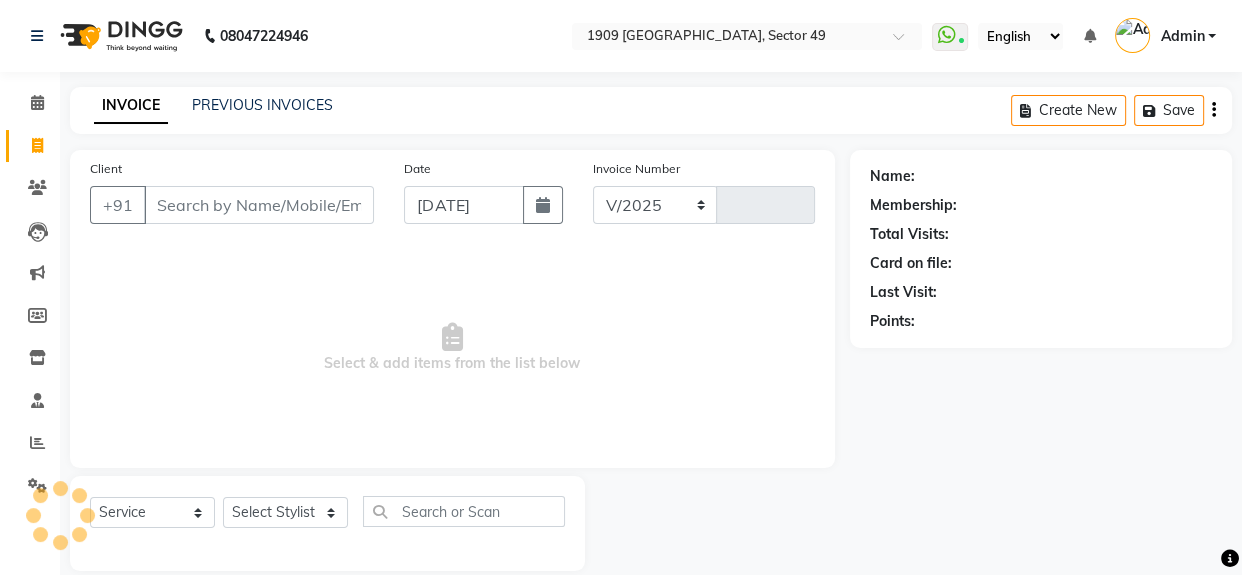 select on "en" 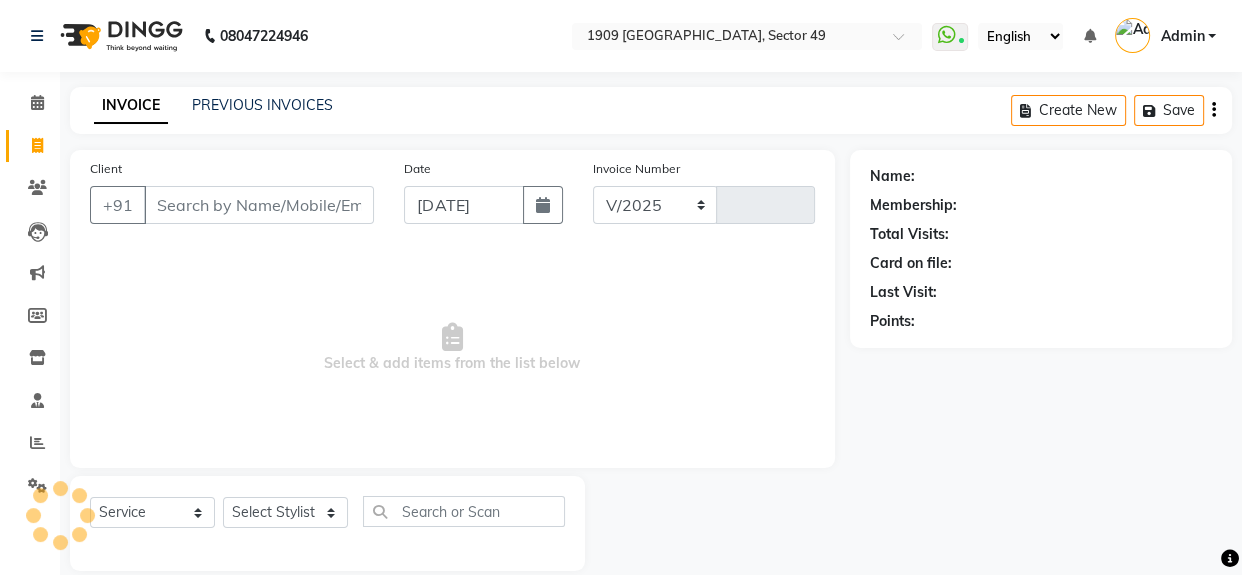 select on "6923" 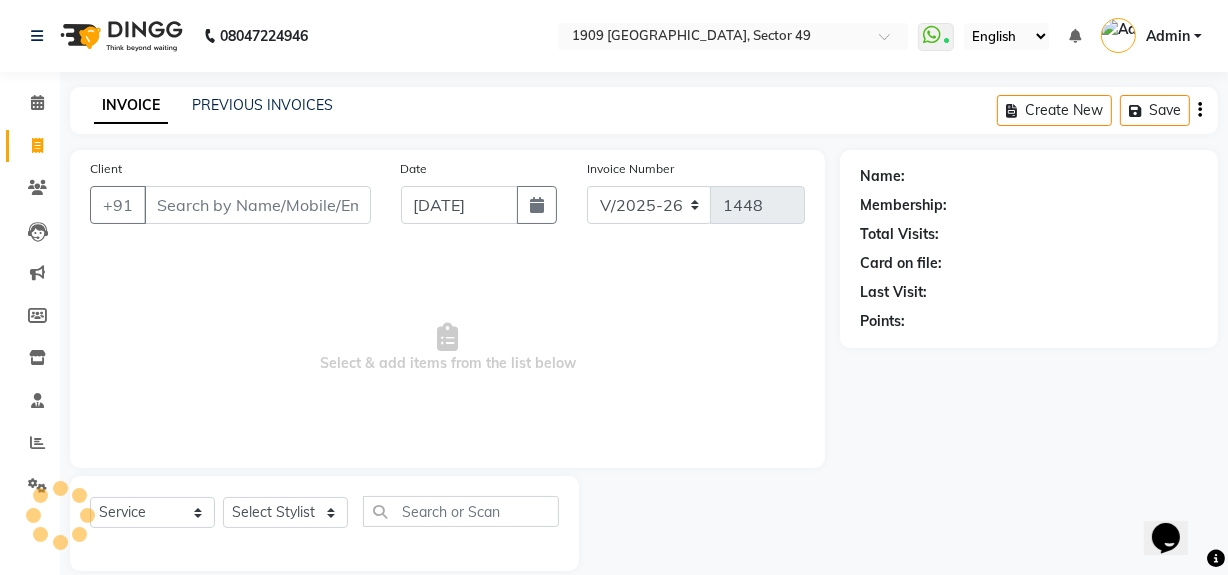 scroll, scrollTop: 0, scrollLeft: 0, axis: both 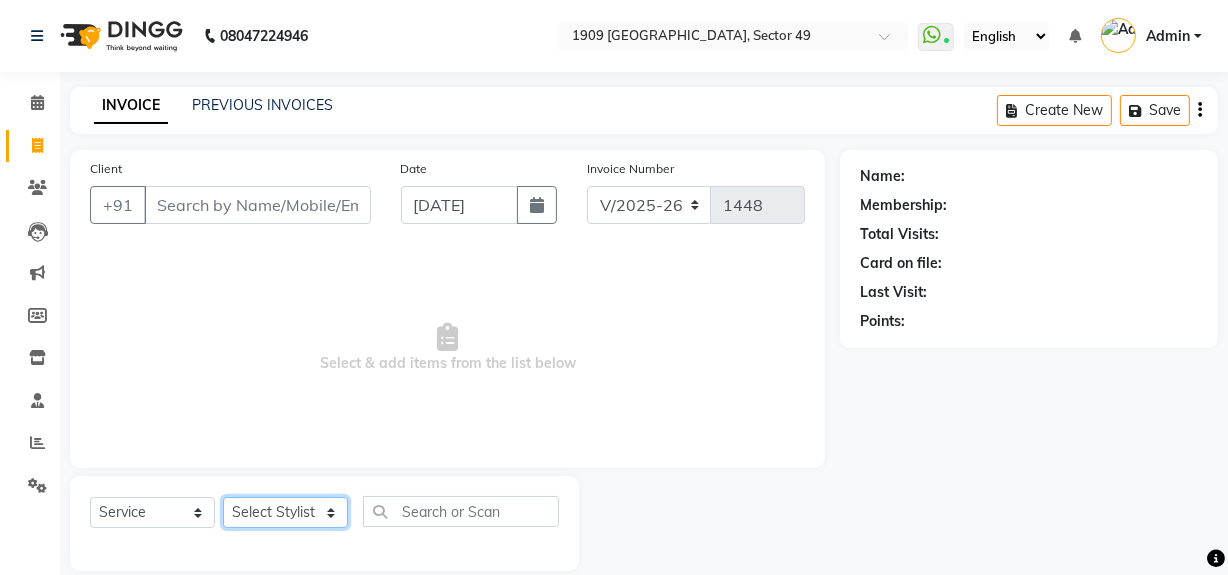 click on "Select Stylist [PERSON_NAME] [PERSON_NAME] House Sale Jyoti Nisha [PERSON_NAME] [PERSON_NAME] Veer [PERSON_NAME] Vishal" 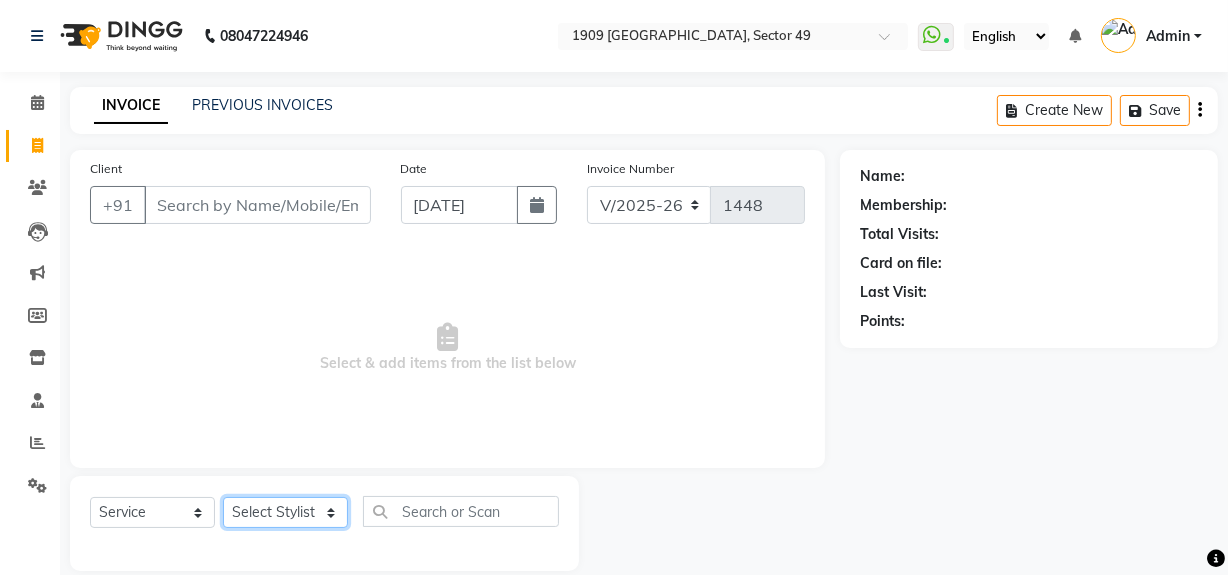 select on "57119" 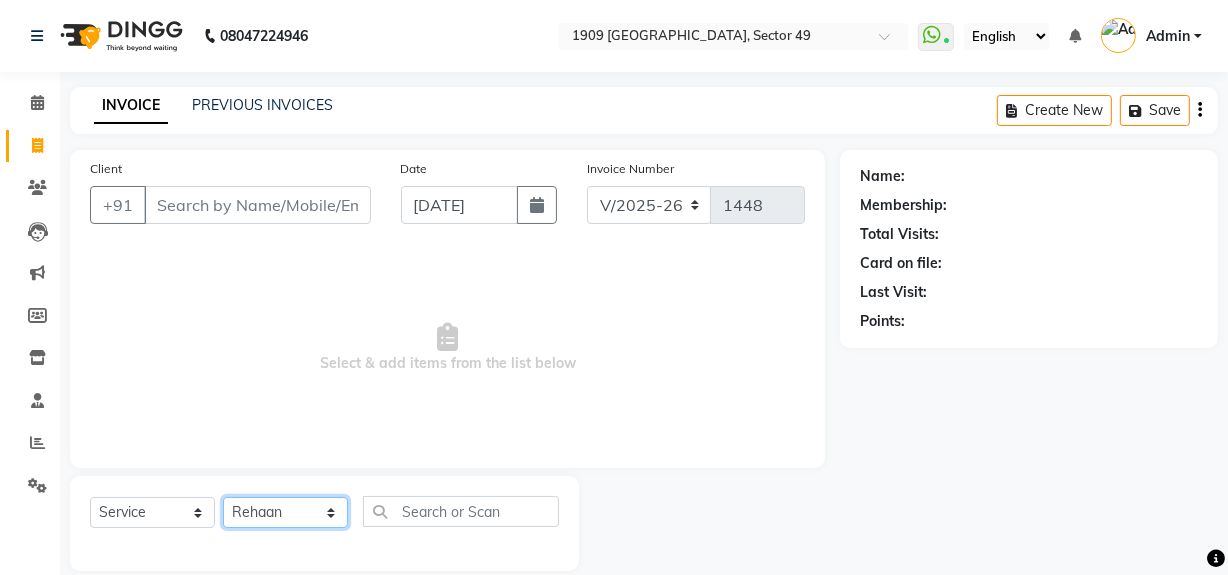 click on "Select Stylist [PERSON_NAME] [PERSON_NAME] House Sale Jyoti Nisha [PERSON_NAME] [PERSON_NAME] Veer [PERSON_NAME] Vishal" 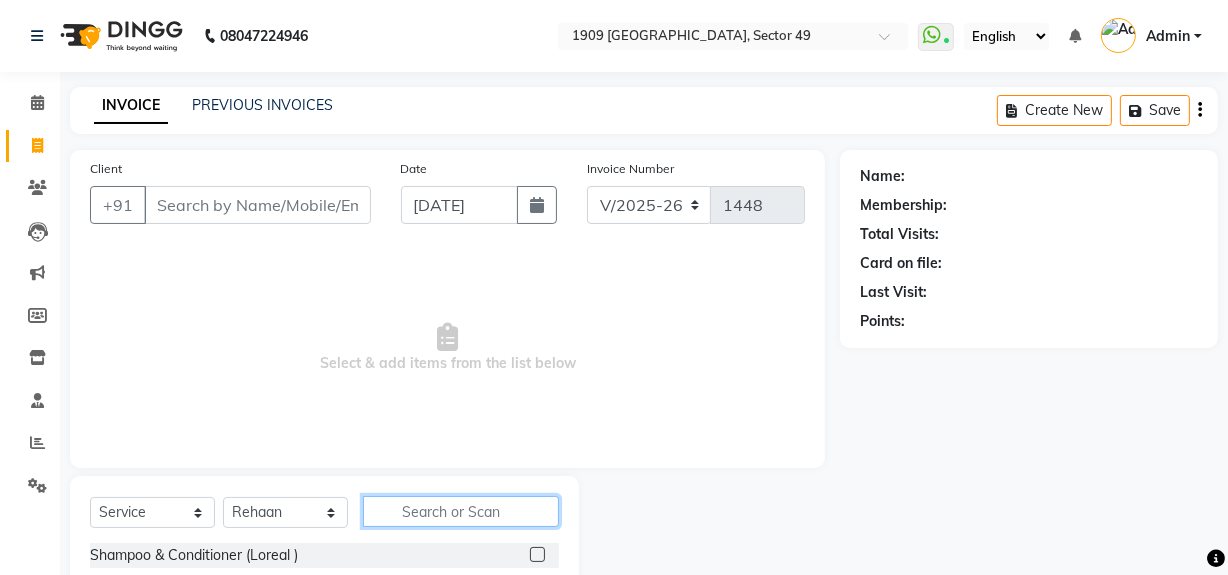 click 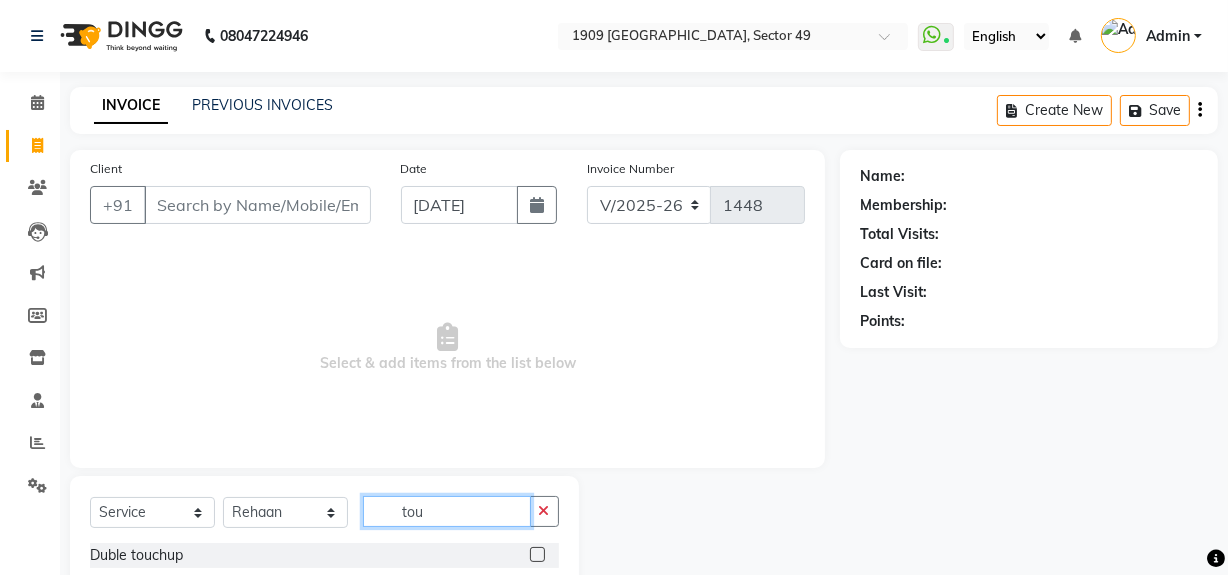 type on "tou" 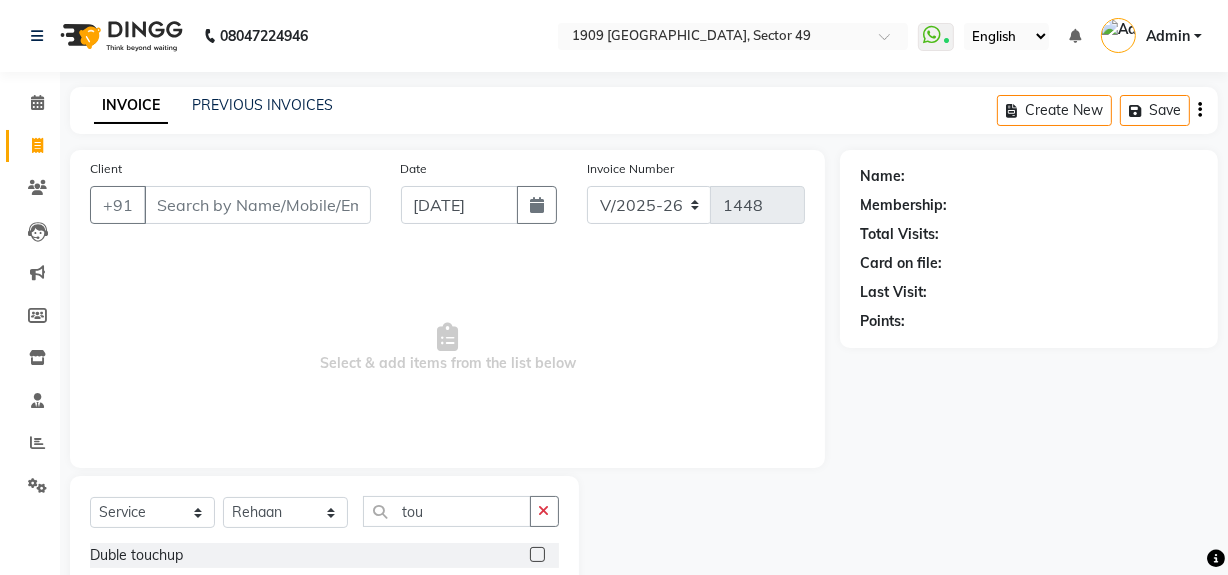 click 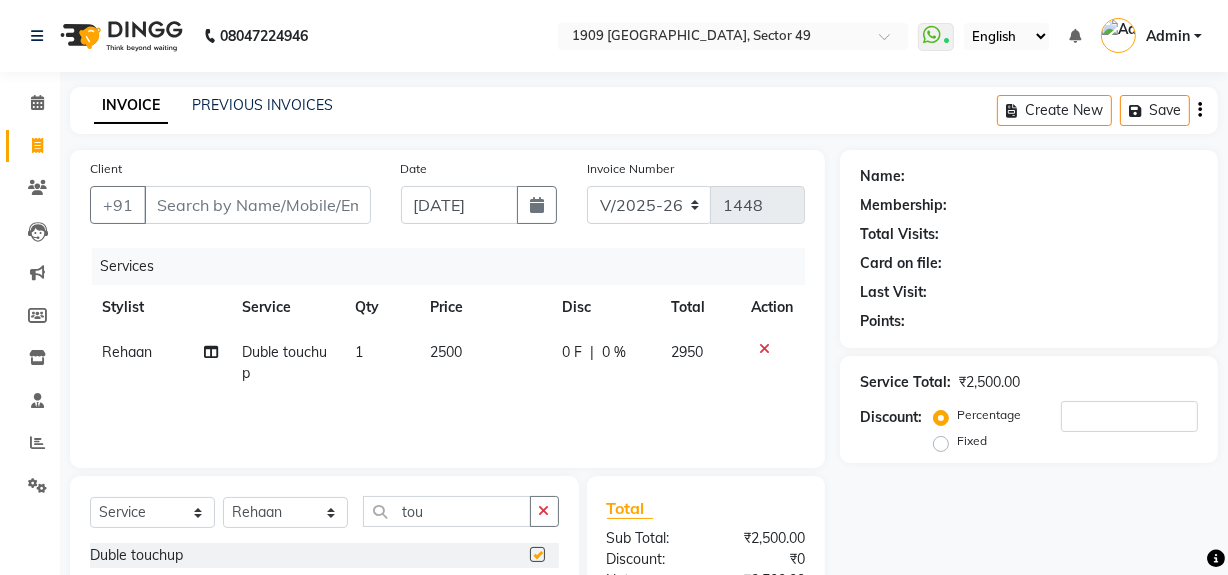 checkbox on "false" 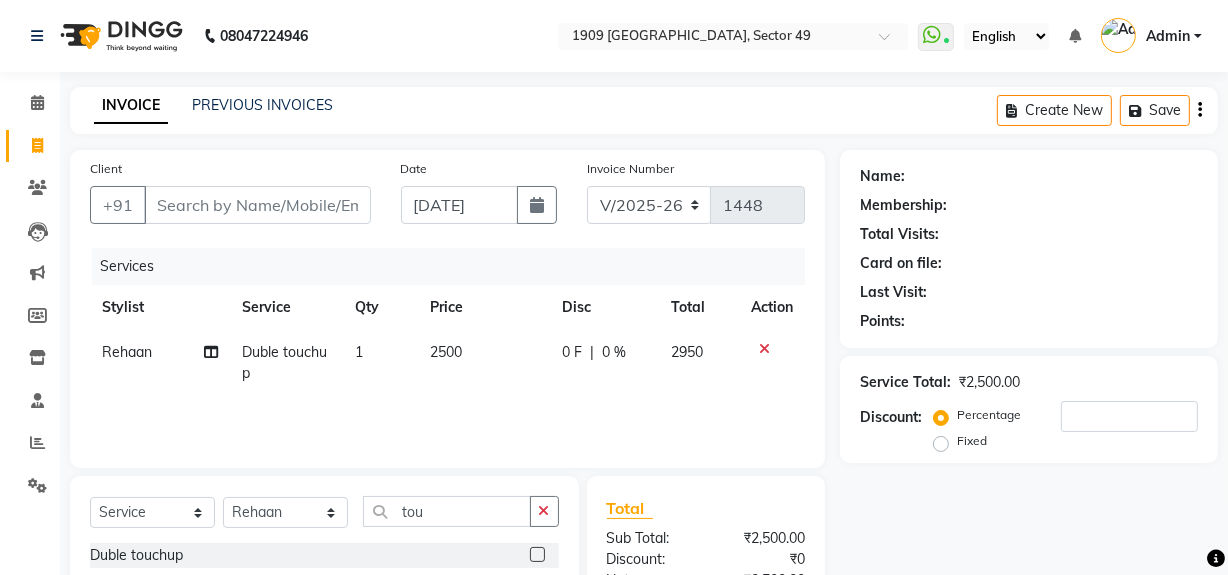 click on "2500" 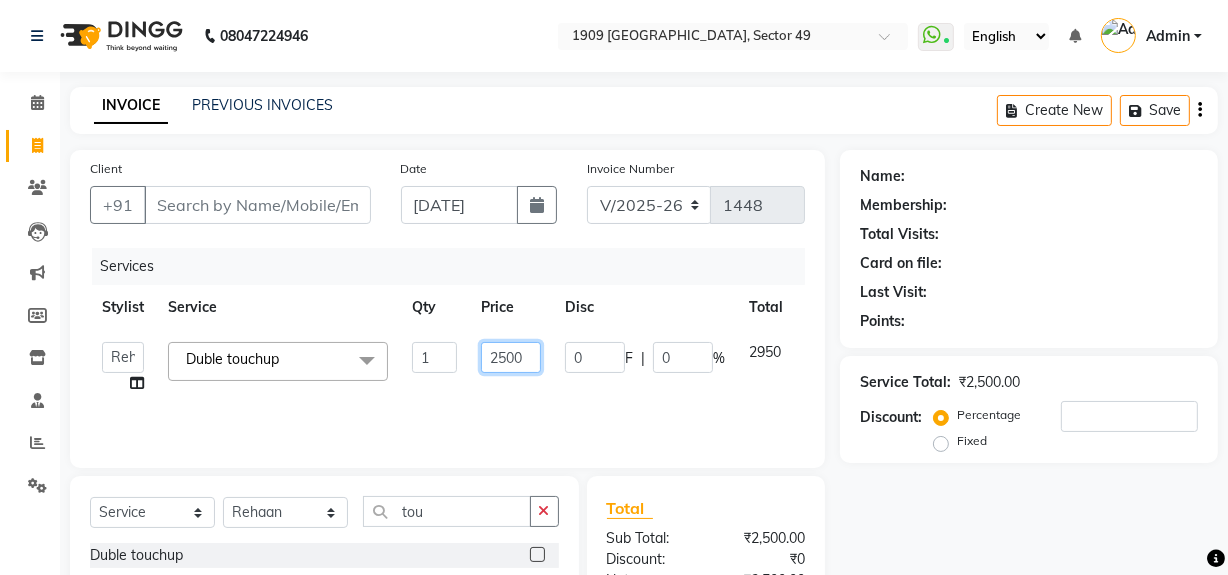 click on "2500" 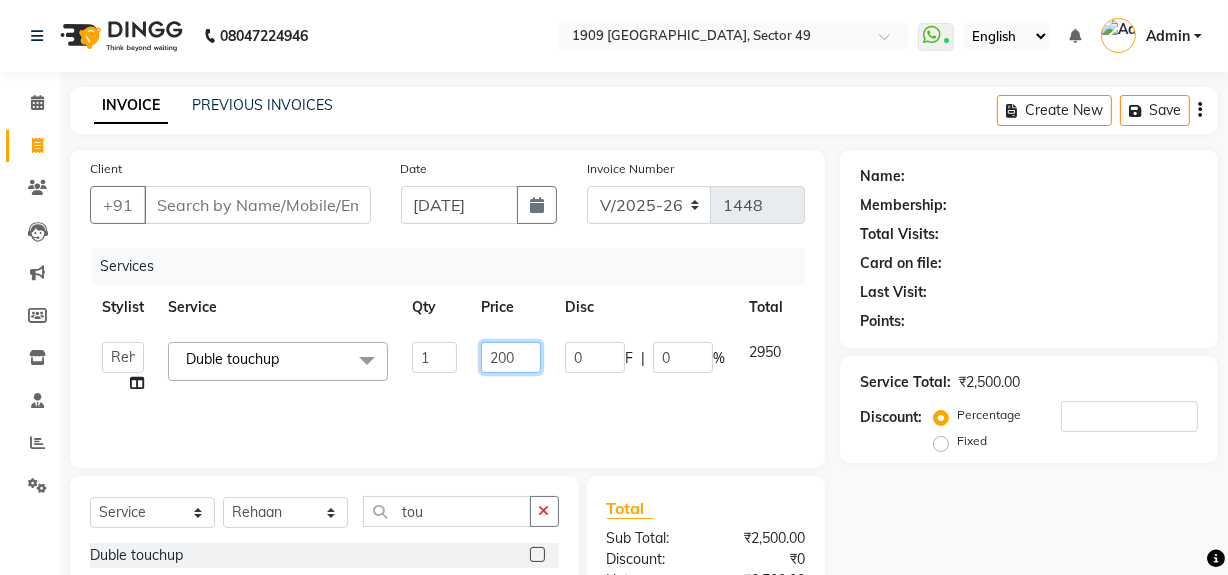 type on "2400" 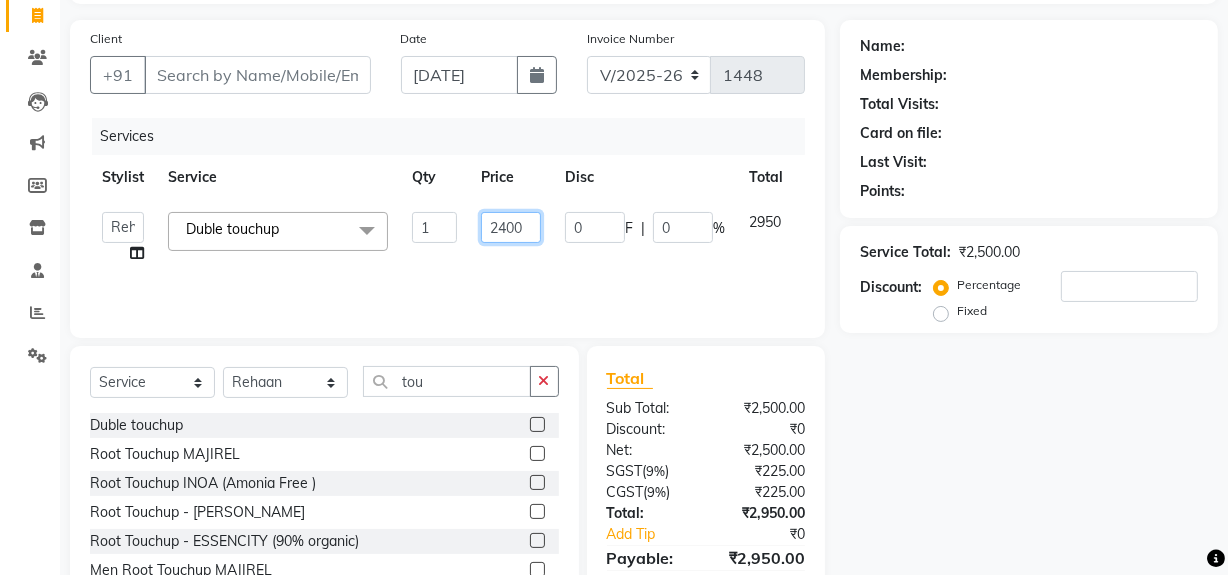 scroll, scrollTop: 226, scrollLeft: 0, axis: vertical 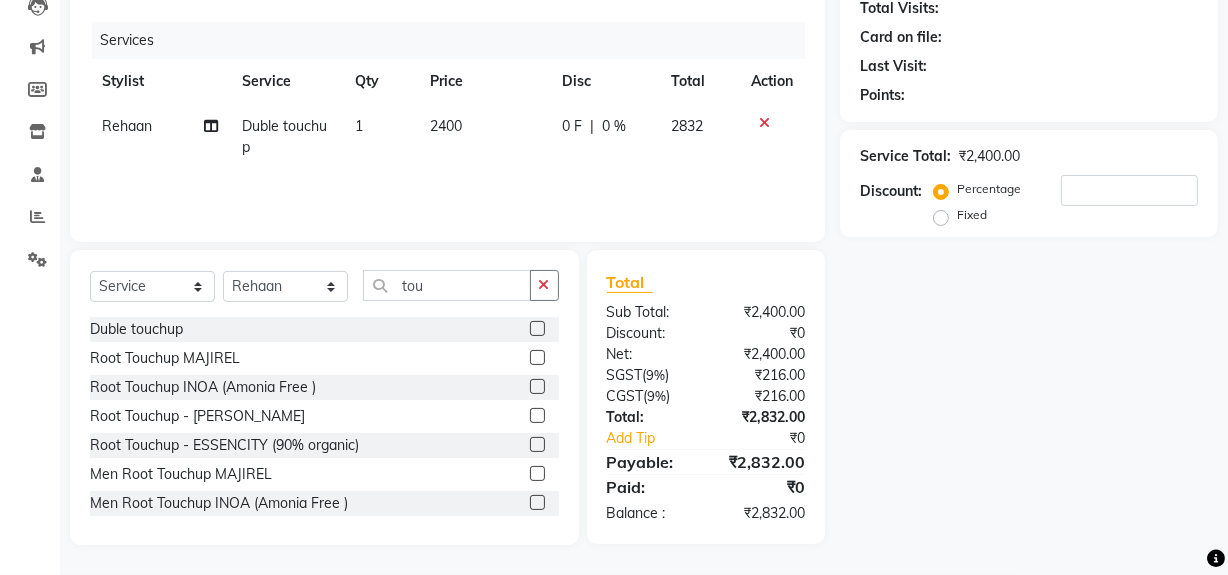 click on "Name: Membership: Total Visits: Card on file: Last Visit:  Points:  Service Total:  ₹2,400.00  Discount:  Percentage   Fixed" 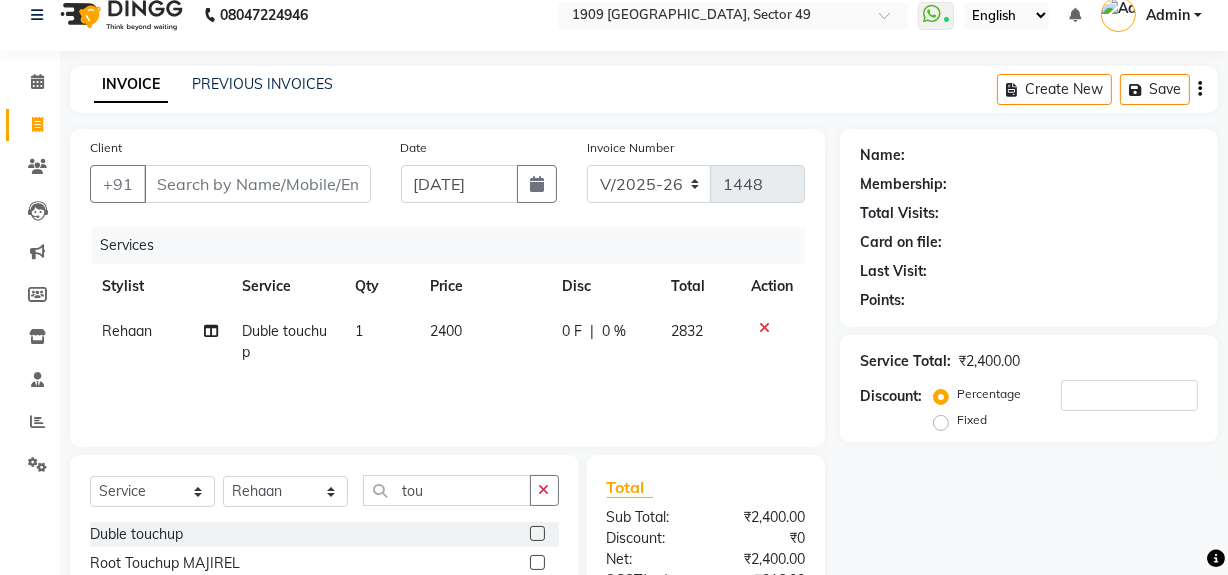 scroll, scrollTop: 17, scrollLeft: 0, axis: vertical 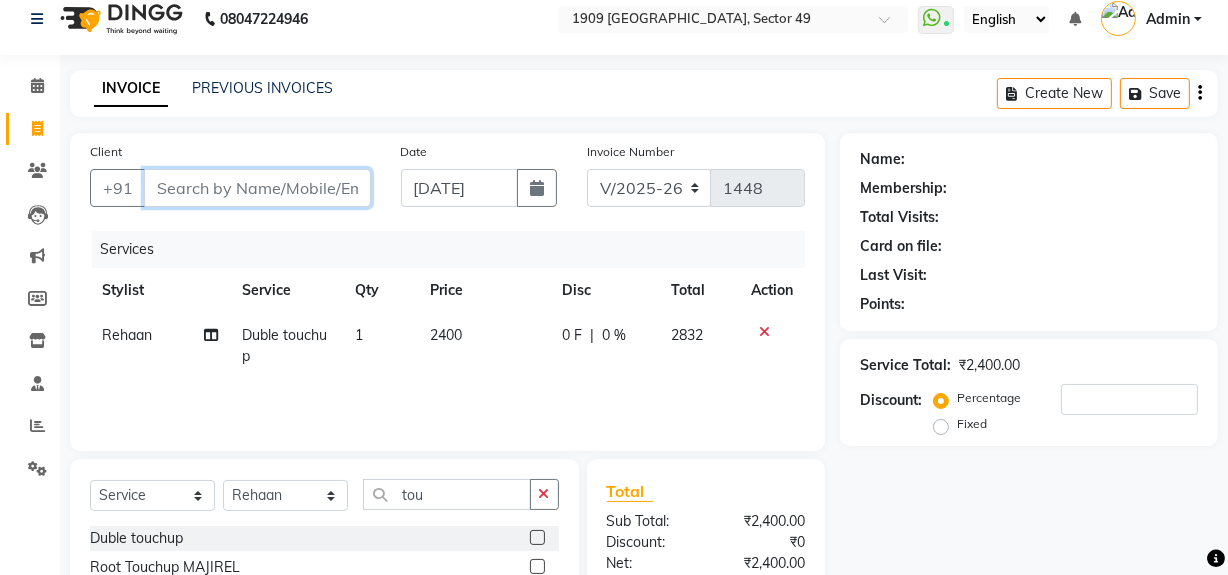 drag, startPoint x: 265, startPoint y: 188, endPoint x: 277, endPoint y: 187, distance: 12.0415945 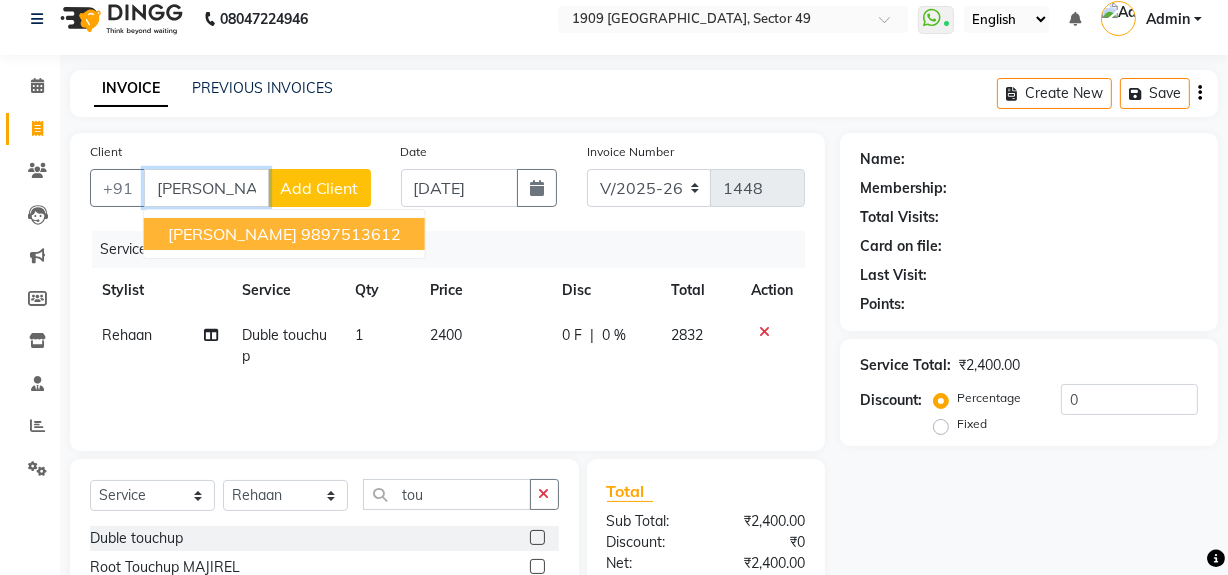 click on "[PERSON_NAME]  9897513612" at bounding box center (284, 234) 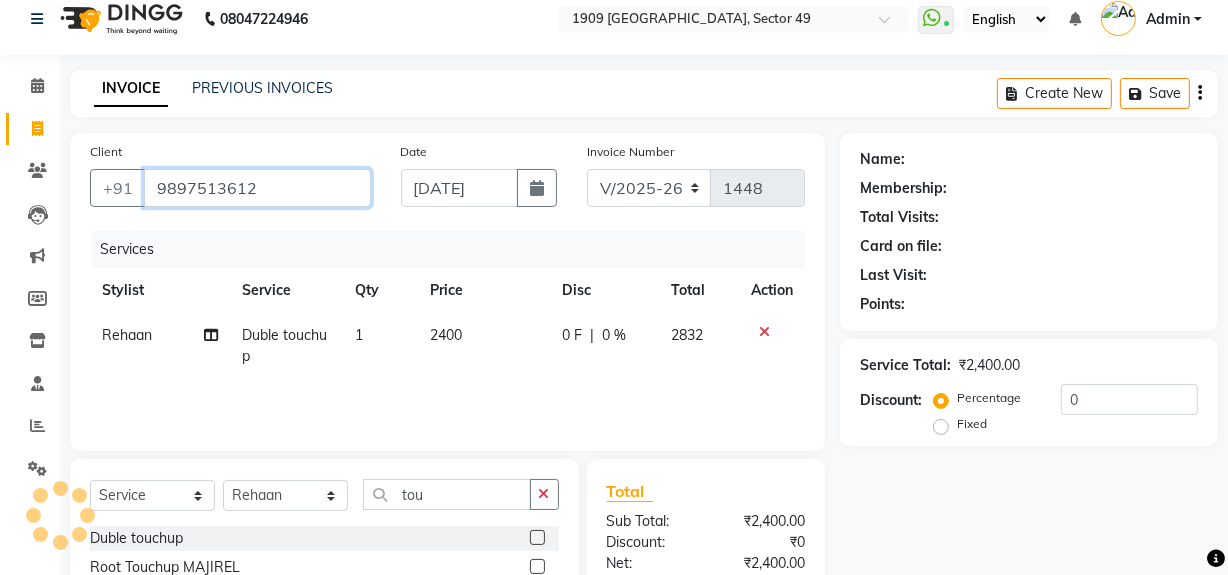 type on "9897513612" 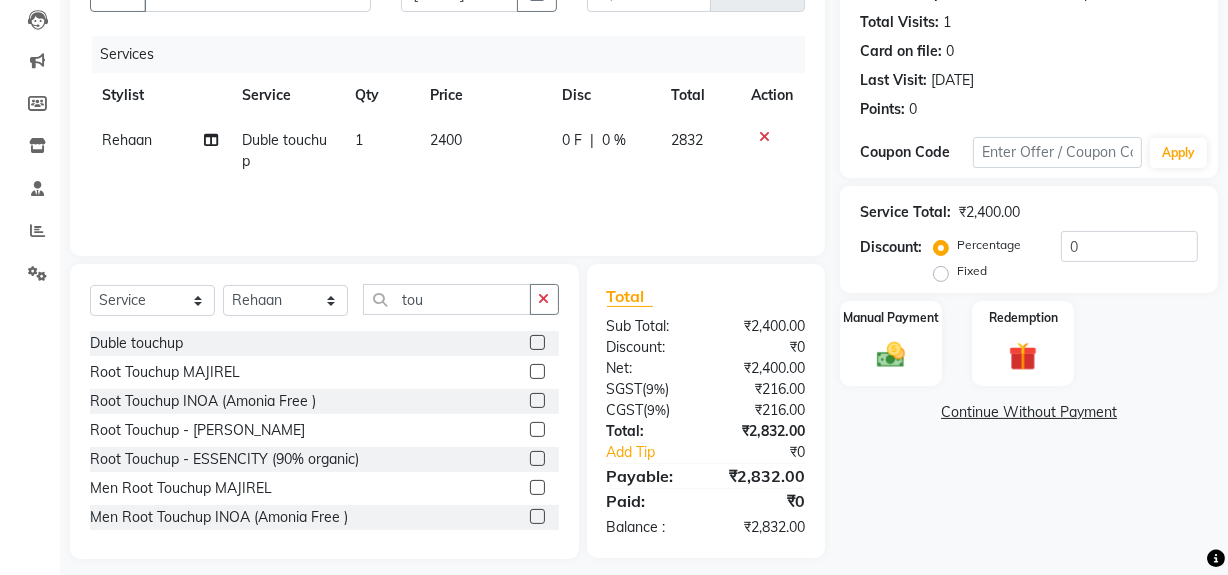 scroll, scrollTop: 226, scrollLeft: 0, axis: vertical 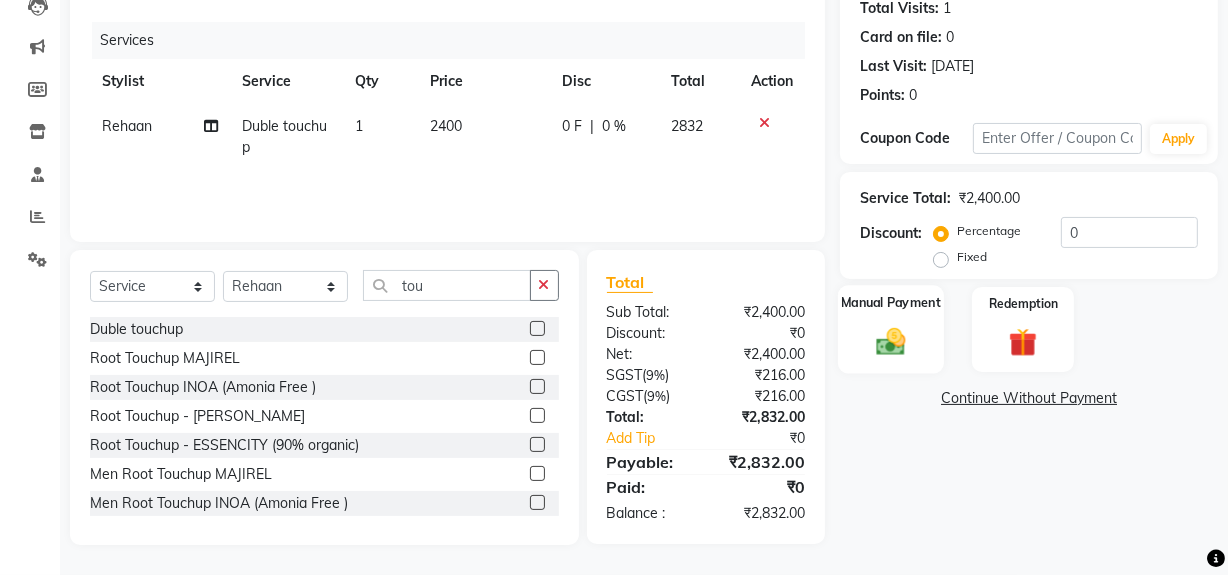 click 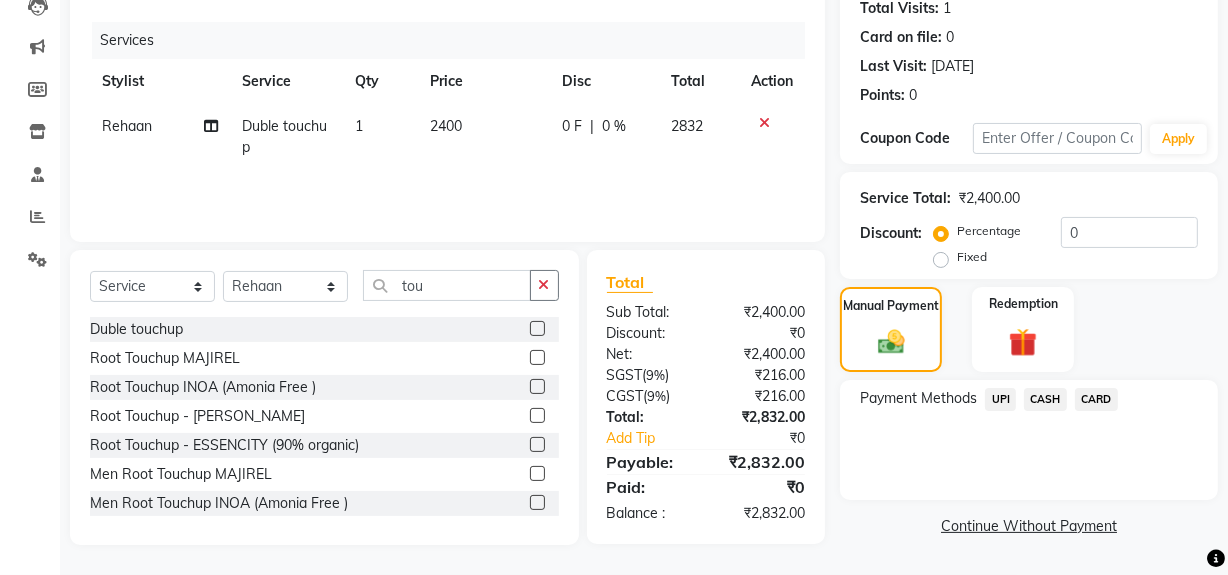 click on "UPI" 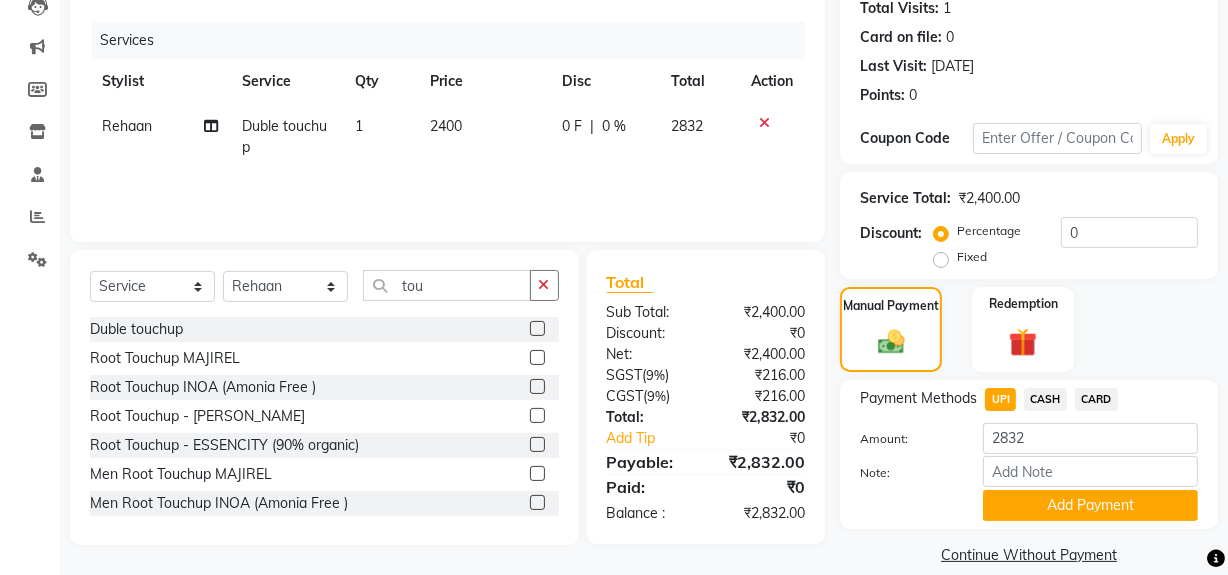 drag, startPoint x: 1034, startPoint y: 498, endPoint x: 1045, endPoint y: 495, distance: 11.401754 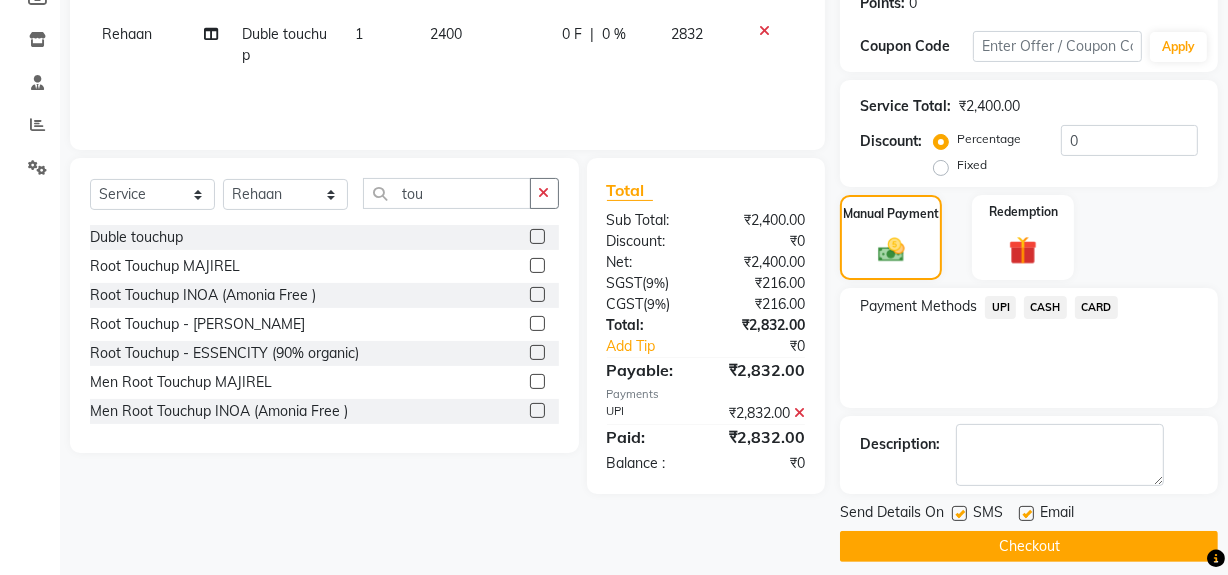 scroll, scrollTop: 325, scrollLeft: 0, axis: vertical 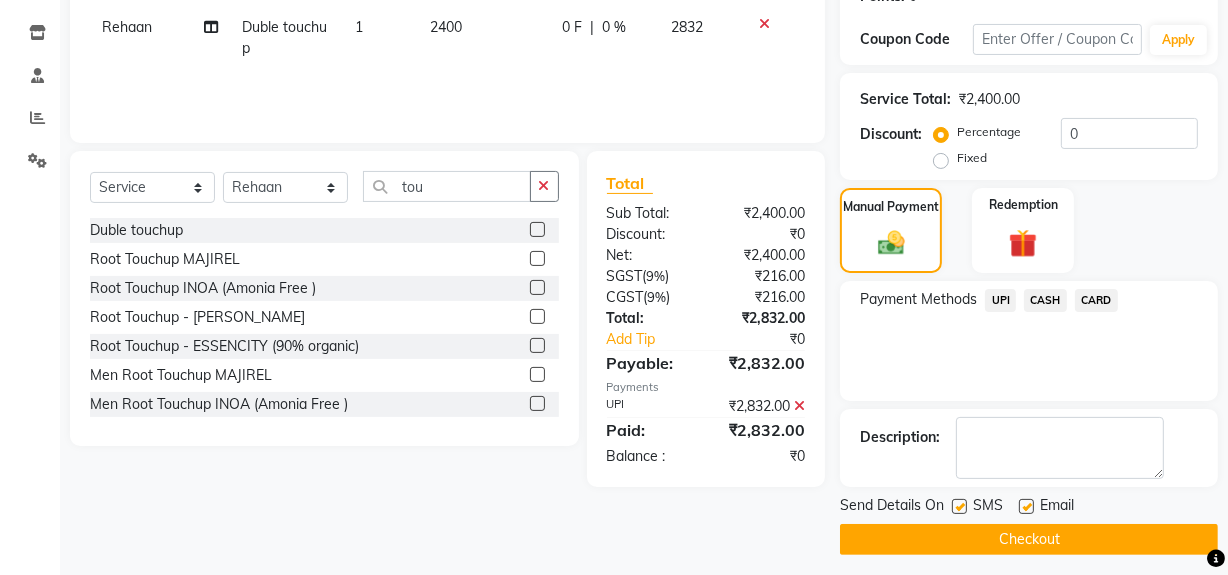 click on "Checkout" 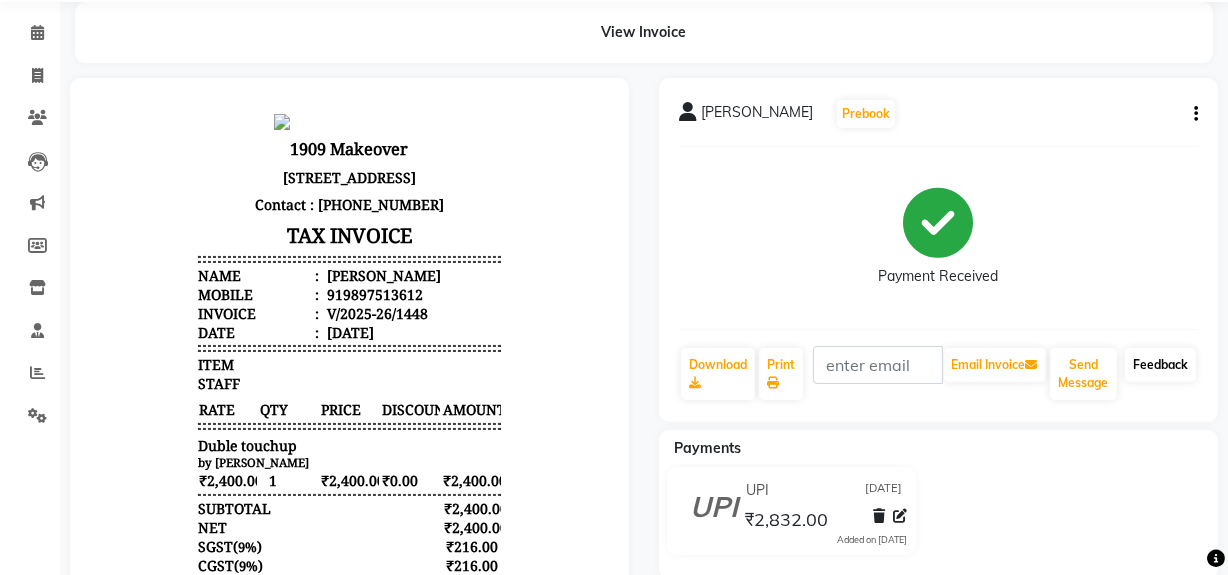 scroll, scrollTop: 72, scrollLeft: 0, axis: vertical 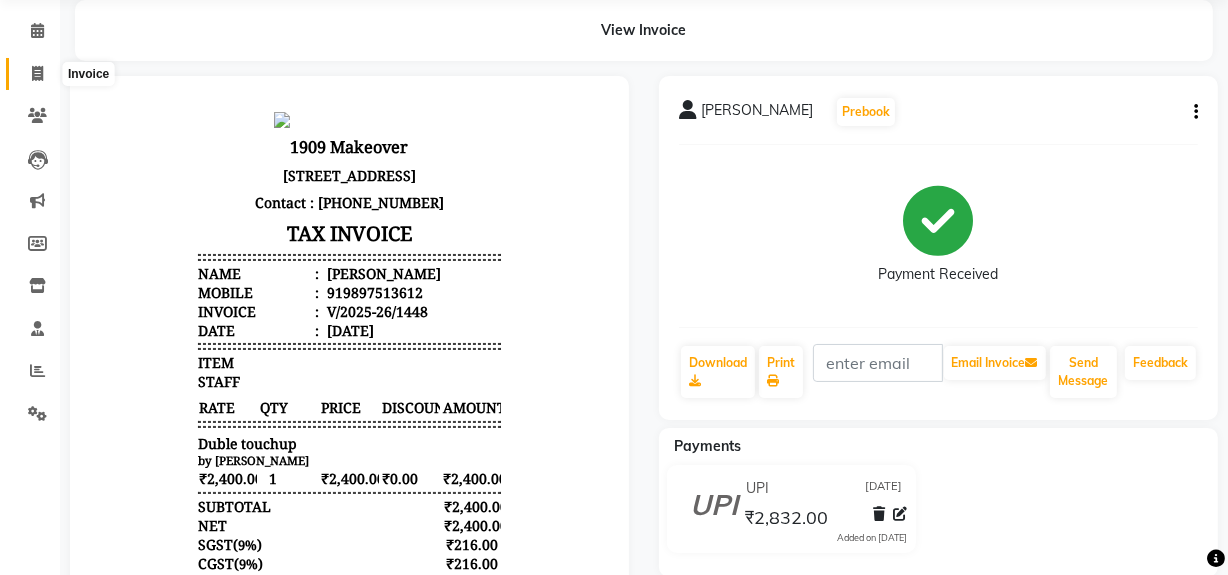 click 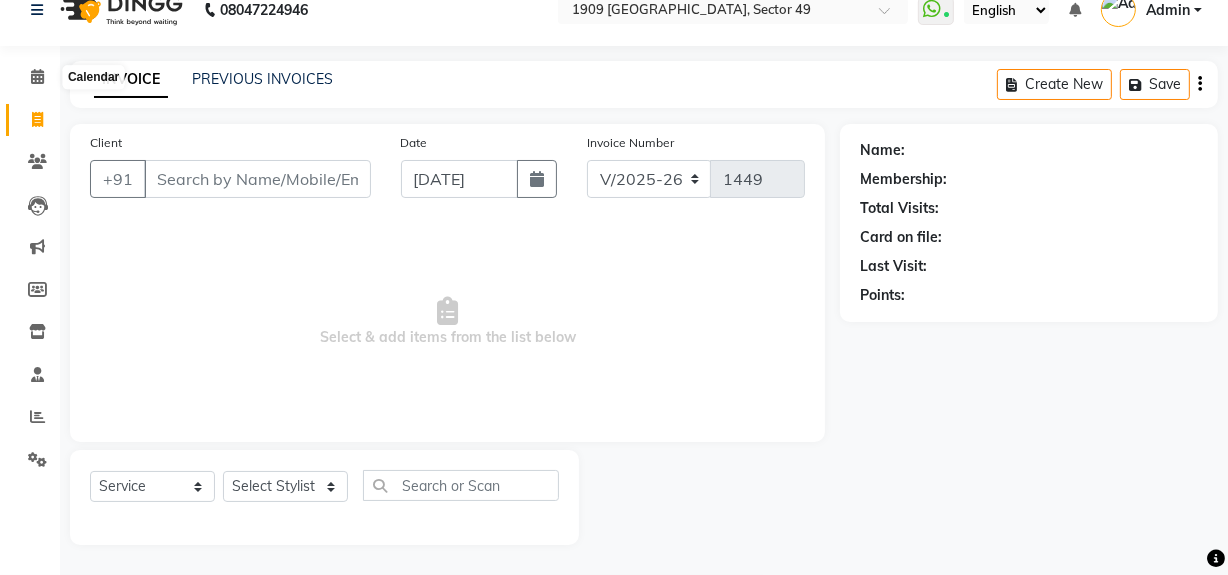 scroll, scrollTop: 26, scrollLeft: 0, axis: vertical 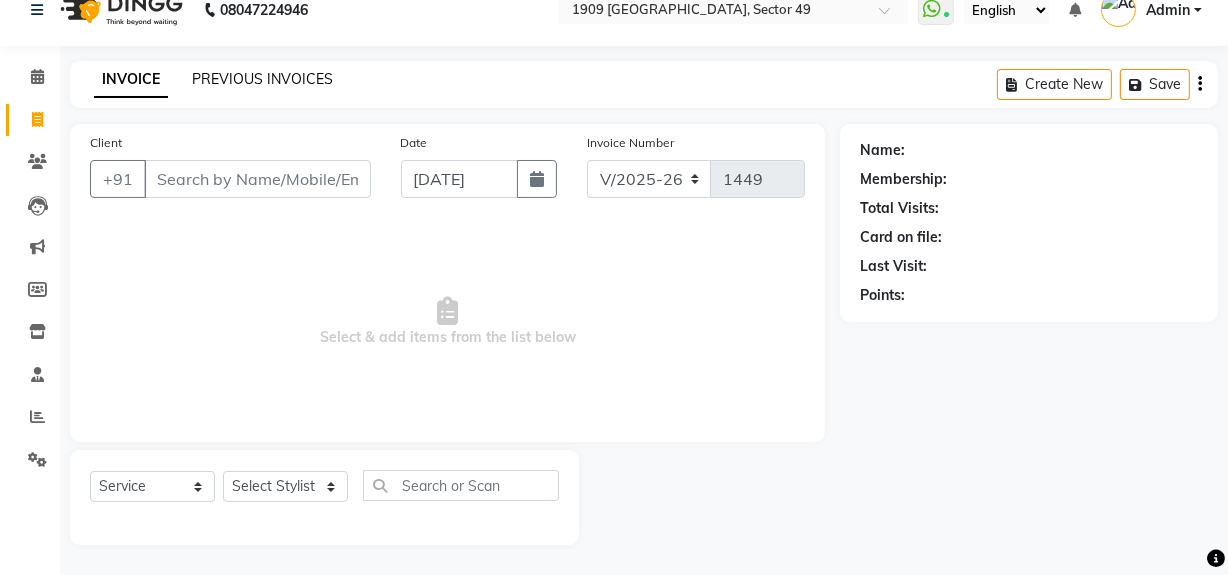 click on "PREVIOUS INVOICES" 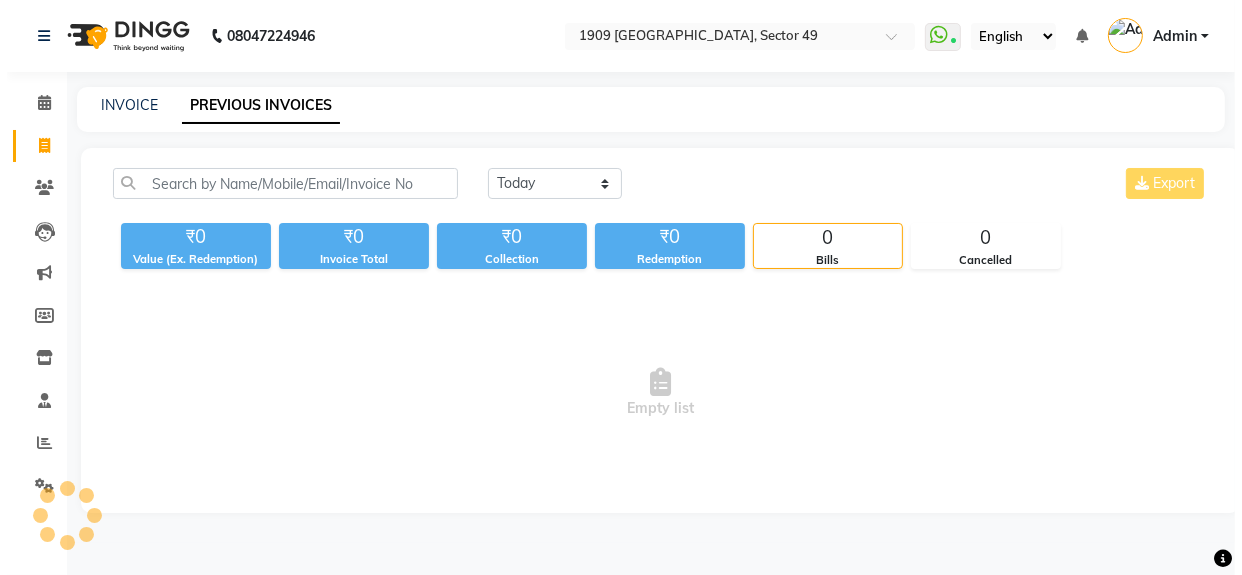 scroll, scrollTop: 0, scrollLeft: 0, axis: both 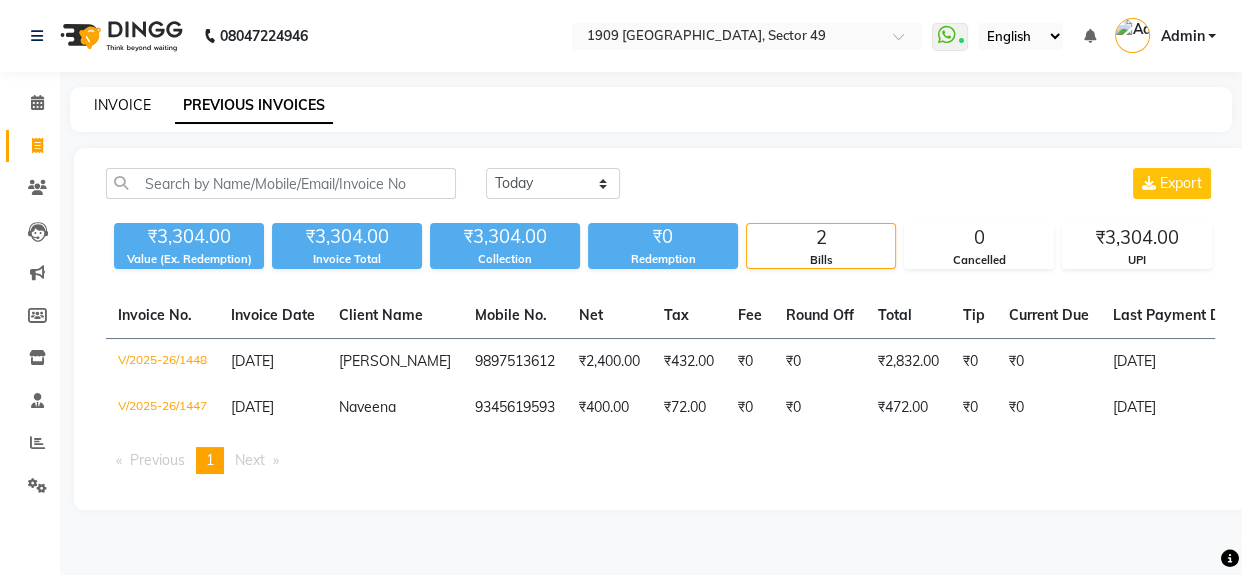click on "INVOICE" 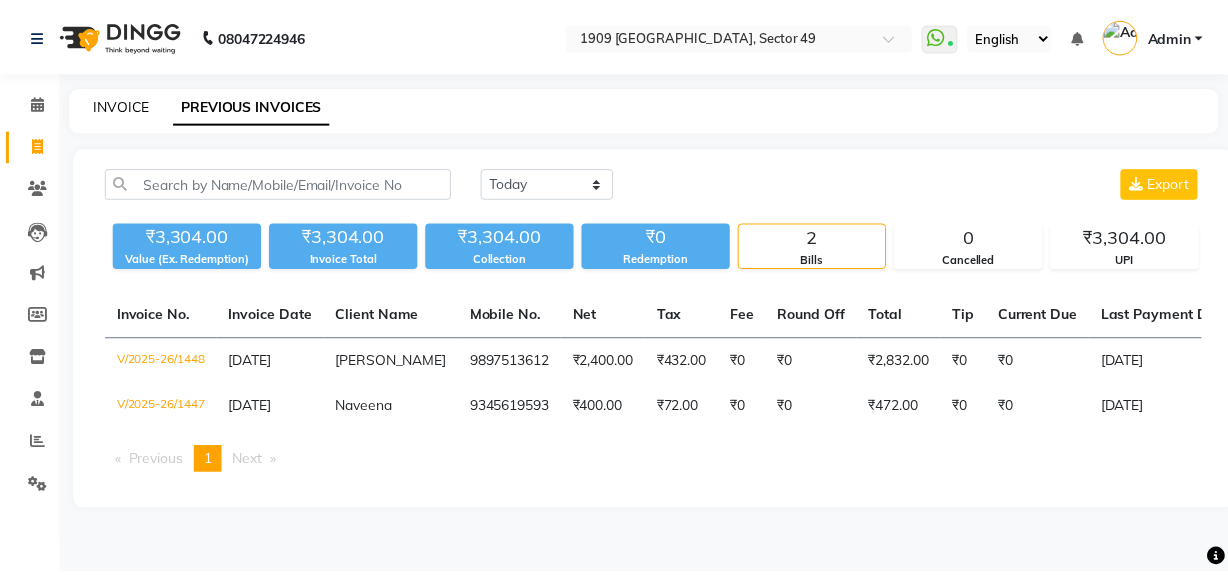 scroll, scrollTop: 26, scrollLeft: 0, axis: vertical 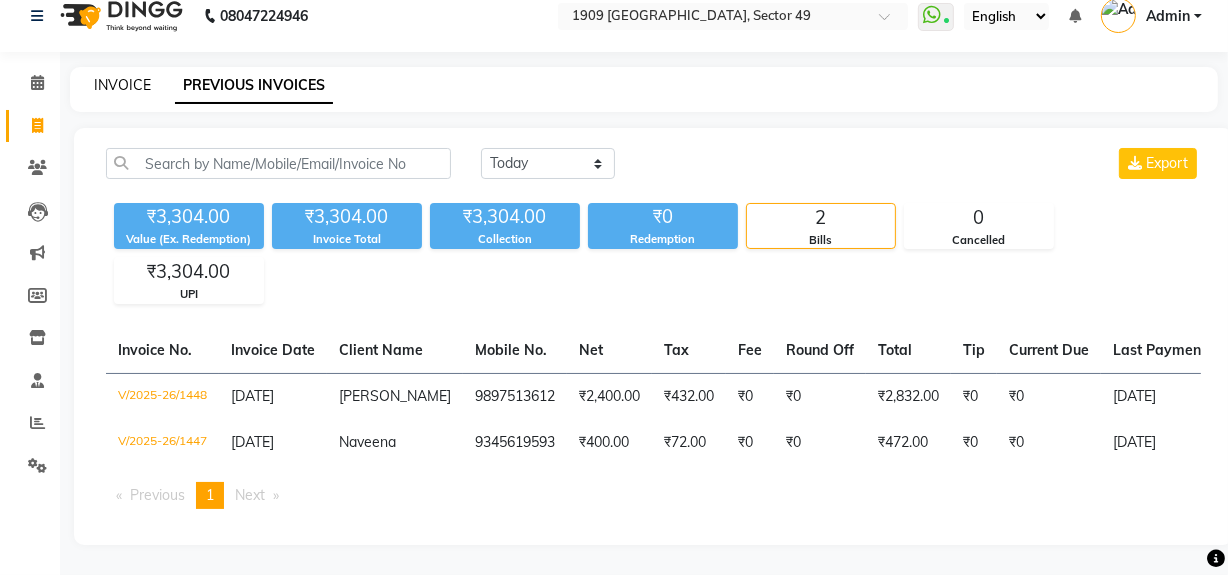 select on "6923" 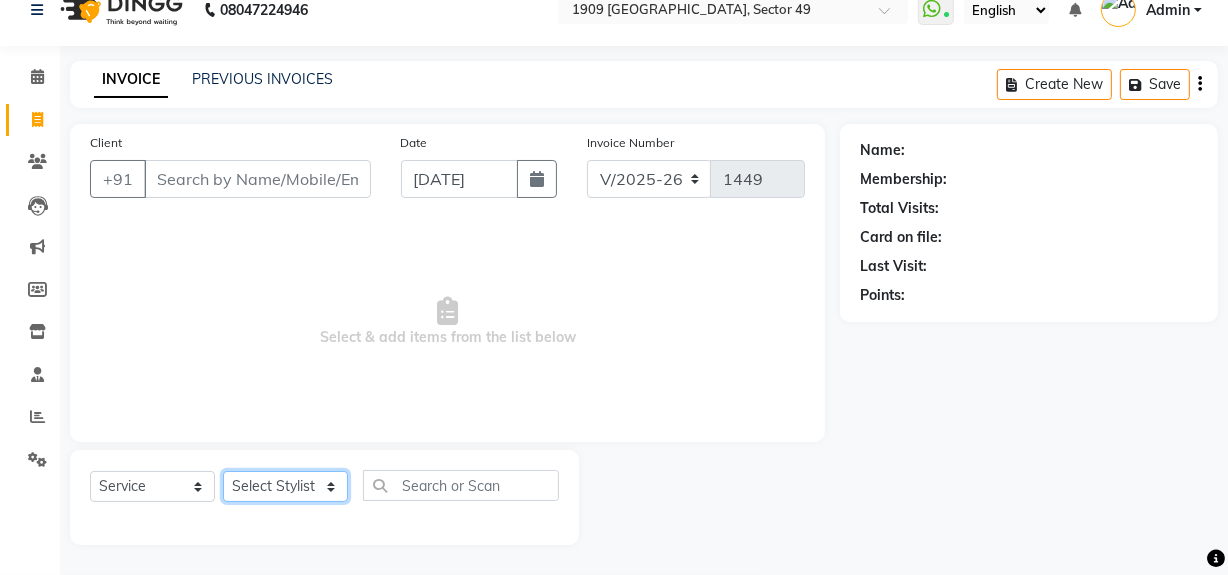 click on "Select Stylist [PERSON_NAME] [PERSON_NAME] House Sale Jyoti Nisha [PERSON_NAME] [PERSON_NAME] Veer [PERSON_NAME] Vishal" 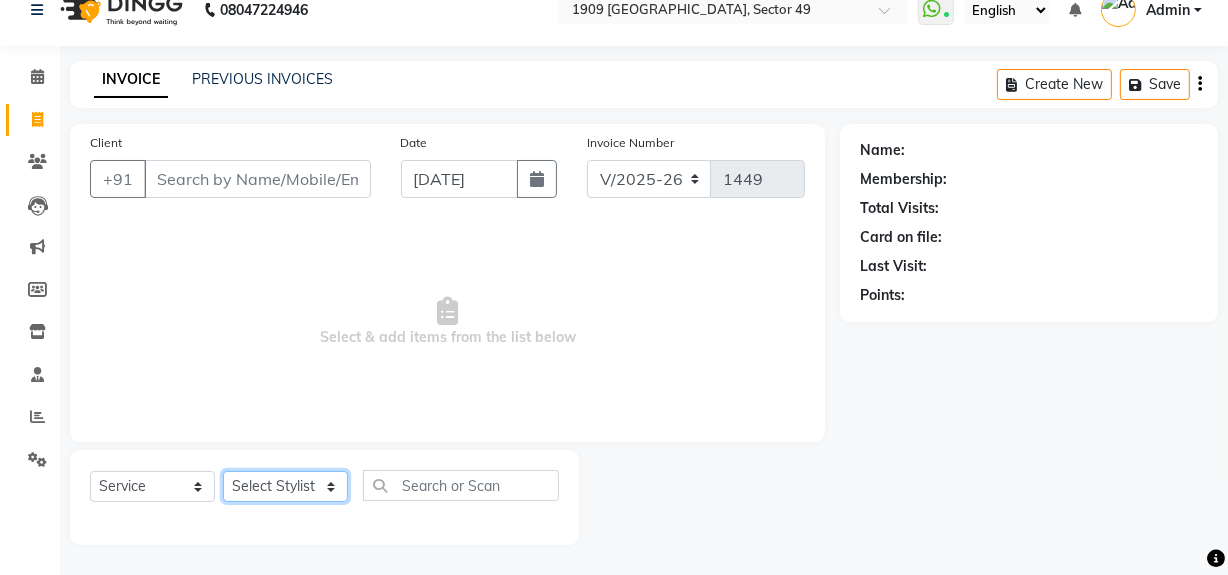 select on "57113" 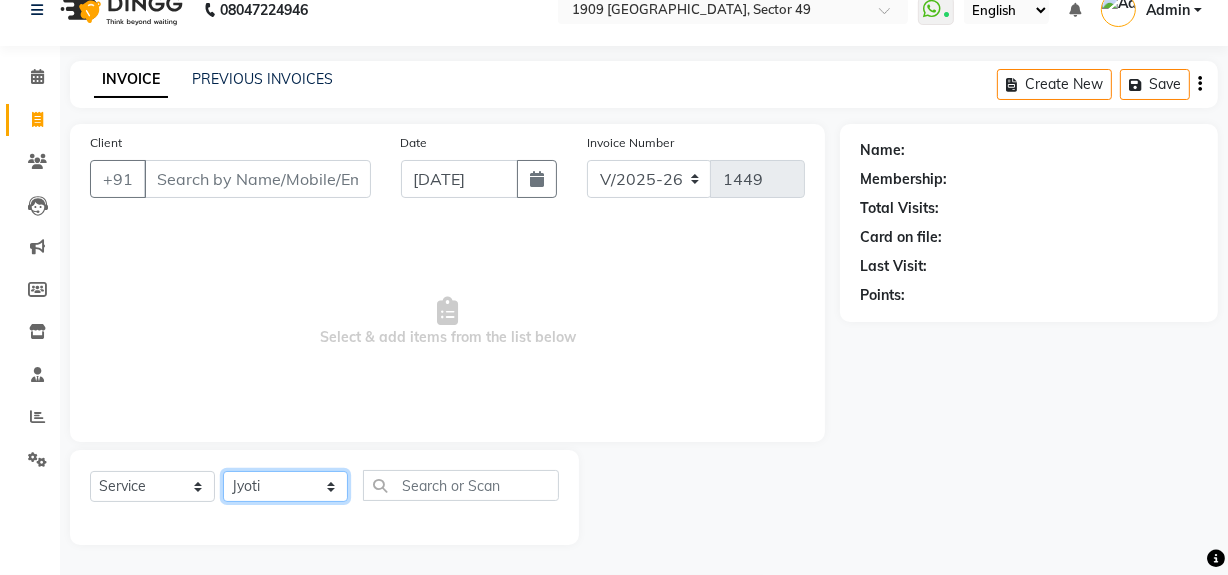 click on "Select Stylist [PERSON_NAME] [PERSON_NAME] House Sale Jyoti Nisha [PERSON_NAME] [PERSON_NAME] Veer [PERSON_NAME] Vishal" 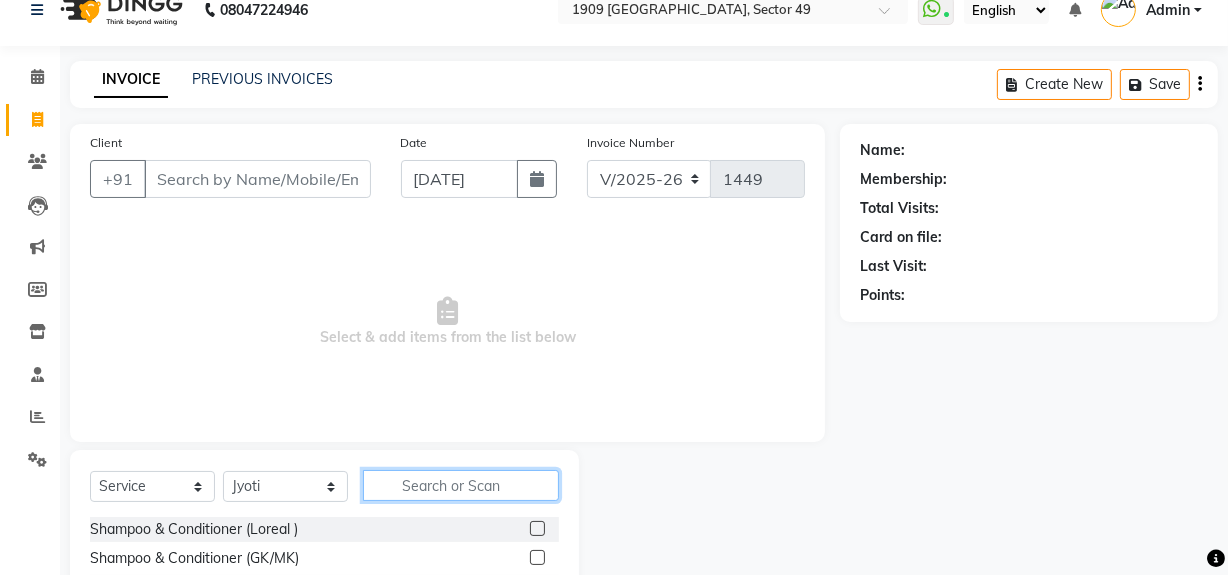 click 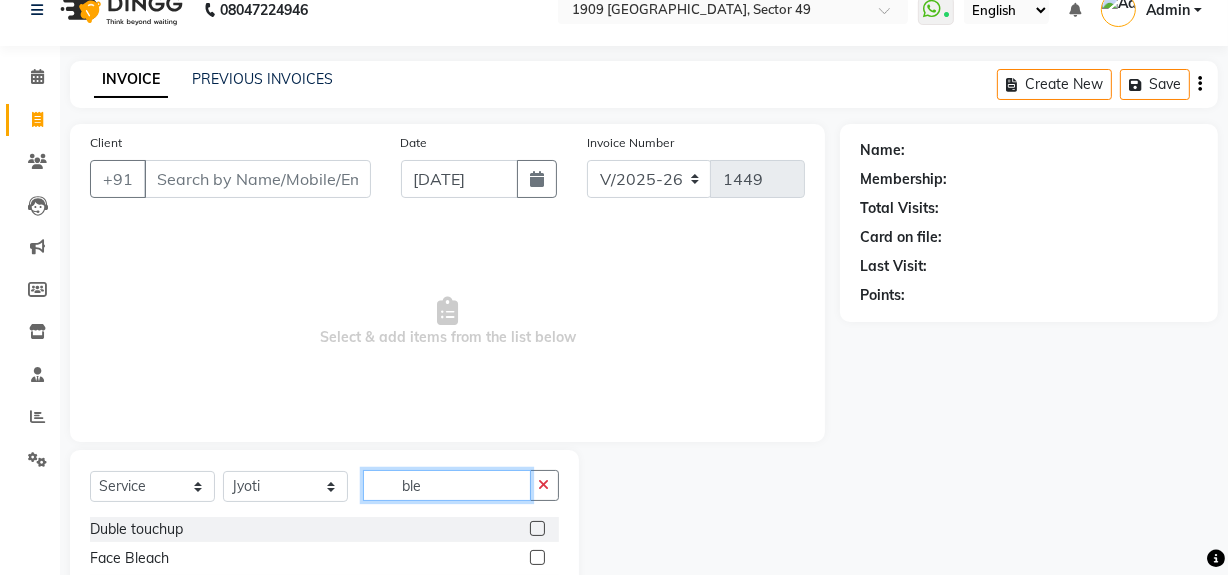 type on "ble" 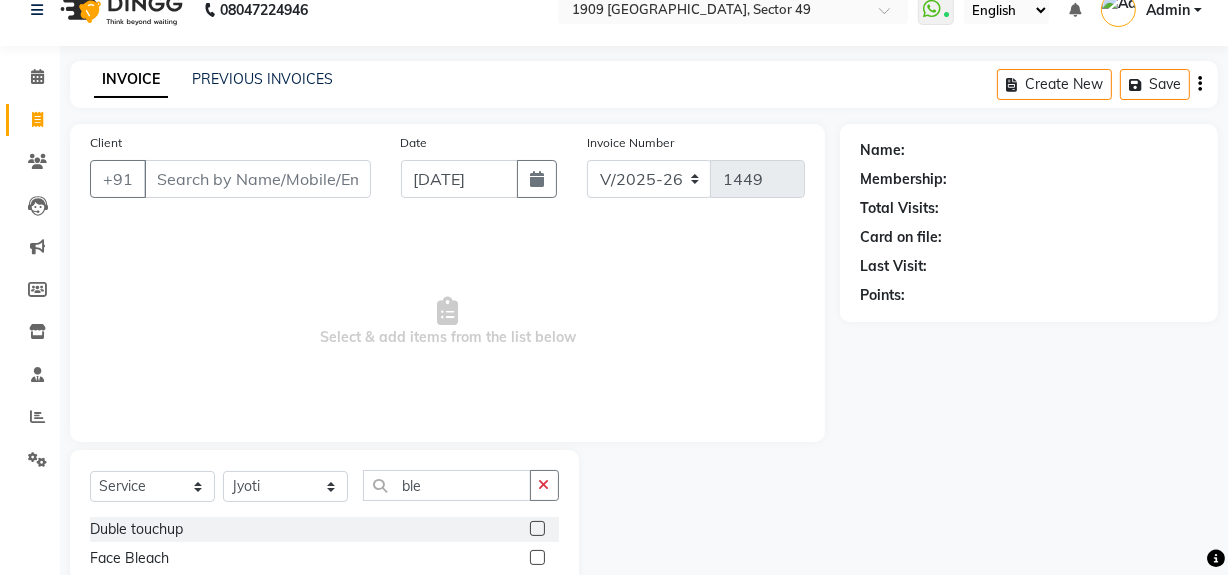 click 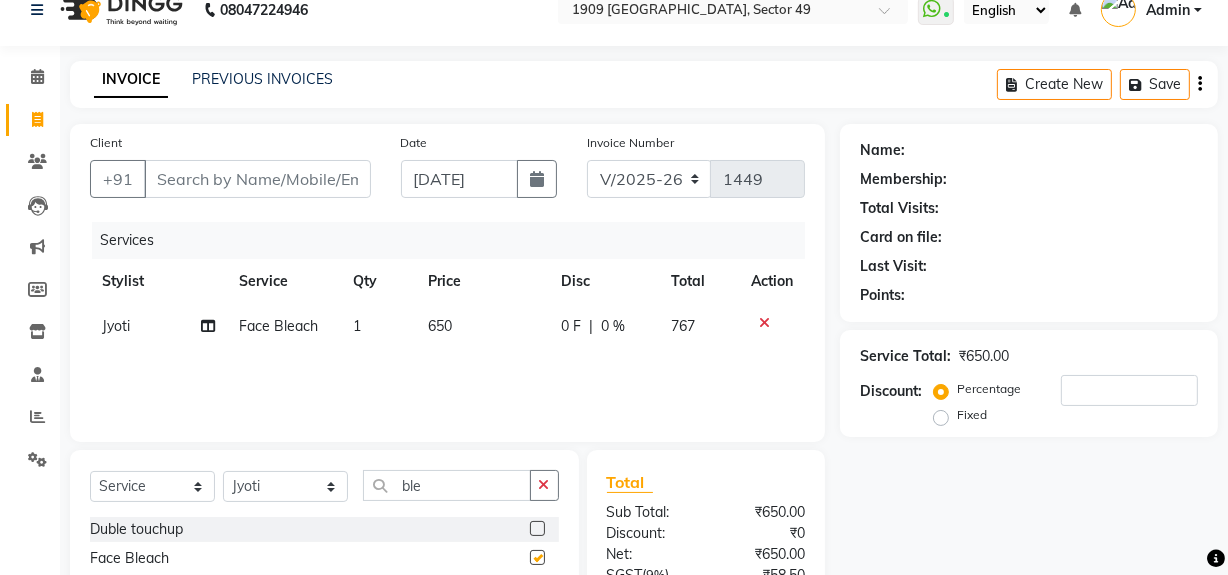 checkbox on "false" 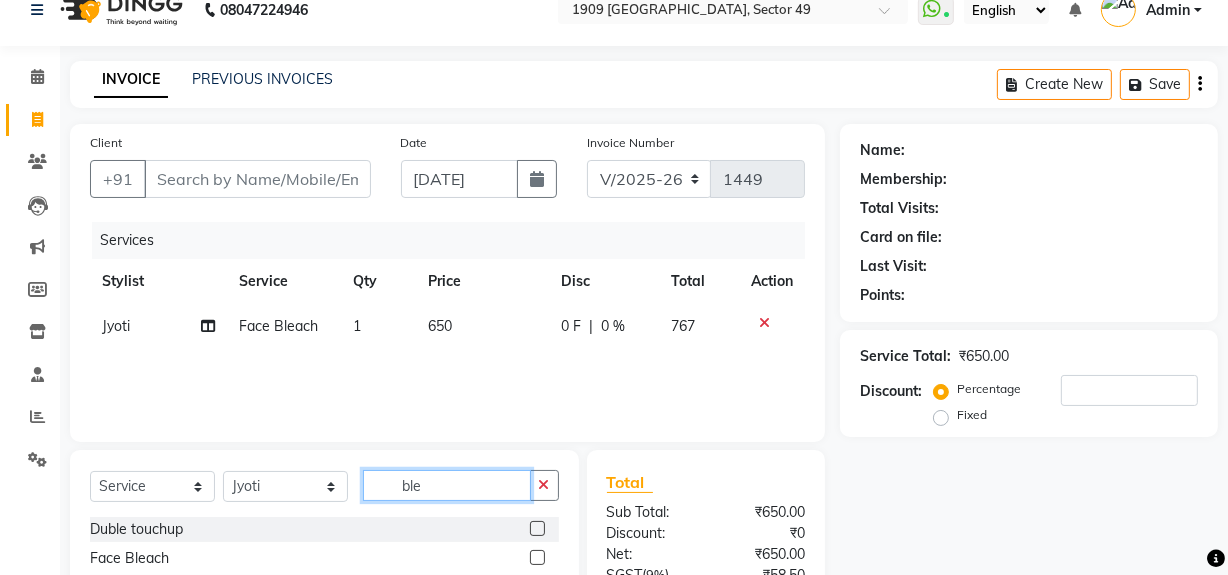 click on "ble" 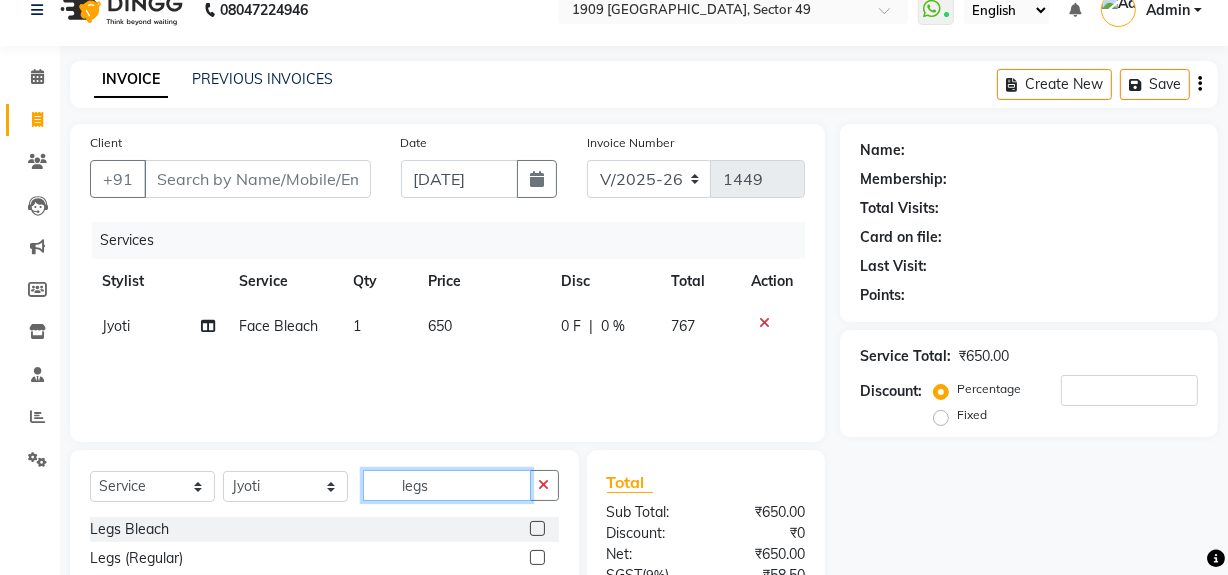 scroll, scrollTop: 225, scrollLeft: 0, axis: vertical 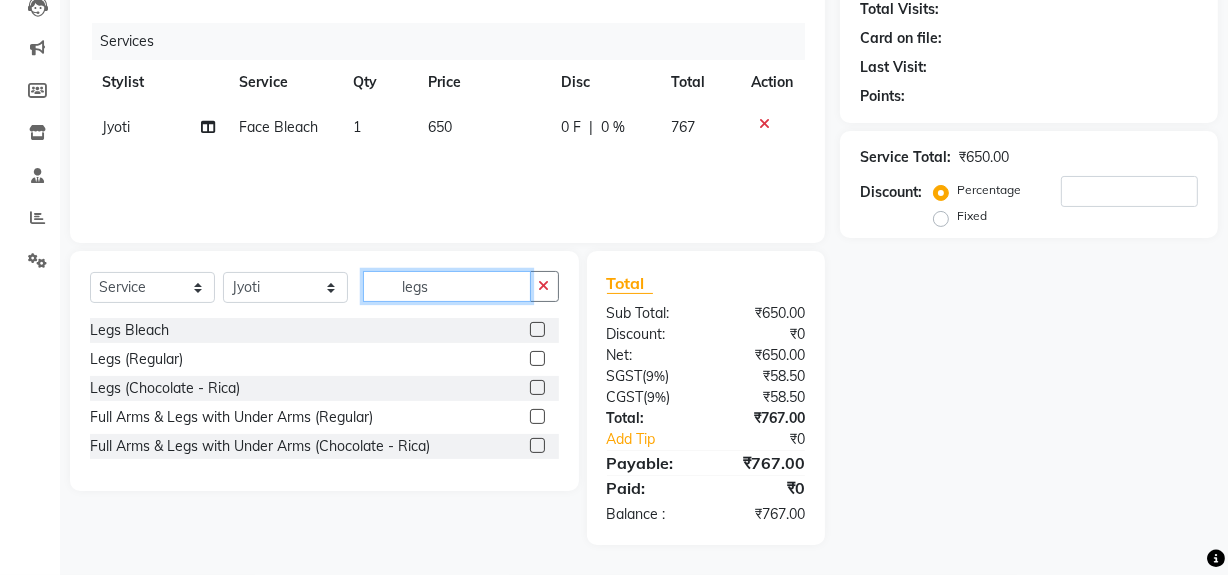 type on "legs" 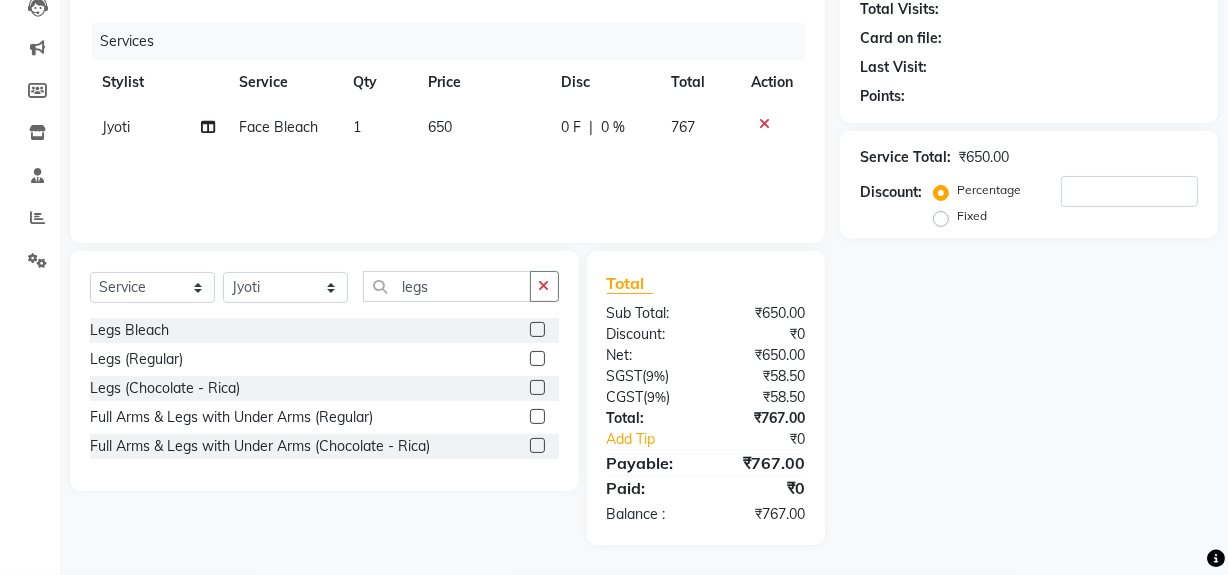 click 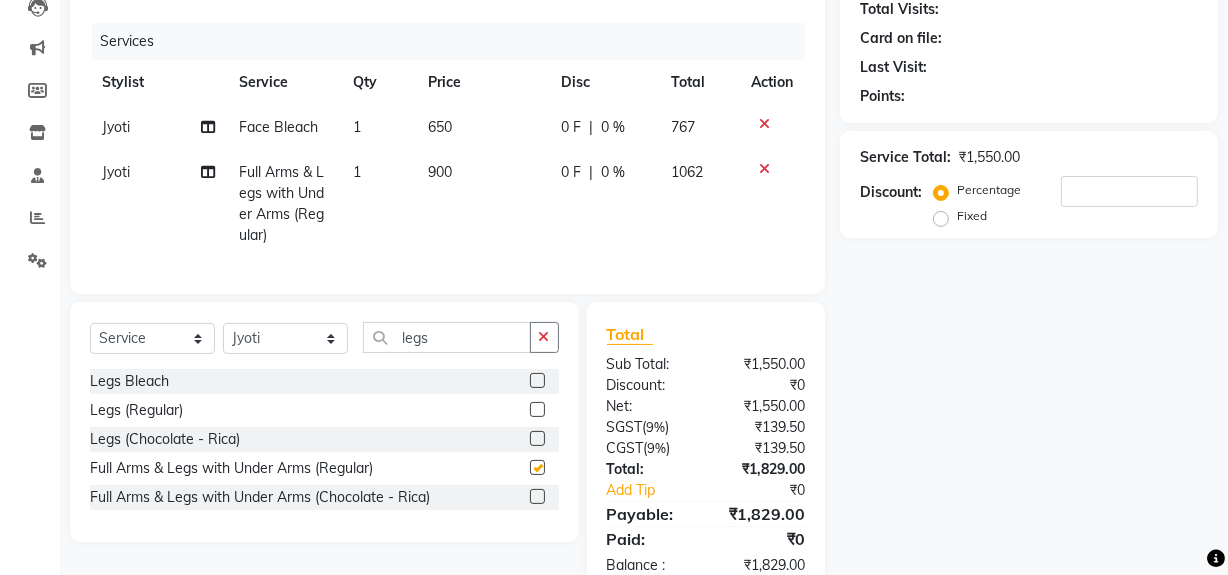 checkbox on "false" 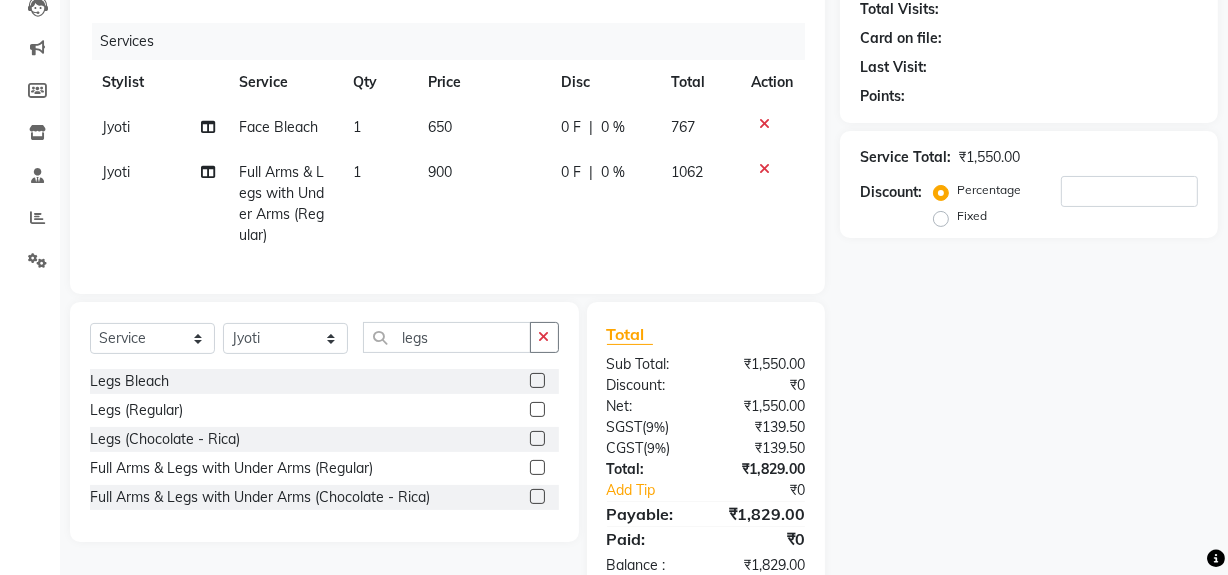click 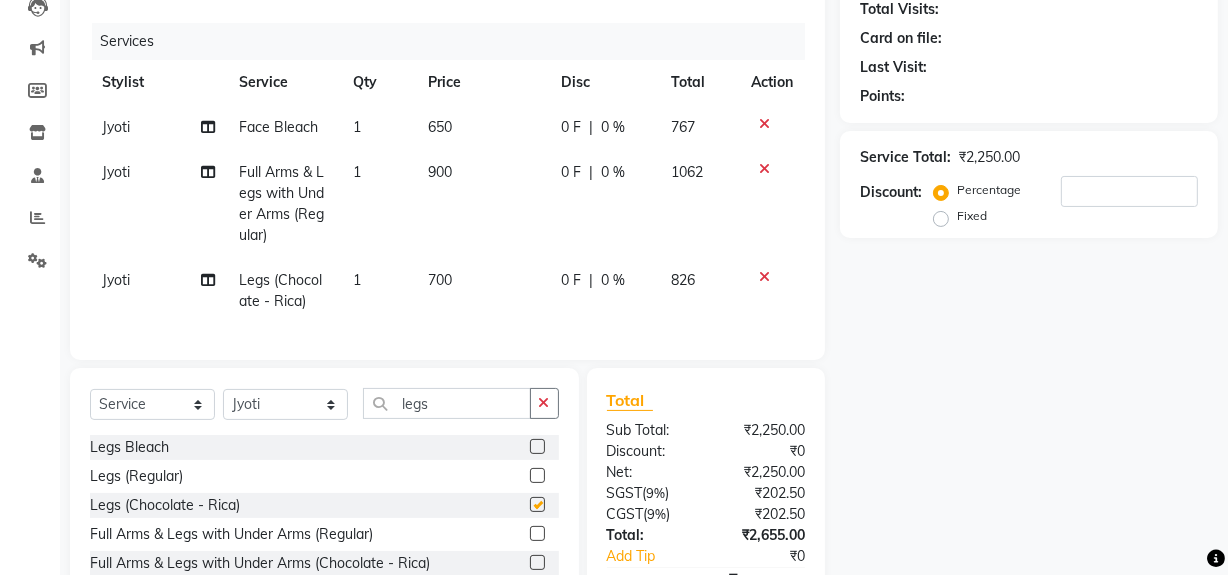 checkbox on "false" 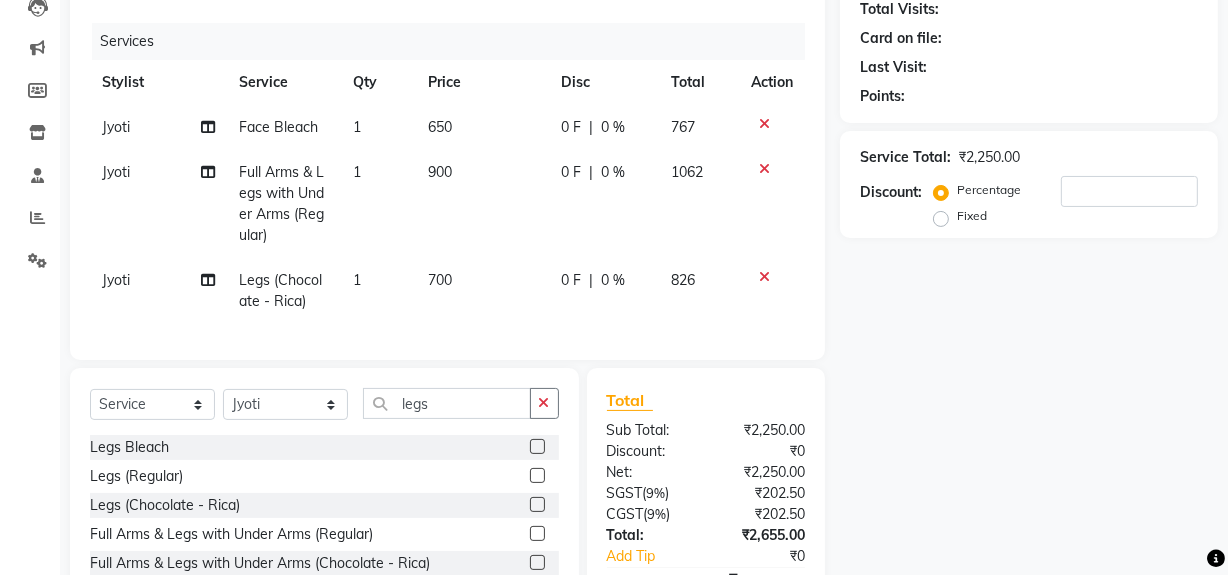 click 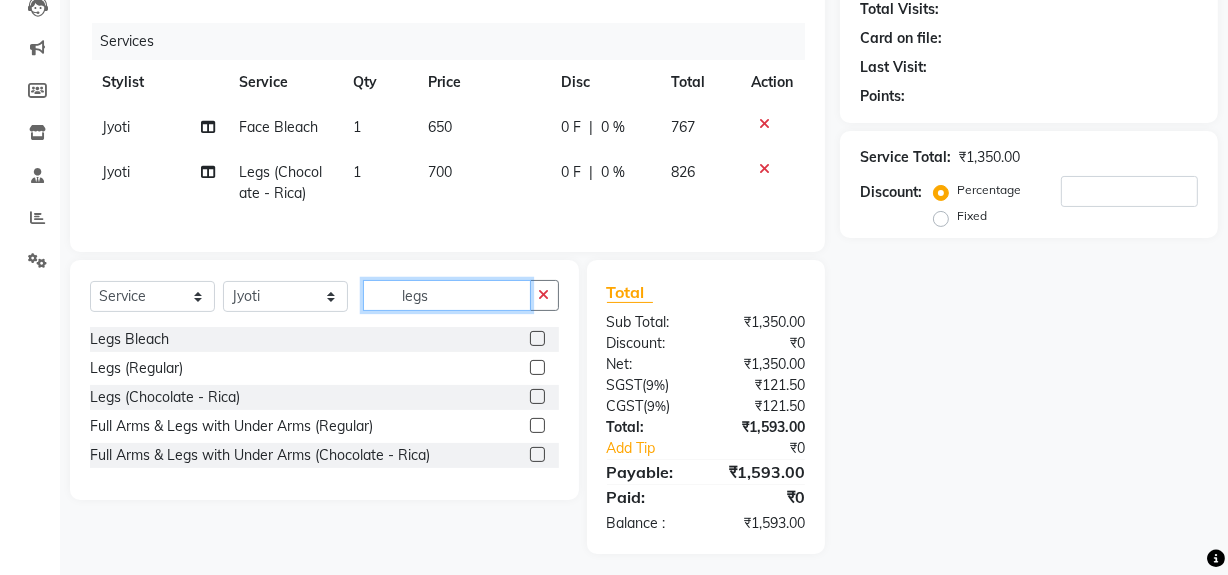 click on "legs" 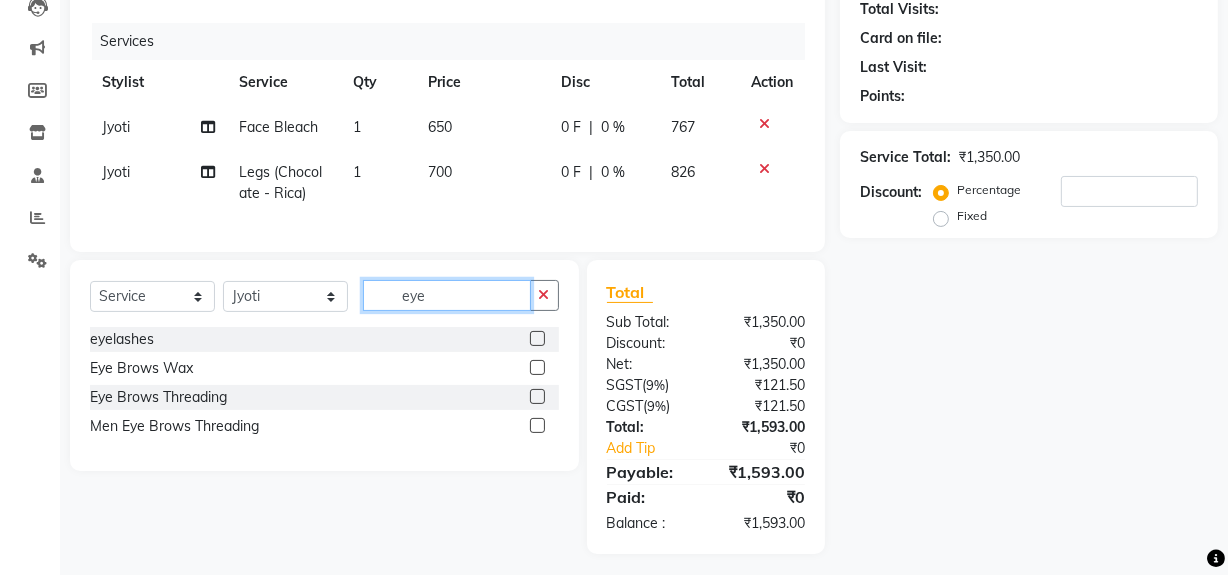 type on "eye" 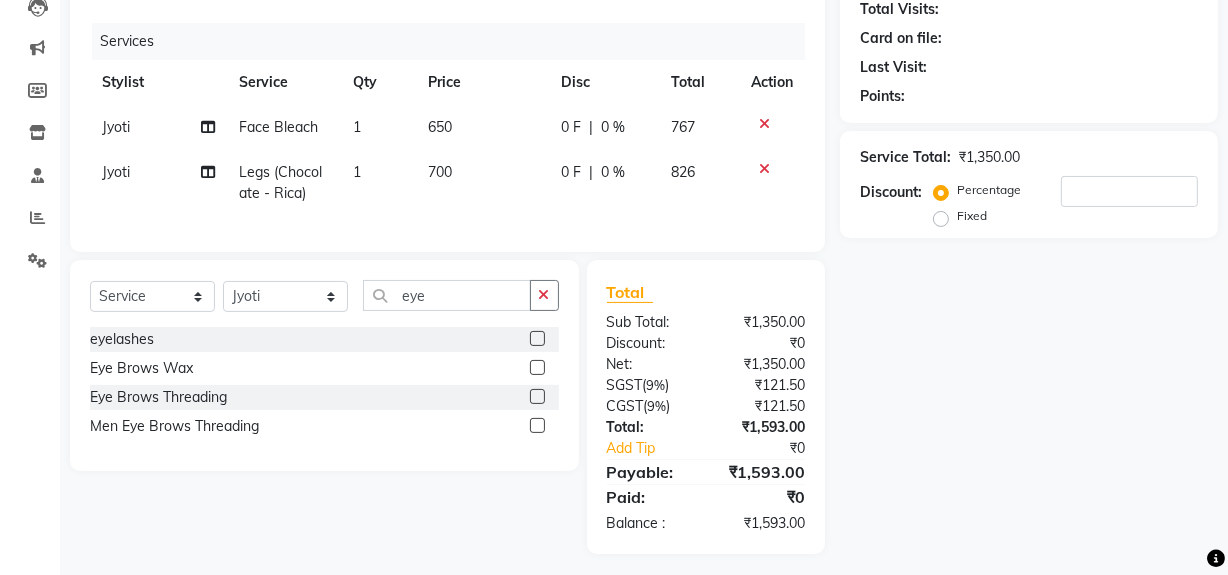 click 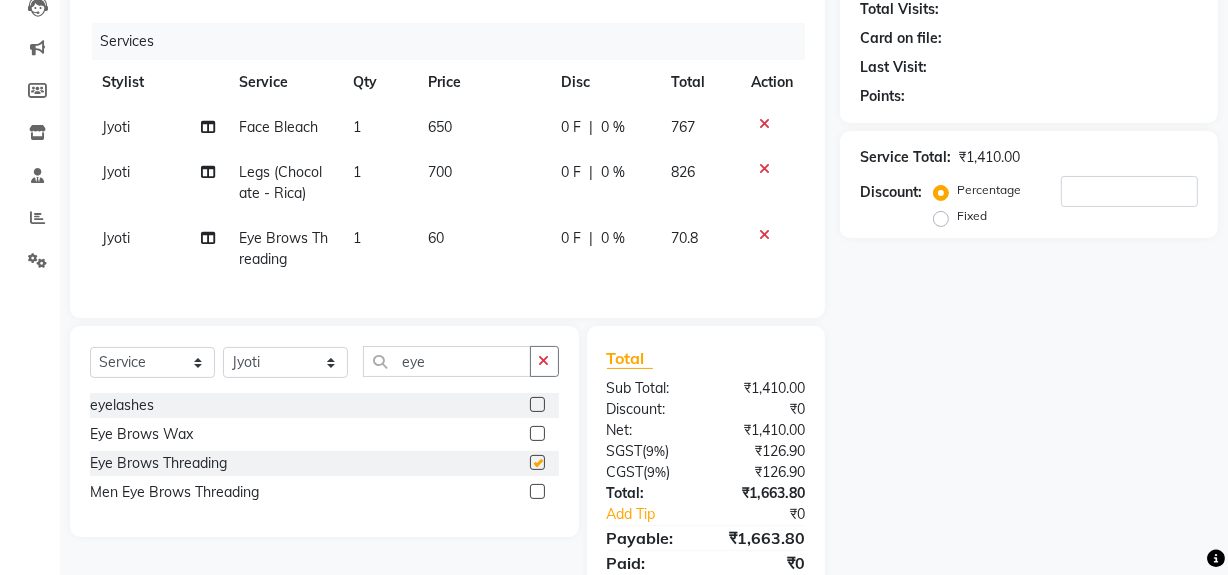 checkbox on "false" 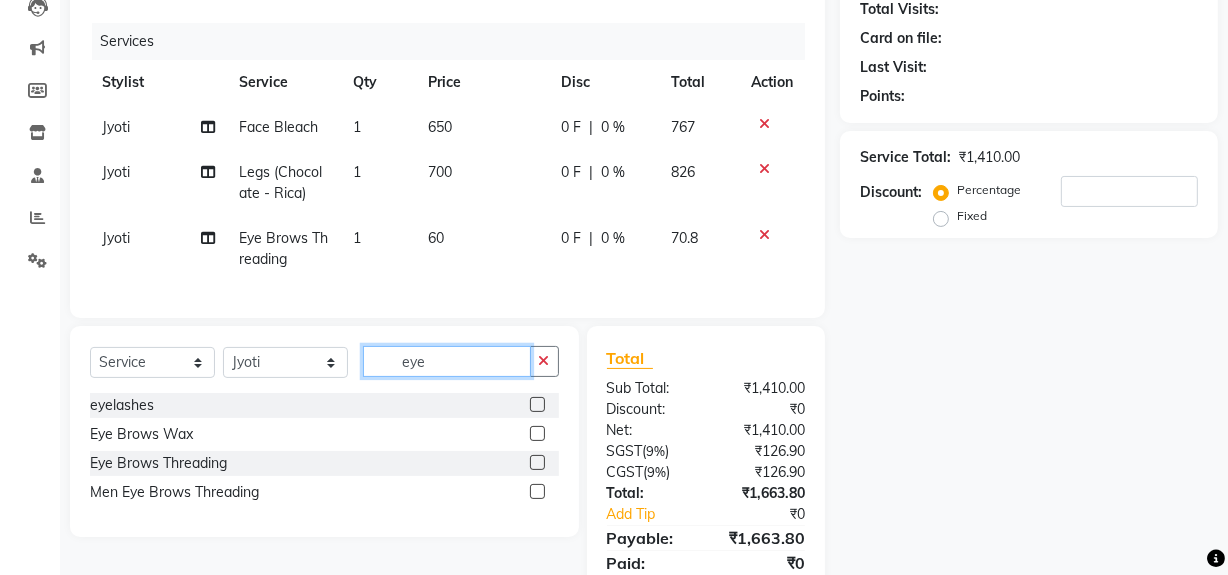 click on "eye" 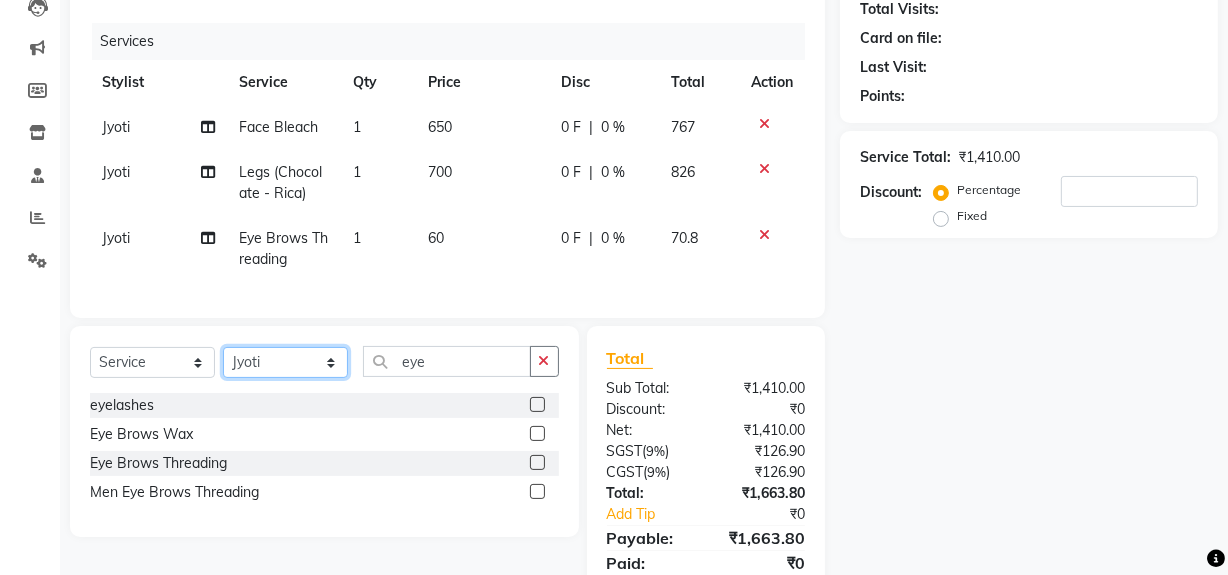 click on "Select Stylist [PERSON_NAME] [PERSON_NAME] House Sale Jyoti Nisha [PERSON_NAME] [PERSON_NAME] Veer [PERSON_NAME] Vishal" 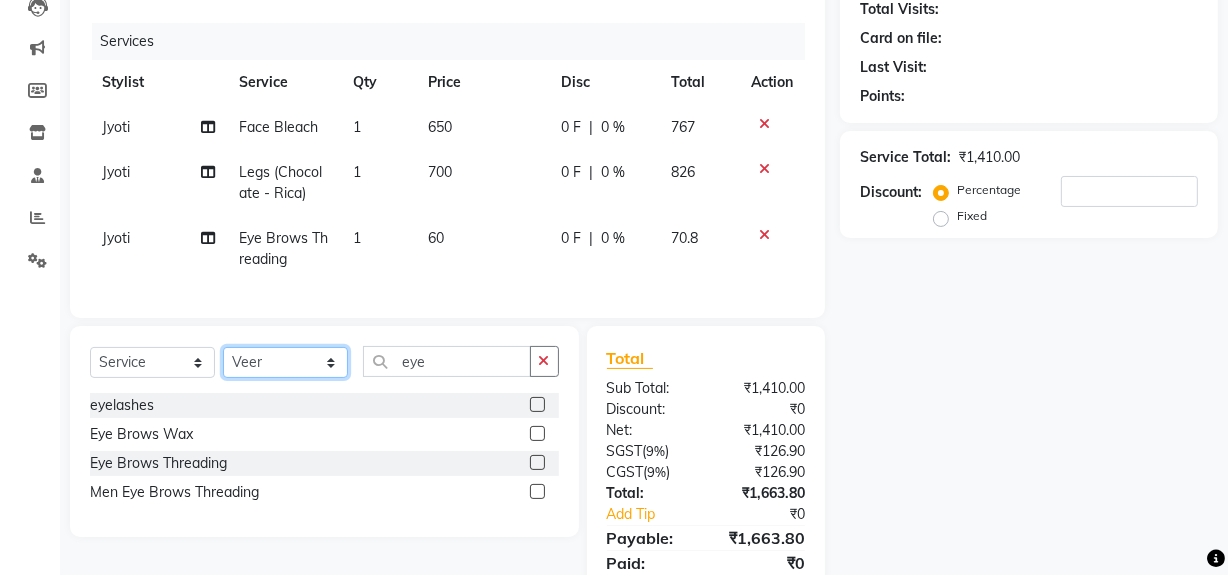 click on "Select Stylist [PERSON_NAME] [PERSON_NAME] House Sale Jyoti Nisha [PERSON_NAME] [PERSON_NAME] Veer [PERSON_NAME] Vishal" 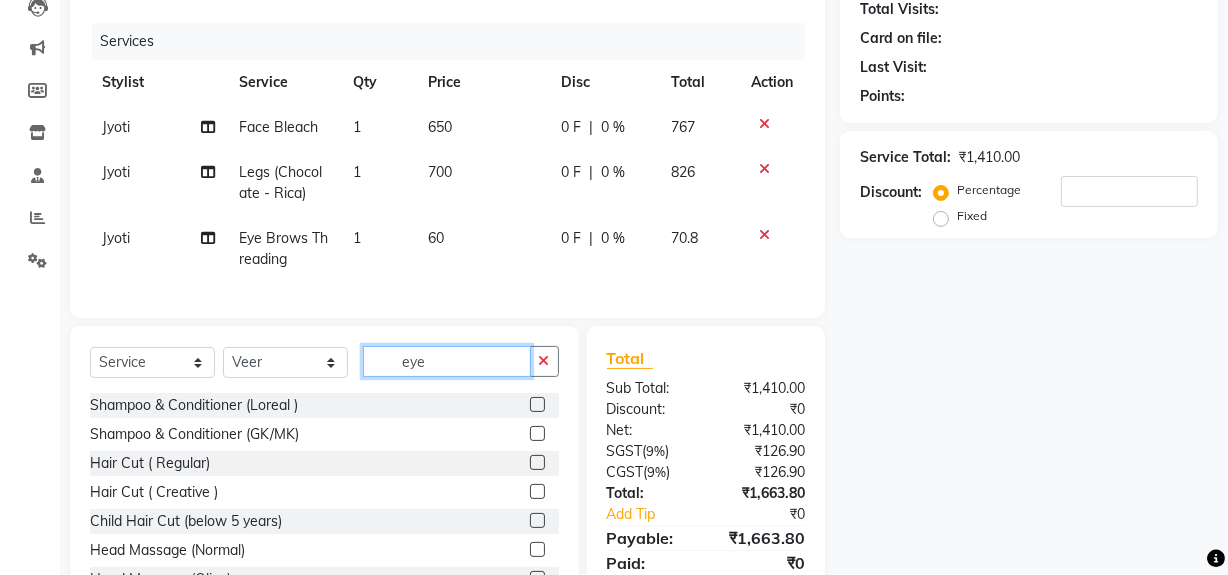 click on "eye" 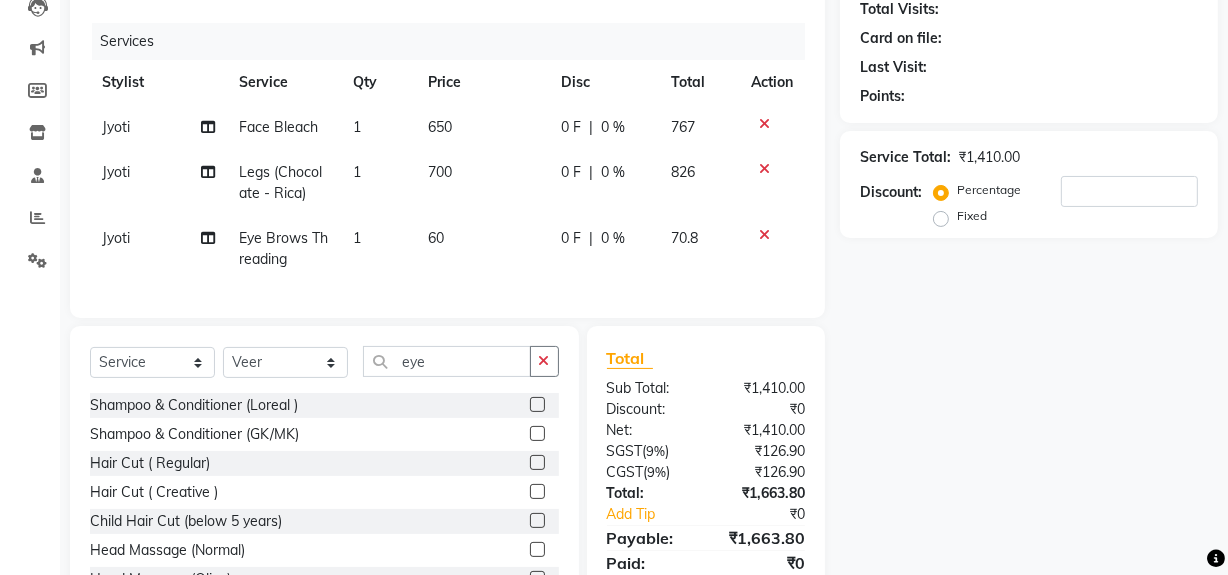 click 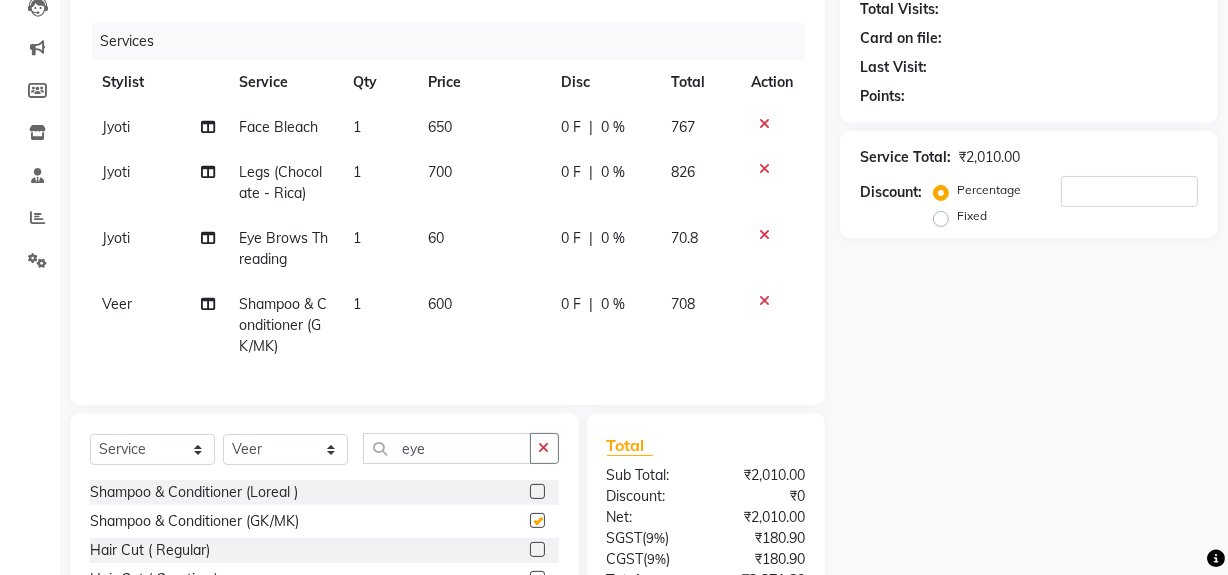 checkbox on "false" 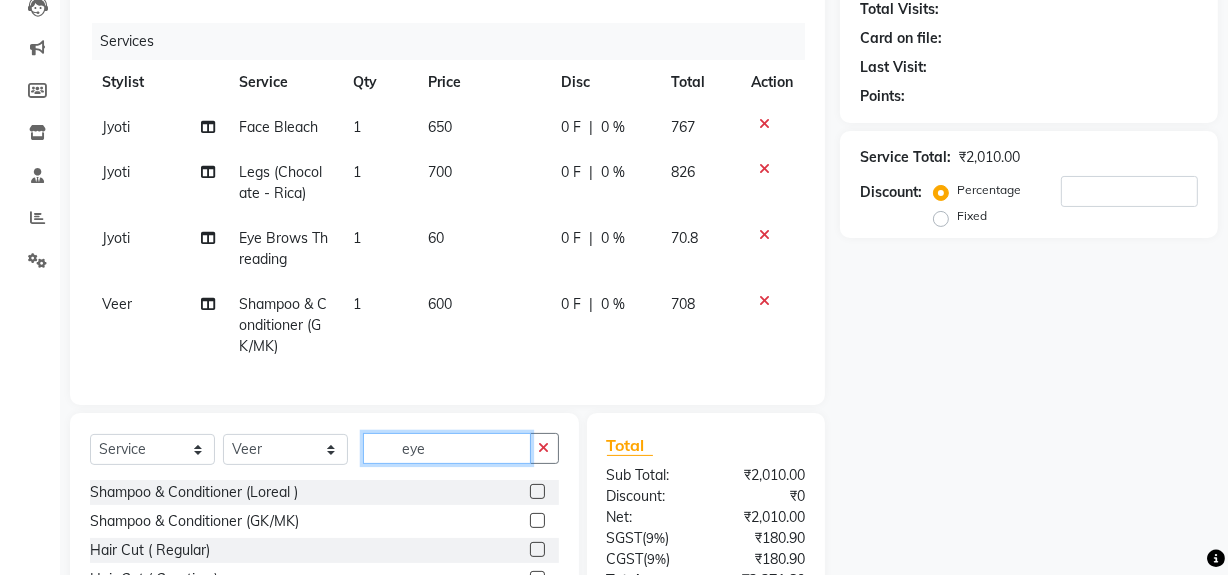 click on "eye" 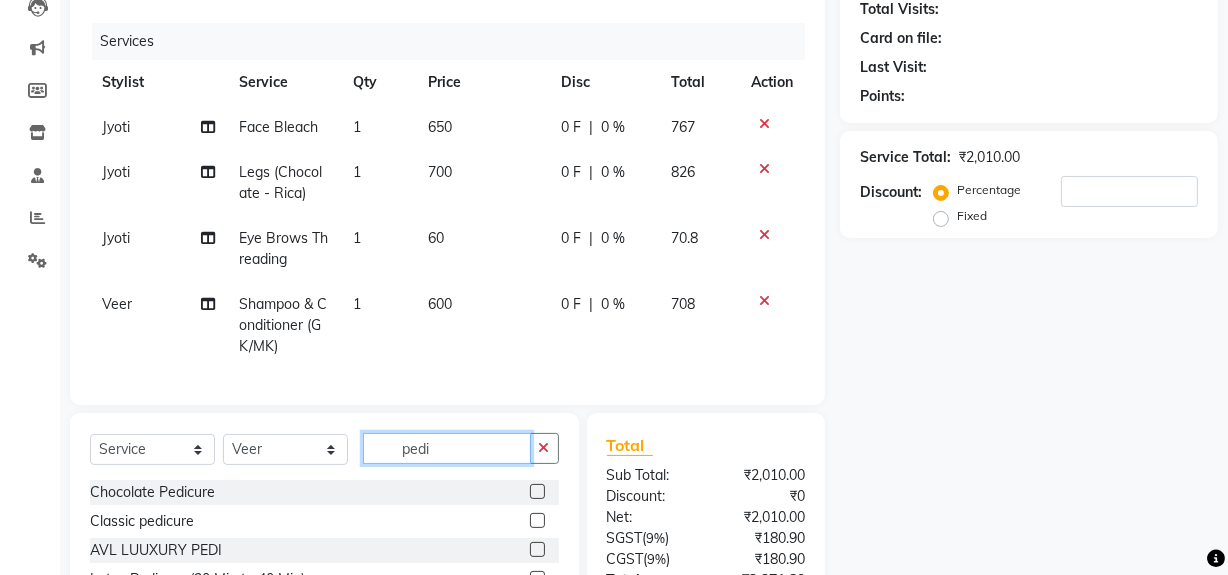type on "pedi" 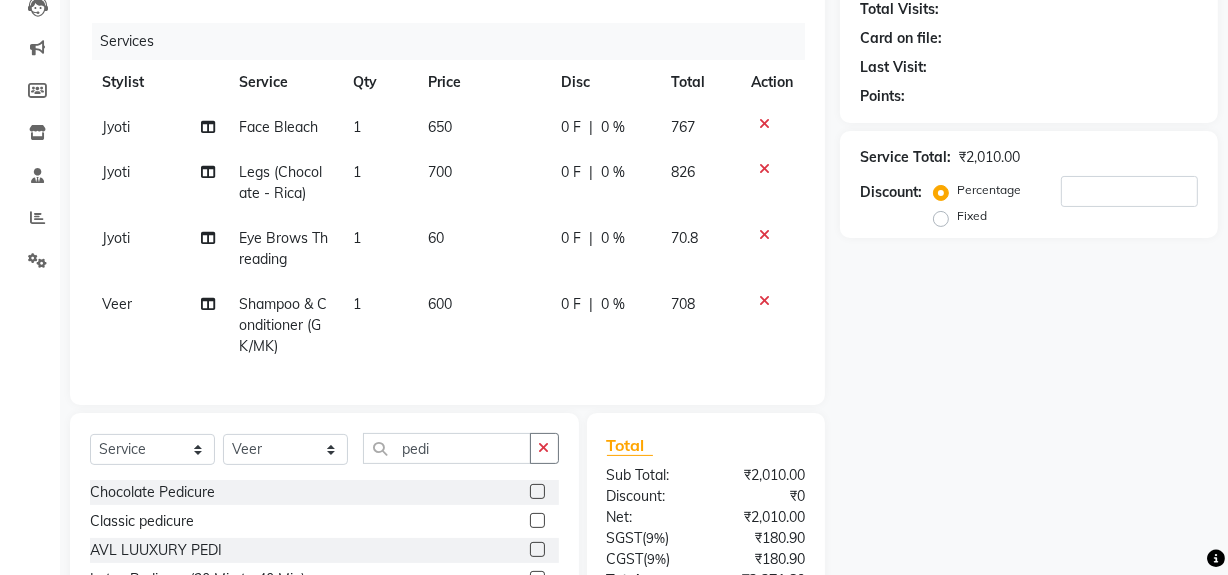 click 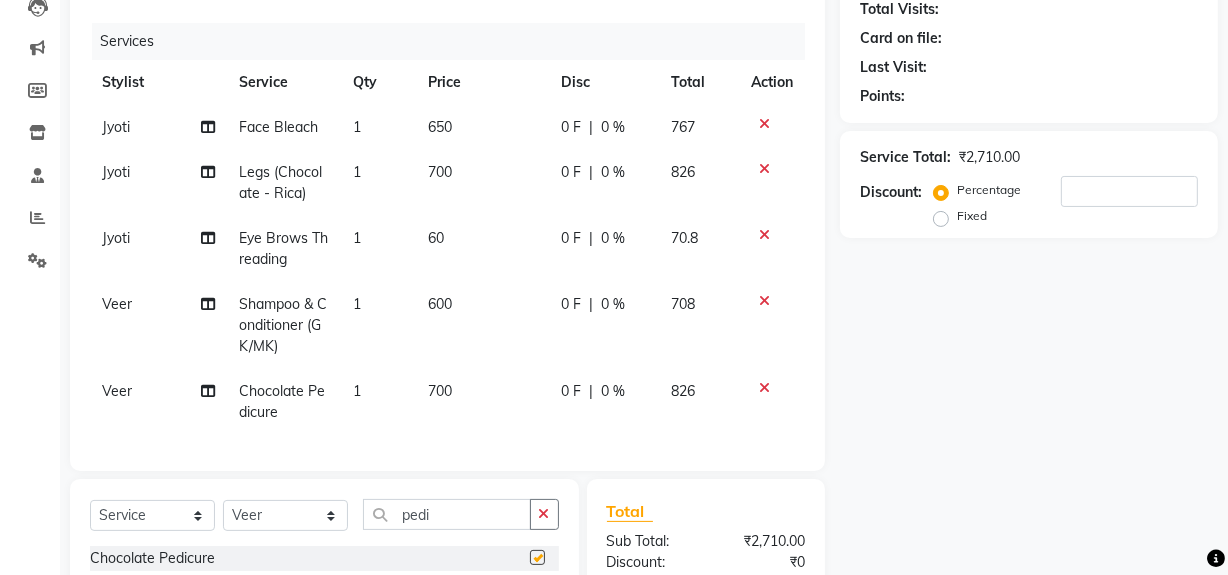 checkbox on "false" 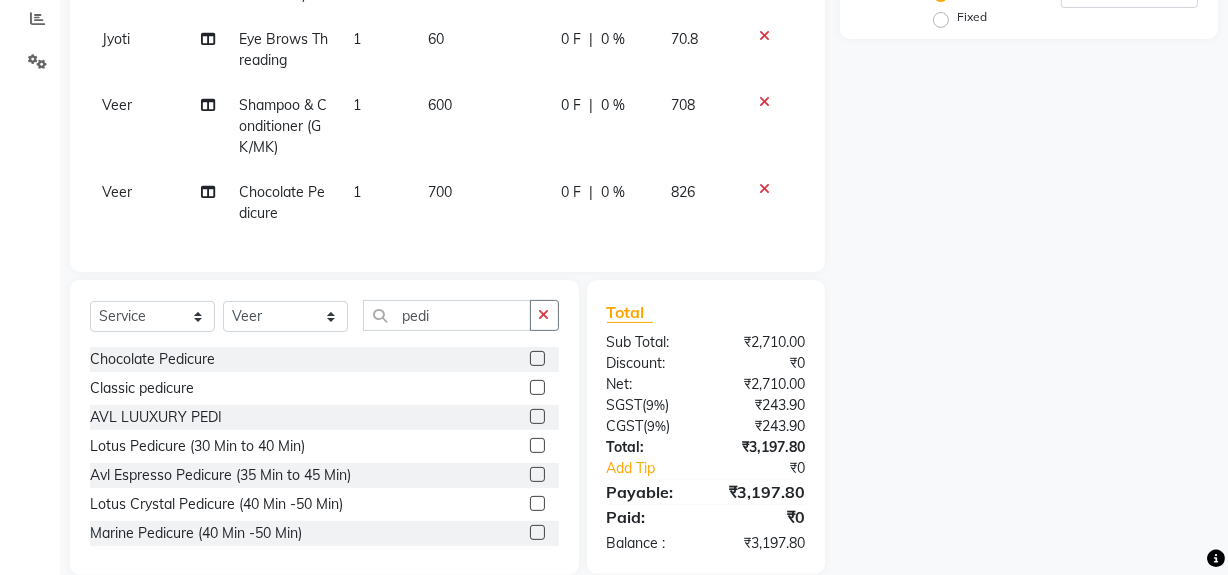 scroll, scrollTop: 434, scrollLeft: 0, axis: vertical 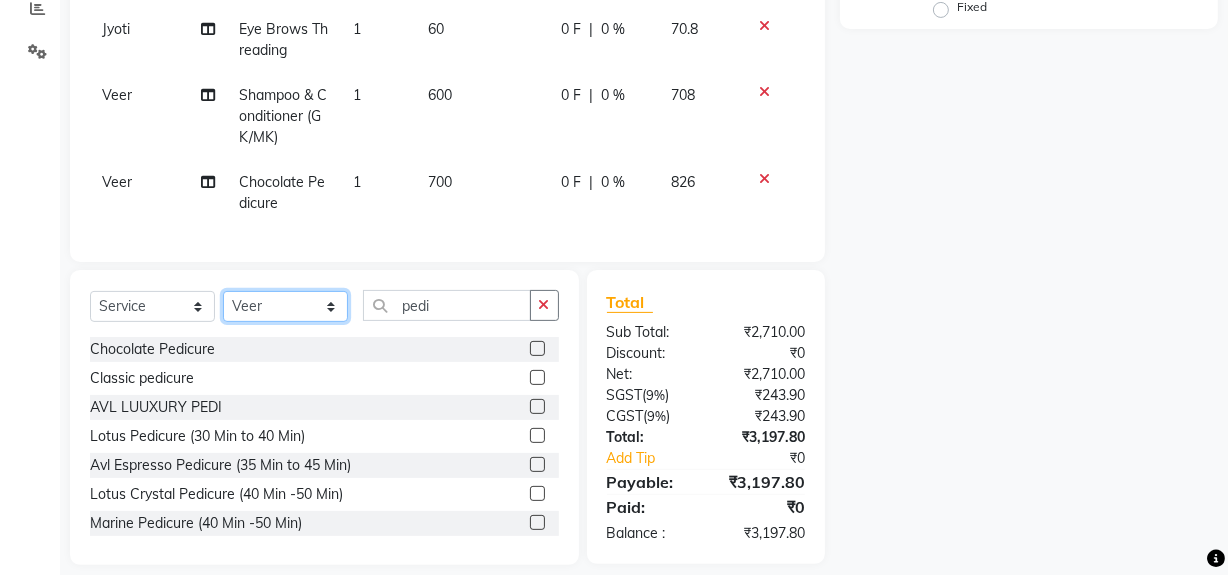 click on "Select Stylist [PERSON_NAME] [PERSON_NAME] House Sale Jyoti Nisha [PERSON_NAME] [PERSON_NAME] Veer [PERSON_NAME] Vishal" 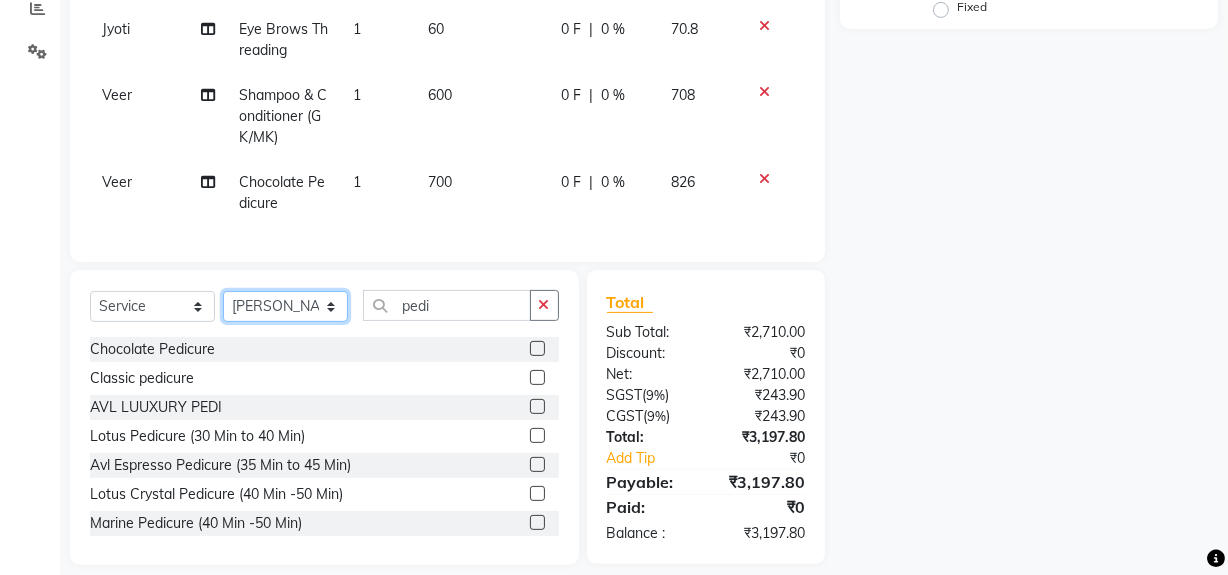 click on "Select Stylist [PERSON_NAME] [PERSON_NAME] House Sale Jyoti Nisha [PERSON_NAME] [PERSON_NAME] Veer [PERSON_NAME] Vishal" 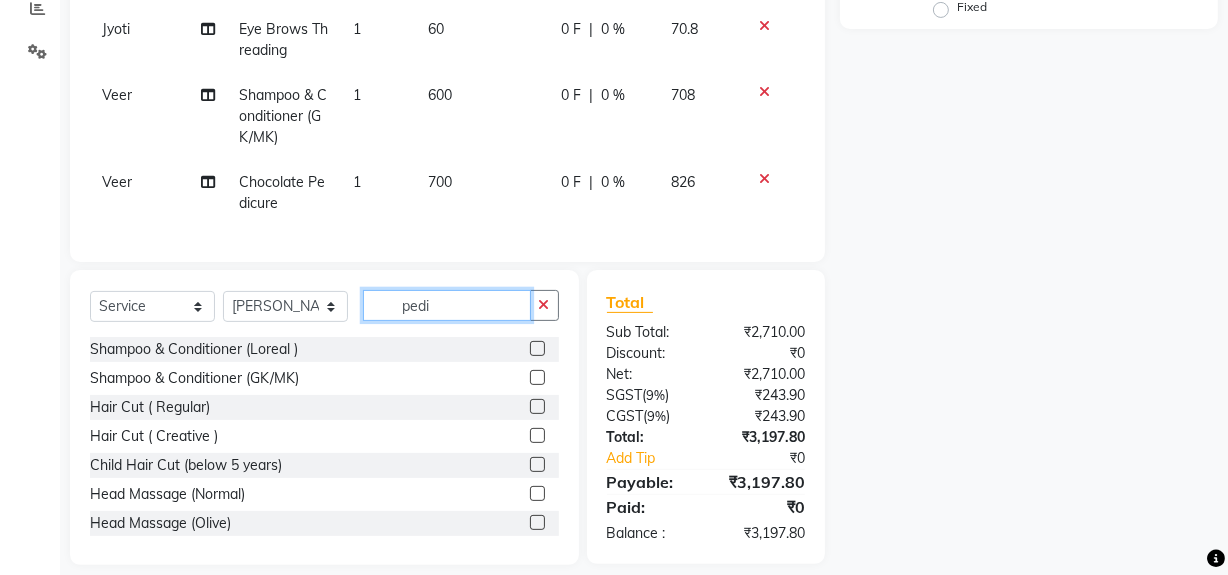 click on "pedi" 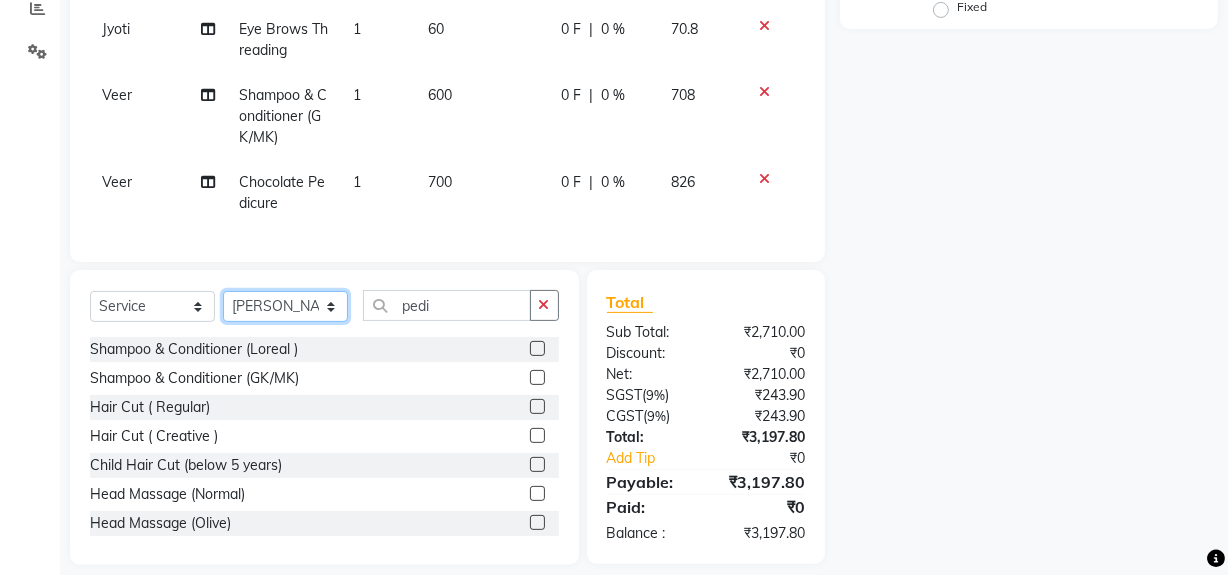 click on "Select Stylist [PERSON_NAME] [PERSON_NAME] House Sale Jyoti Nisha [PERSON_NAME] [PERSON_NAME] Veer [PERSON_NAME] Vishal" 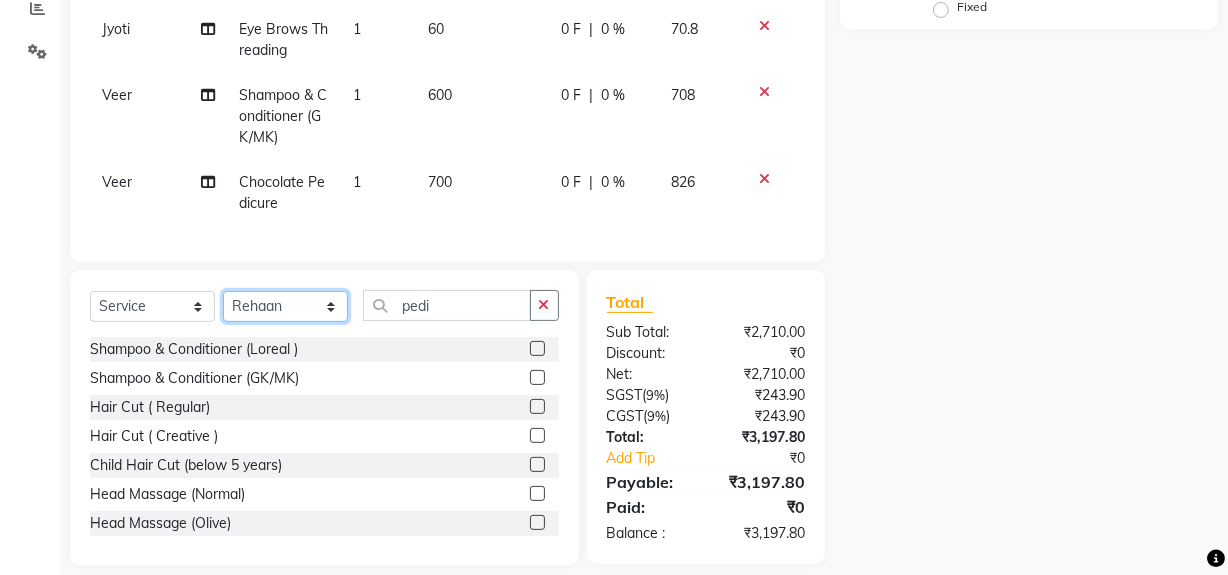 click on "Select Stylist [PERSON_NAME] [PERSON_NAME] House Sale Jyoti Nisha [PERSON_NAME] [PERSON_NAME] Veer [PERSON_NAME] Vishal" 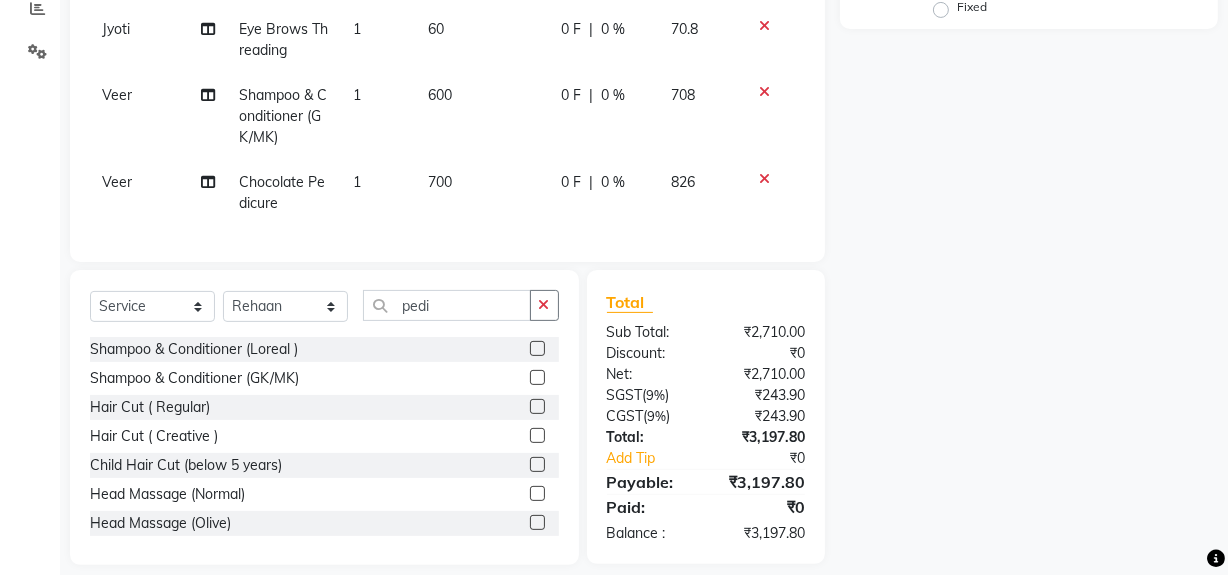 click 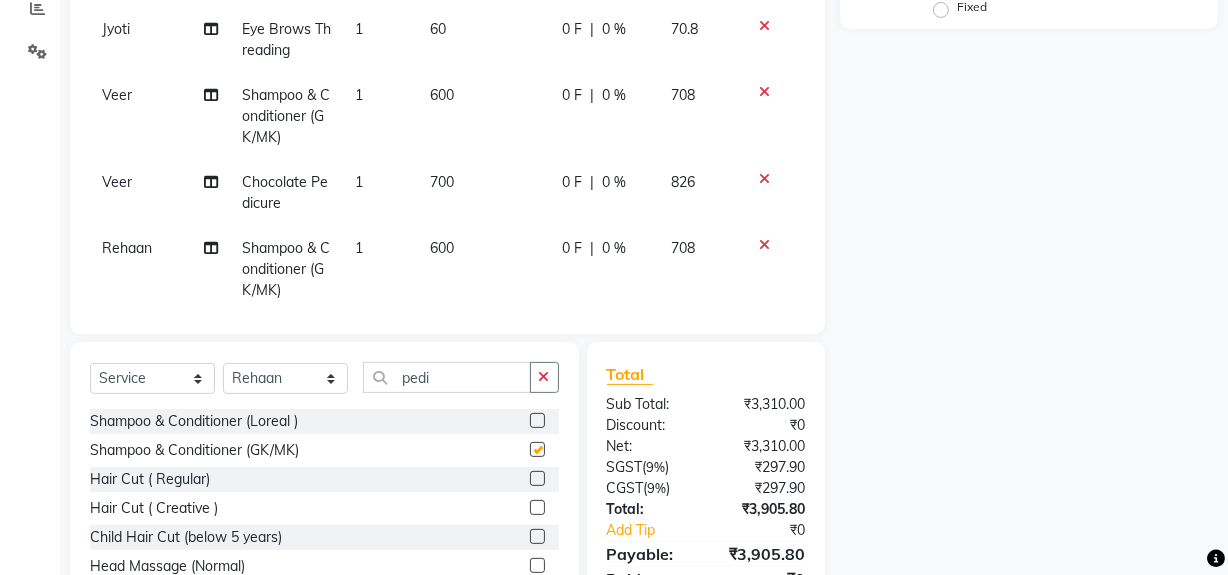 checkbox on "false" 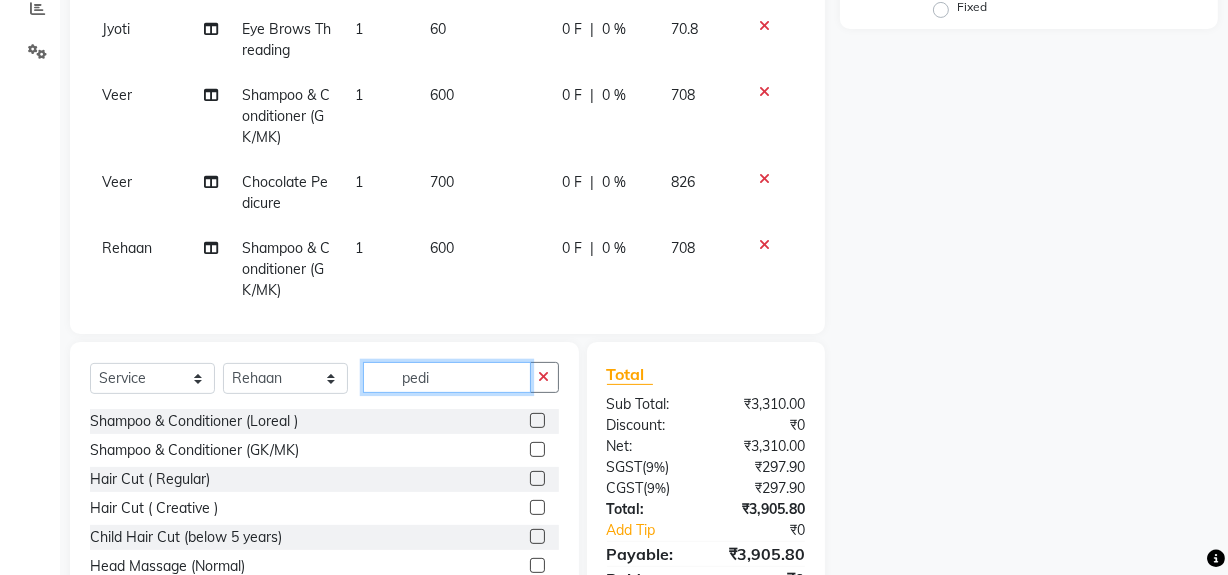 click on "pedi" 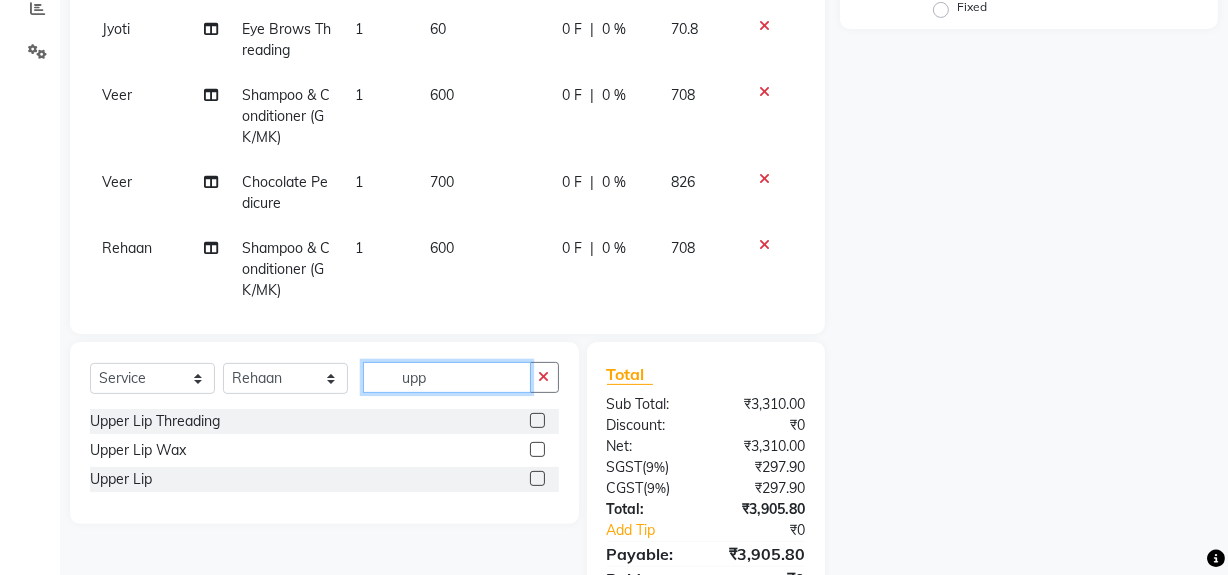 type on "upp" 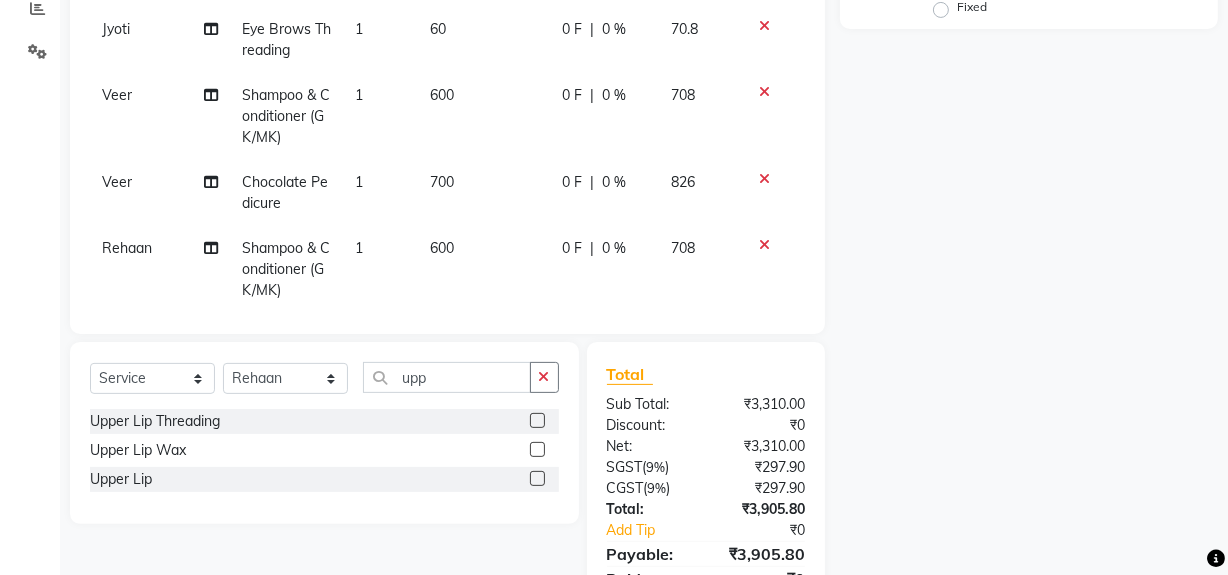click 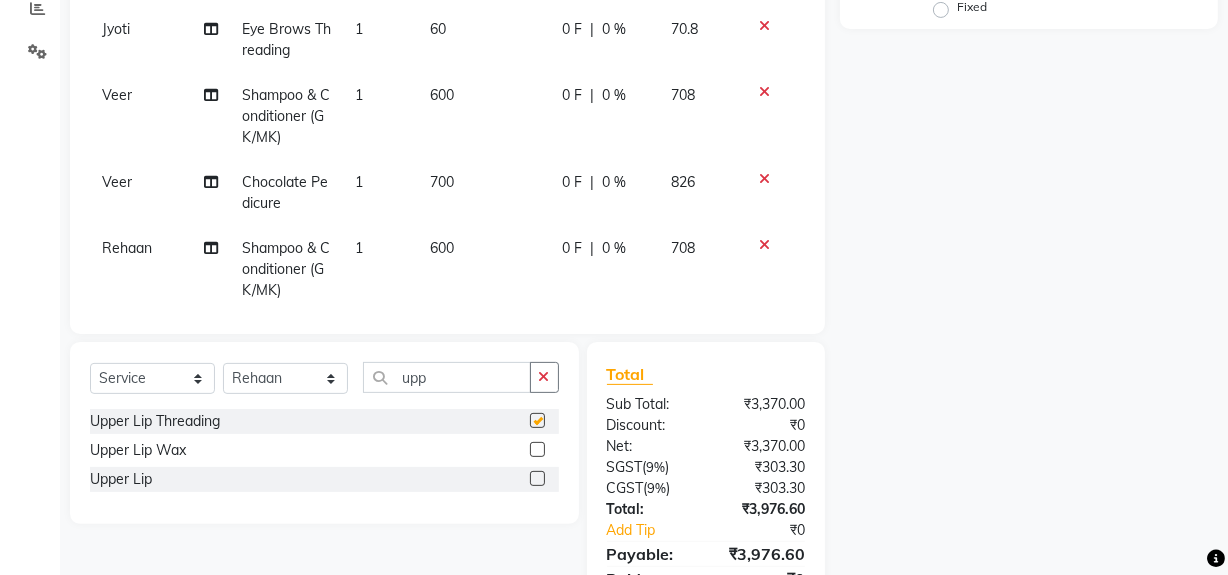 checkbox on "false" 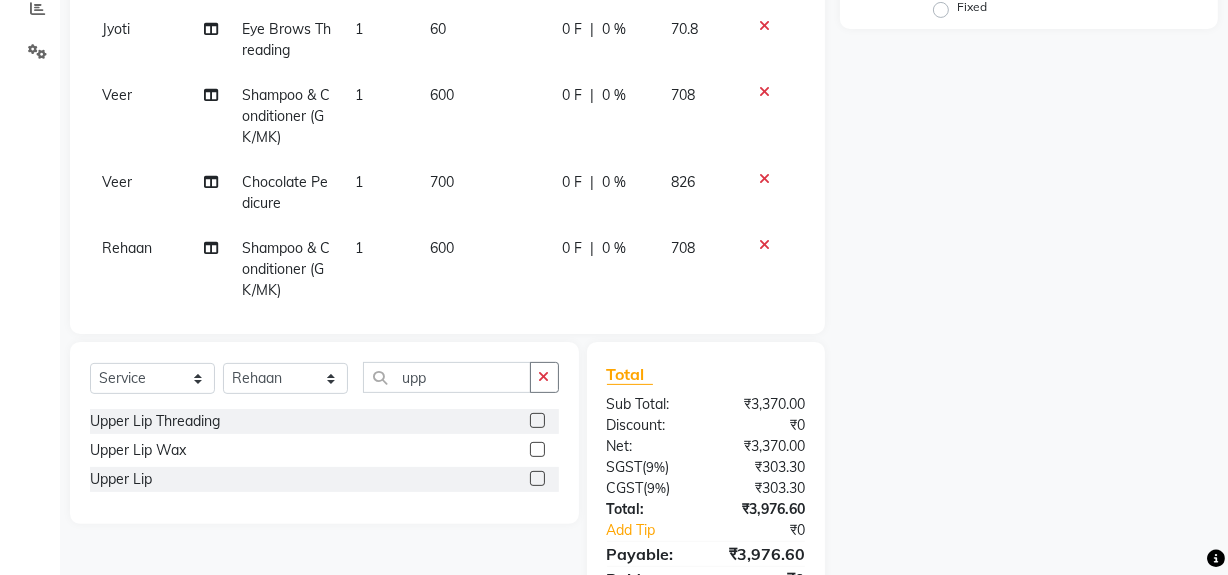 scroll, scrollTop: 0, scrollLeft: 0, axis: both 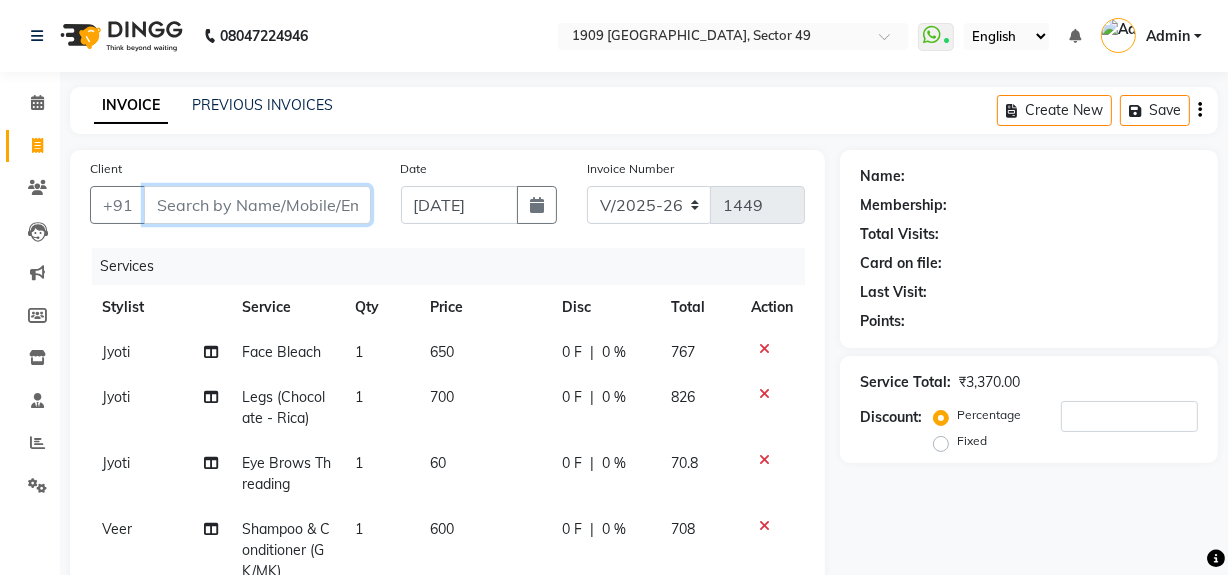 click on "Client" at bounding box center [257, 205] 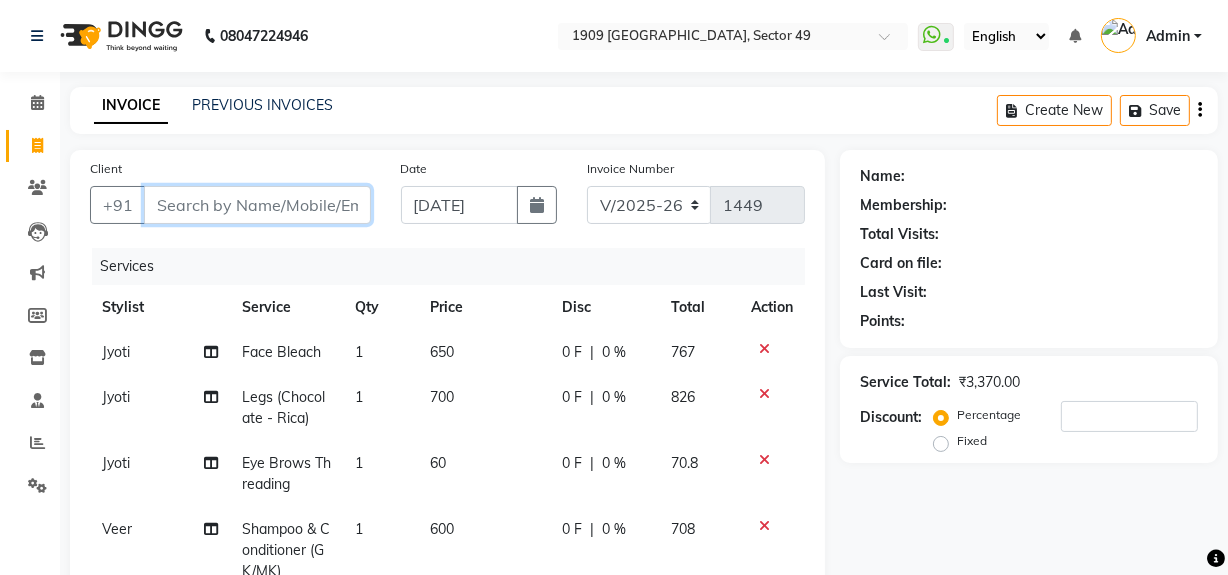 type on "m" 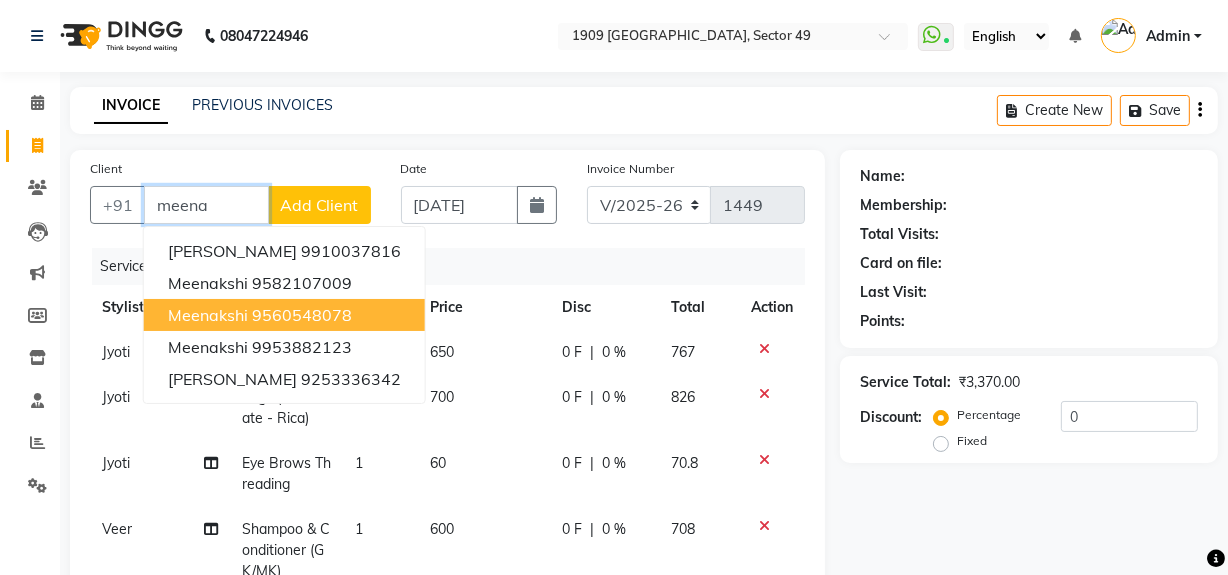click on "9560548078" at bounding box center [302, 315] 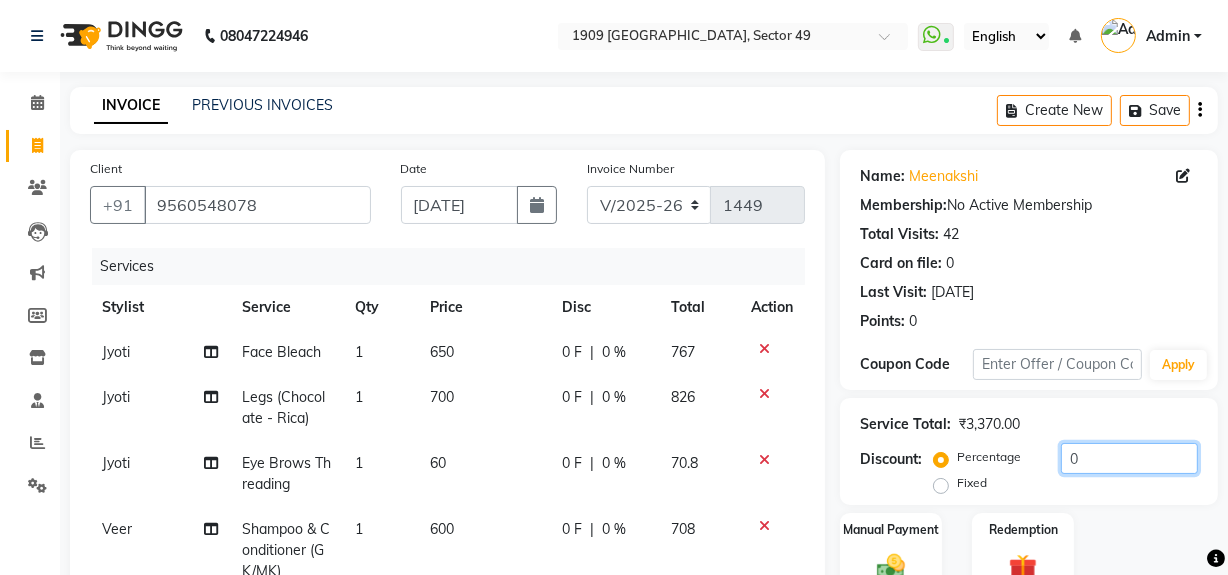 click on "0" 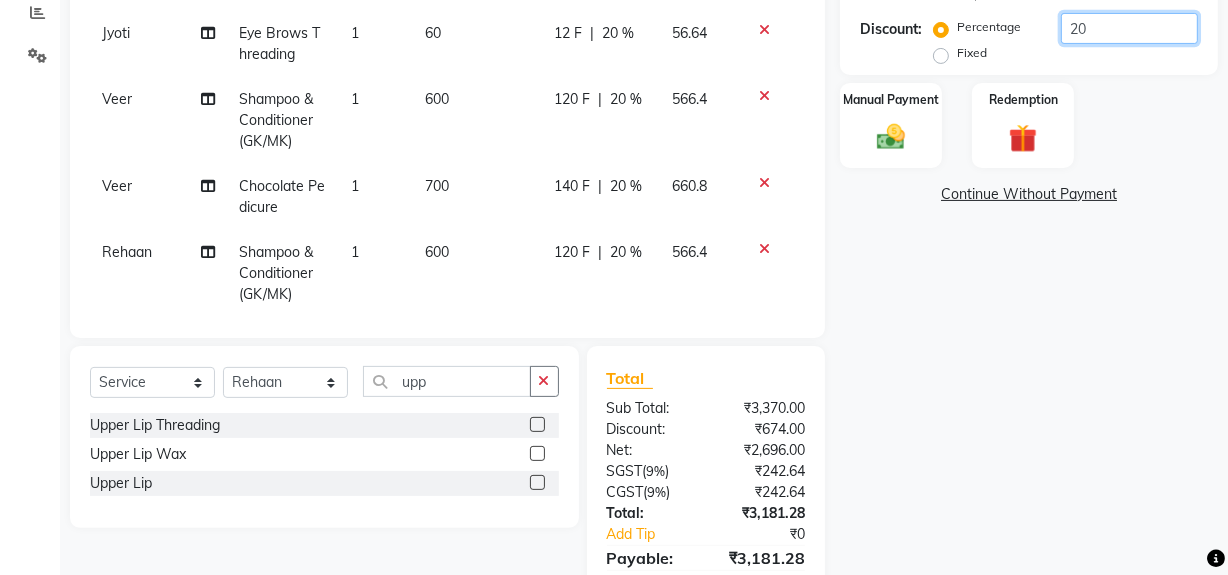 scroll, scrollTop: 446, scrollLeft: 0, axis: vertical 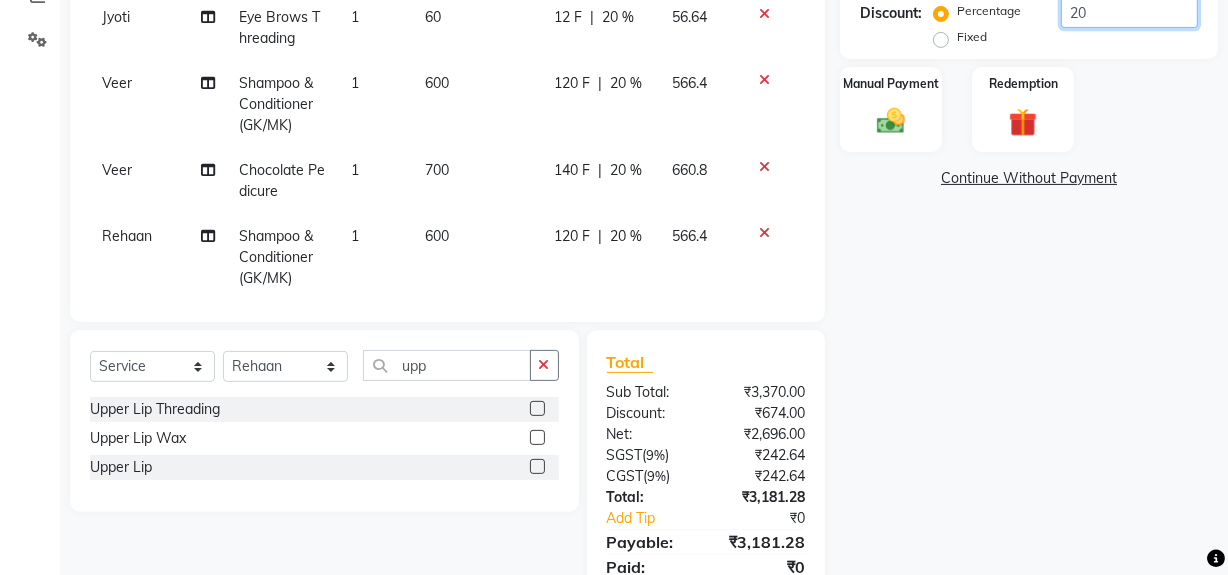 type on "20" 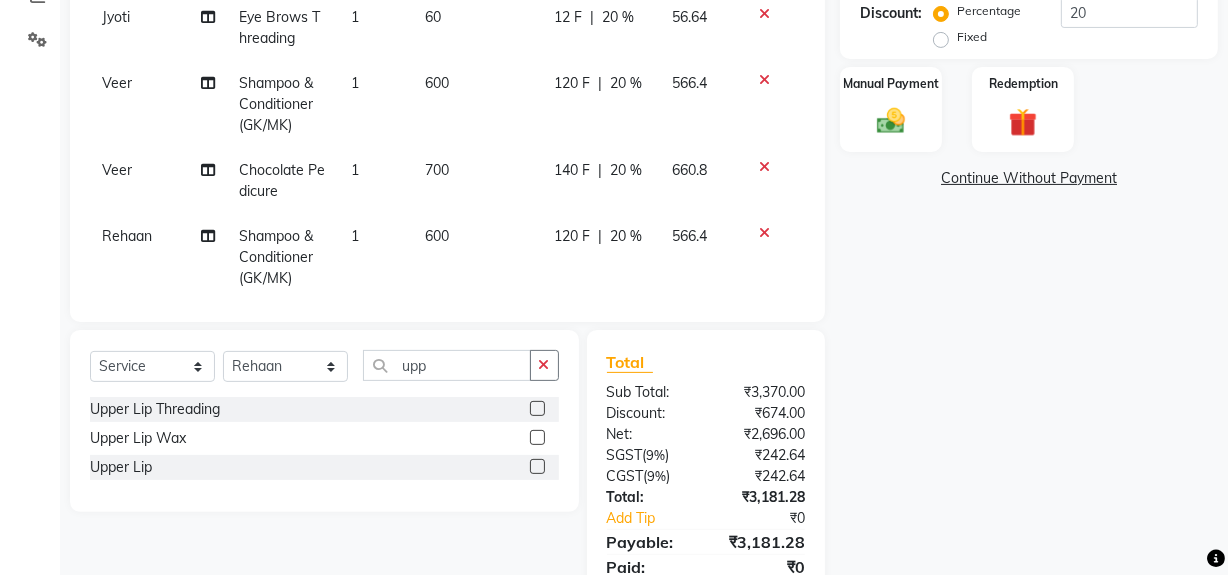 click on "Name: [PERSON_NAME]  Membership:  No Active Membership  Total Visits:  42 Card on file:  0 Last Visit:   [DATE] Points:   0  Coupon Code Apply Service Total:  ₹3,370.00  Discount:  Percentage   Fixed  20 Manual Payment Redemption  Continue Without Payment" 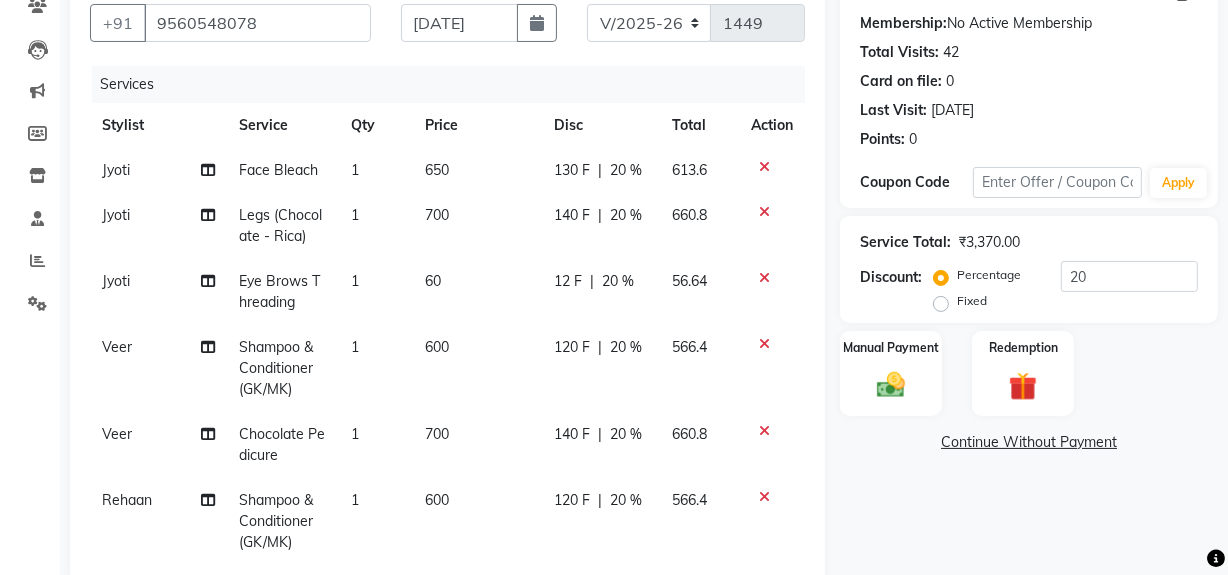scroll, scrollTop: 33, scrollLeft: 0, axis: vertical 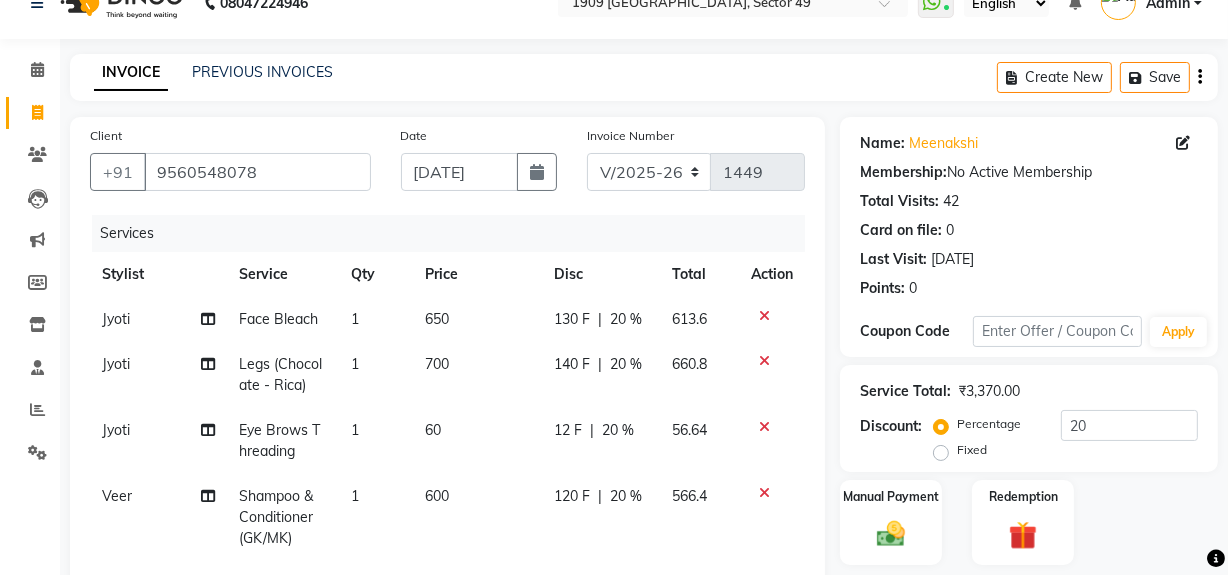 click 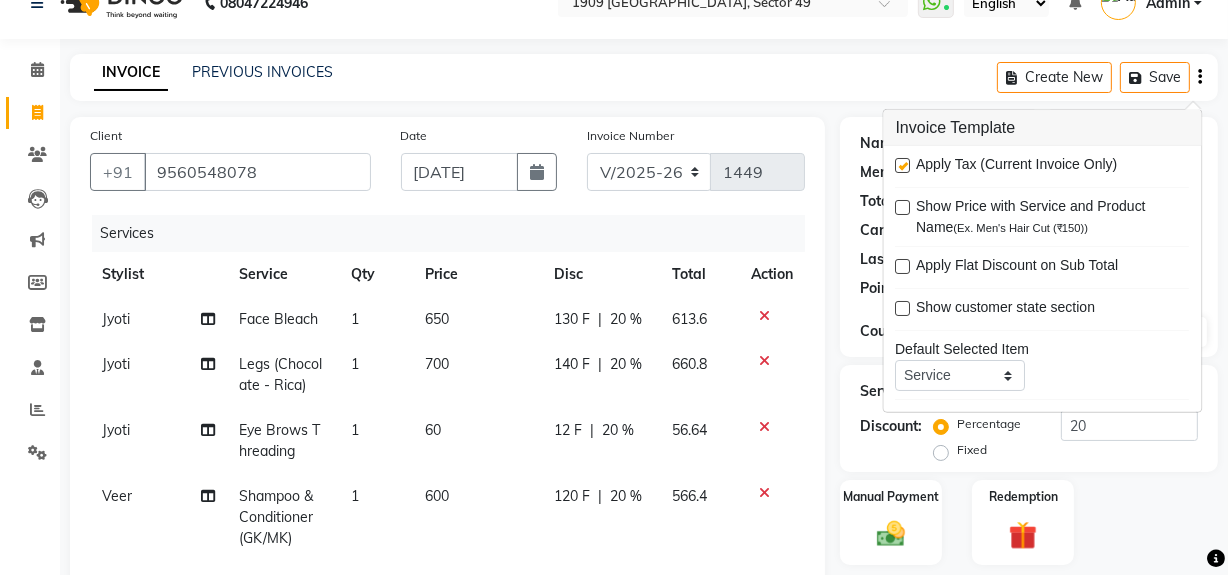 click at bounding box center (903, 165) 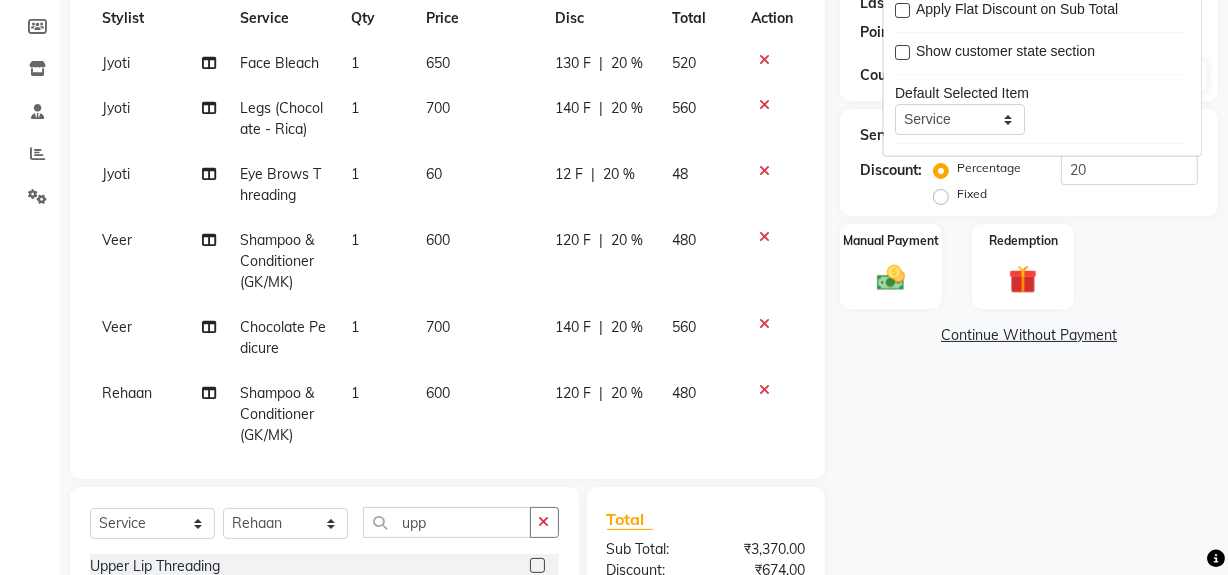 scroll, scrollTop: 482, scrollLeft: 0, axis: vertical 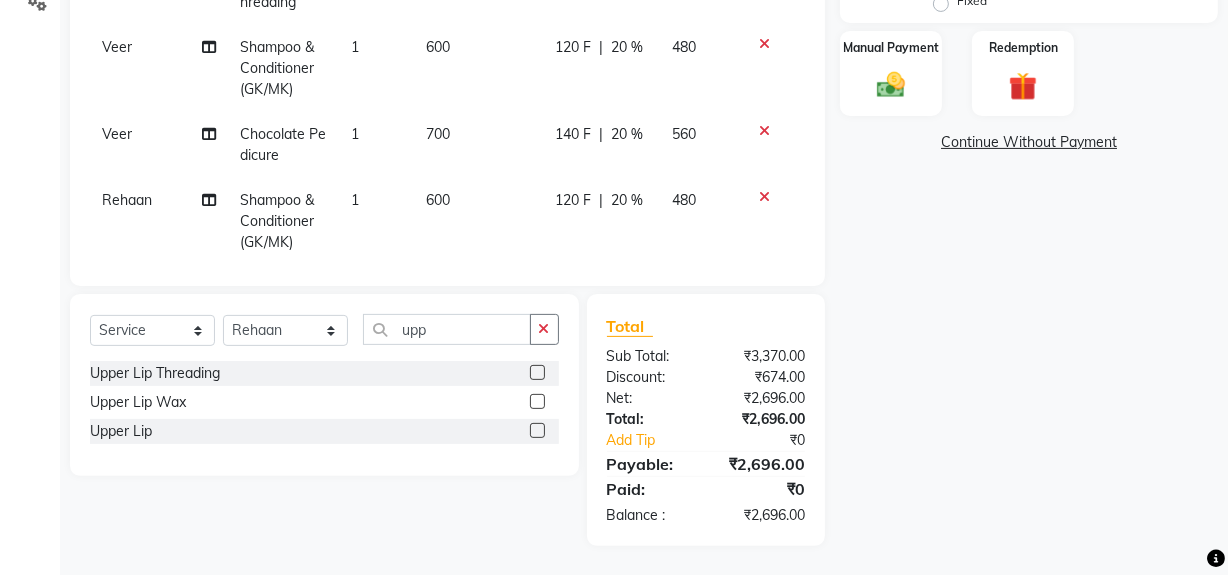 click on "Name: [PERSON_NAME]  Membership:  No Active Membership  Total Visits:  42 Card on file:  0 Last Visit:   [DATE] Points:   0  Coupon Code Apply Service Total:  ₹3,370.00  Discount:  Percentage   Fixed  20 Manual Payment Redemption  Continue Without Payment" 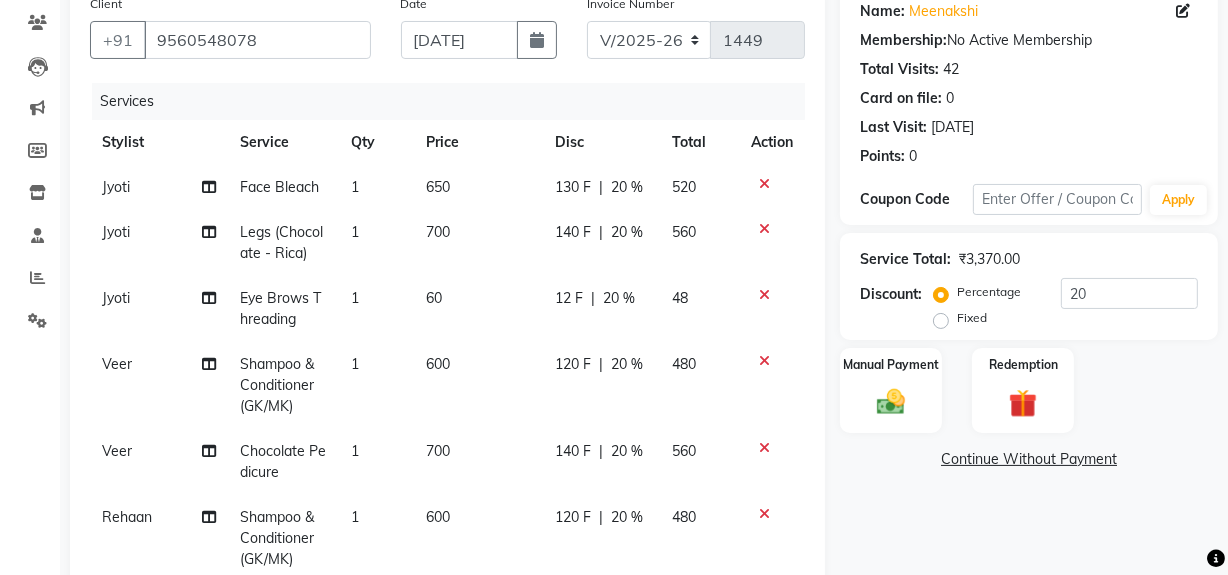 scroll, scrollTop: 154, scrollLeft: 0, axis: vertical 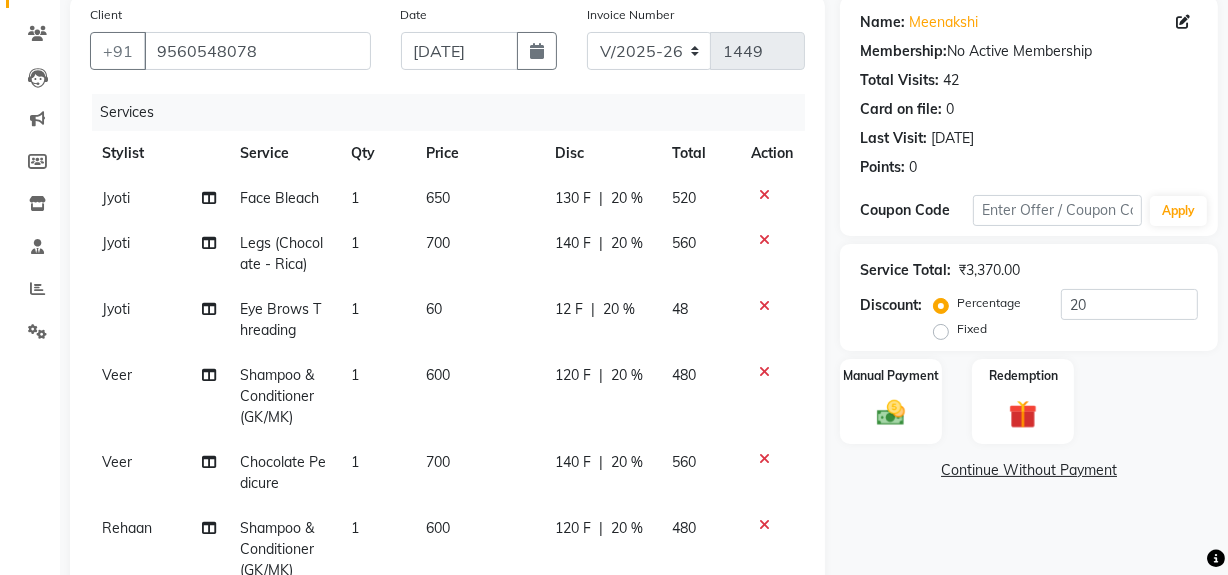 drag, startPoint x: 1227, startPoint y: 254, endPoint x: 1116, endPoint y: 564, distance: 329.27344 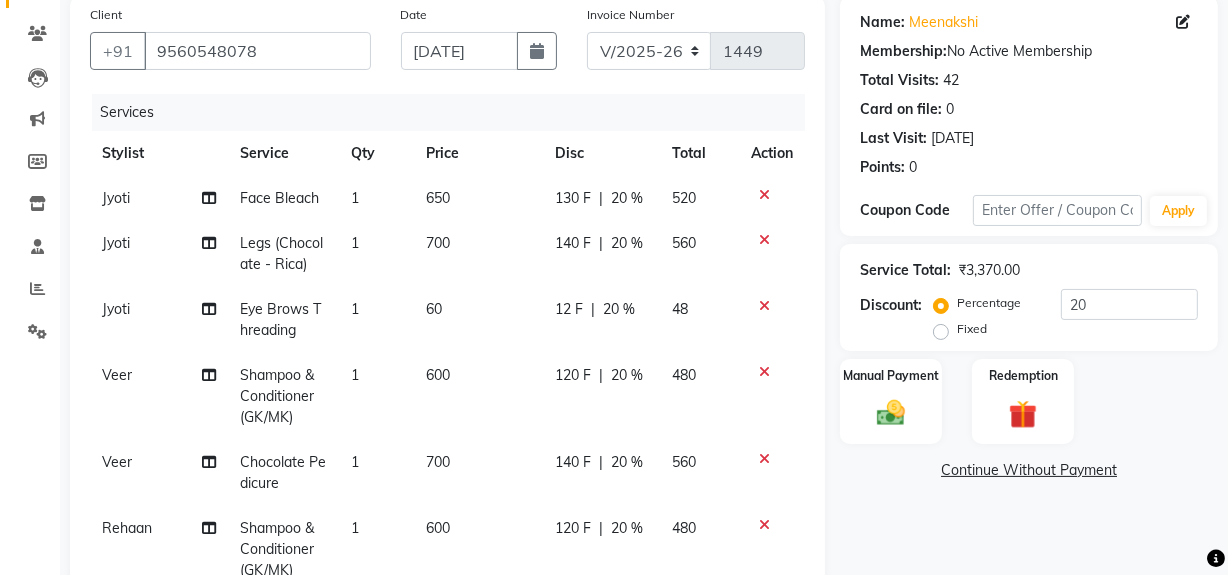click on "Name: [PERSON_NAME]  Membership:  No Active Membership  Total Visits:  42 Card on file:  0 Last Visit:   [DATE] Points:   0  Coupon Code Apply Service Total:  ₹3,370.00  Discount:  Percentage   Fixed  20 Manual Payment Redemption  Continue Without Payment" 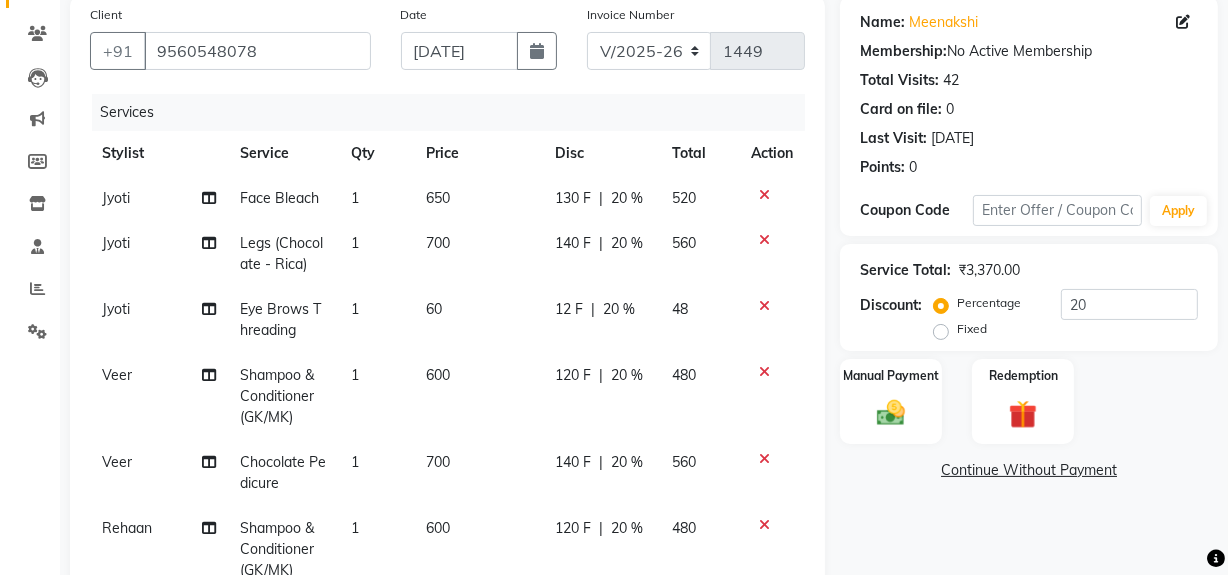scroll, scrollTop: 482, scrollLeft: 0, axis: vertical 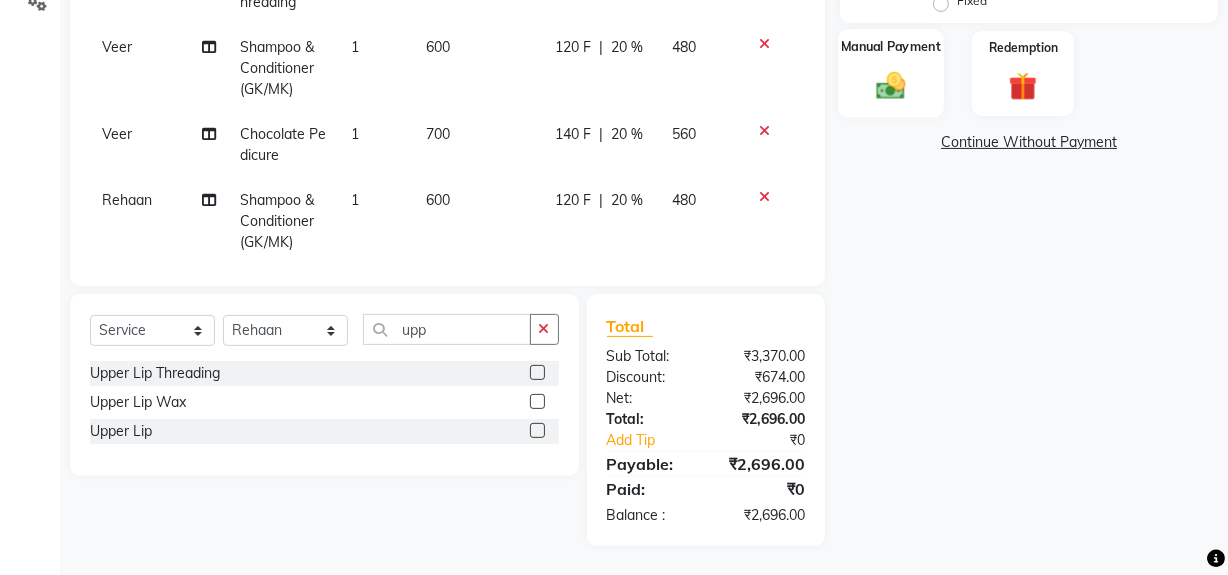 click 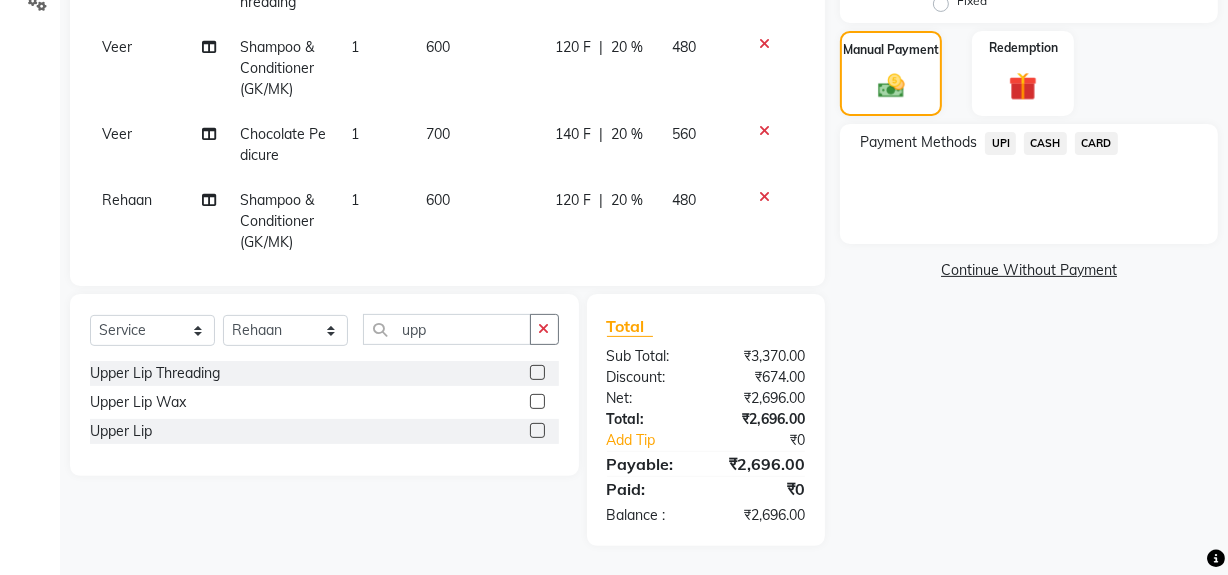 click on "UPI" 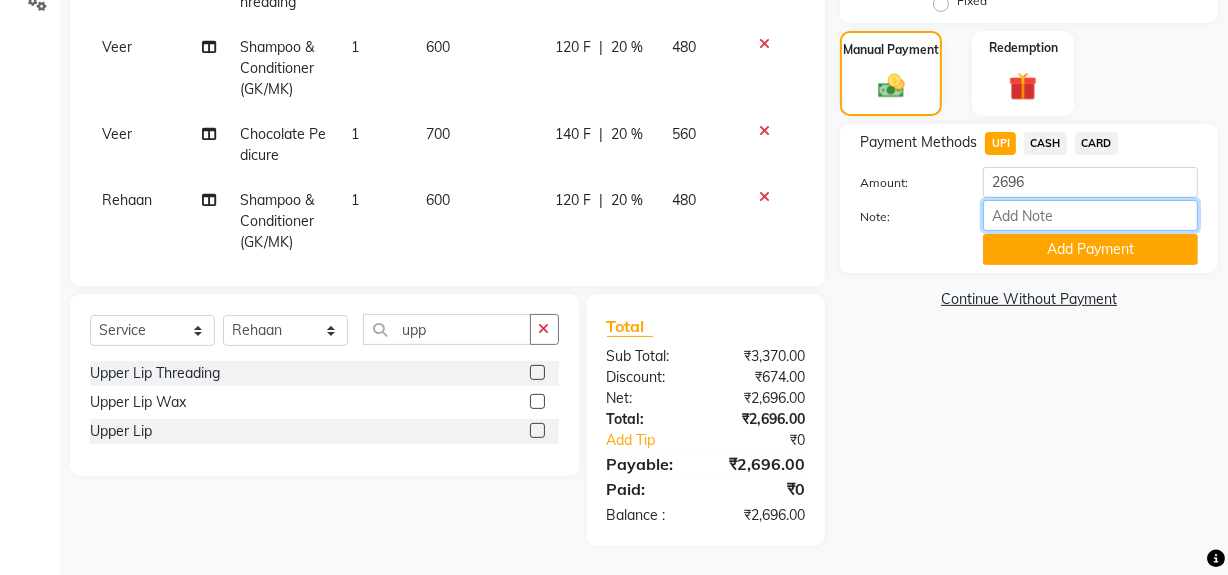 click on "Note:" at bounding box center (1090, 215) 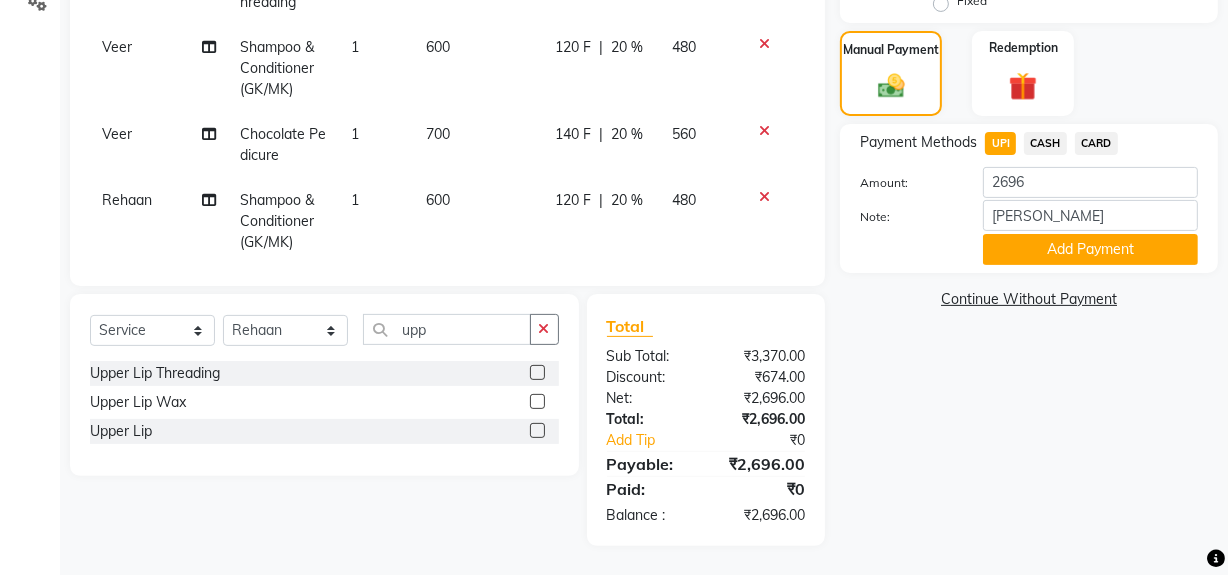 click on "Add Payment" 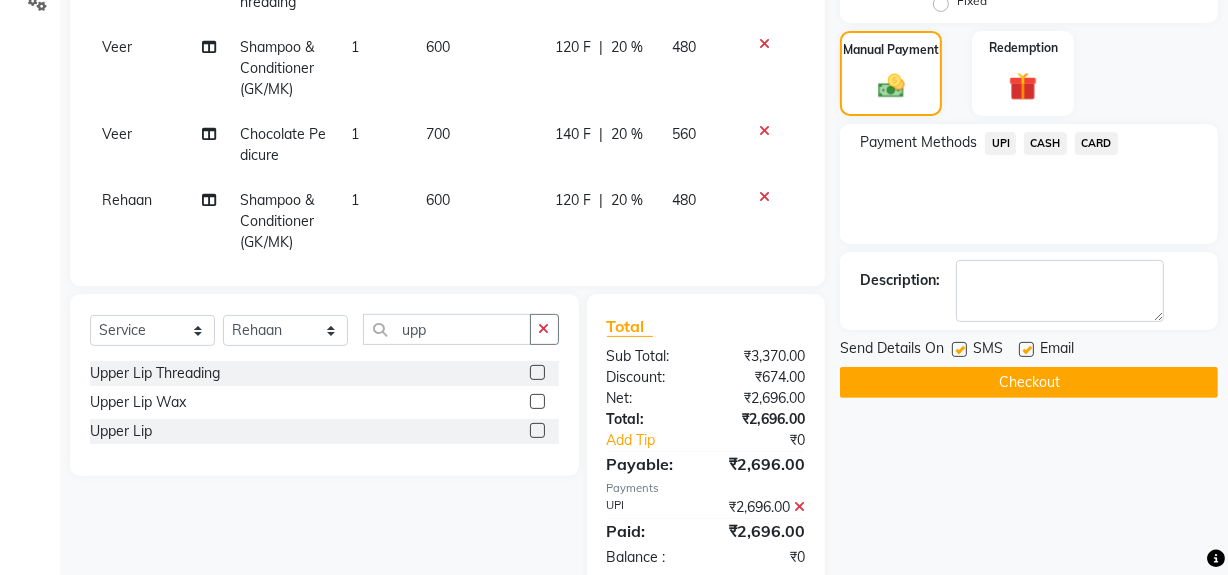 drag, startPoint x: 959, startPoint y: 377, endPoint x: 883, endPoint y: 379, distance: 76.02631 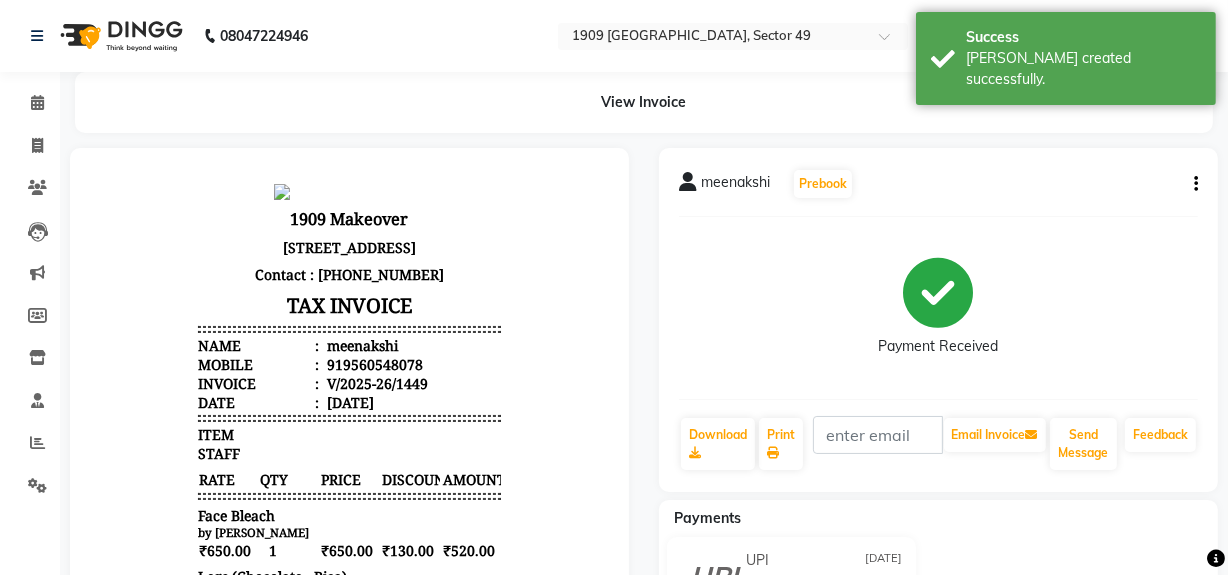 scroll, scrollTop: 0, scrollLeft: 0, axis: both 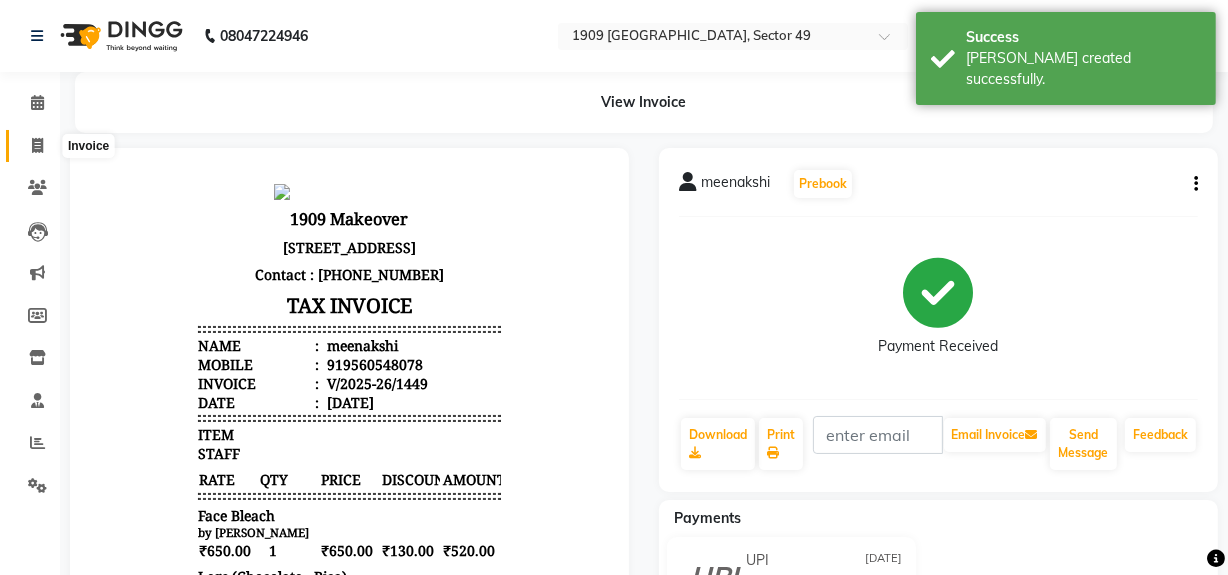 click 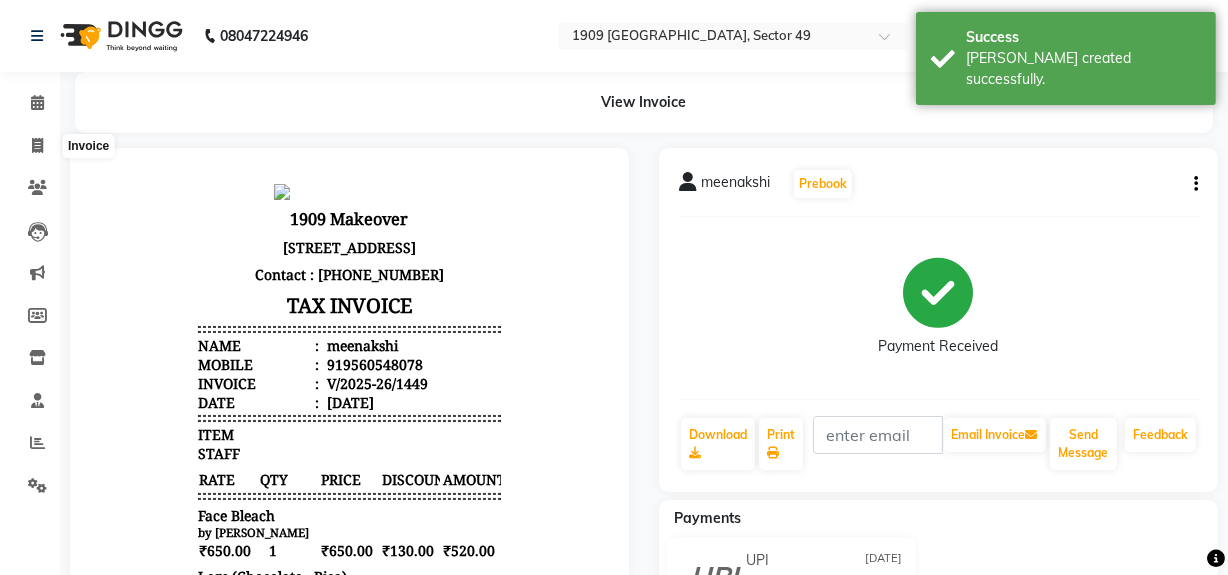 select on "6923" 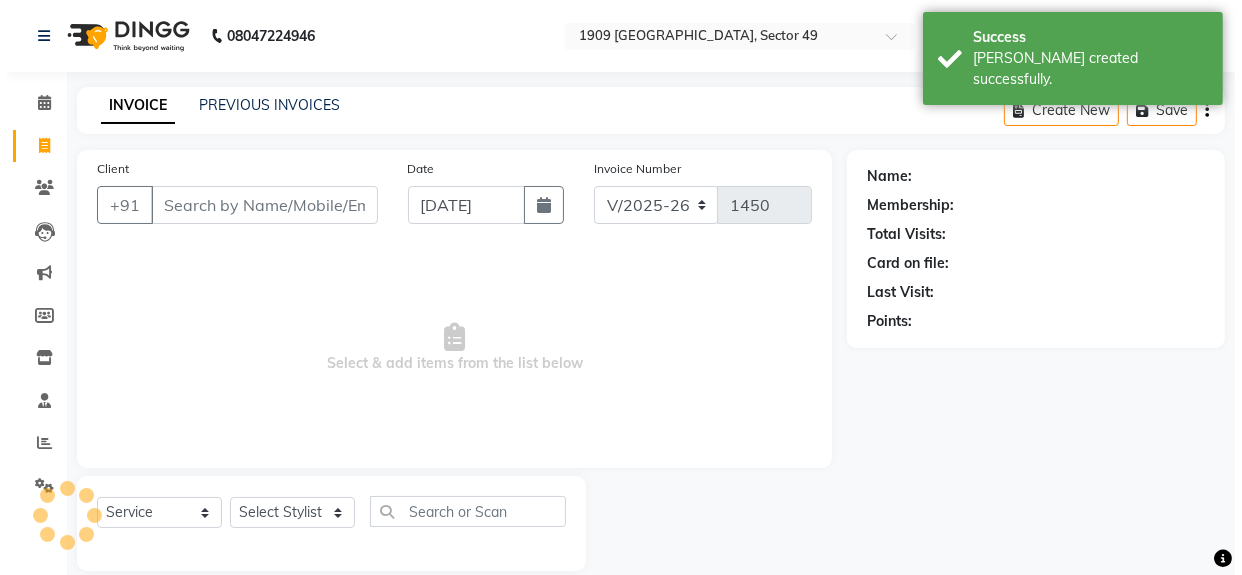 scroll, scrollTop: 26, scrollLeft: 0, axis: vertical 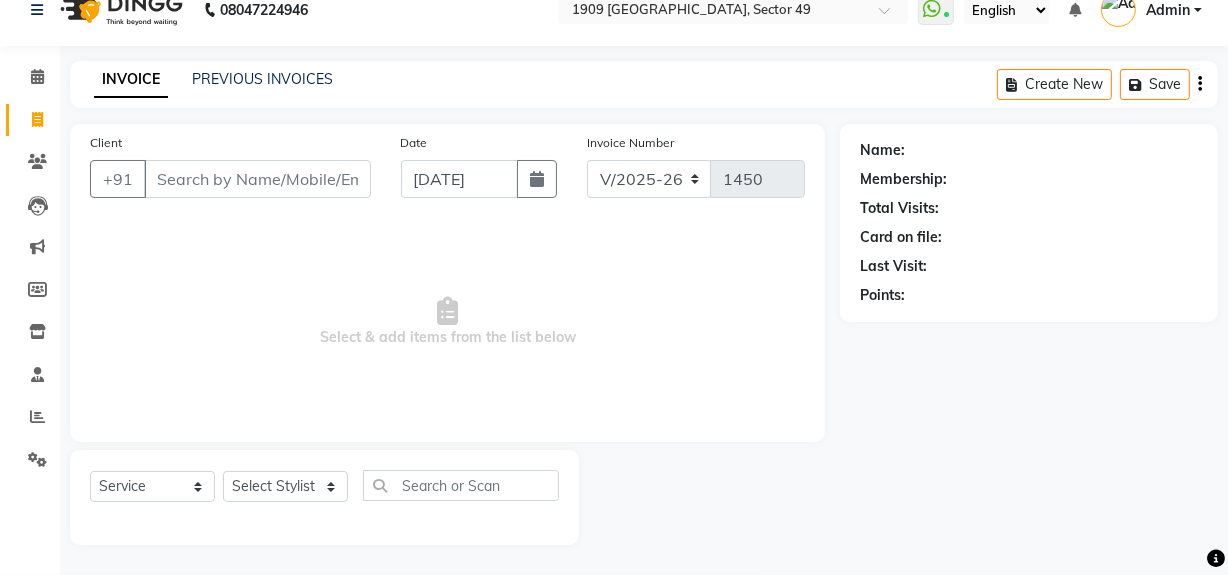 click on "Client" at bounding box center (257, 179) 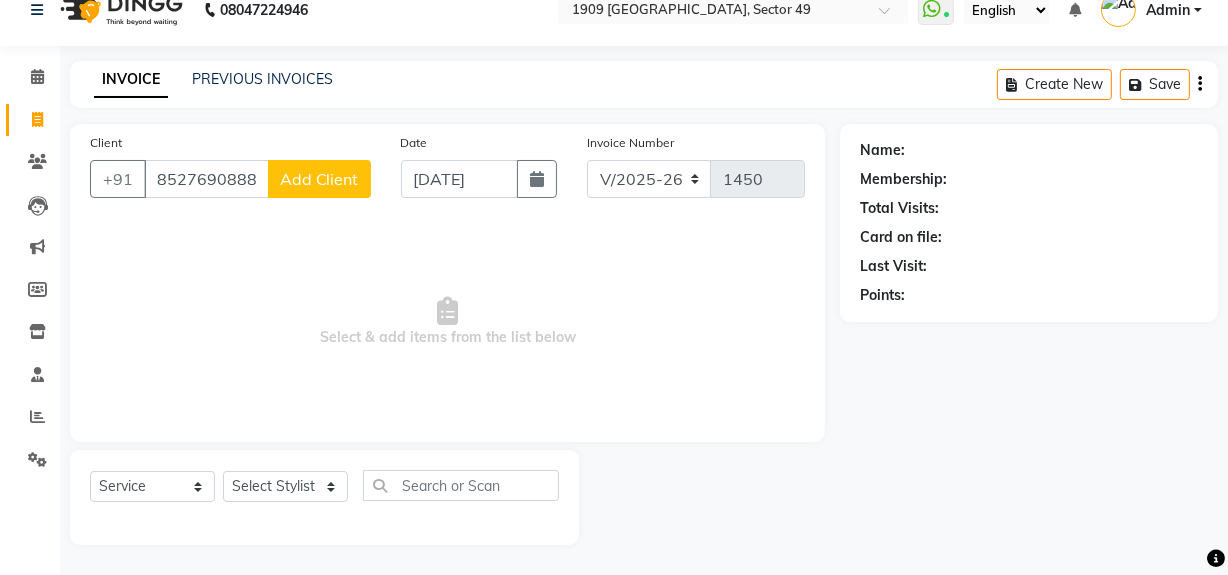 type on "8527690888" 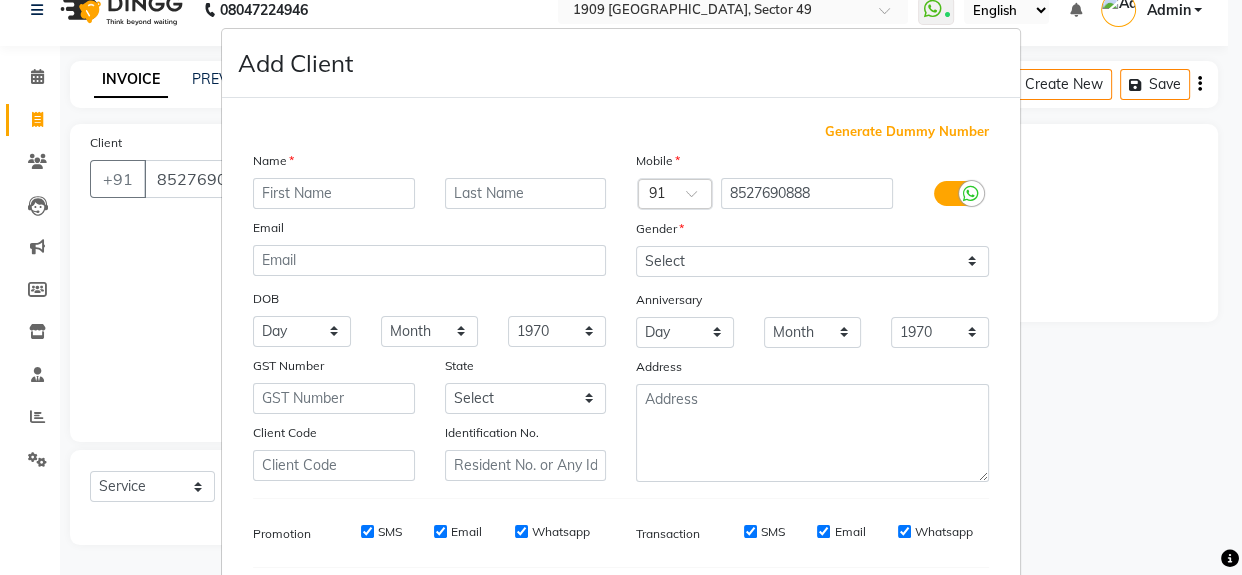 click at bounding box center (334, 193) 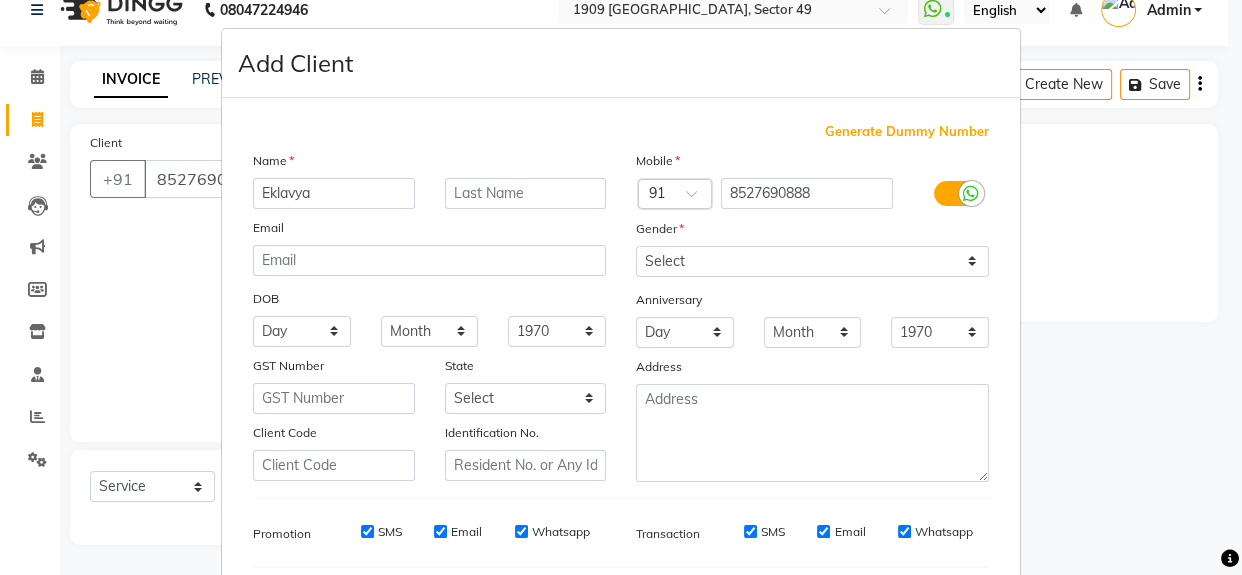 type on "Eklavya" 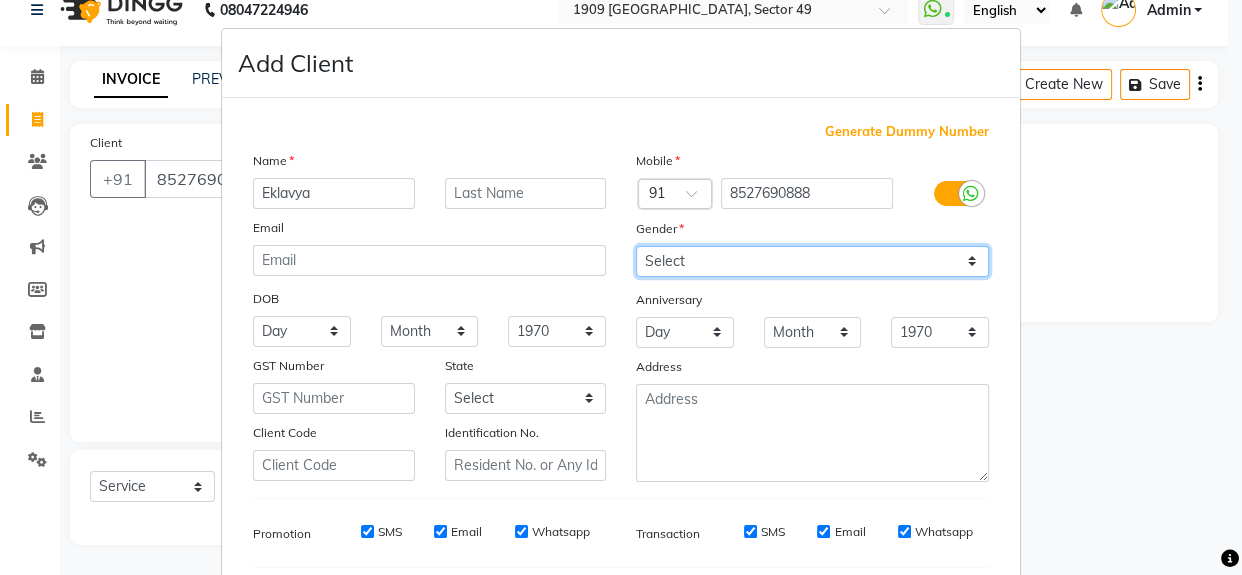 drag, startPoint x: 711, startPoint y: 253, endPoint x: 711, endPoint y: 270, distance: 17 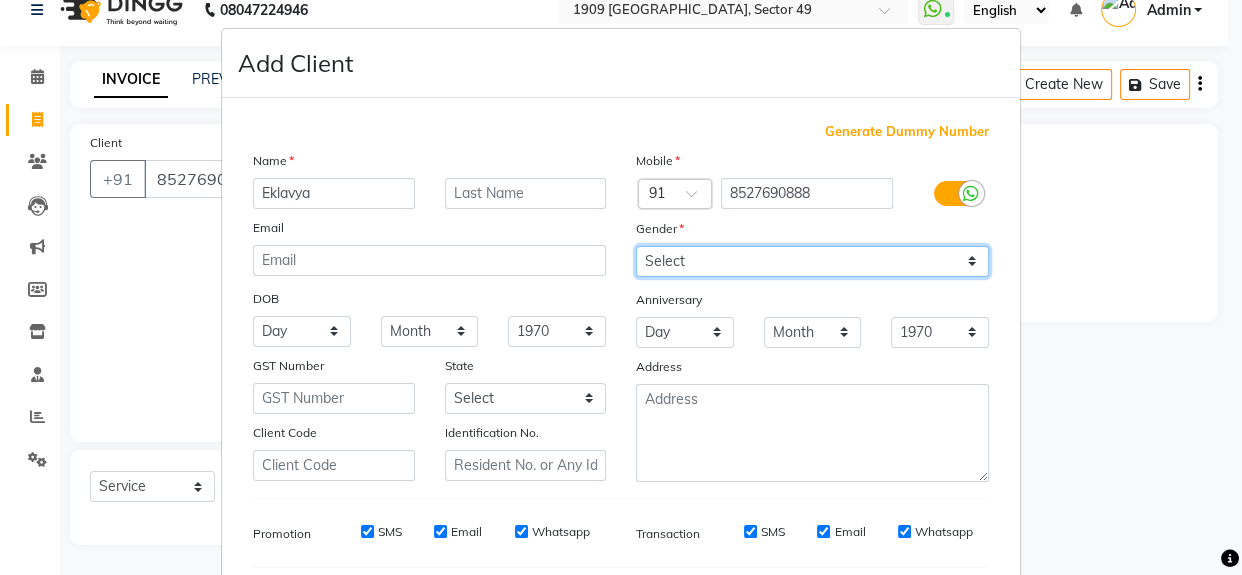select on "[DEMOGRAPHIC_DATA]" 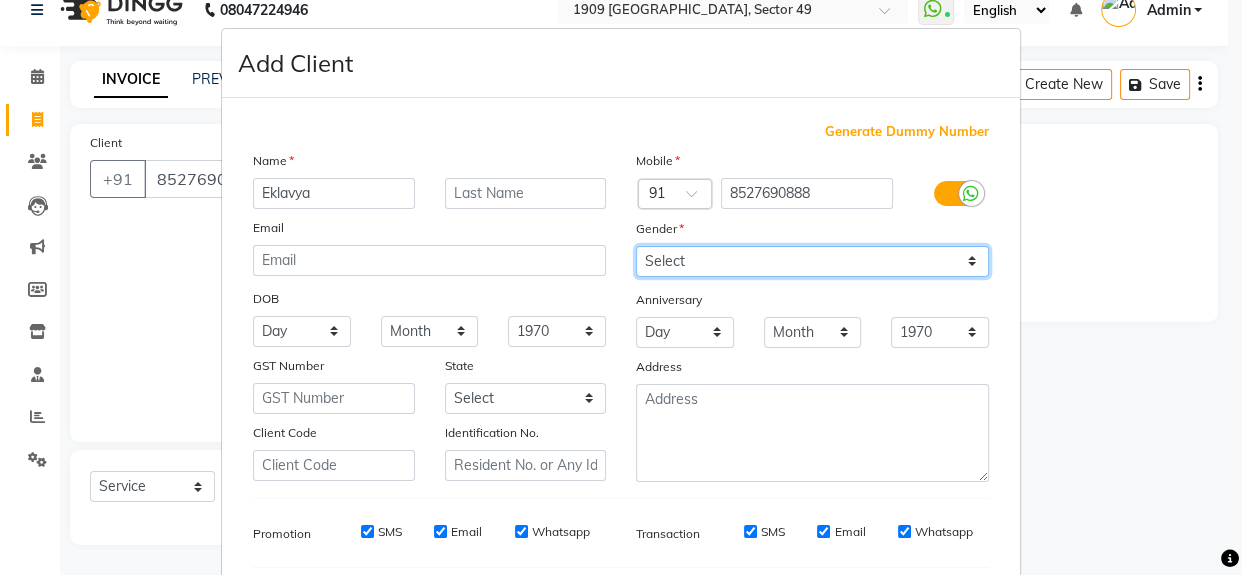 click on "Select [DEMOGRAPHIC_DATA] [DEMOGRAPHIC_DATA] Other Prefer Not To Say" at bounding box center (812, 261) 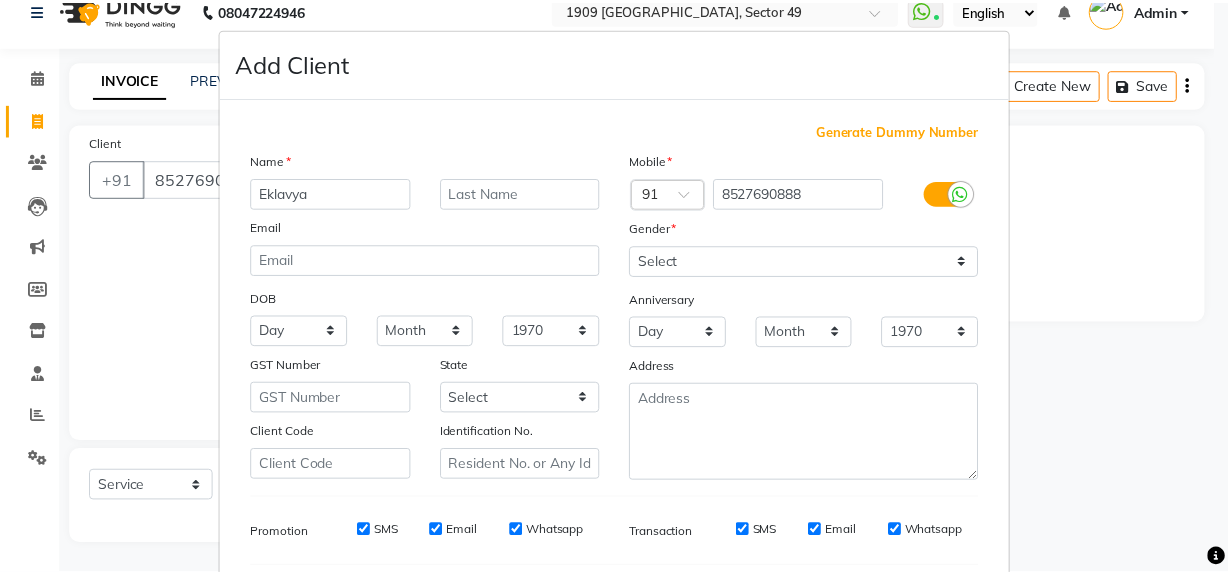 scroll, scrollTop: 278, scrollLeft: 0, axis: vertical 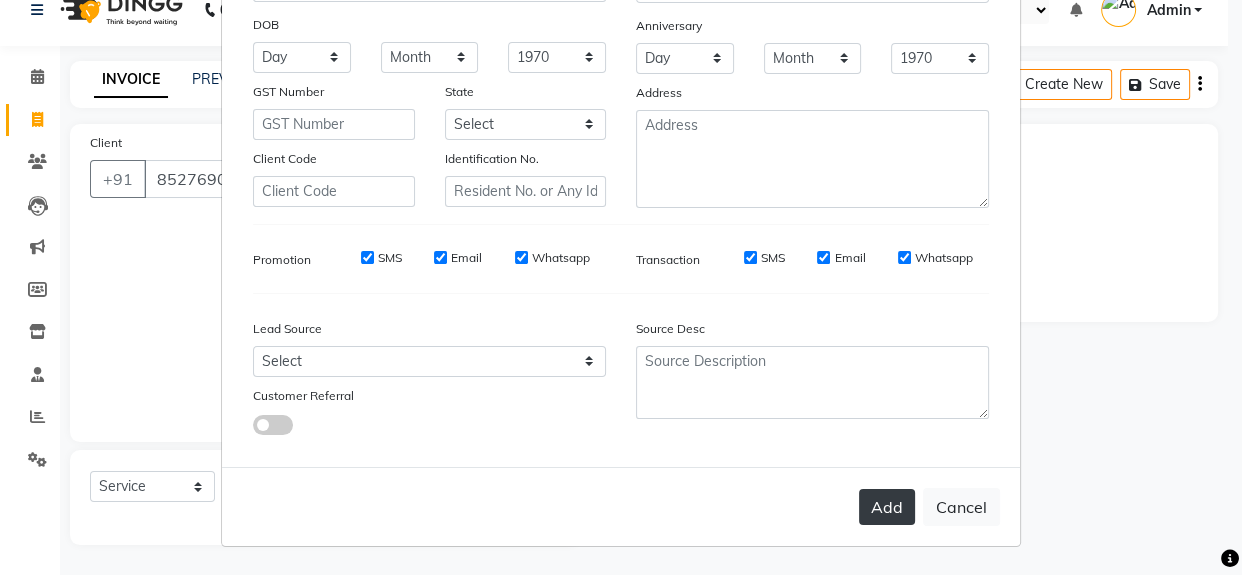 click on "Add" at bounding box center (887, 507) 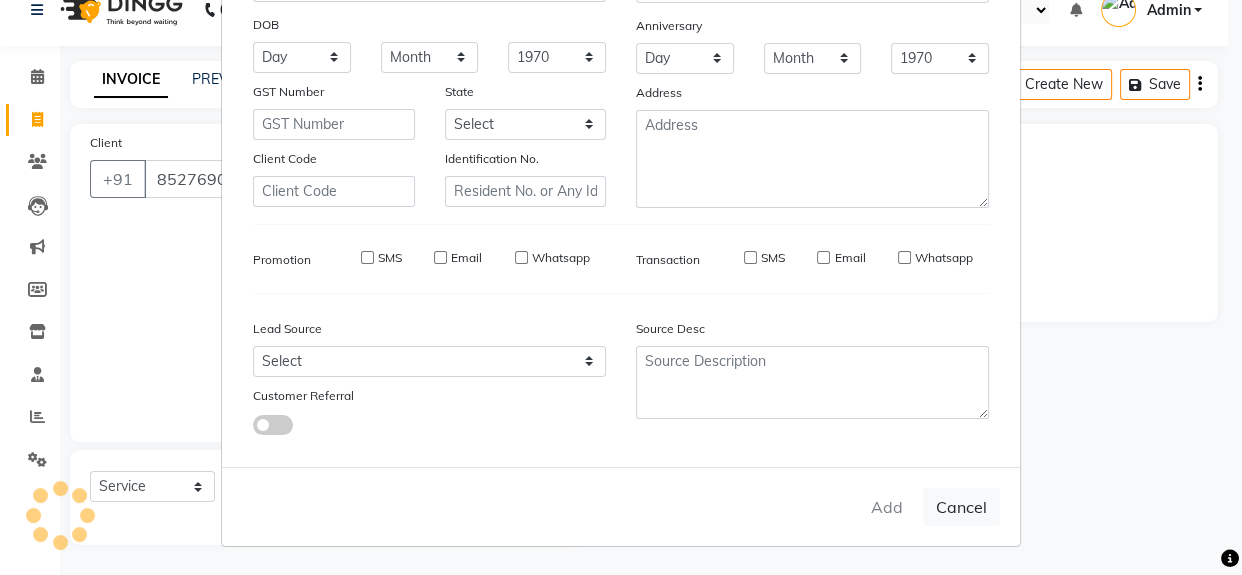 type 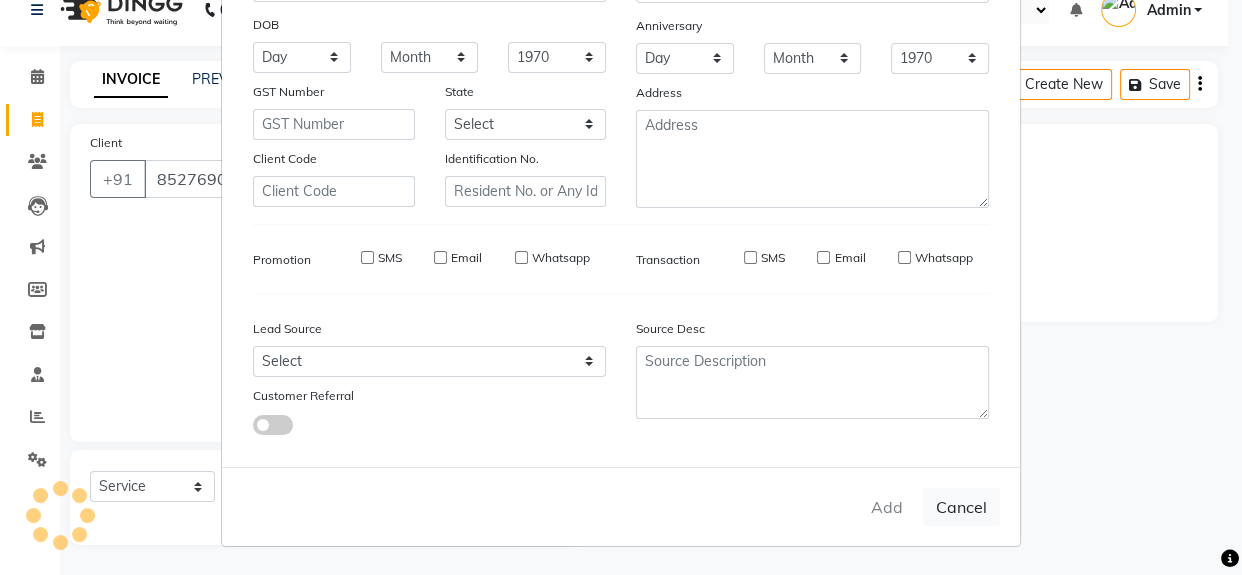select 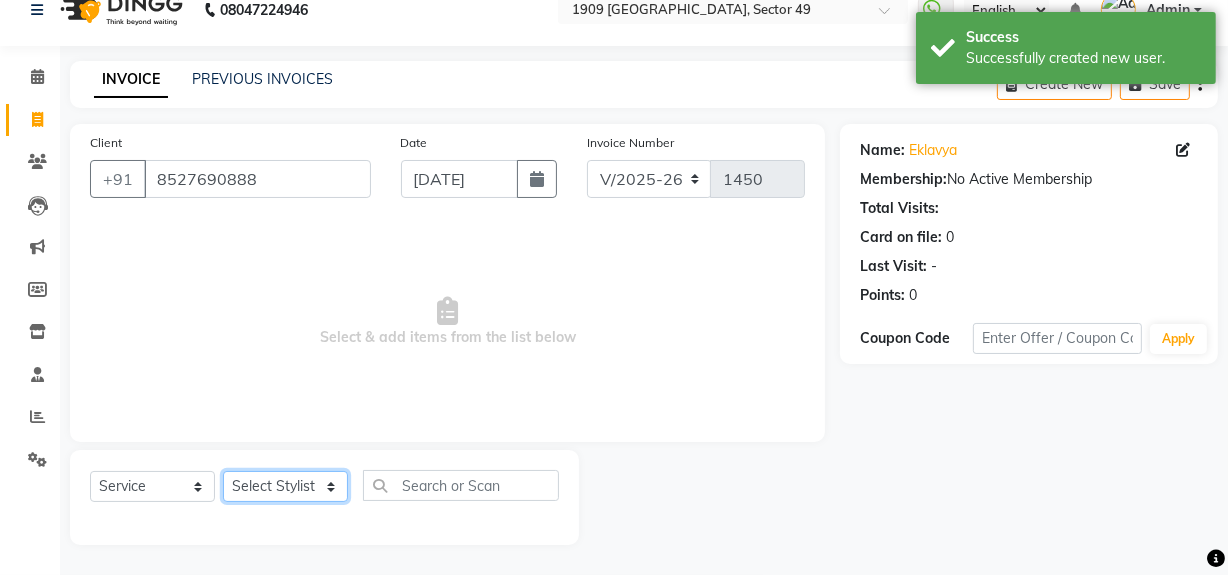 click on "Select Stylist [PERSON_NAME] [PERSON_NAME] House Sale Jyoti Nisha [PERSON_NAME] [PERSON_NAME] Veer [PERSON_NAME] Vishal" 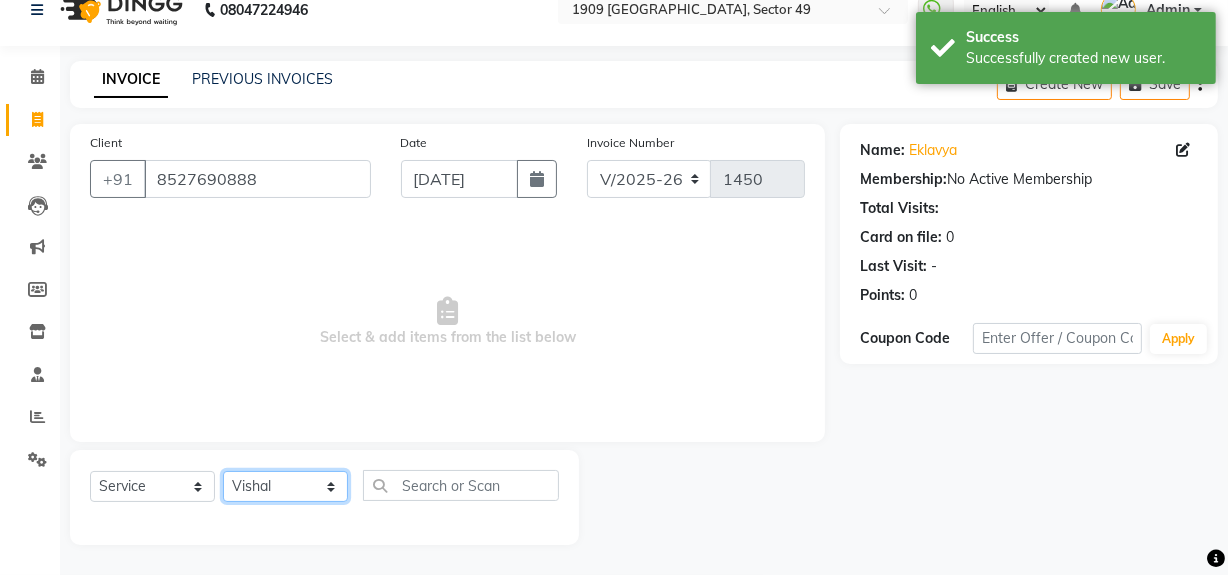click on "Select Stylist [PERSON_NAME] [PERSON_NAME] House Sale Jyoti Nisha [PERSON_NAME] [PERSON_NAME] Veer [PERSON_NAME] Vishal" 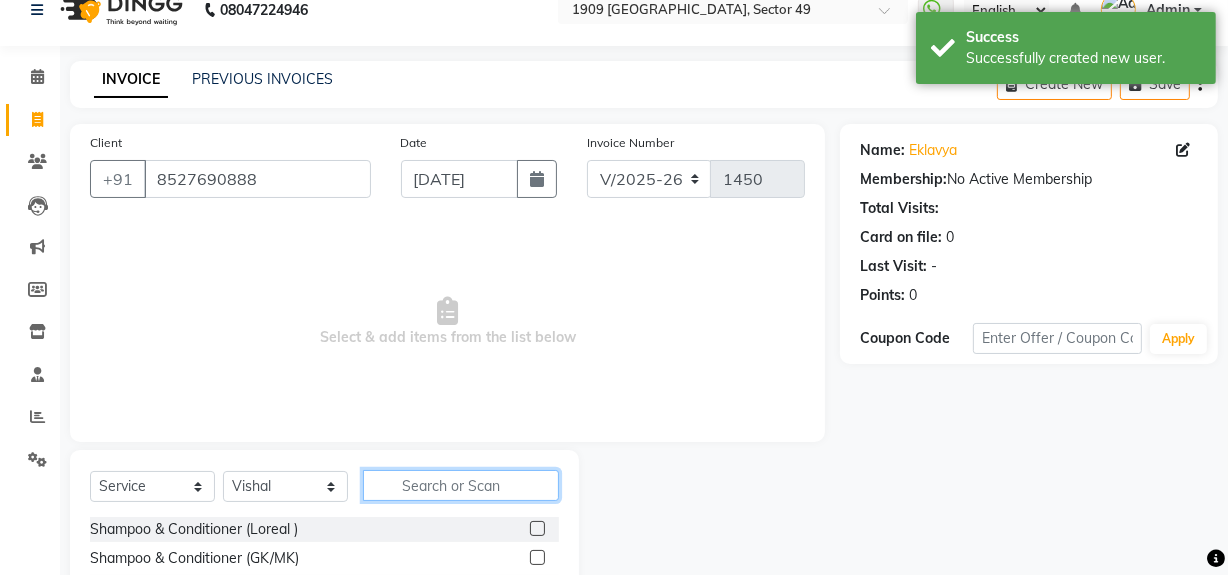 click 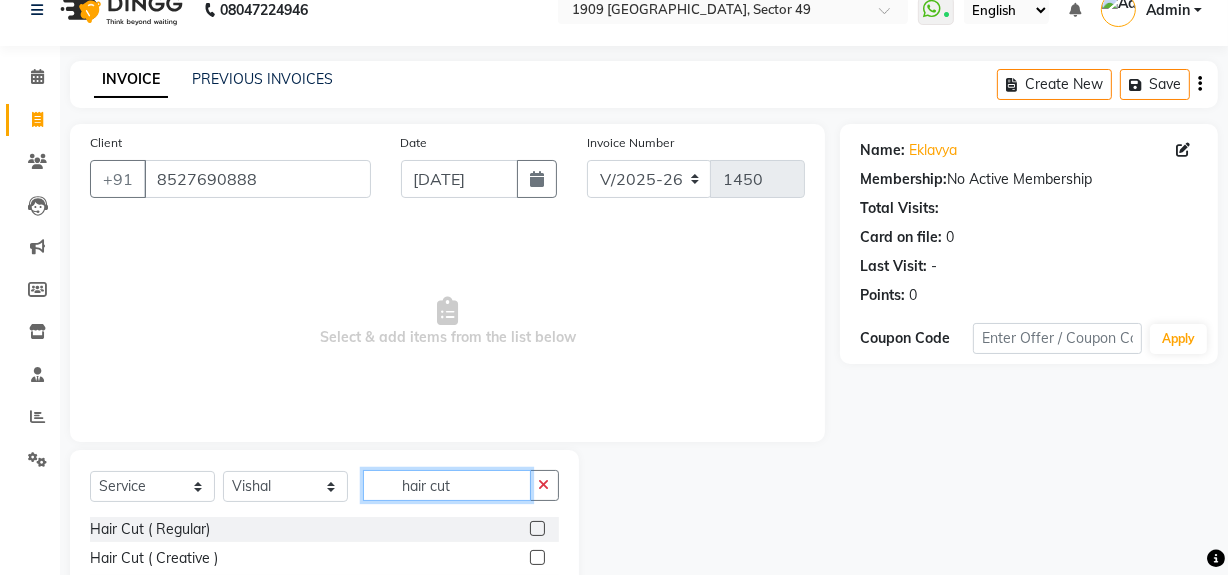 scroll, scrollTop: 170, scrollLeft: 0, axis: vertical 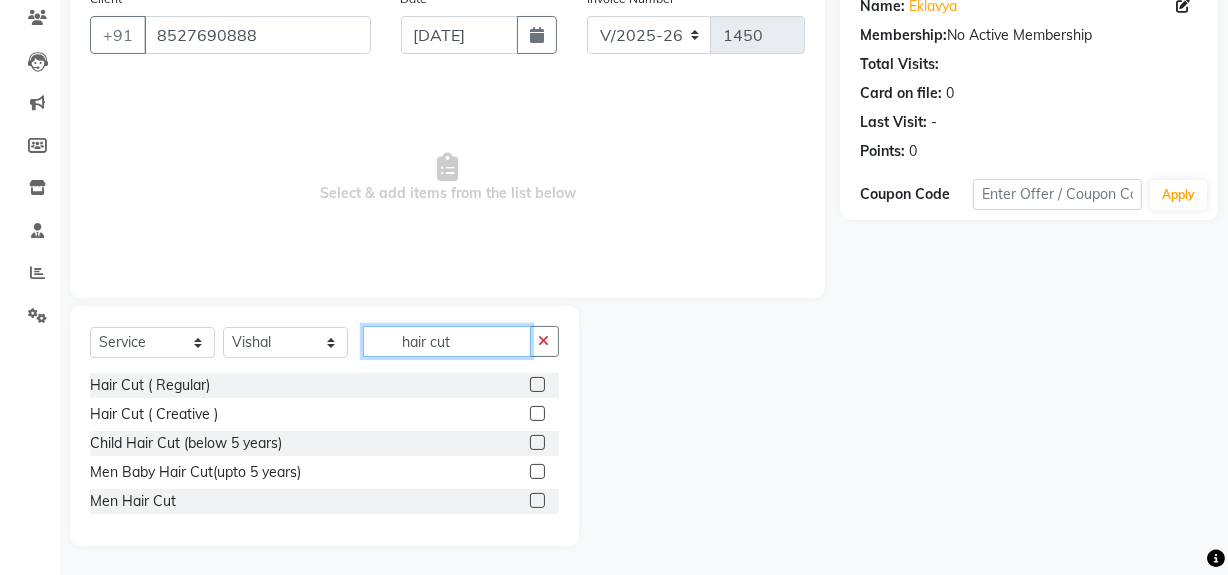 type on "hair cut" 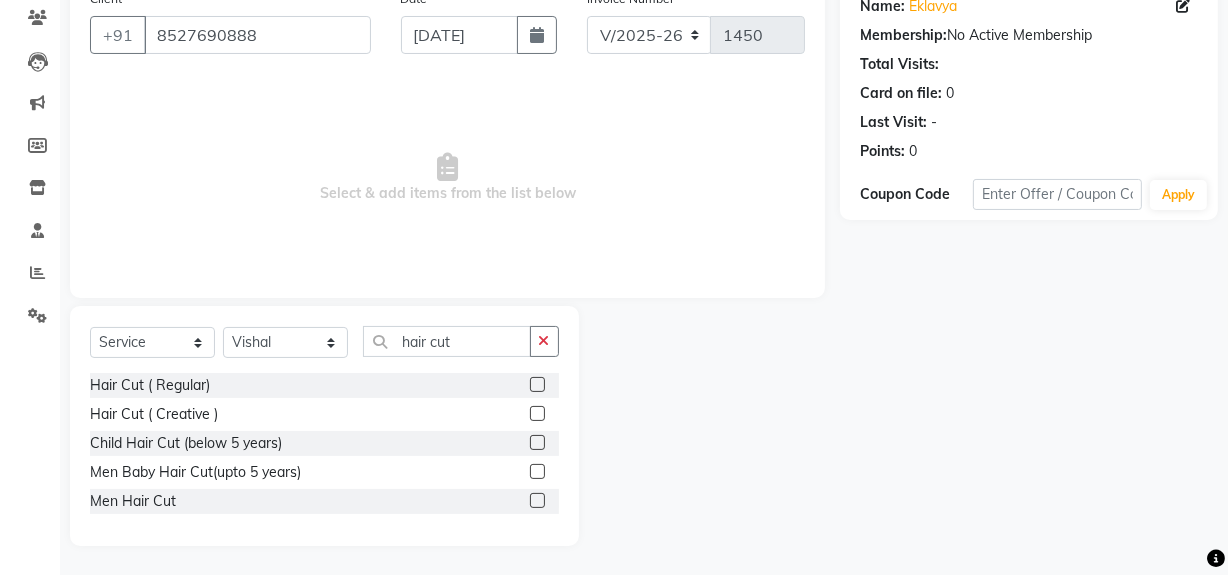 click 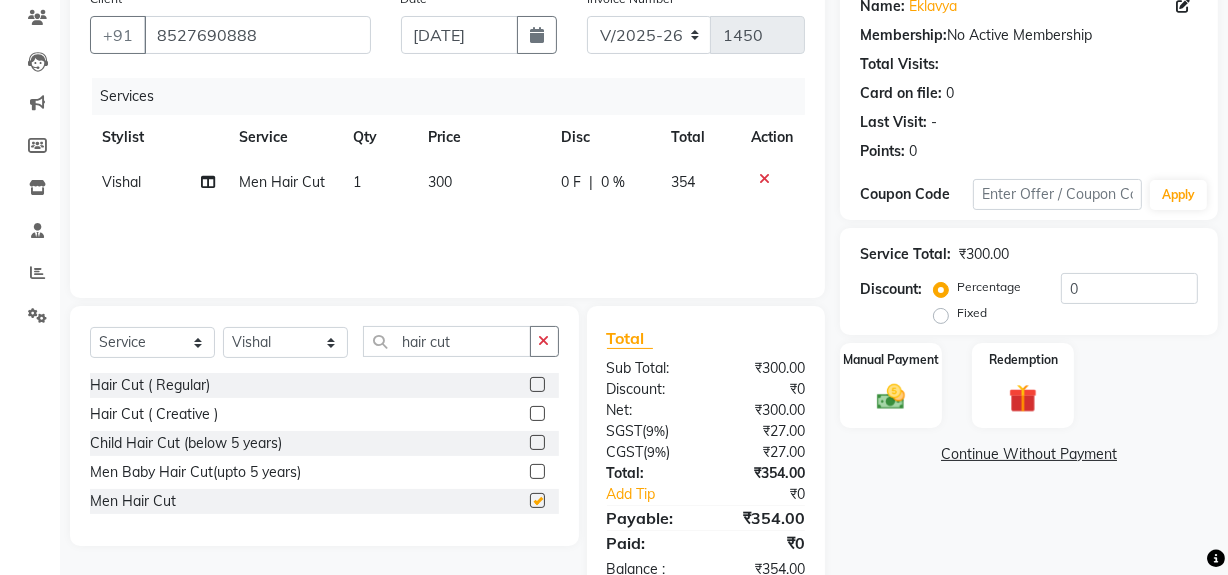 checkbox on "false" 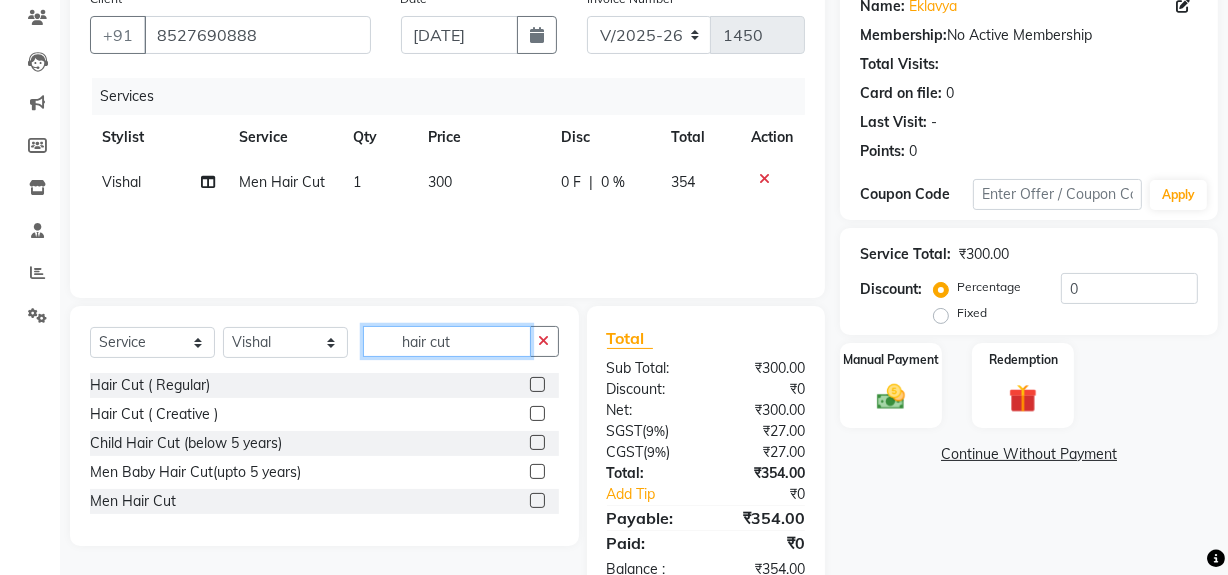 drag, startPoint x: 404, startPoint y: 337, endPoint x: 485, endPoint y: 339, distance: 81.02469 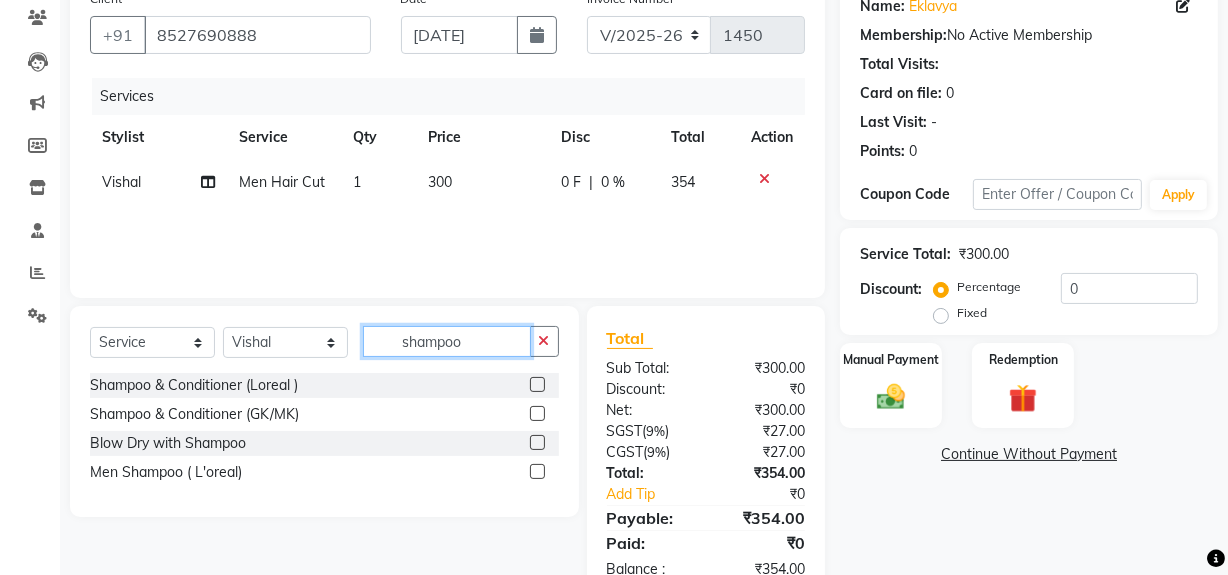 type on "shampoo" 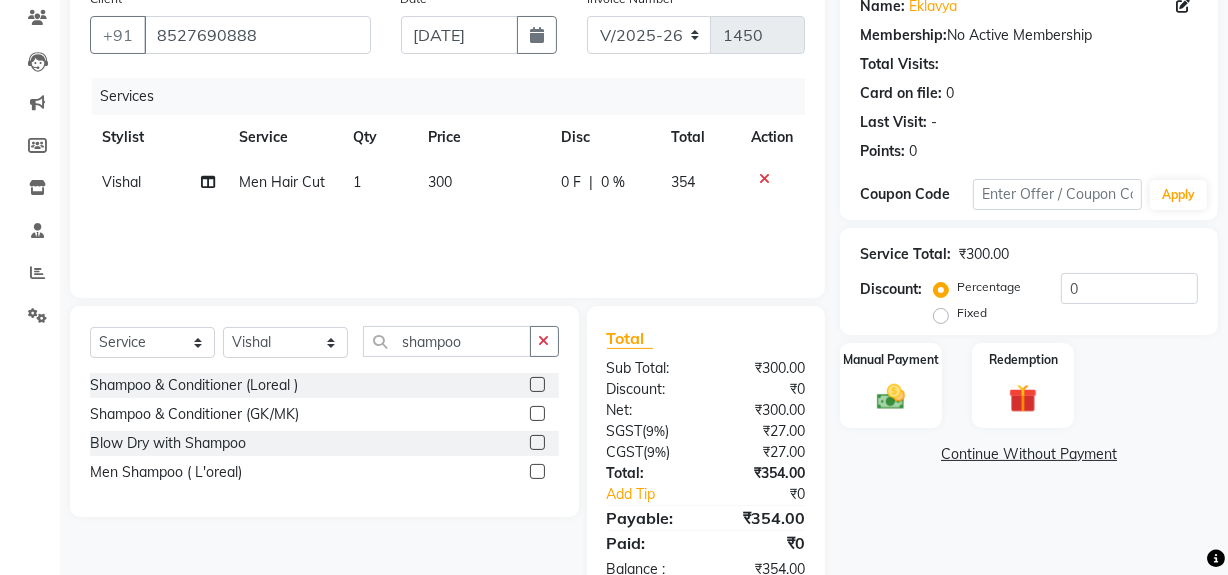 click 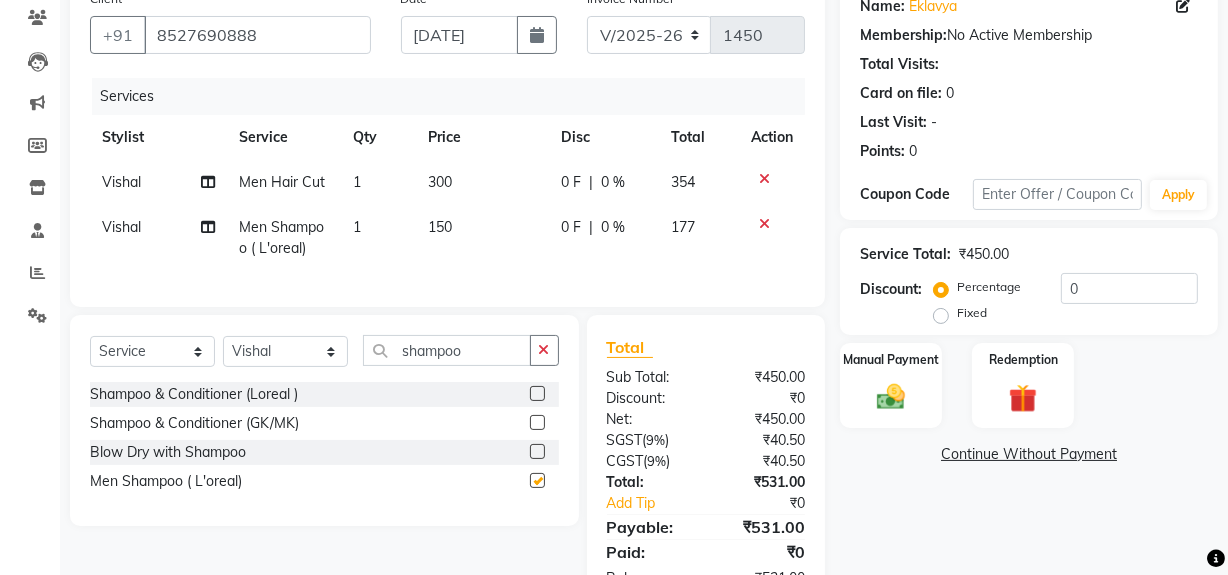 checkbox on "false" 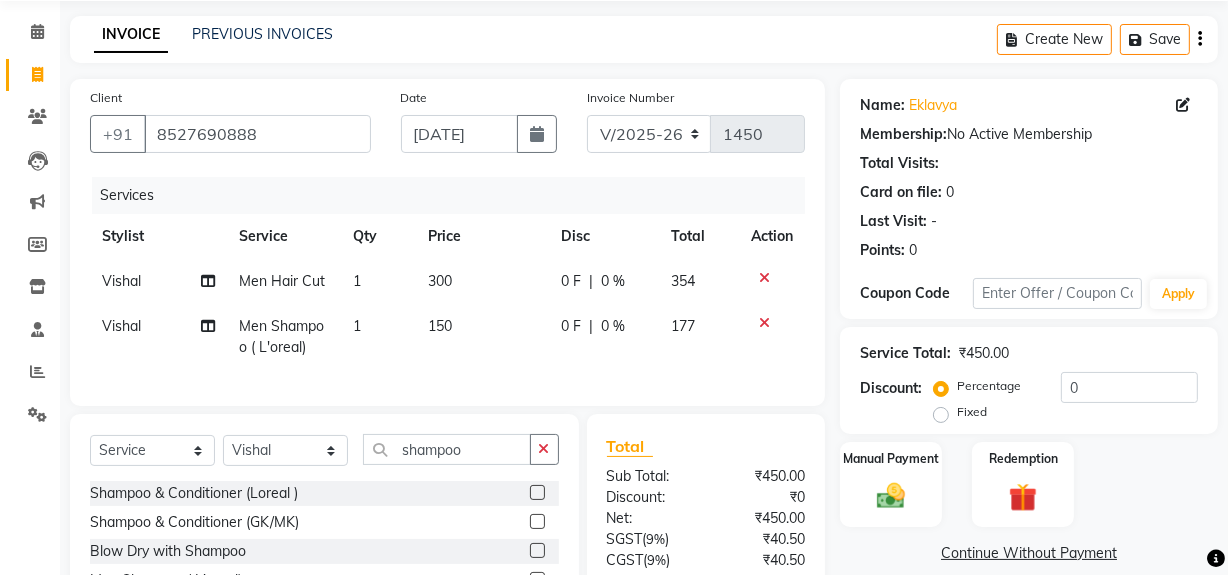 scroll, scrollTop: 63, scrollLeft: 0, axis: vertical 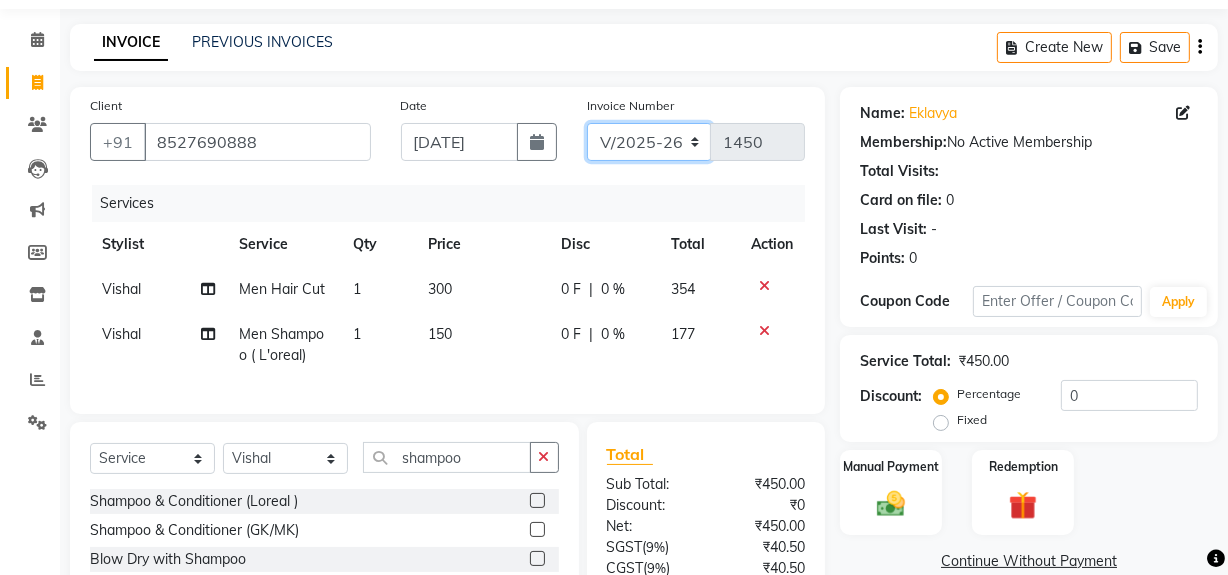 drag, startPoint x: 669, startPoint y: 138, endPoint x: 661, endPoint y: 160, distance: 23.409399 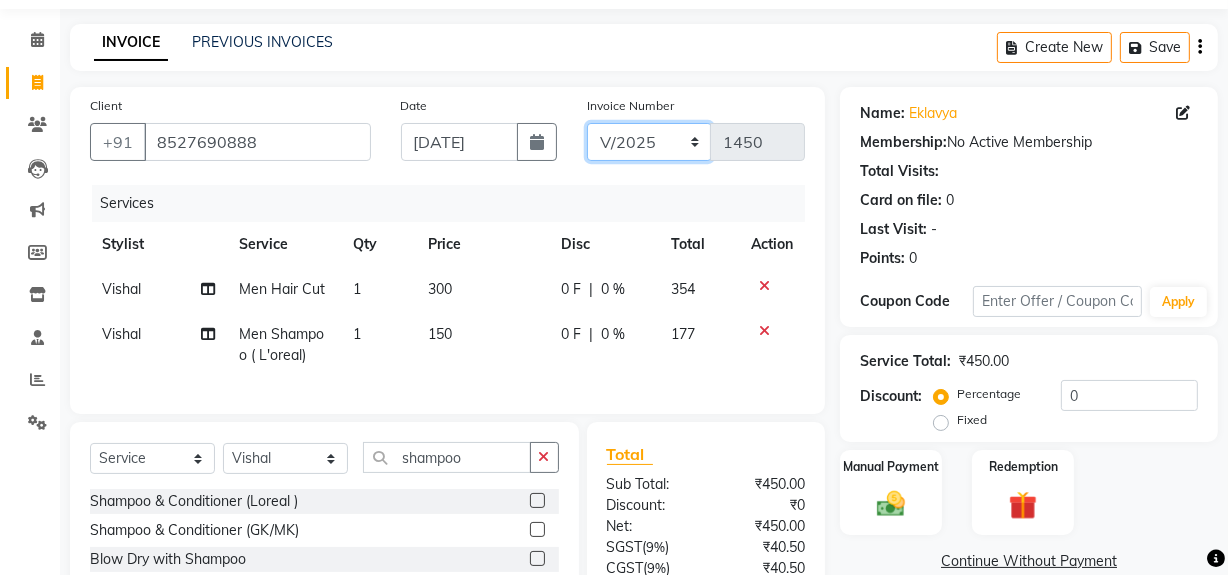 click on "V/2025 V/2025-26" 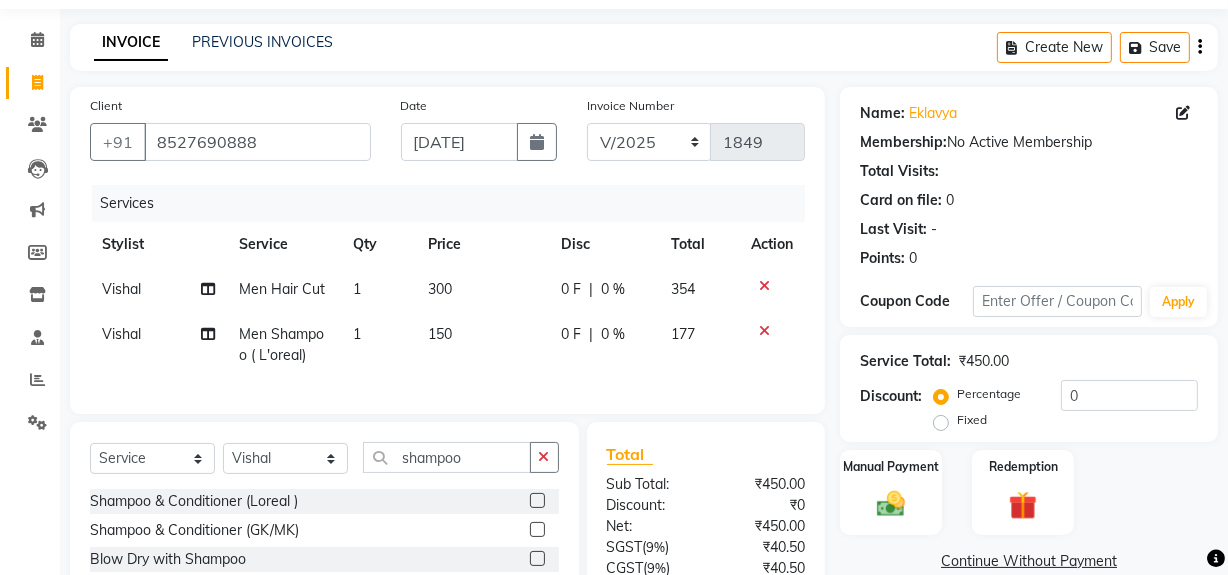 click 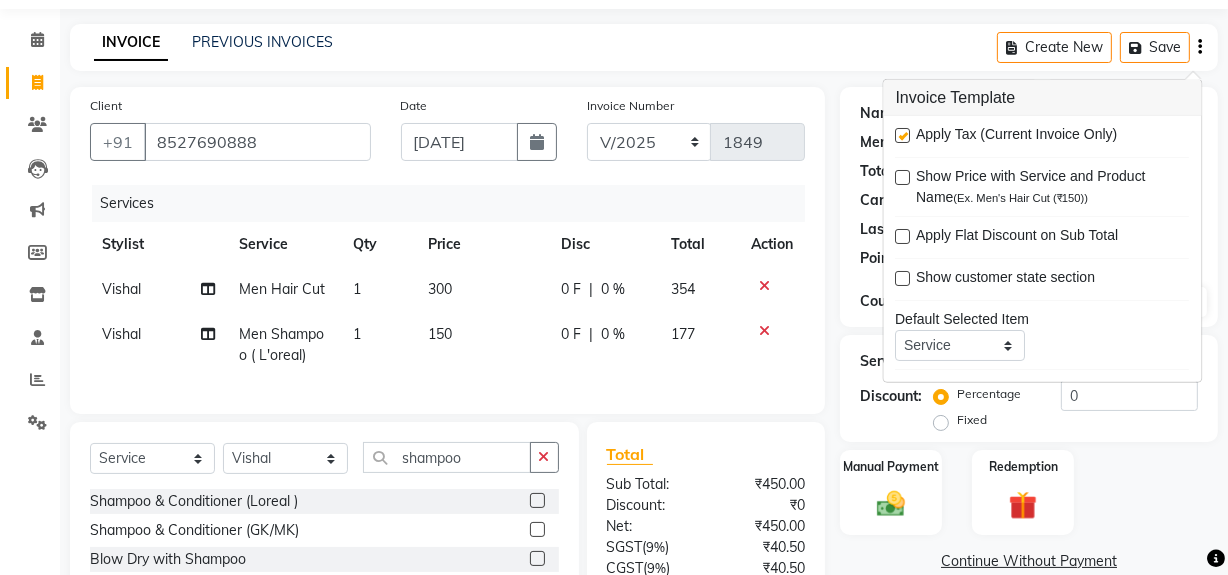 click at bounding box center [903, 135] 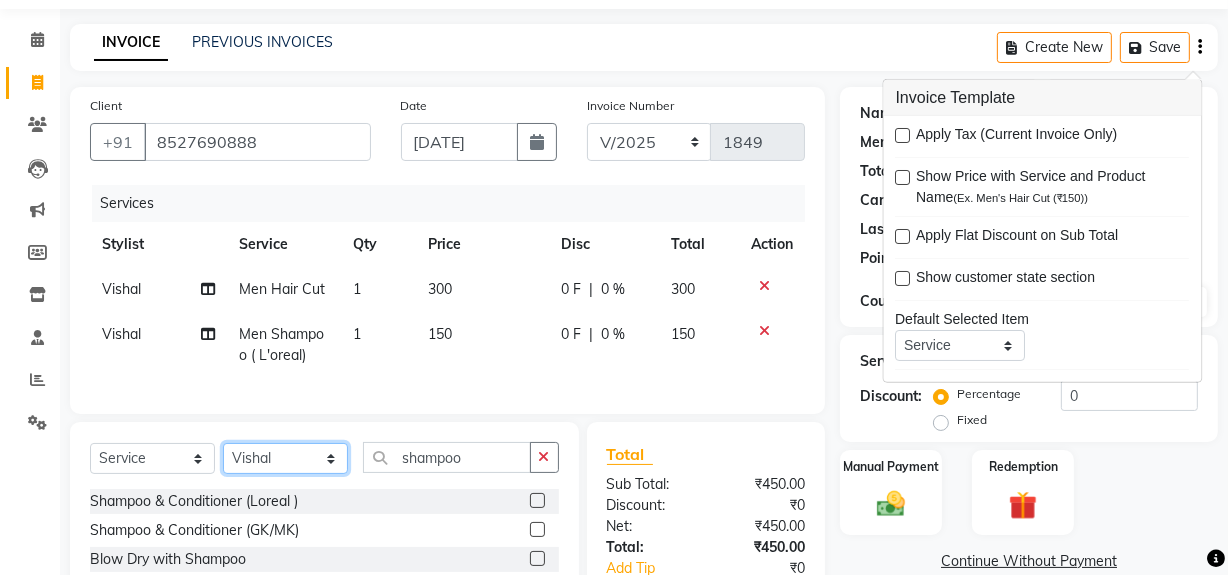 click on "Select Stylist [PERSON_NAME] [PERSON_NAME] House Sale Jyoti Nisha [PERSON_NAME] [PERSON_NAME] Veer [PERSON_NAME] Vishal" 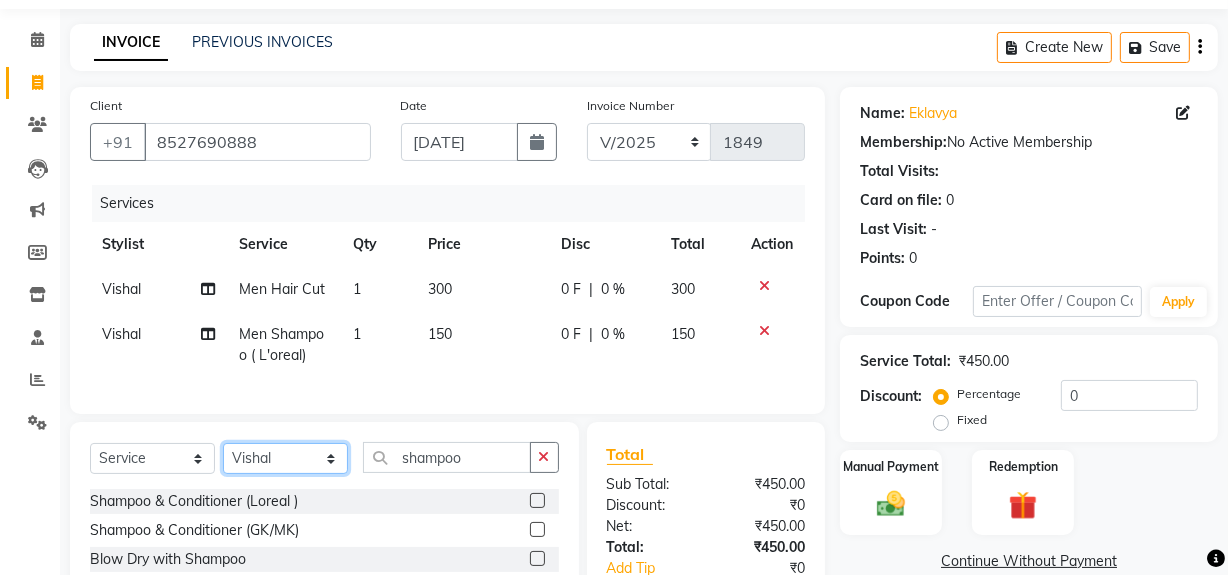 select on "61498" 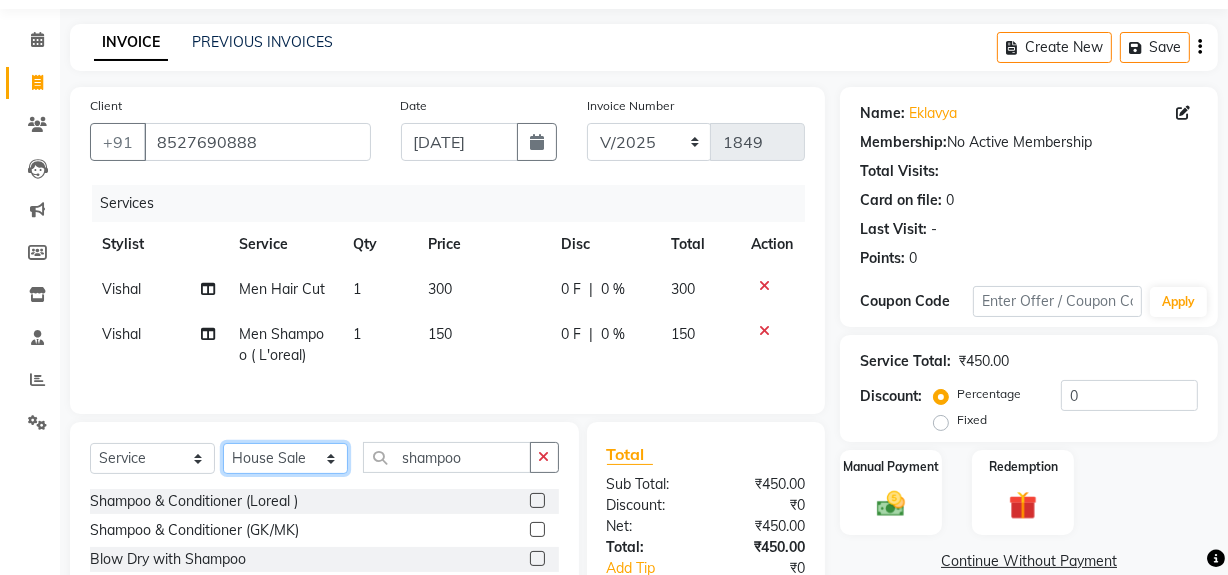click on "Select Stylist [PERSON_NAME] [PERSON_NAME] House Sale Jyoti Nisha [PERSON_NAME] [PERSON_NAME] Veer [PERSON_NAME] Vishal" 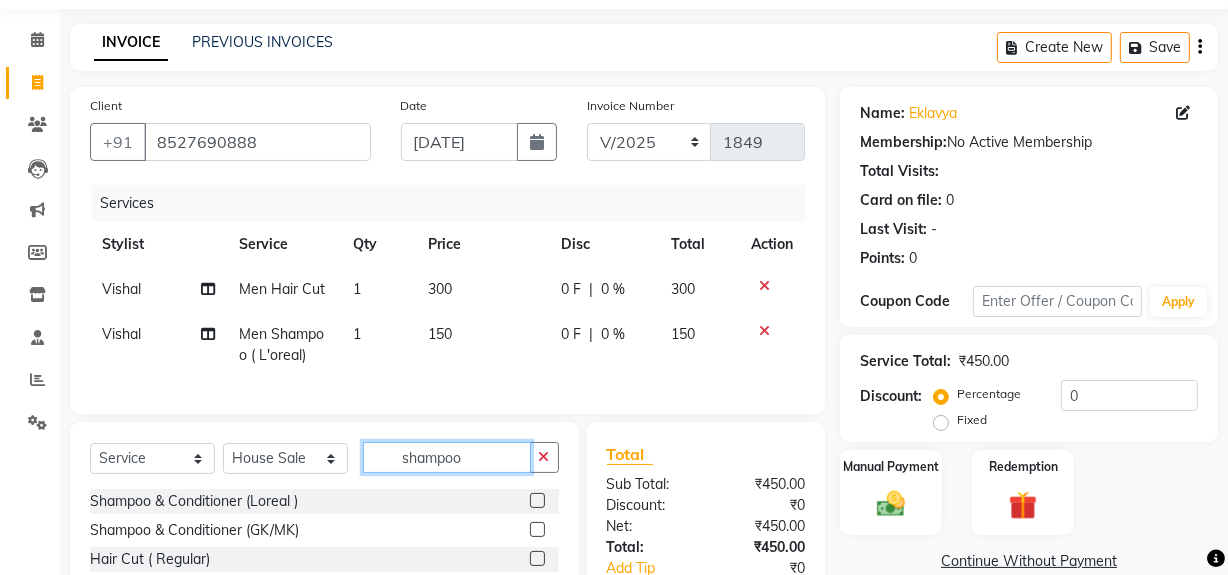 click on "shampoo" 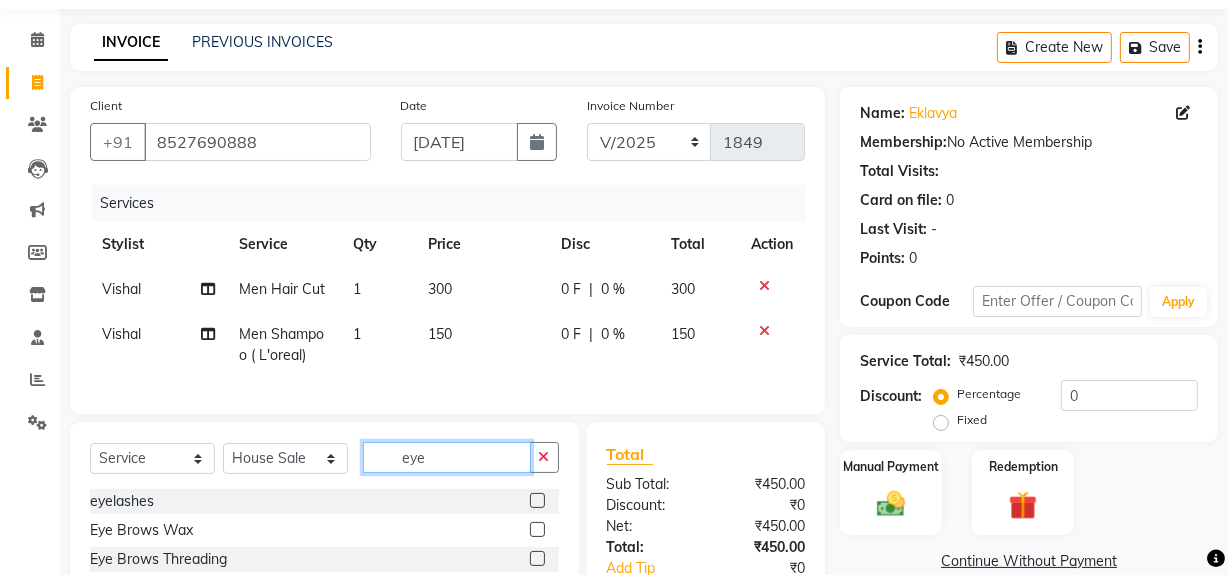 type on "eye" 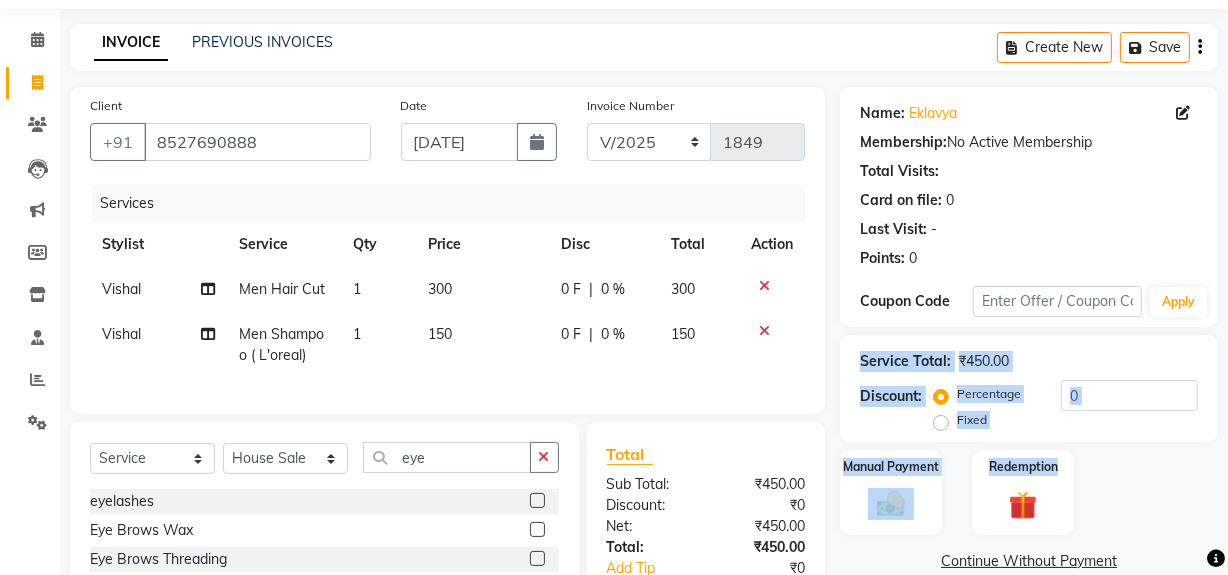 drag, startPoint x: 1240, startPoint y: 454, endPoint x: 1236, endPoint y: 488, distance: 34.234486 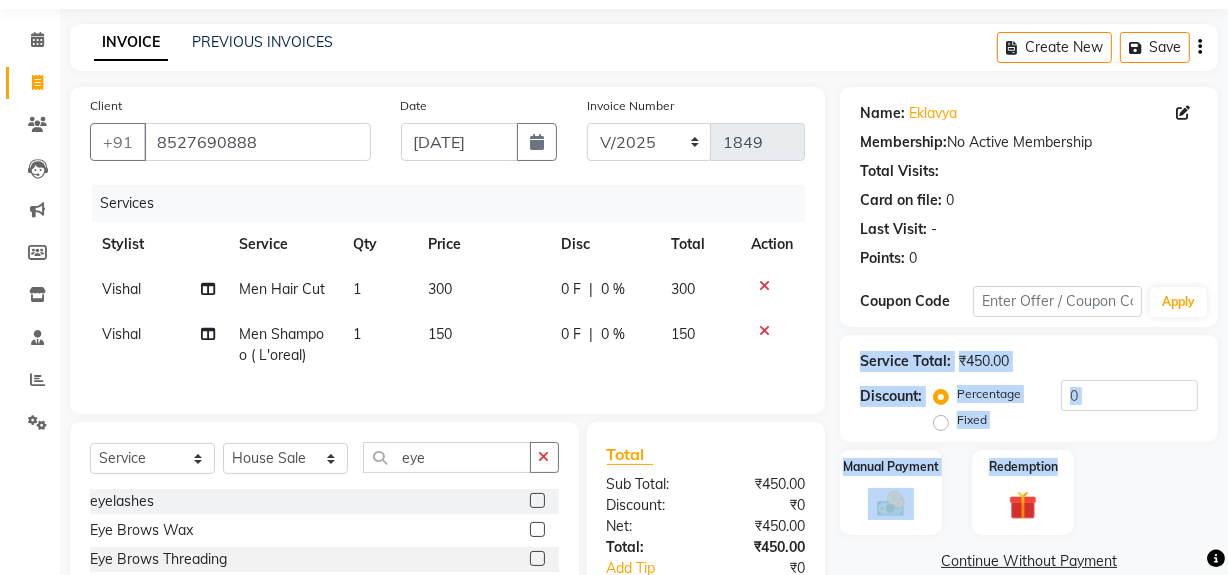 click on "08047224946 Select Location × 1909 Makeover, Sector 49  WhatsApp Status  ✕ Status:  Connected Most Recent Message: [DATE]     11:56 AM Recent Service Activity: [DATE]     12:41 PM English ENGLISH Español العربية मराठी हिंदी ગુજરાતી தமிழ் 中文 Notifications nothing to show Admin Manage Profile Change Password Sign out  Version:3.15.4  ☀ 1909 Makeover, Sector 49  Calendar  Invoice  Clients  Leads   Marketing  Members  Inventory  Staff  Reports  Settings Completed InProgress Upcoming Dropped Tentative Check-In Confirm Bookings Generate Report Segments Page Builder INVOICE PREVIOUS INVOICES Create New   Save  Client [PHONE_NUMBER] Date [DATE] Invoice Number V/2025 V/[PHONE_NUMBER] Services Stylist Service Qty Price Disc Total Action Vishal Men Hair Cut 1 300 0 F | 0 % 300 Vishal Men Shampoo ( L'oreal) 1 150 0 F | 0 % 150 Select  Service  Product  Membership  Package Voucher Prepaid Gift Card  Select Stylist [PERSON_NAME] [PERSON_NAME]" at bounding box center [614, 224] 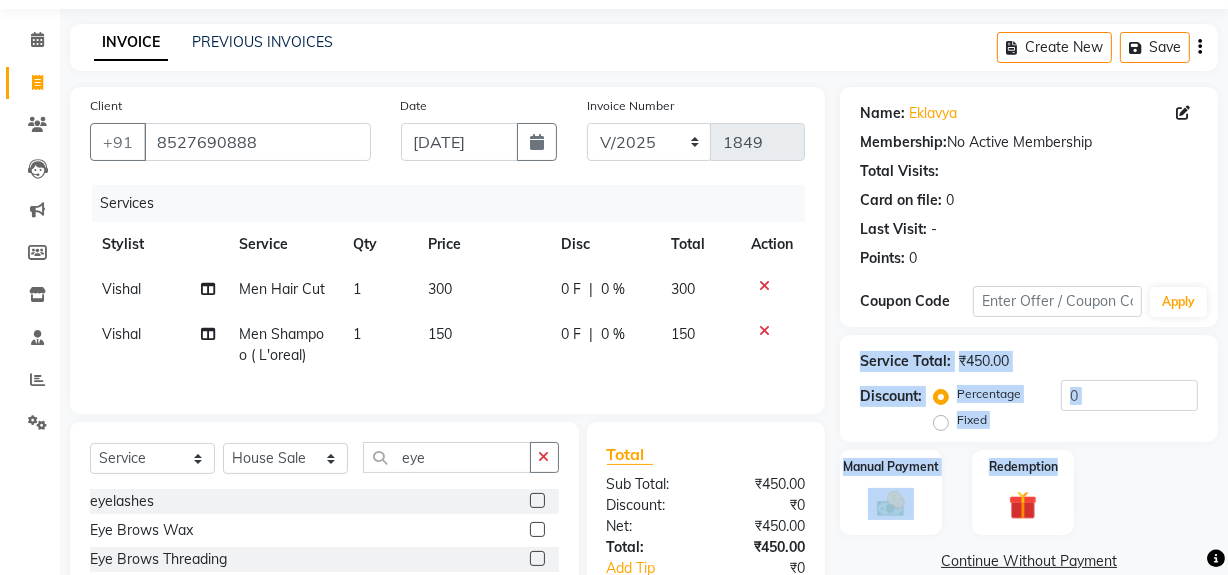 scroll, scrollTop: 205, scrollLeft: 0, axis: vertical 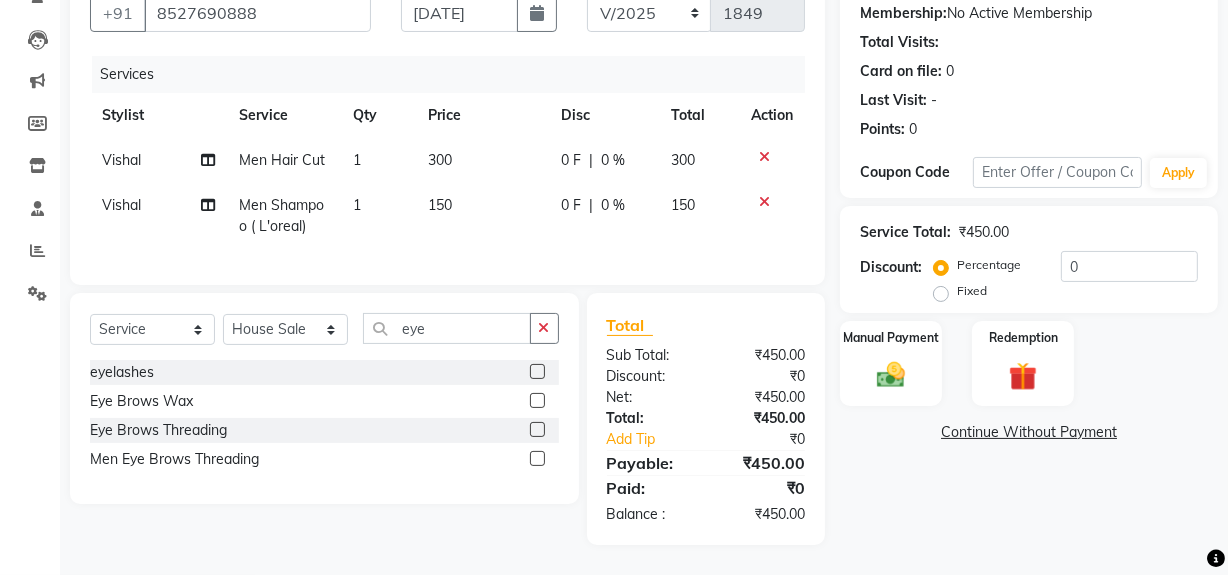 drag, startPoint x: 930, startPoint y: 507, endPoint x: 814, endPoint y: 470, distance: 121.75796 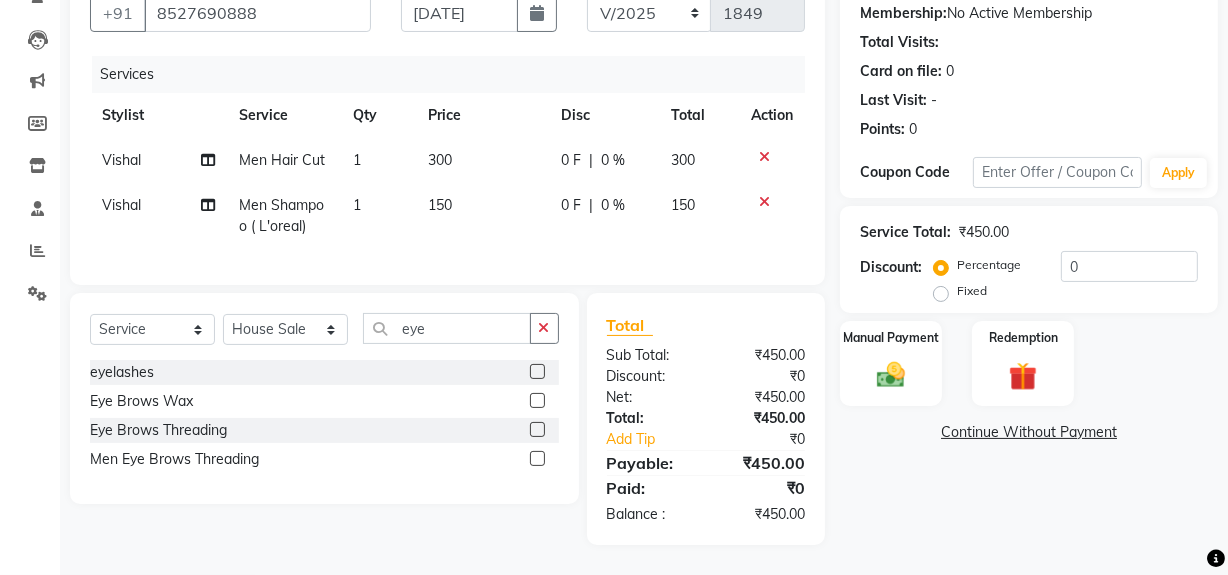 click 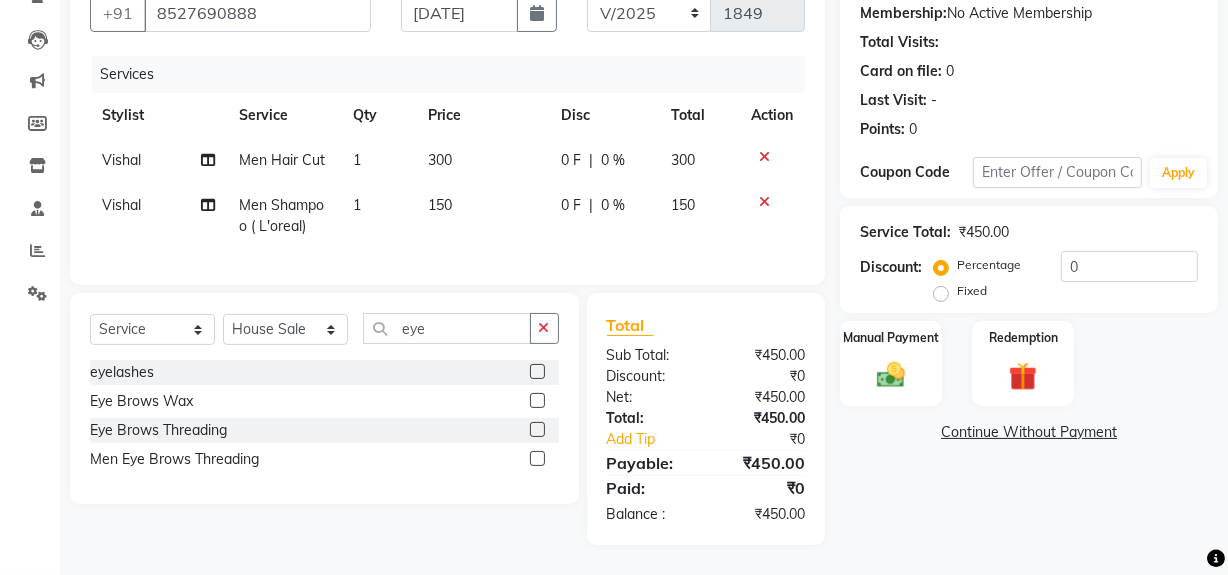 click at bounding box center [536, 430] 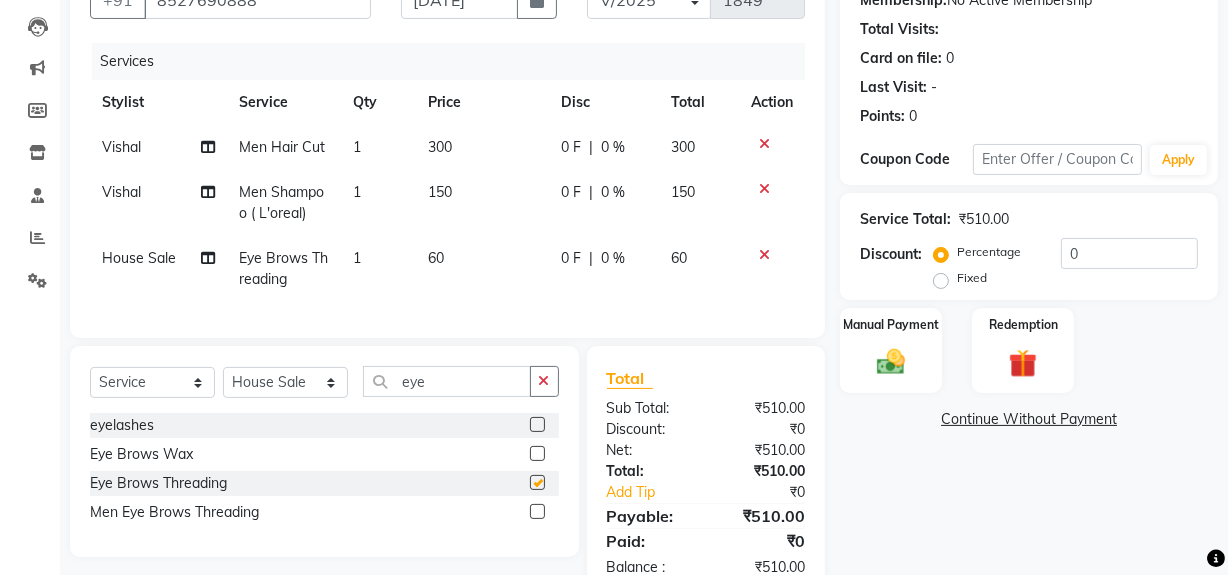 checkbox on "false" 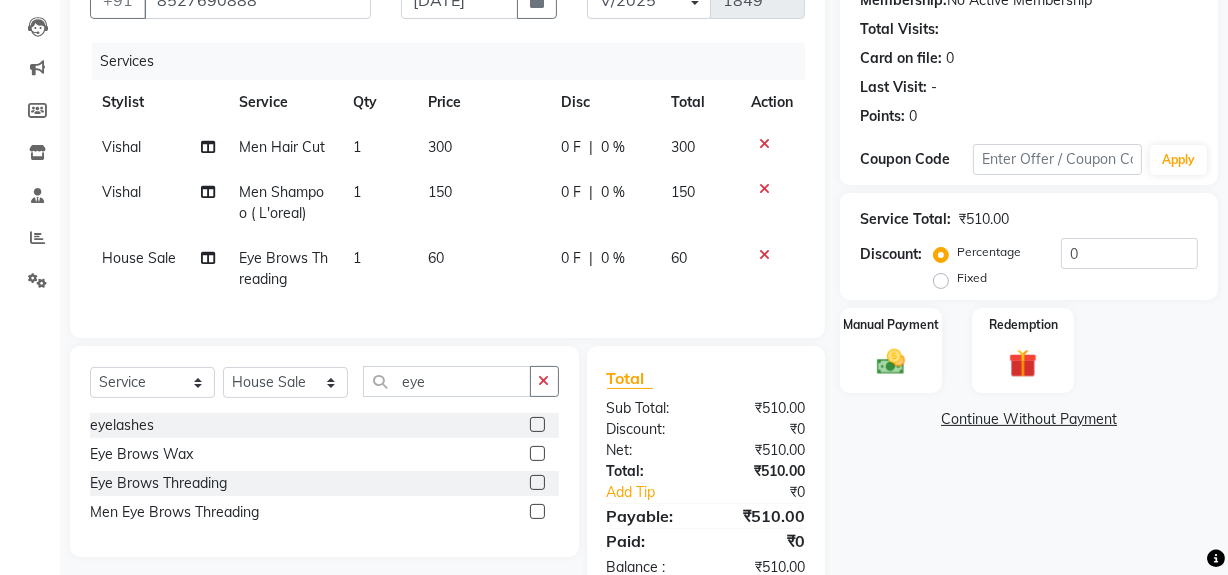click on "60" 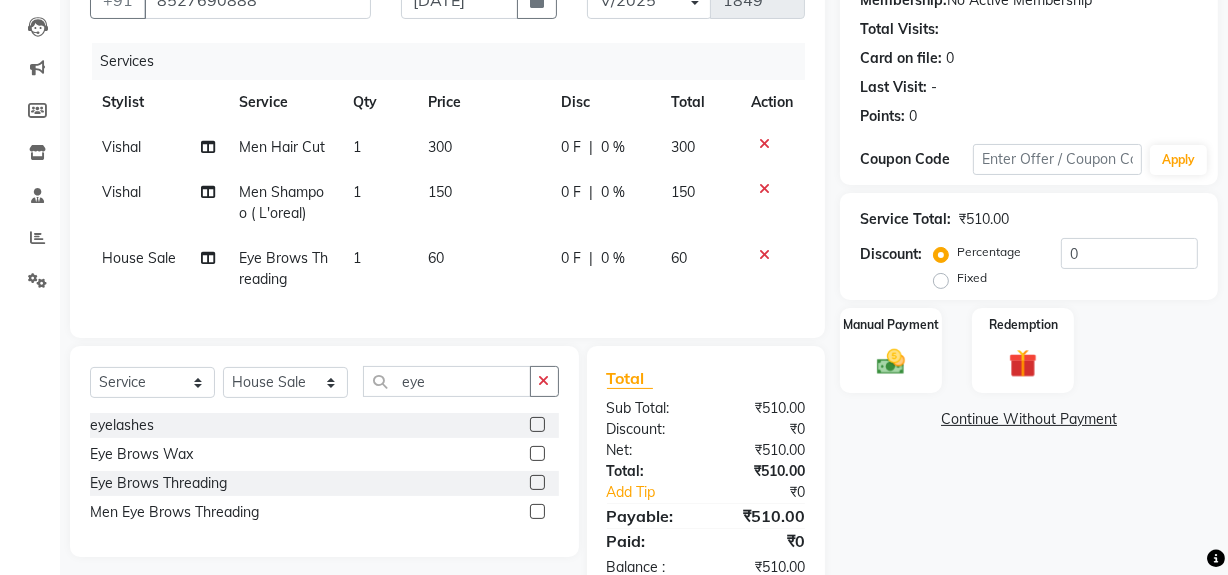 select on "61498" 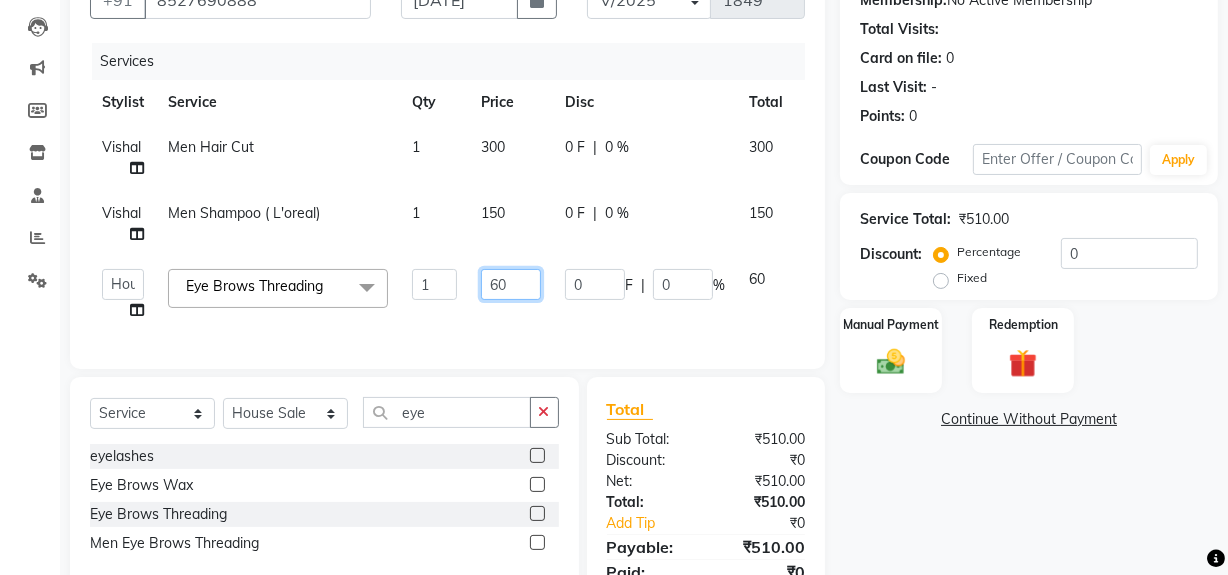 drag, startPoint x: 484, startPoint y: 277, endPoint x: 528, endPoint y: 282, distance: 44.28318 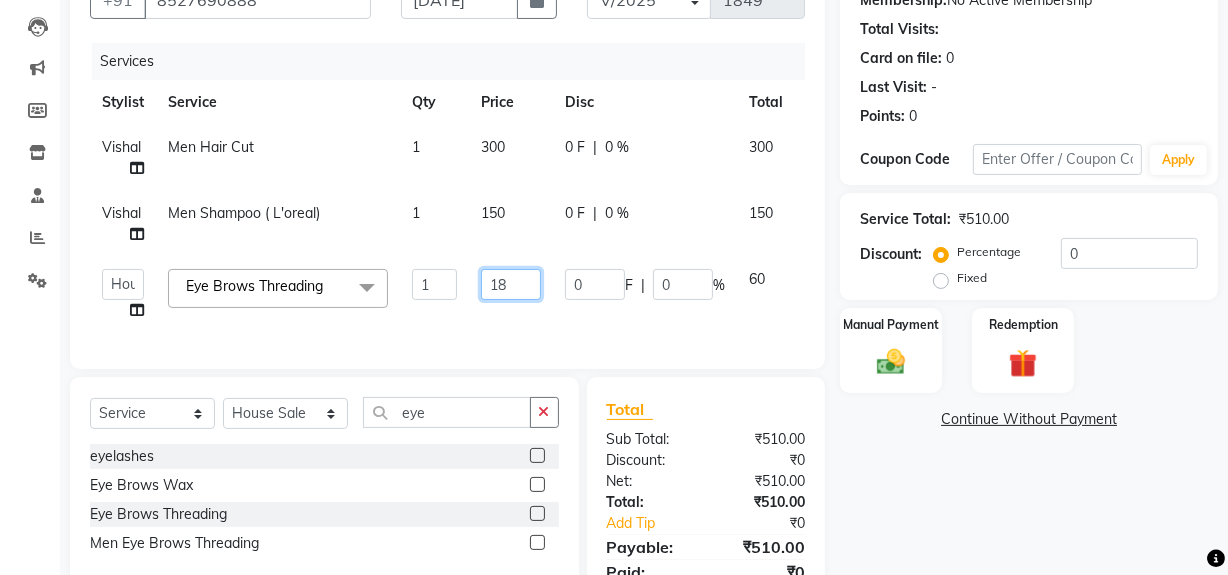 type on "1" 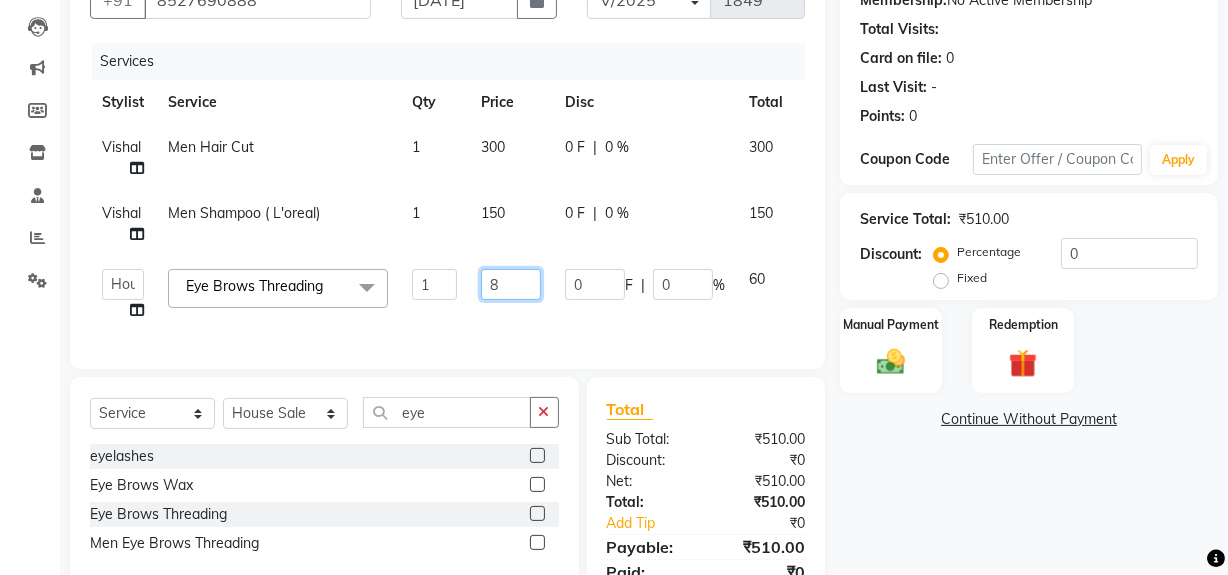 type on "80" 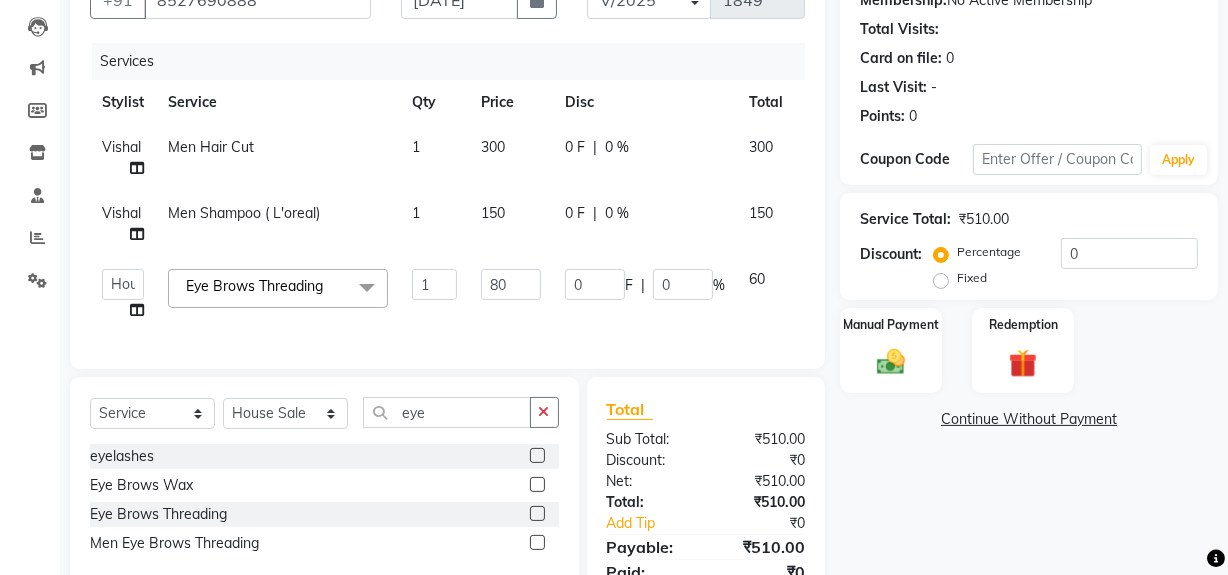 click on "Name: Eklavya  Membership:  No Active Membership  Total Visits:   Card on file:  0 Last Visit:   - Points:   0  Coupon Code Apply Service Total:  ₹510.00  Discount:  Percentage   Fixed  0 Manual Payment Redemption  Continue Without Payment" 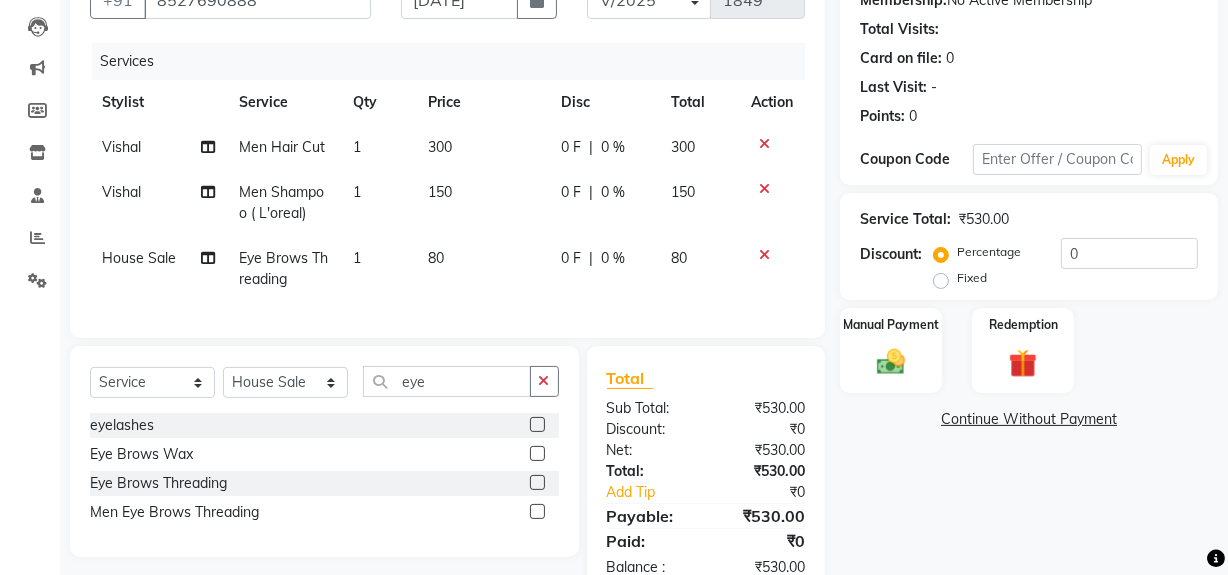 scroll, scrollTop: 271, scrollLeft: 0, axis: vertical 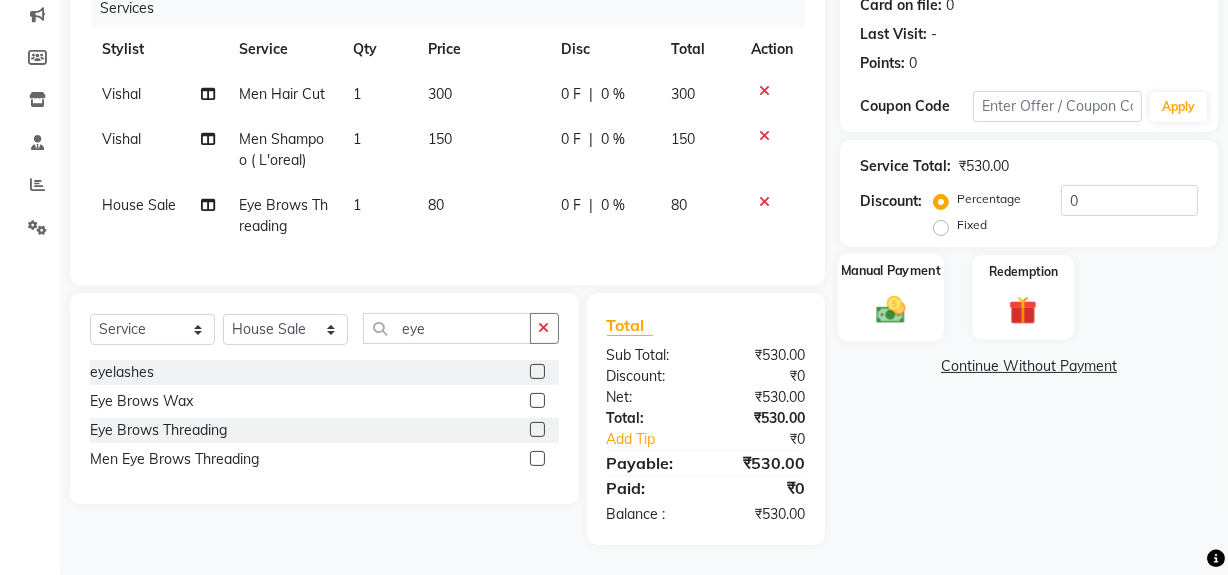 click 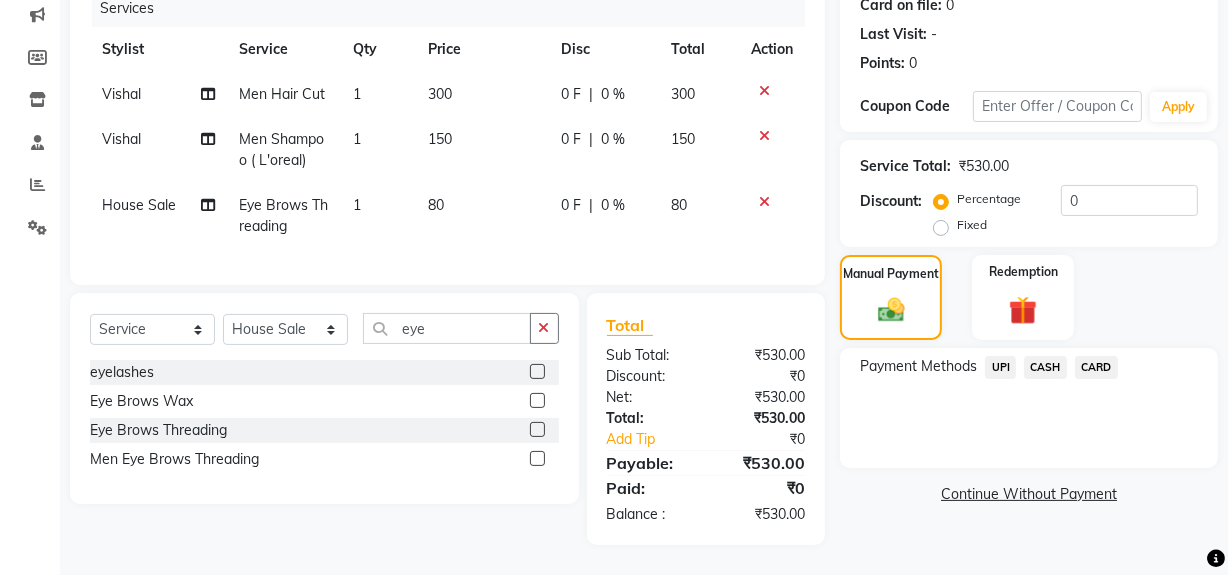 drag, startPoint x: 996, startPoint y: 344, endPoint x: 1004, endPoint y: 361, distance: 18.788294 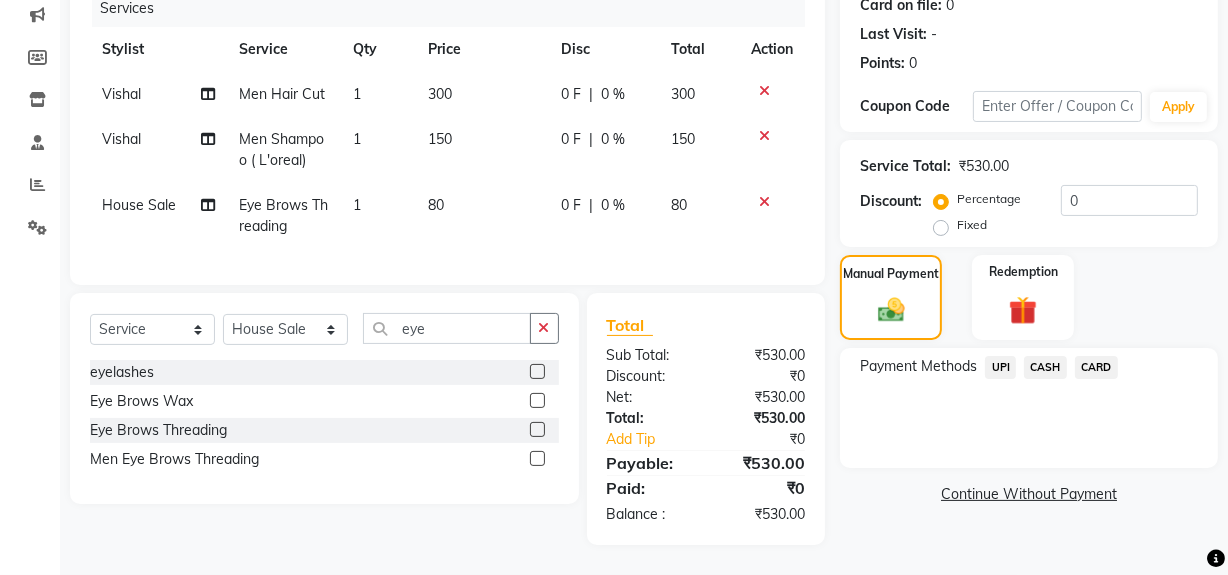 click on "UPI" 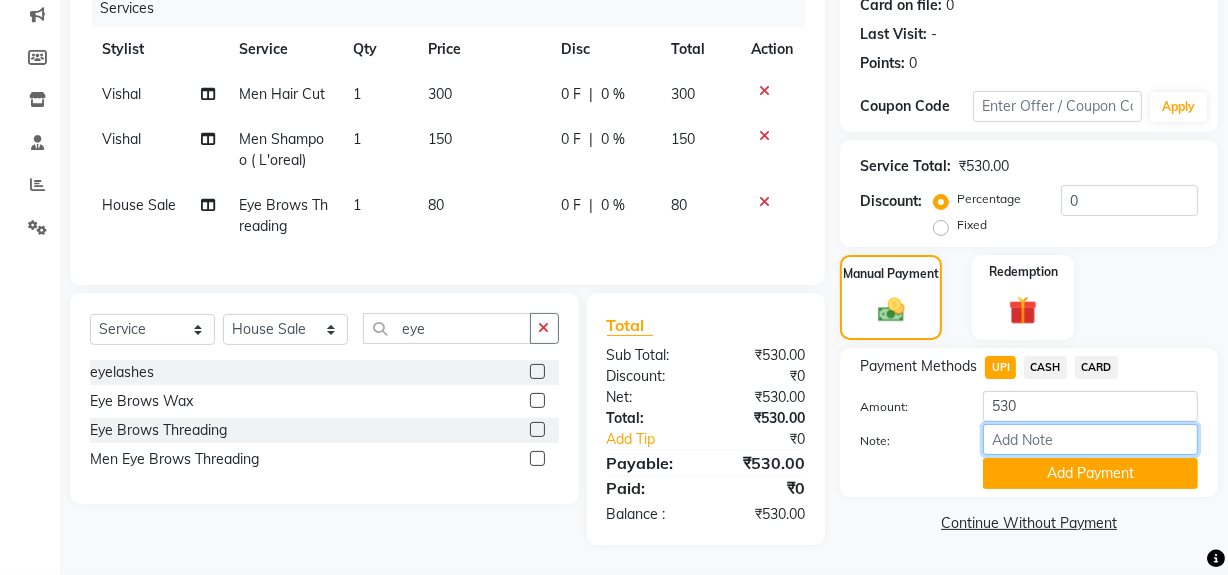 drag, startPoint x: 1024, startPoint y: 428, endPoint x: 1094, endPoint y: 411, distance: 72.03471 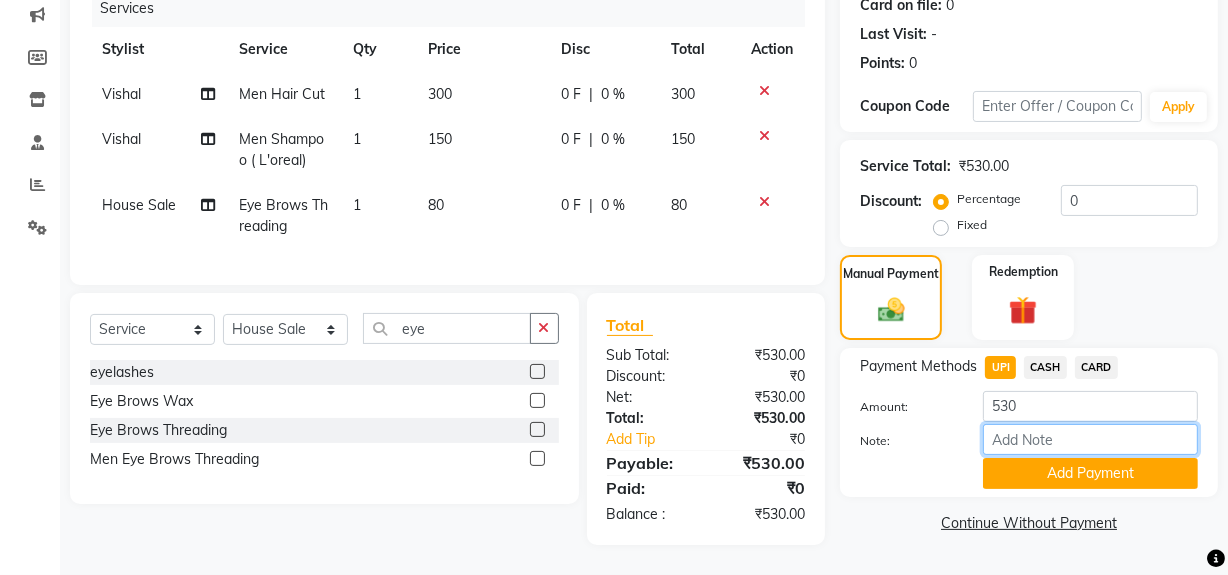 type on "[PERSON_NAME]" 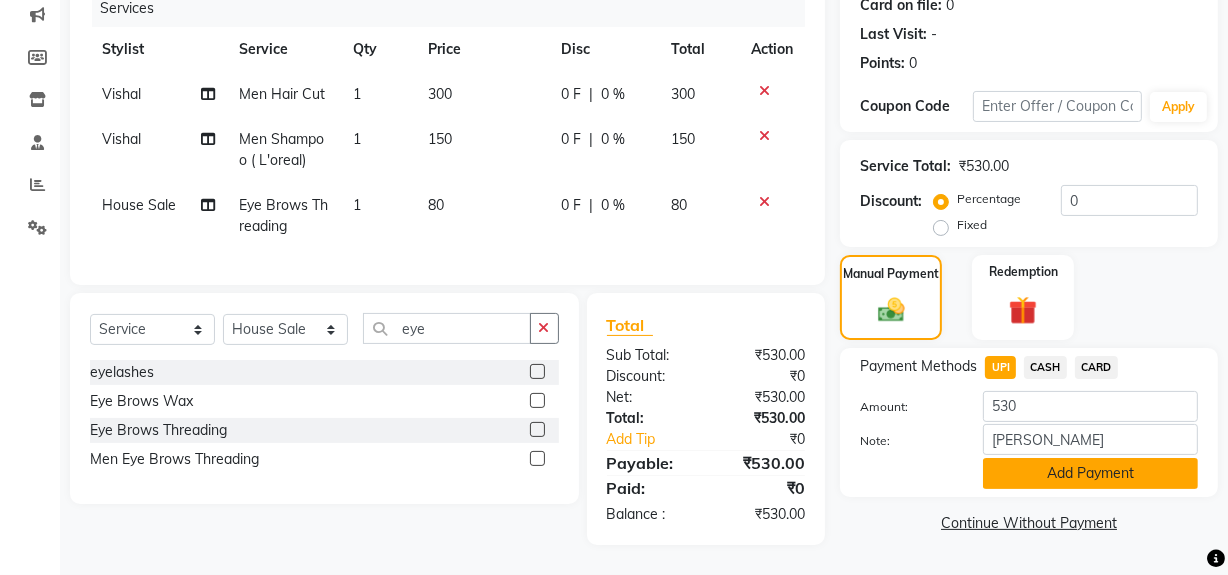 click on "Add Payment" 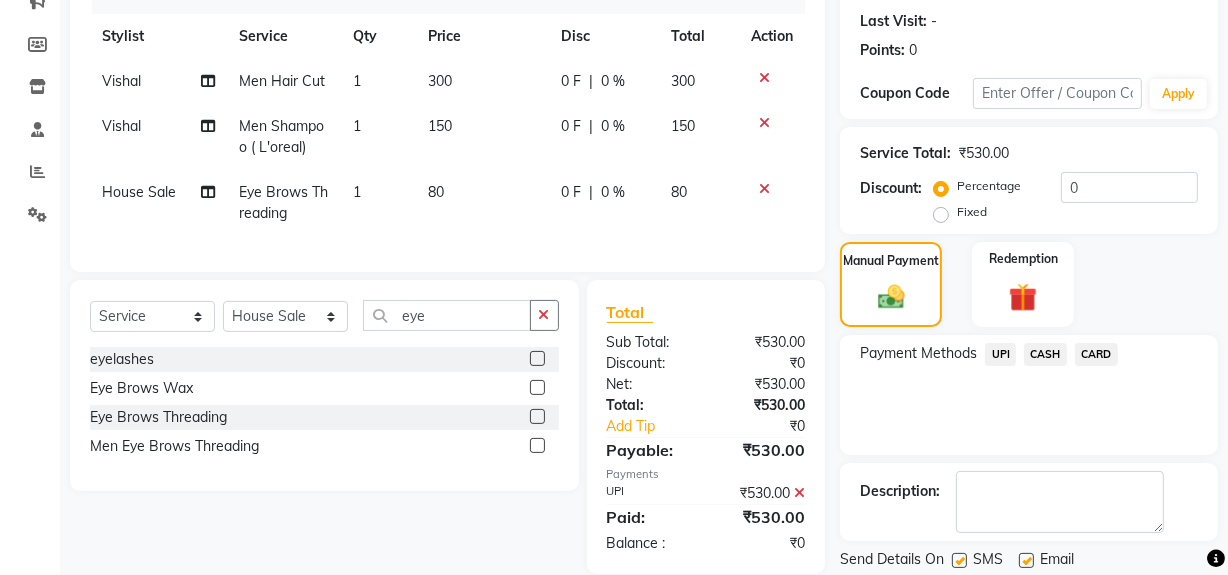 scroll, scrollTop: 333, scrollLeft: 0, axis: vertical 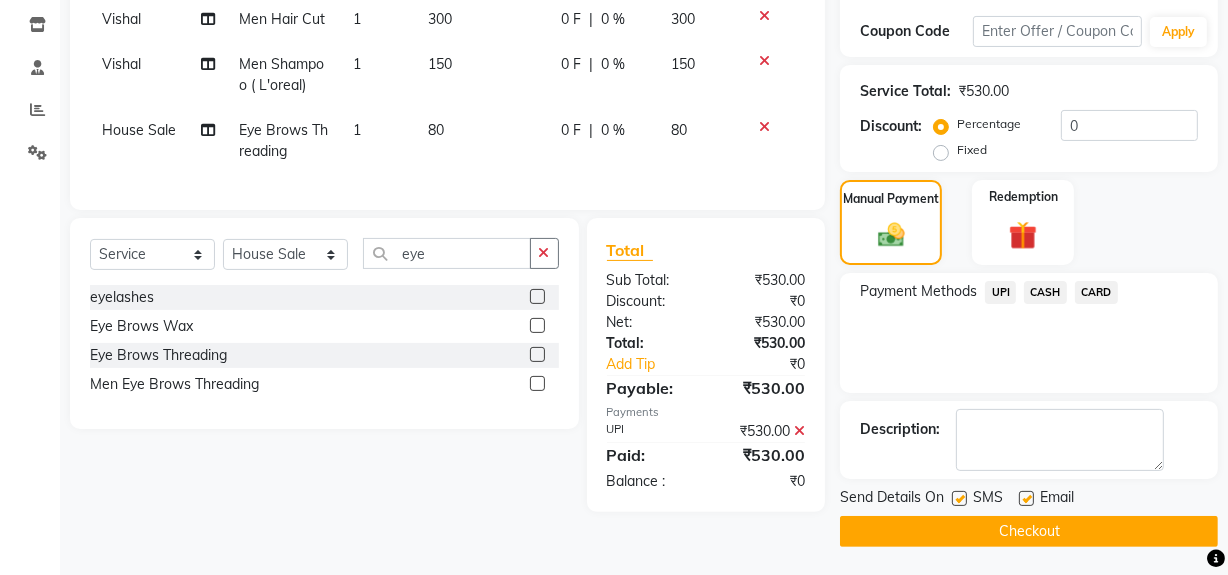 click 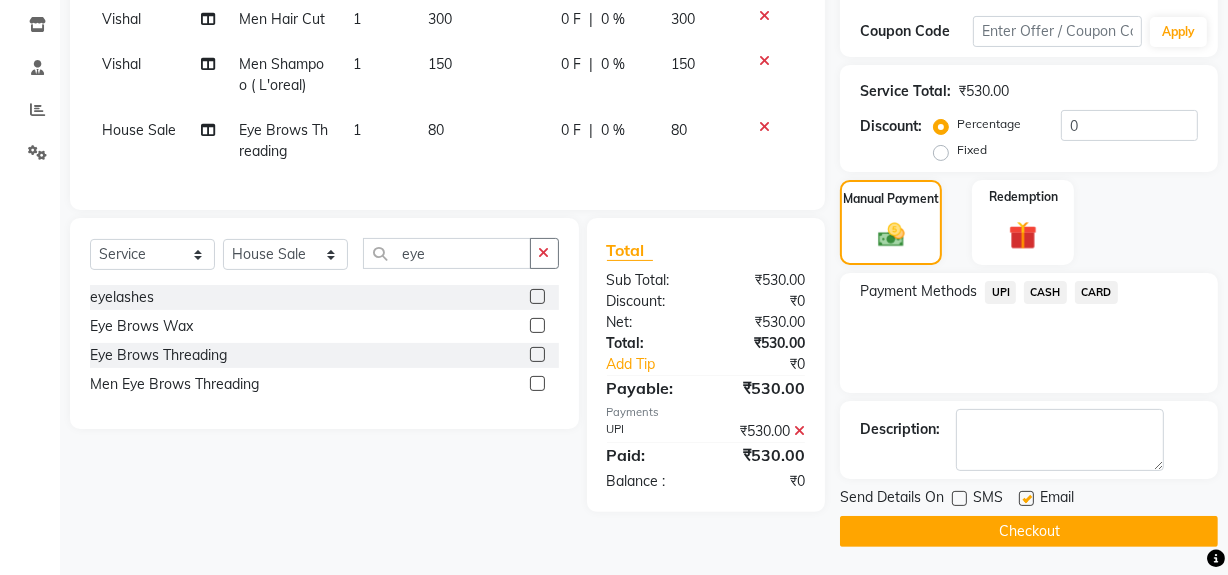 click on "Checkout" 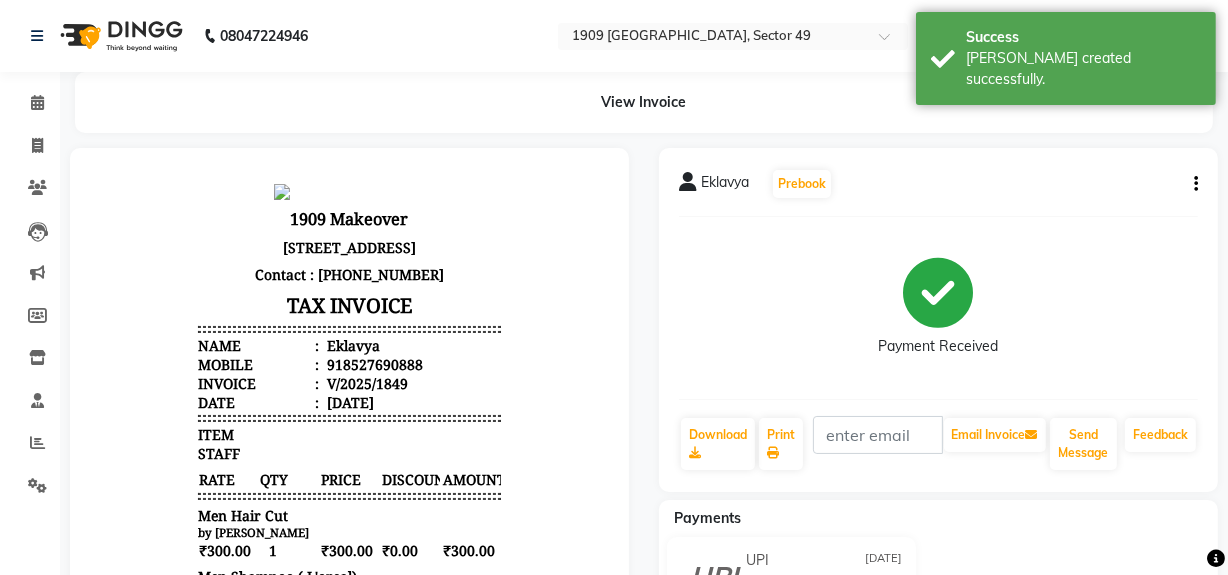 scroll, scrollTop: 0, scrollLeft: 0, axis: both 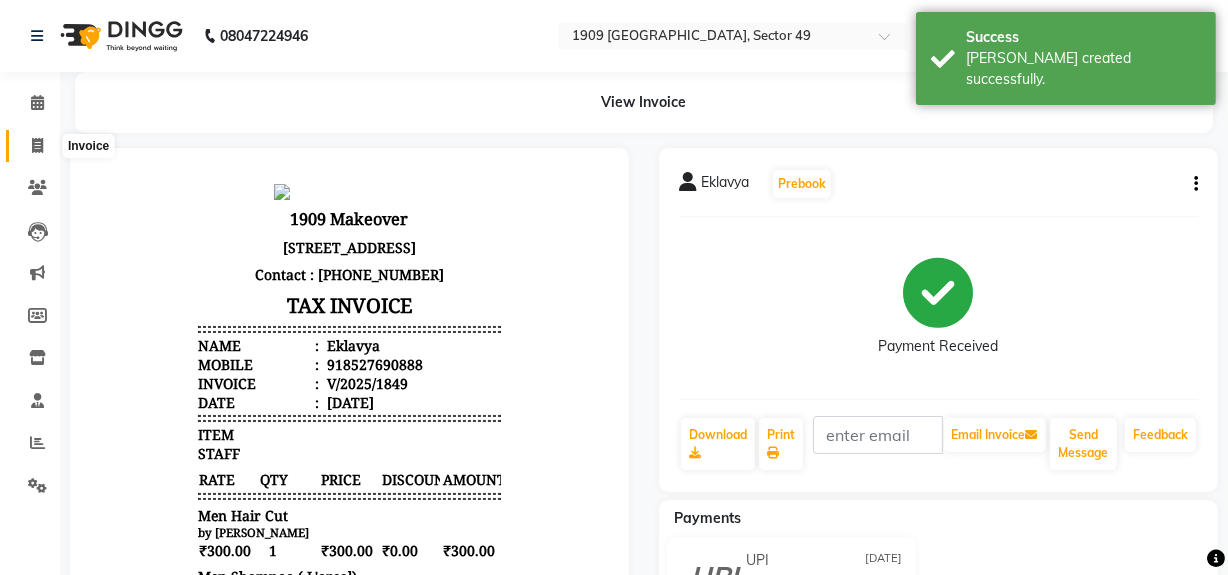 drag, startPoint x: 38, startPoint y: 146, endPoint x: 54, endPoint y: 160, distance: 21.260292 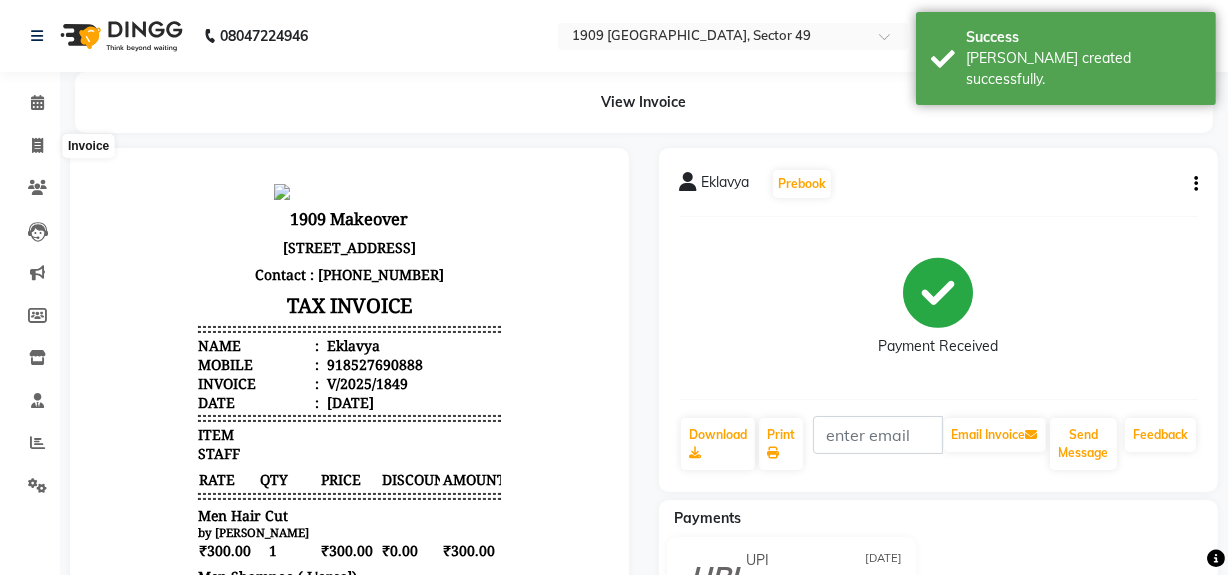 select on "service" 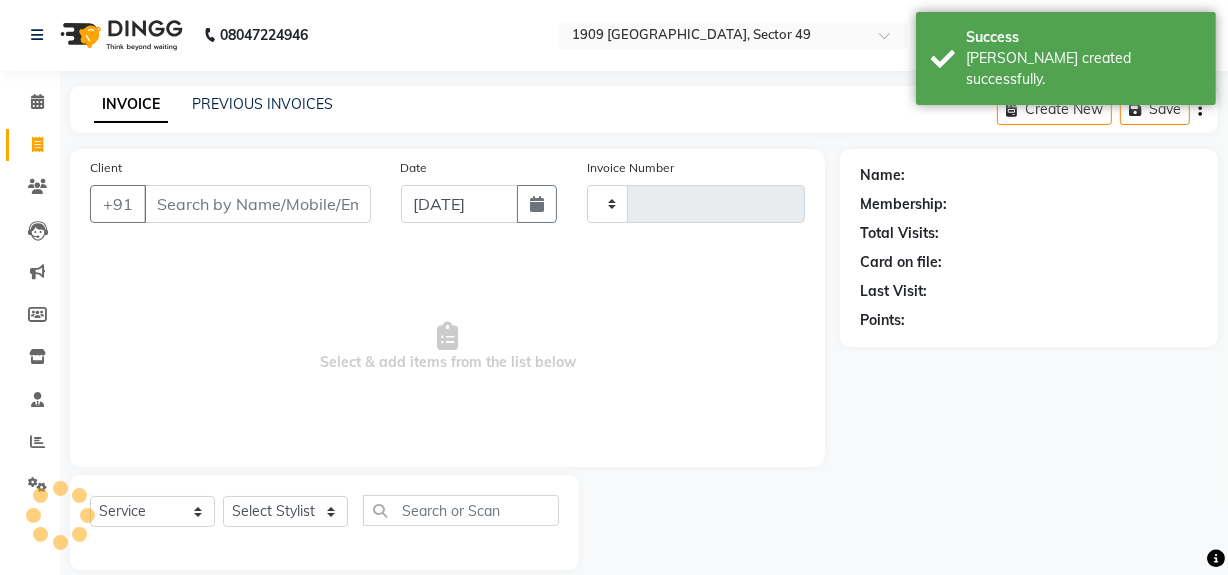 type on "1450" 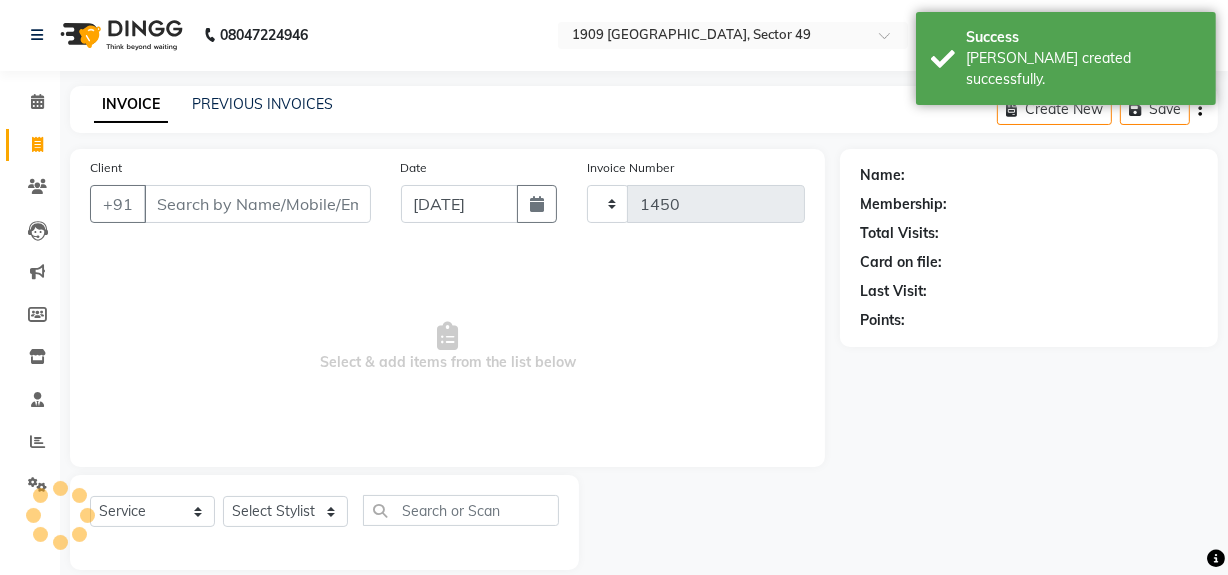 scroll, scrollTop: 26, scrollLeft: 0, axis: vertical 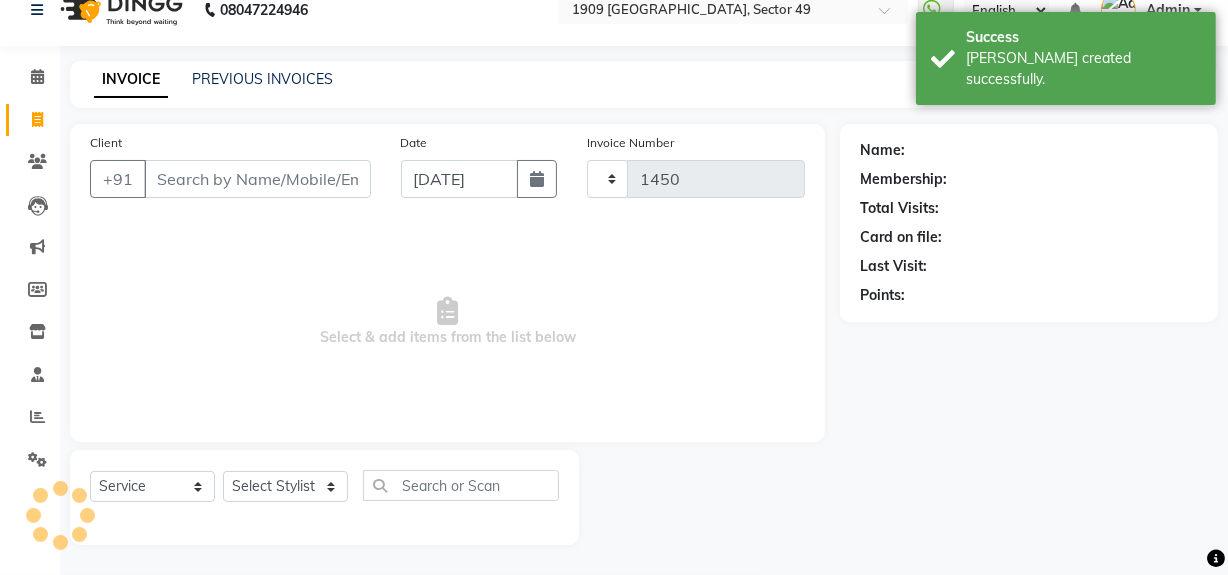 select on "6923" 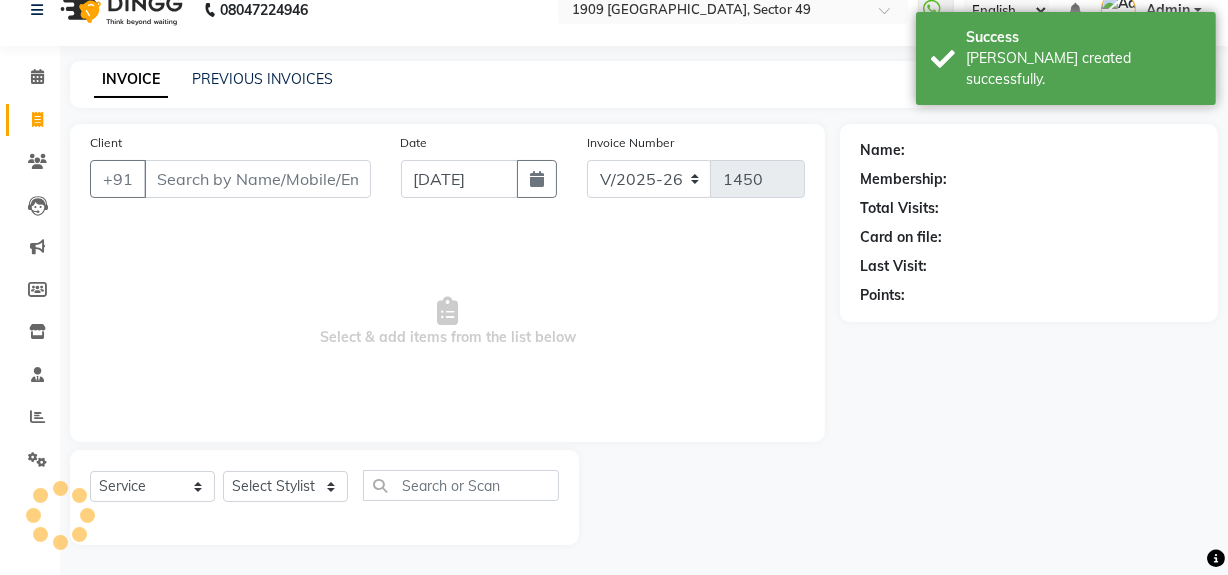 click on "Client" at bounding box center [257, 179] 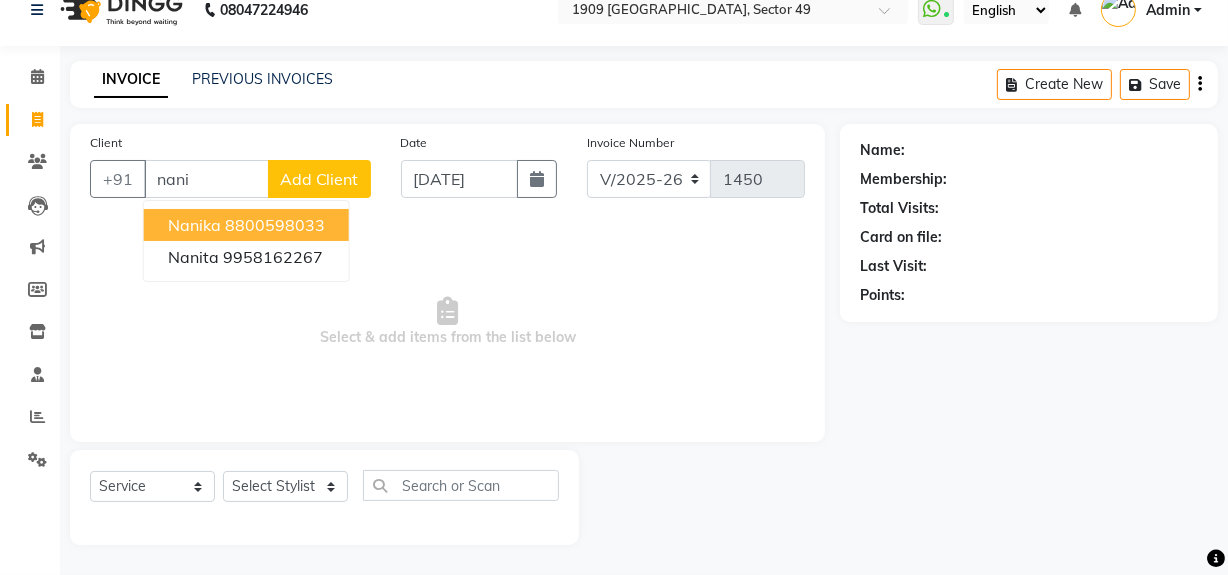 click on "8800598033" at bounding box center (275, 225) 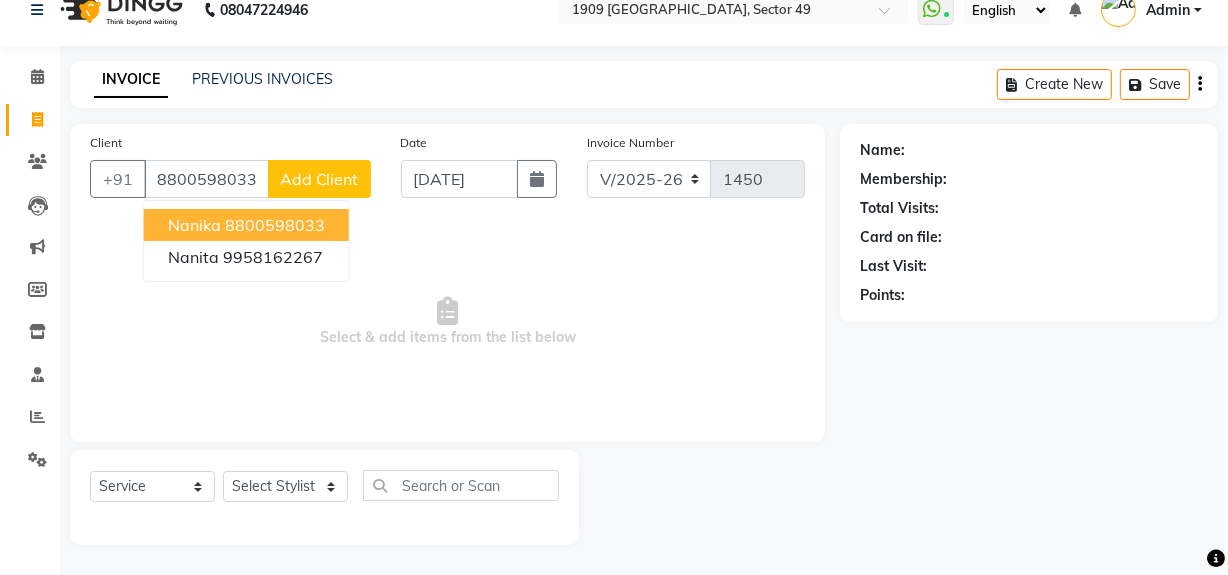 type on "8800598033" 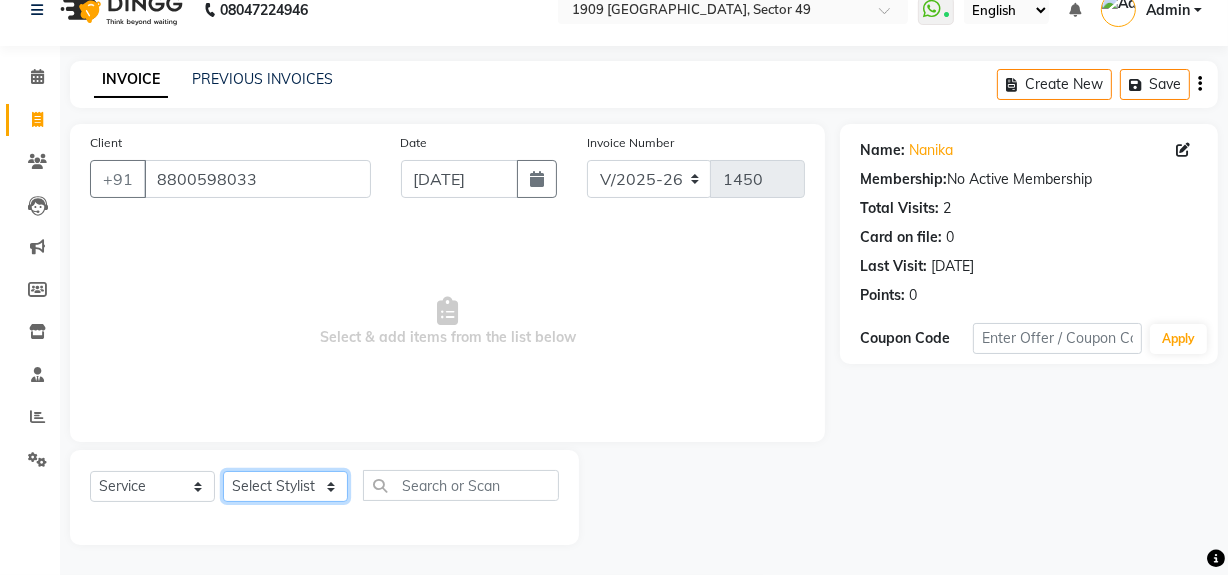 click on "Select Stylist [PERSON_NAME] [PERSON_NAME] House Sale Jyoti Nisha [PERSON_NAME] [PERSON_NAME] Veer [PERSON_NAME] Vishal" 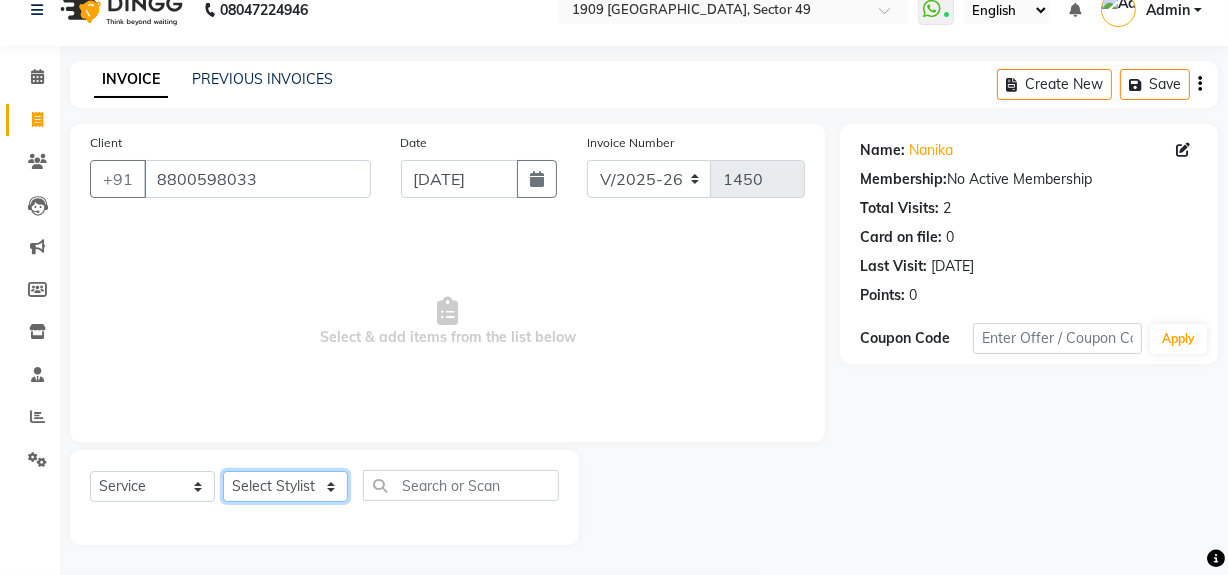 select on "57113" 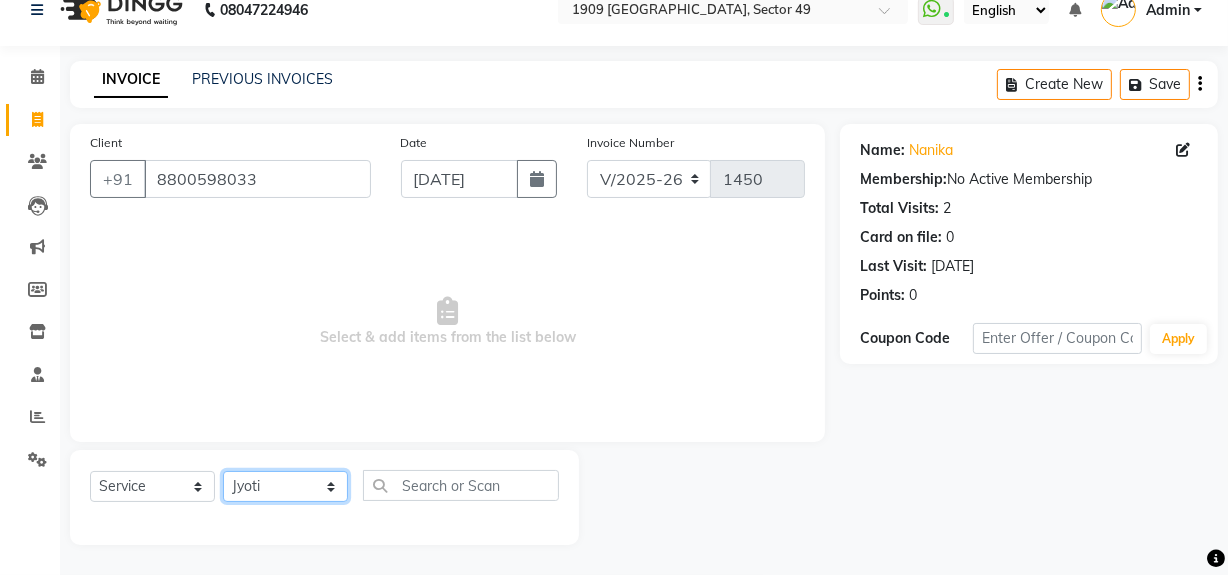 click on "Select Stylist [PERSON_NAME] [PERSON_NAME] House Sale Jyoti Nisha [PERSON_NAME] [PERSON_NAME] Veer [PERSON_NAME] Vishal" 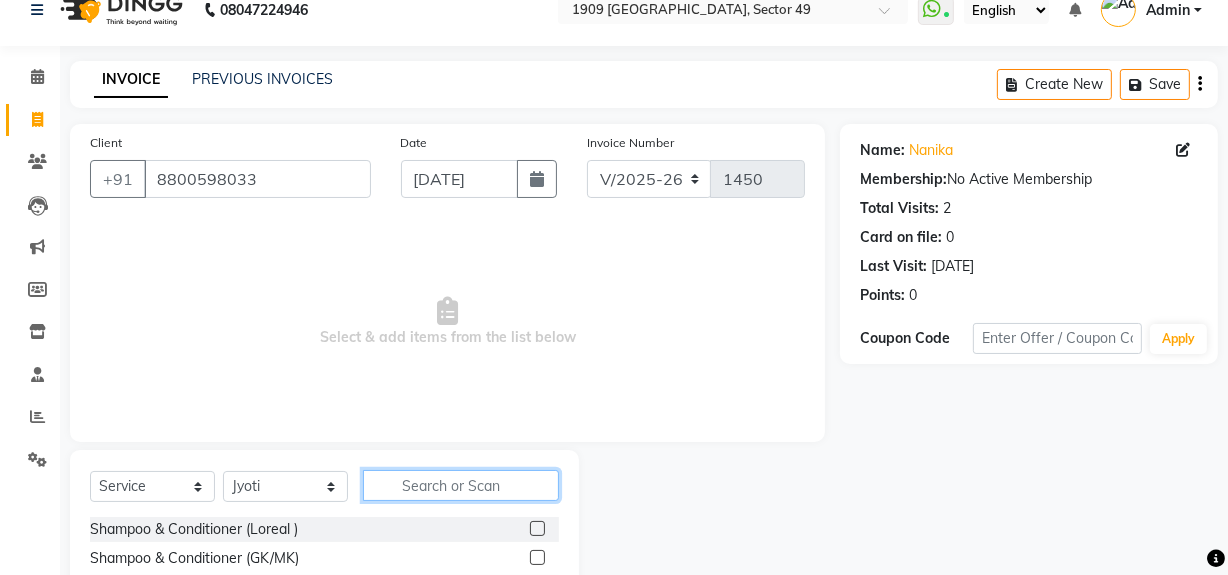 click 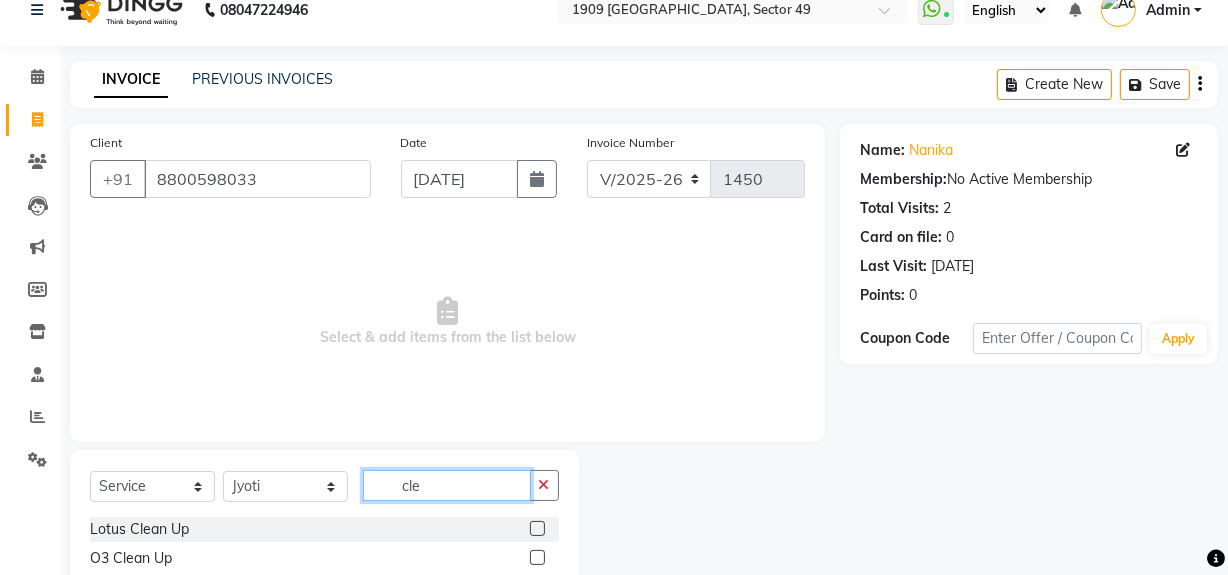 type on "cle" 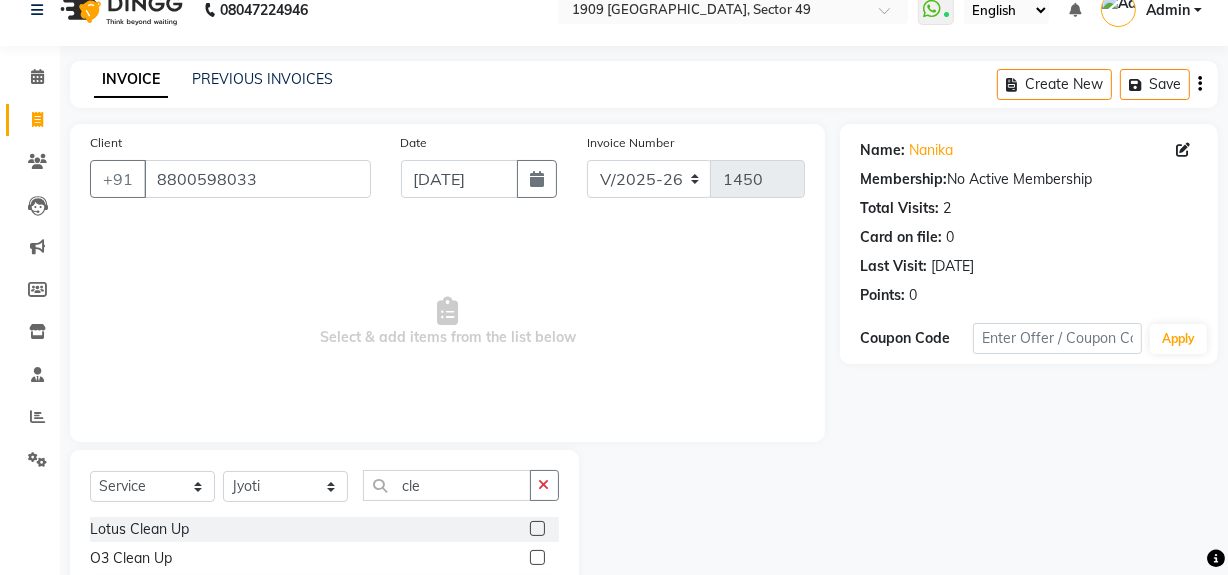 click 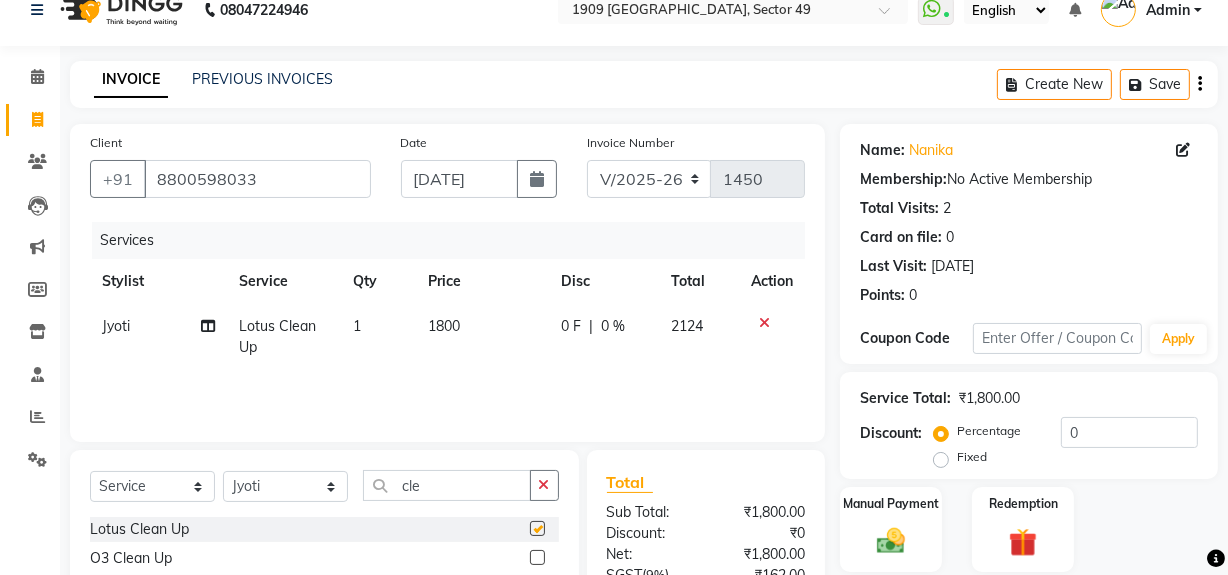 checkbox on "false" 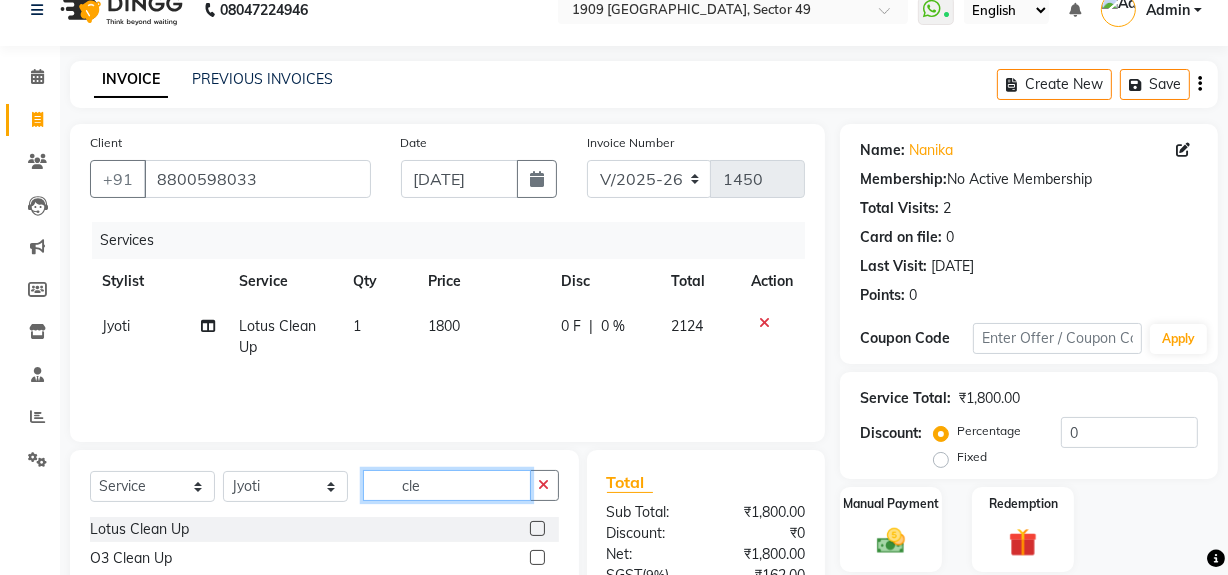 click on "cle" 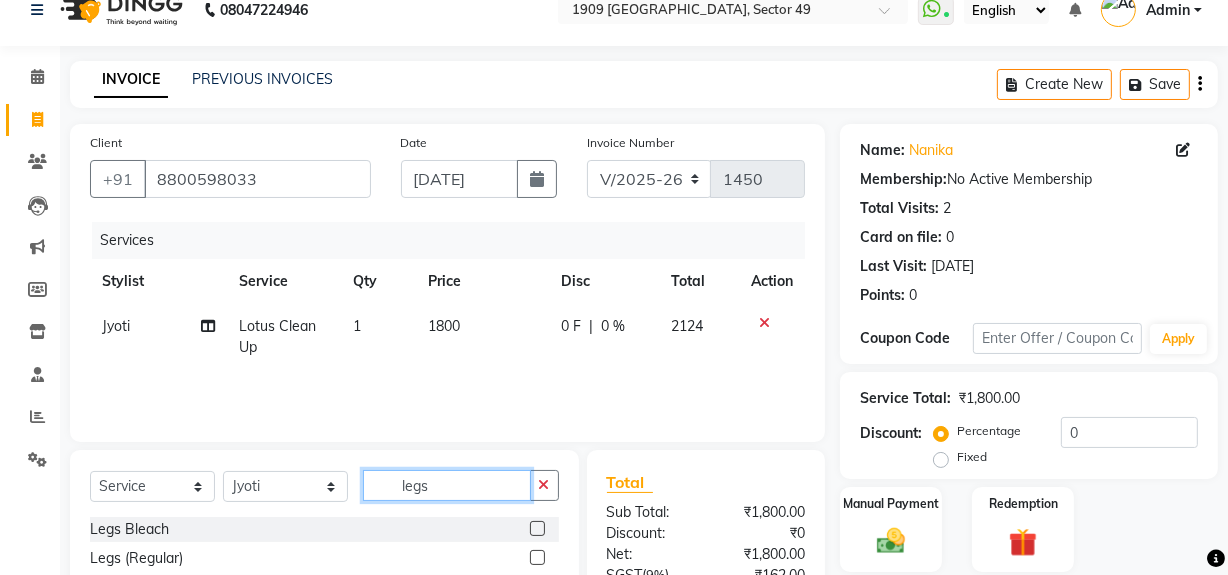 scroll, scrollTop: 217, scrollLeft: 0, axis: vertical 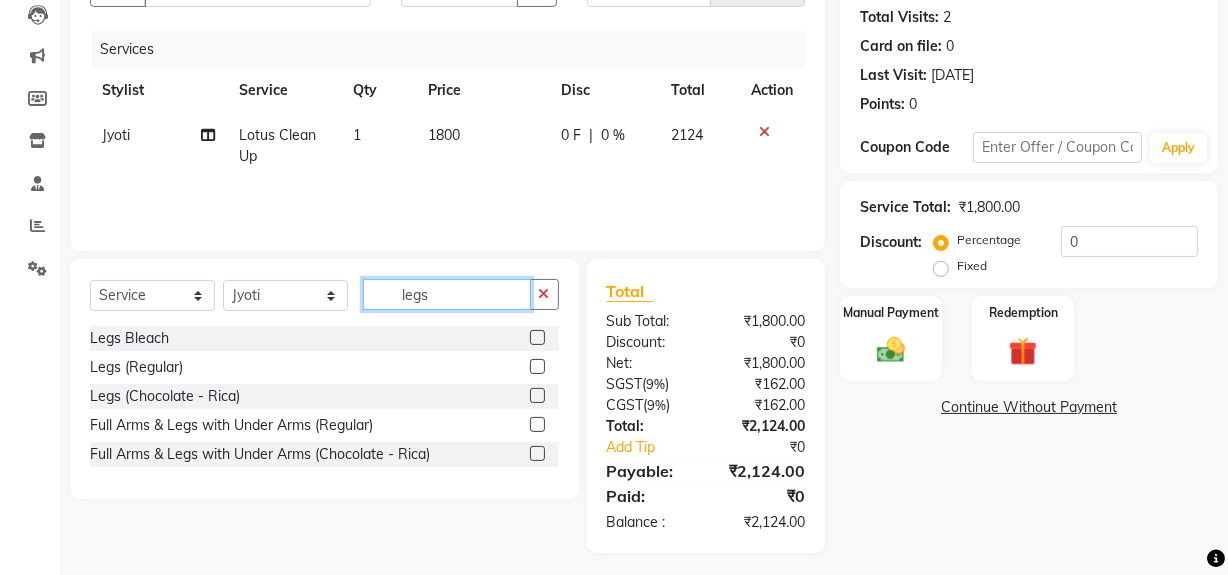 type on "legs" 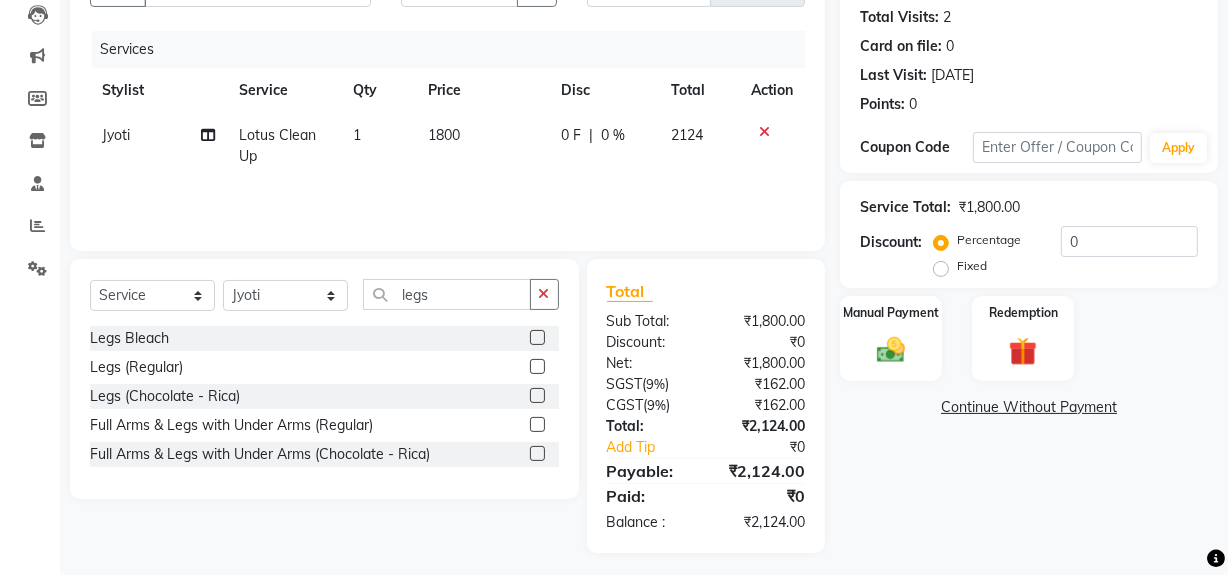 click 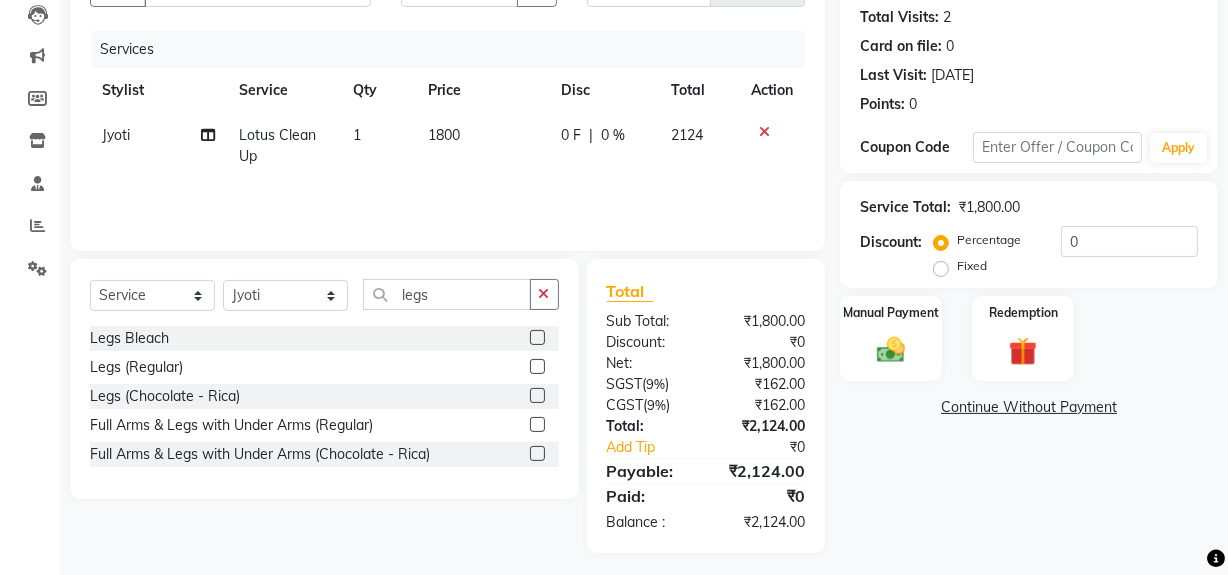 click at bounding box center [536, 454] 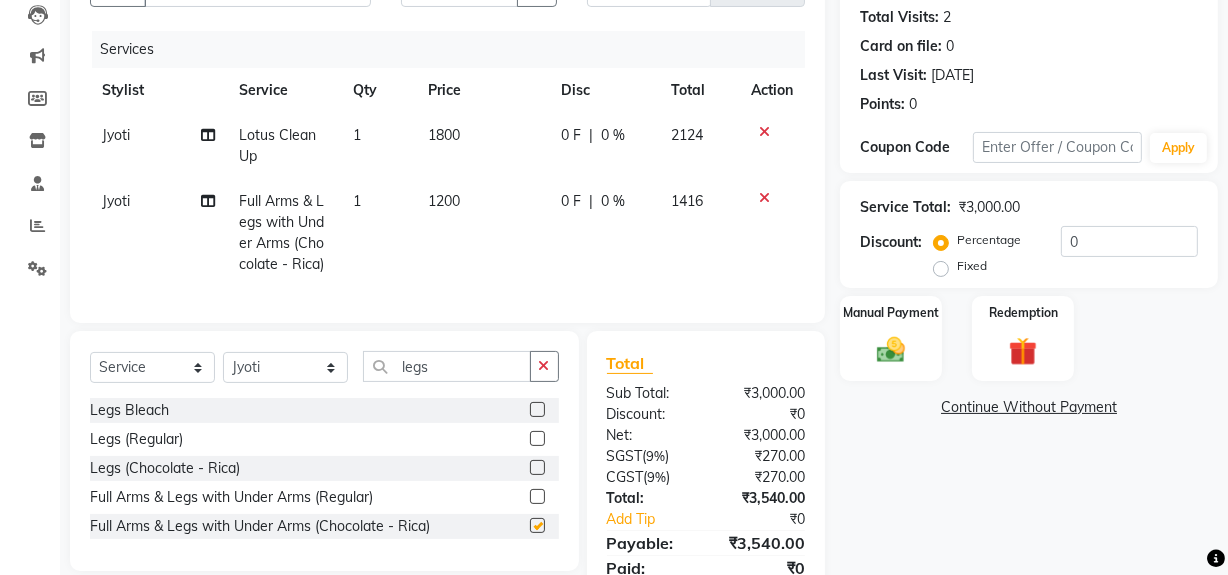 checkbox on "false" 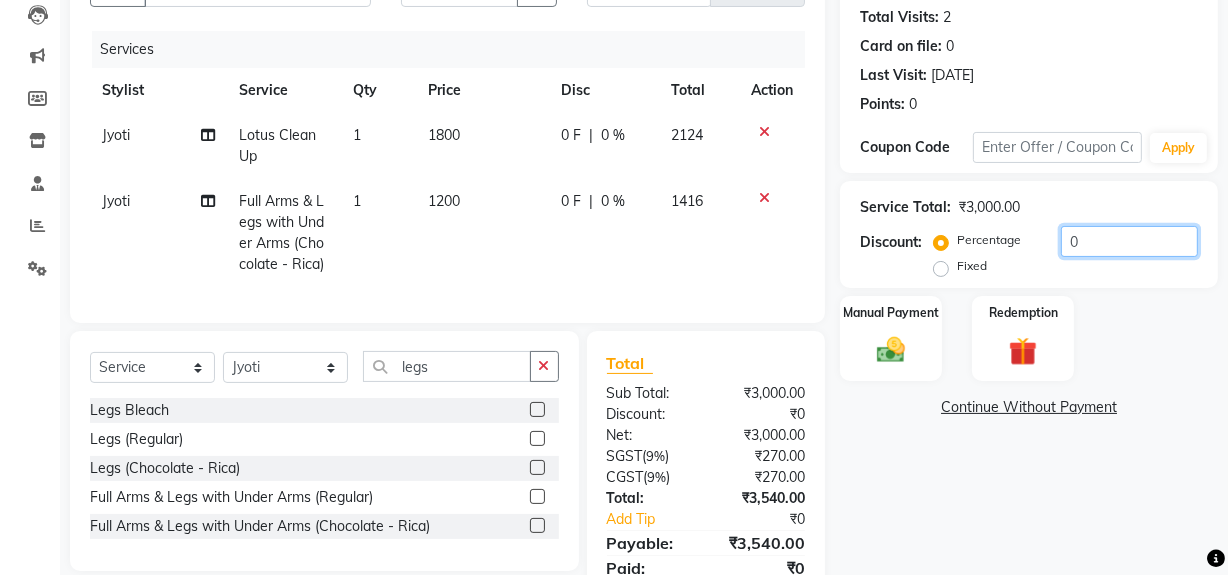 click on "0" 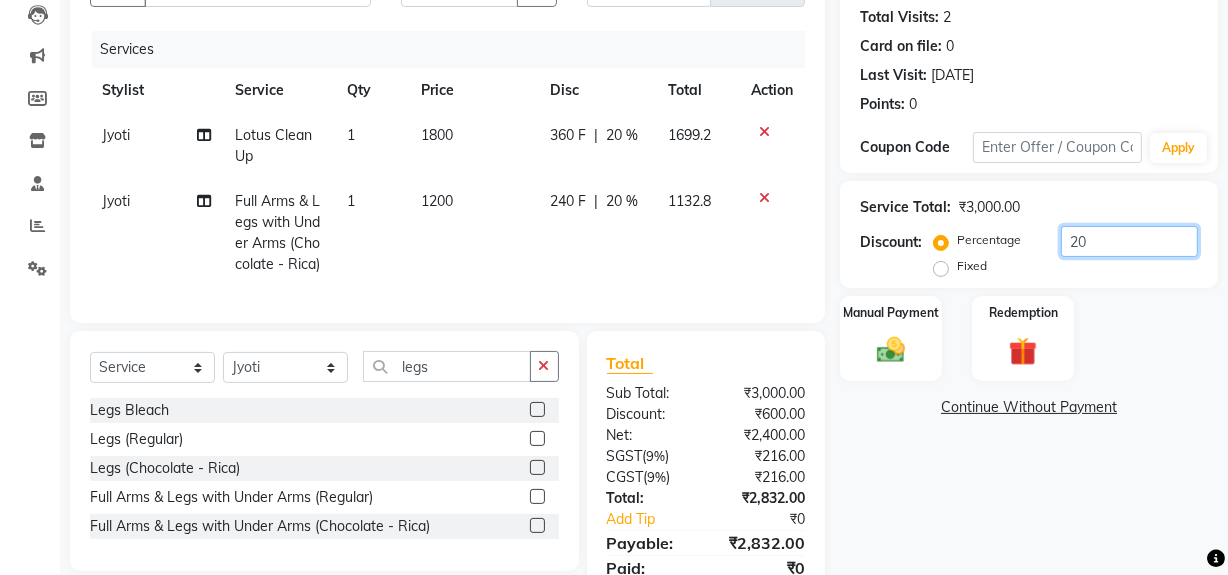 type on "20" 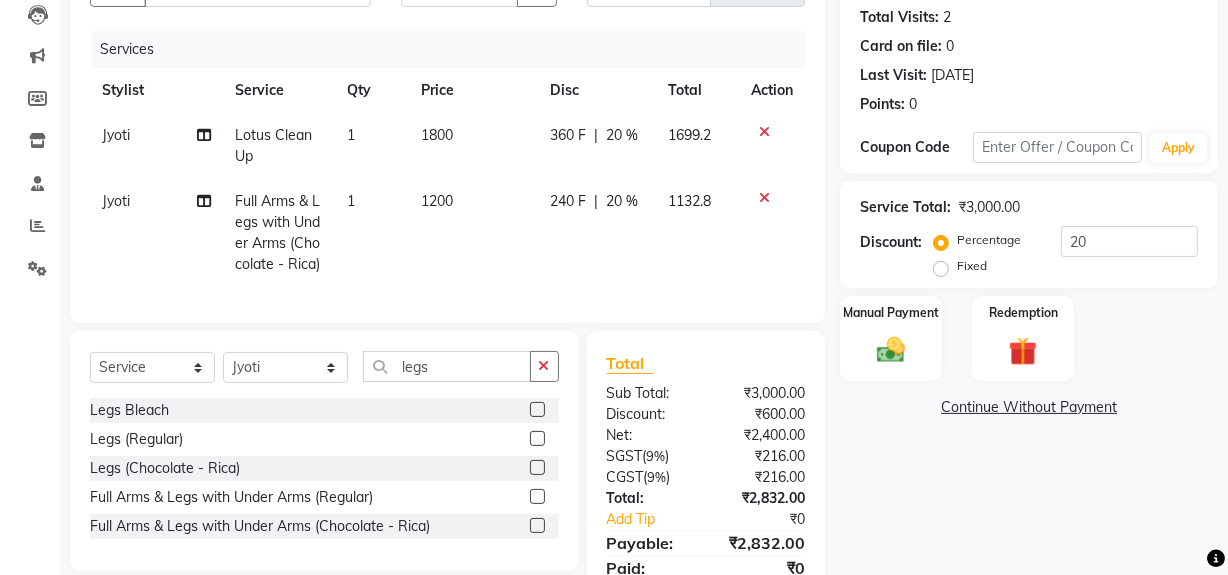click on "Name: [PERSON_NAME]  Membership:  No Active Membership  Total Visits:  2 Card on file:  0 Last Visit:   [DATE] Points:   0  Coupon Code Apply Service Total:  ₹3,000.00  Discount:  Percentage   Fixed  20 Manual Payment Redemption  Continue Without Payment" 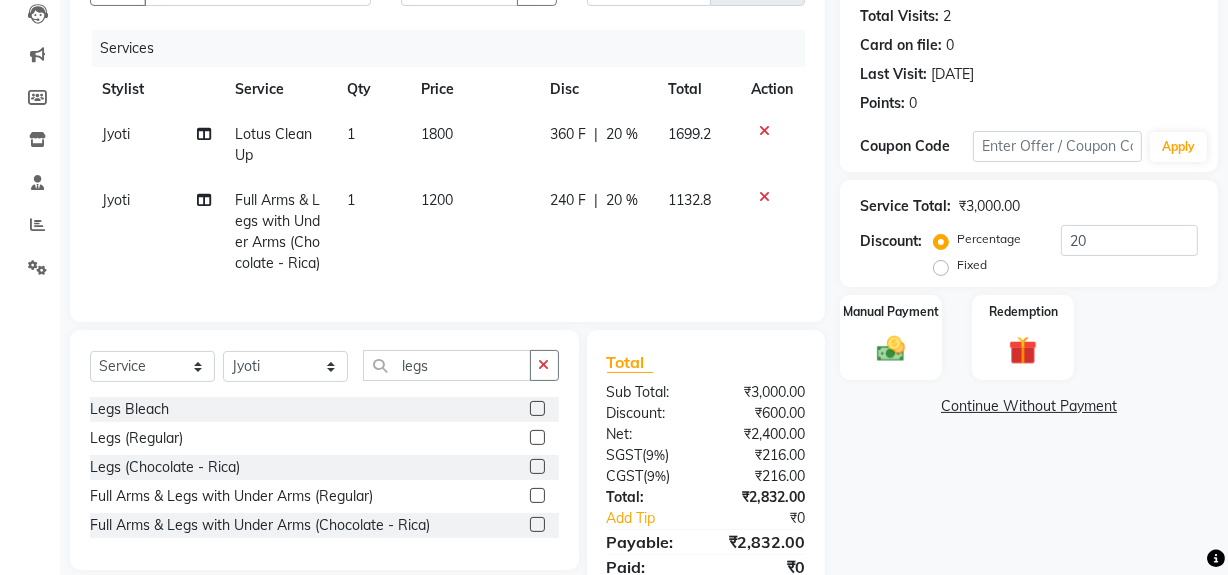 scroll, scrollTop: 0, scrollLeft: 0, axis: both 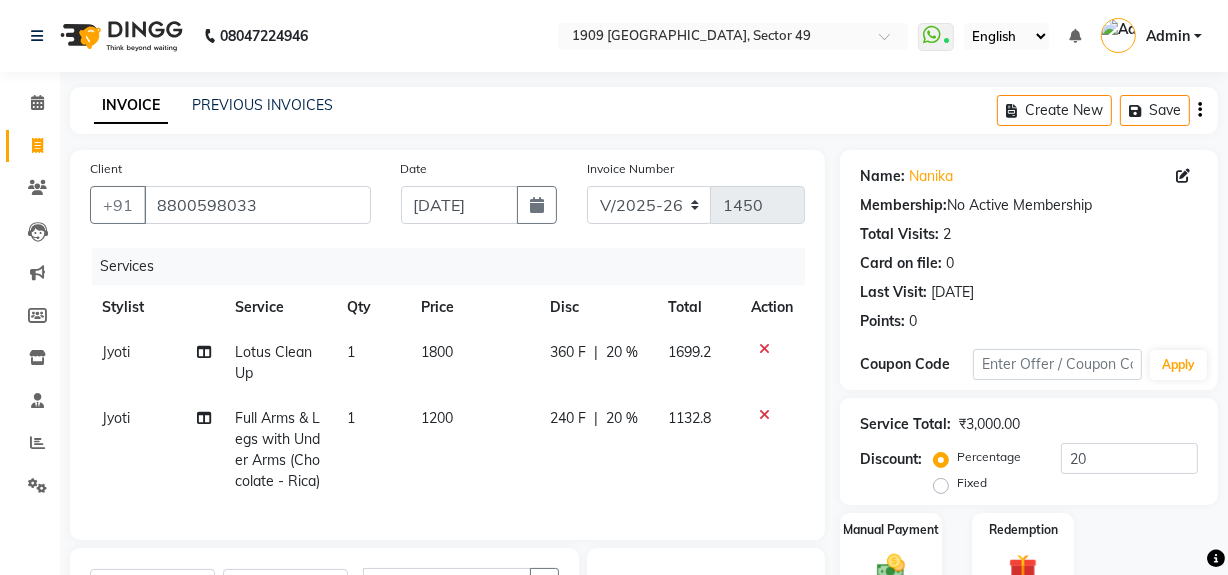 click 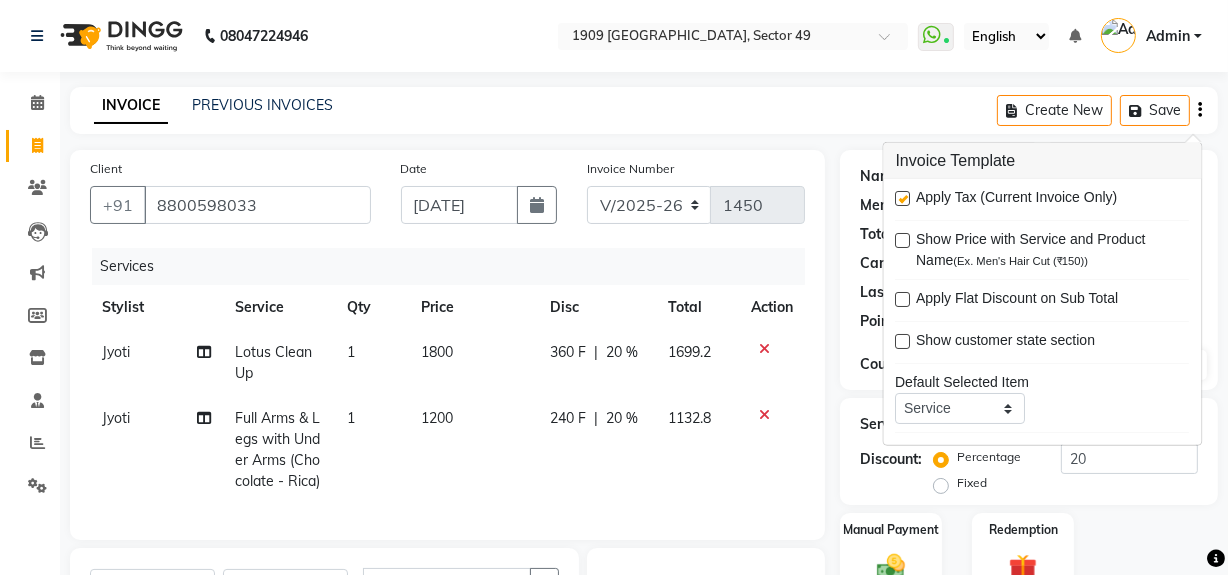 click at bounding box center [903, 198] 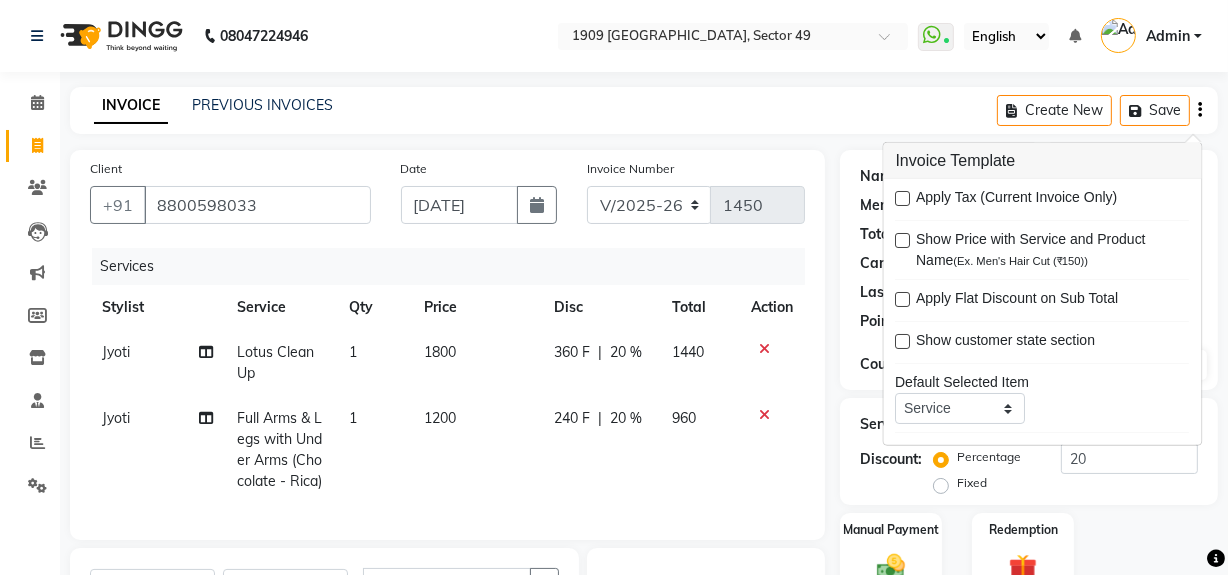 scroll, scrollTop: 268, scrollLeft: 0, axis: vertical 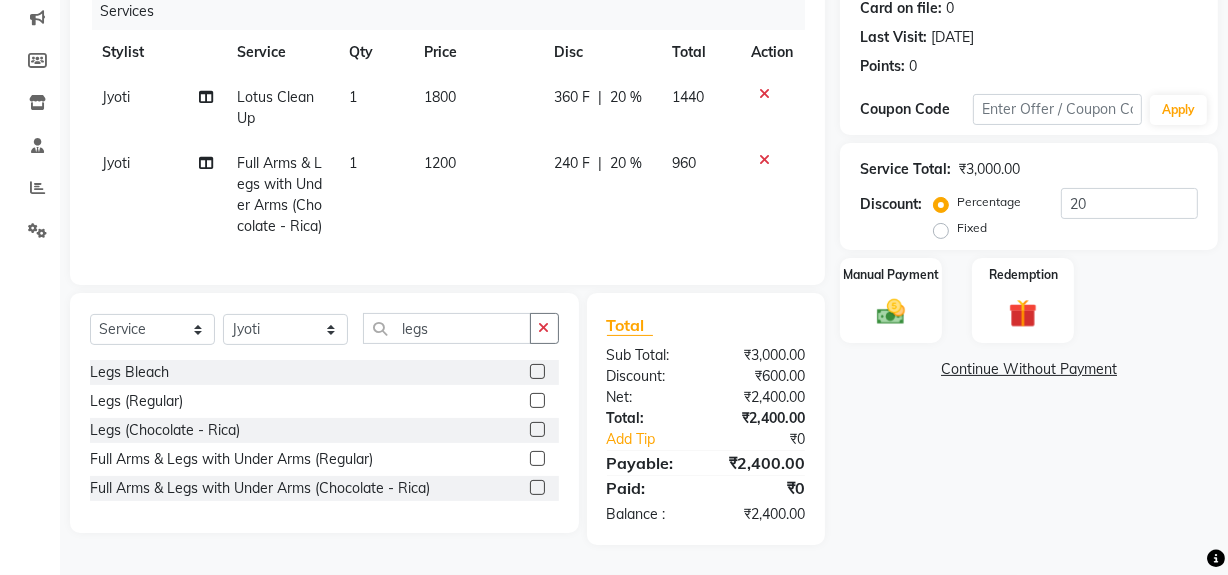 click on "Name: [PERSON_NAME]  Membership:  No Active Membership  Total Visits:  2 Card on file:  0 Last Visit:   [DATE] Points:   0  Coupon Code Apply Service Total:  ₹3,000.00  Discount:  Percentage   Fixed  20 Manual Payment Redemption  Continue Without Payment" 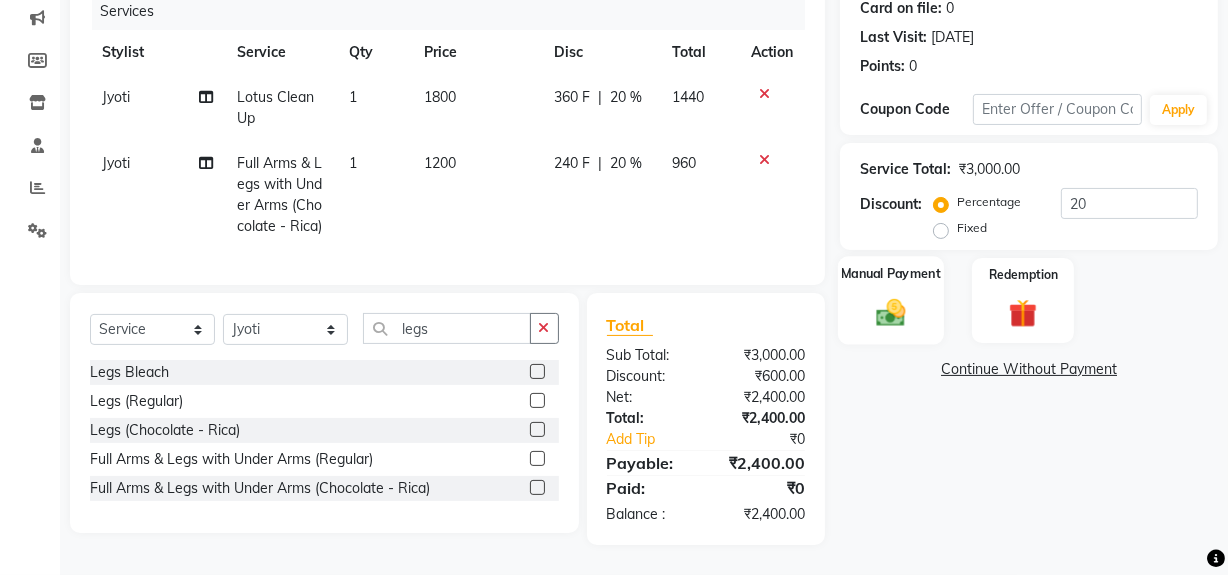 click 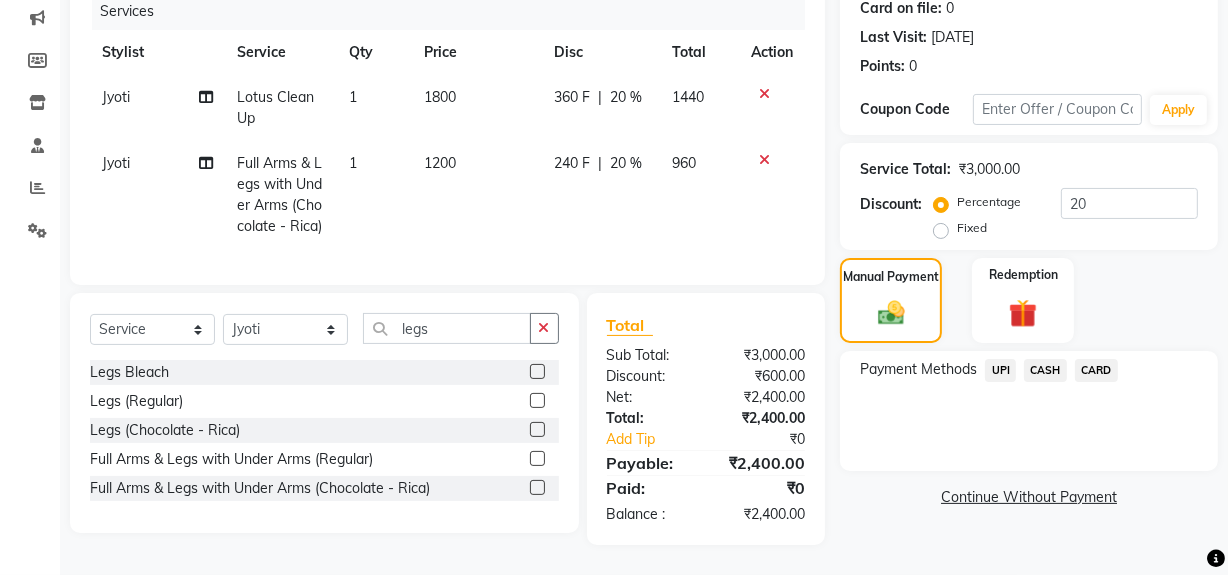 click on "CASH" 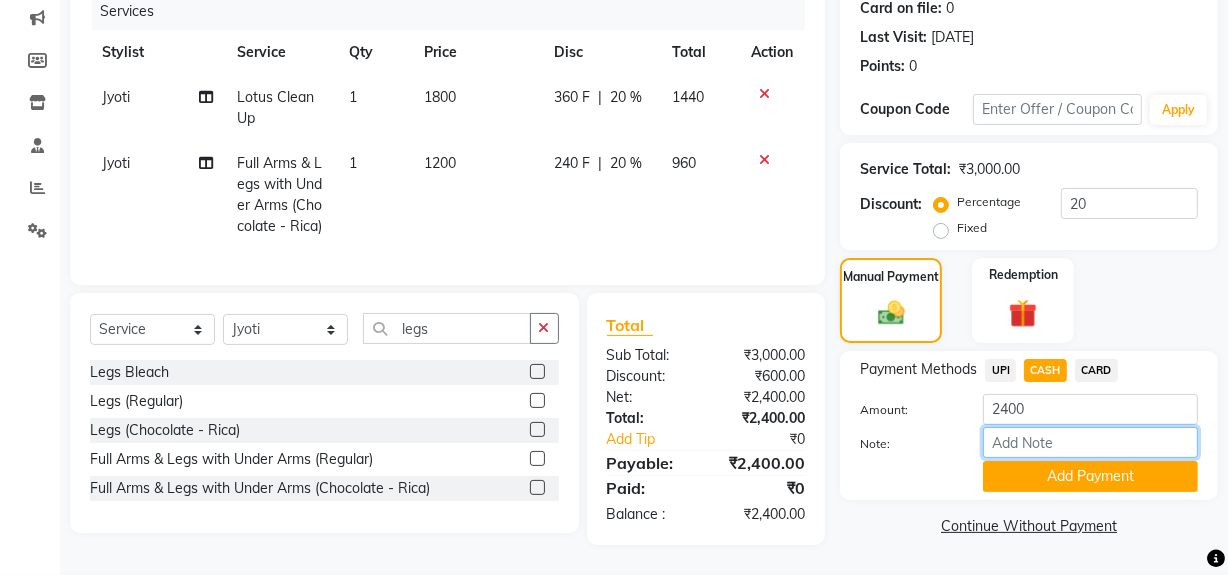 click on "Note:" at bounding box center [1090, 442] 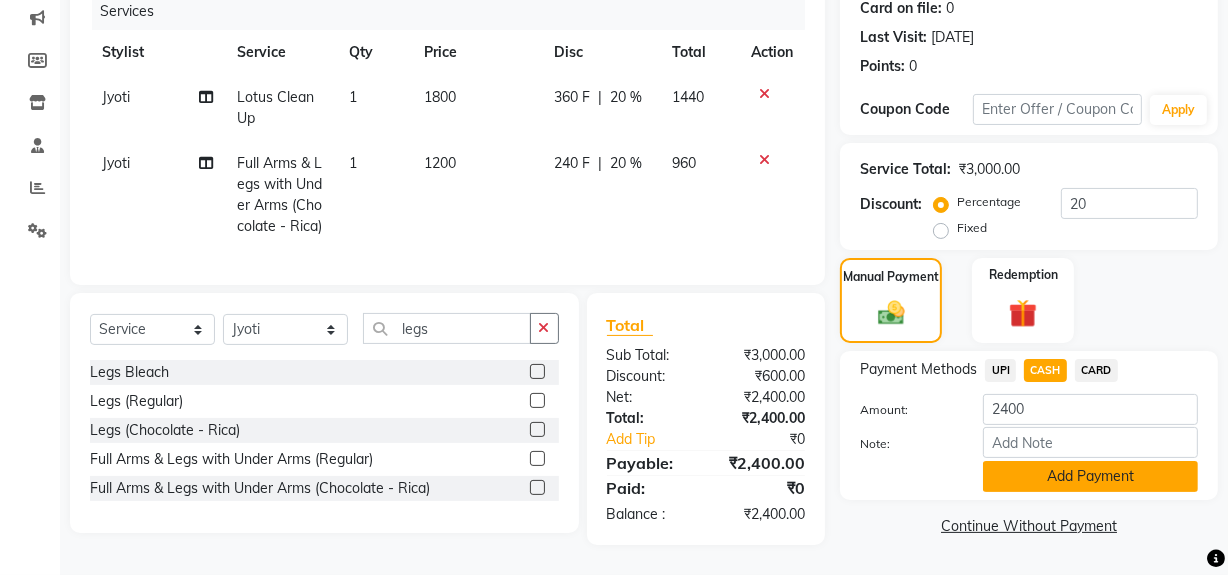 click on "Add Payment" 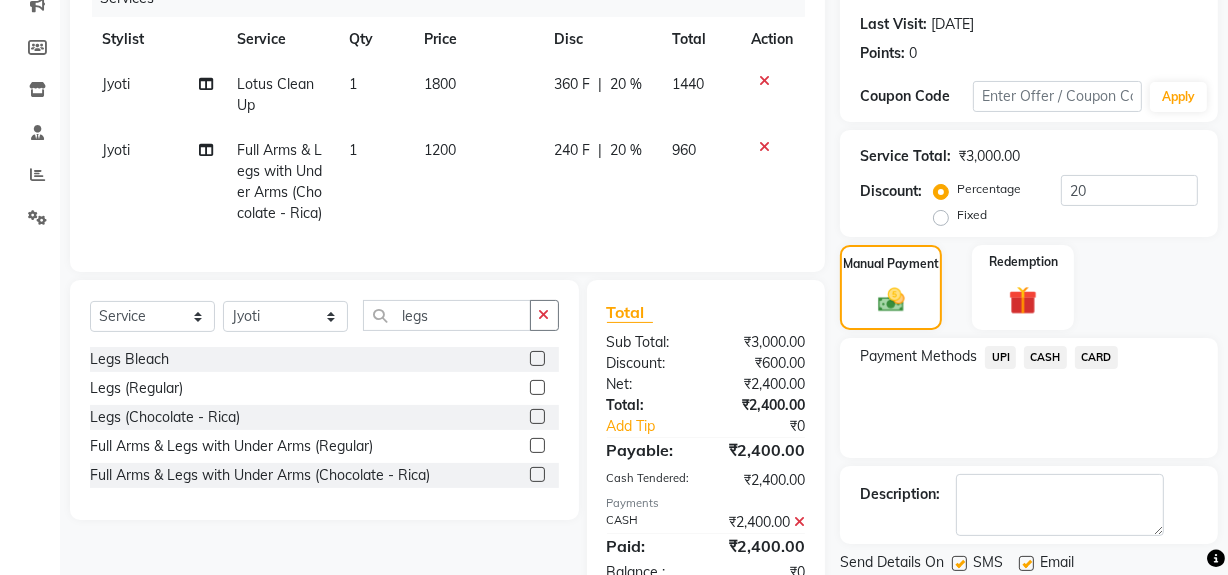 scroll, scrollTop: 339, scrollLeft: 0, axis: vertical 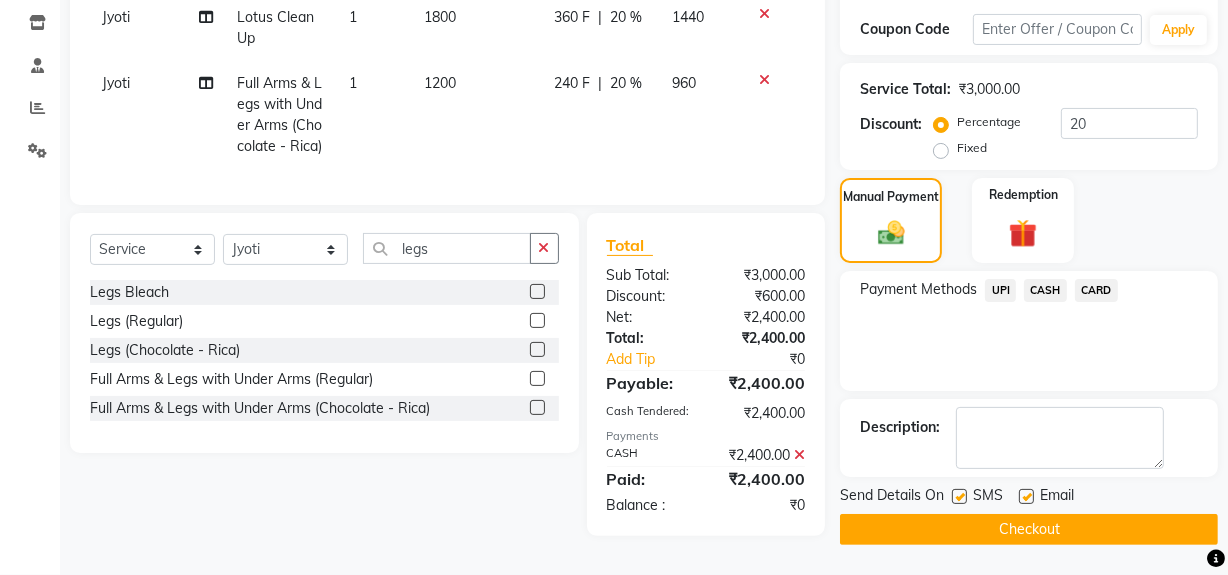 click 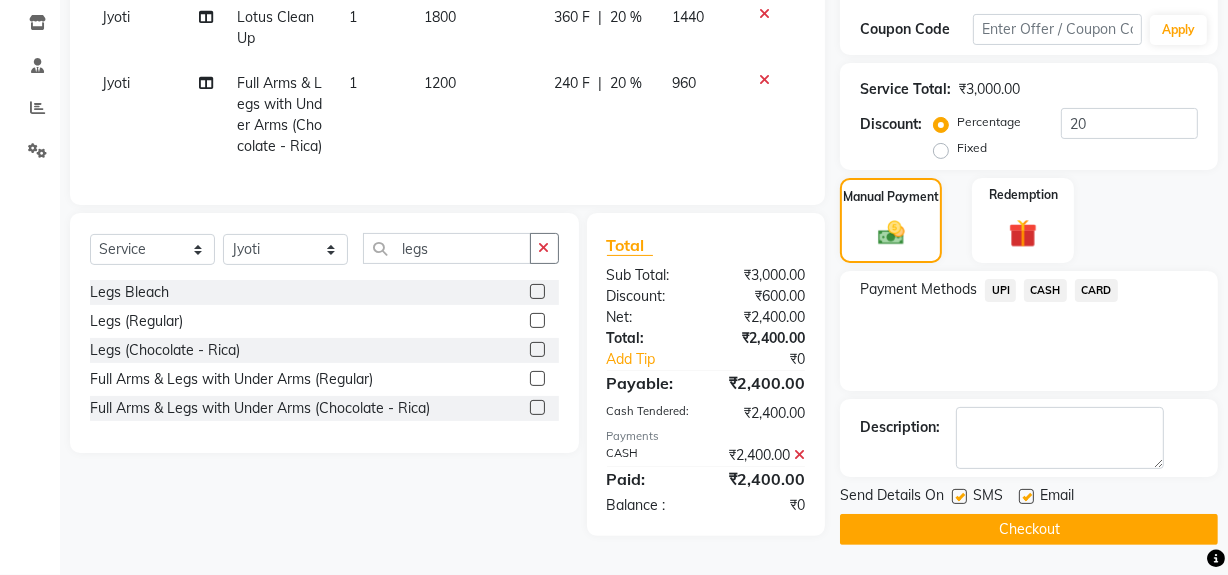 click at bounding box center [958, 497] 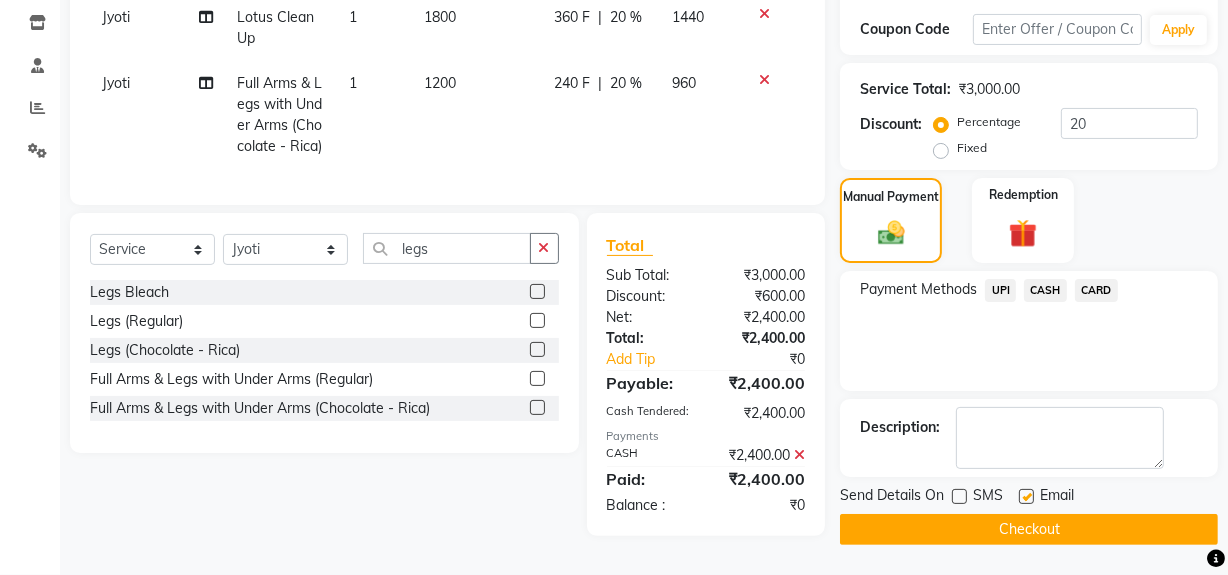 click on "Checkout" 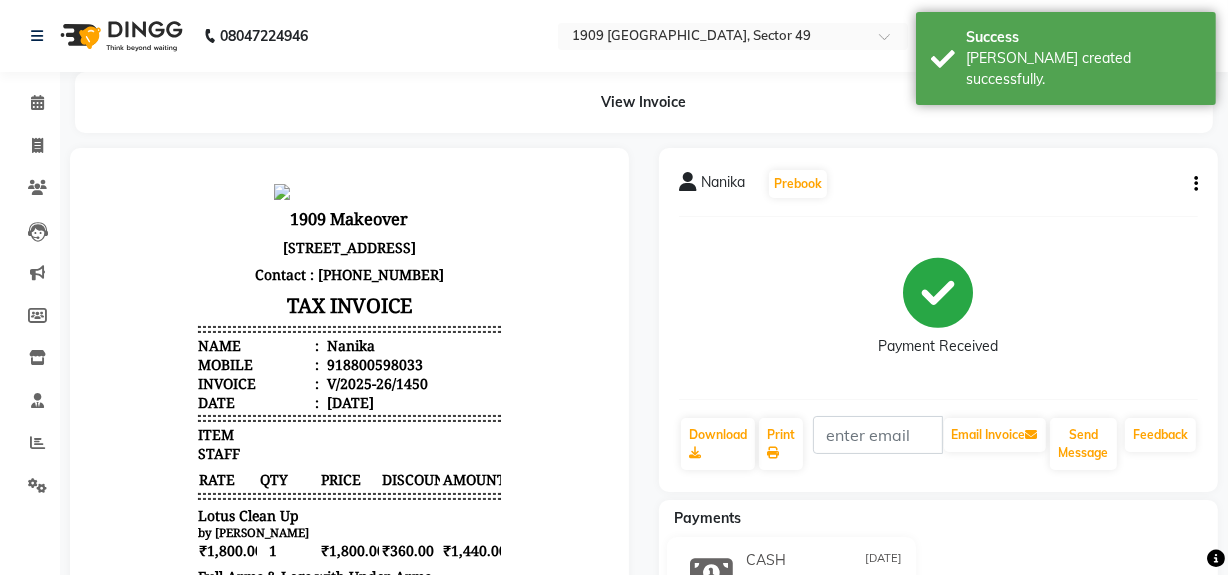 scroll, scrollTop: 0, scrollLeft: 0, axis: both 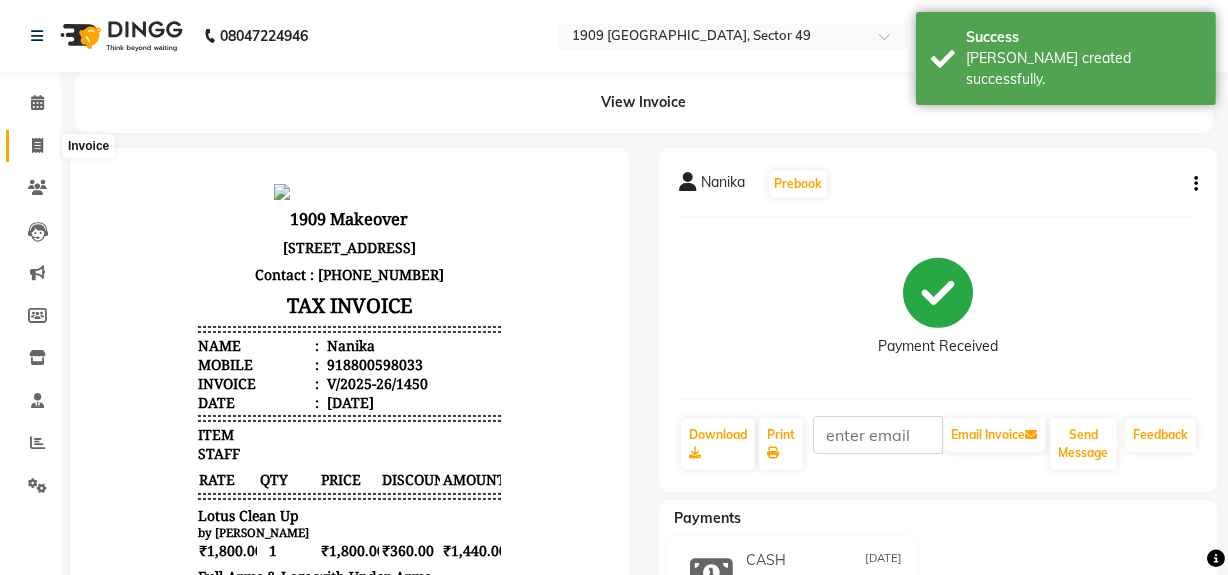 click 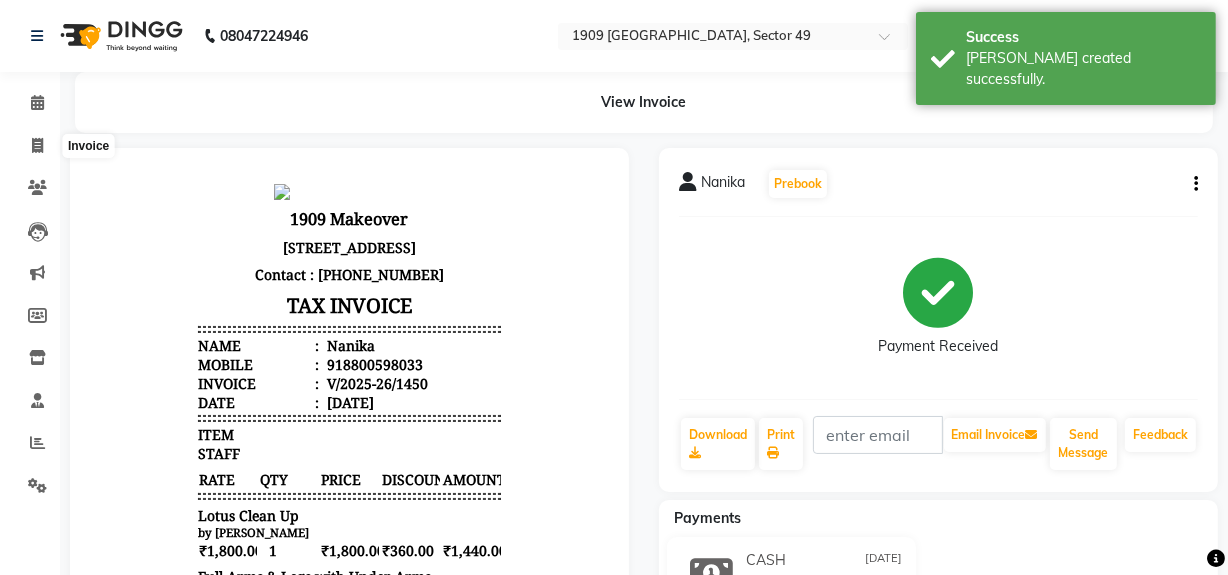 select on "6923" 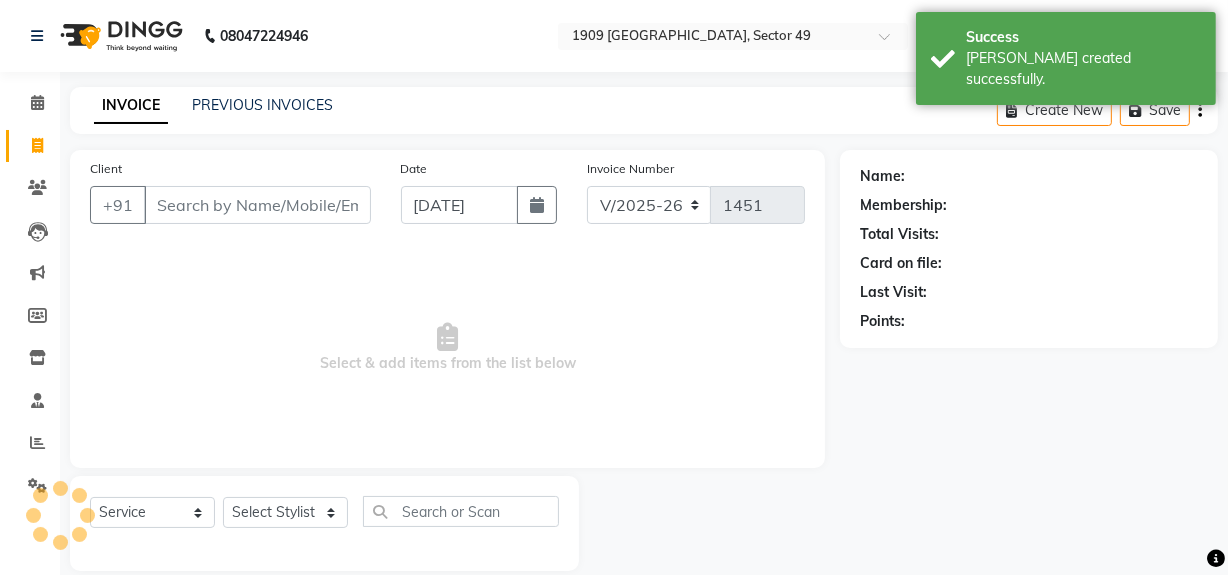 scroll, scrollTop: 26, scrollLeft: 0, axis: vertical 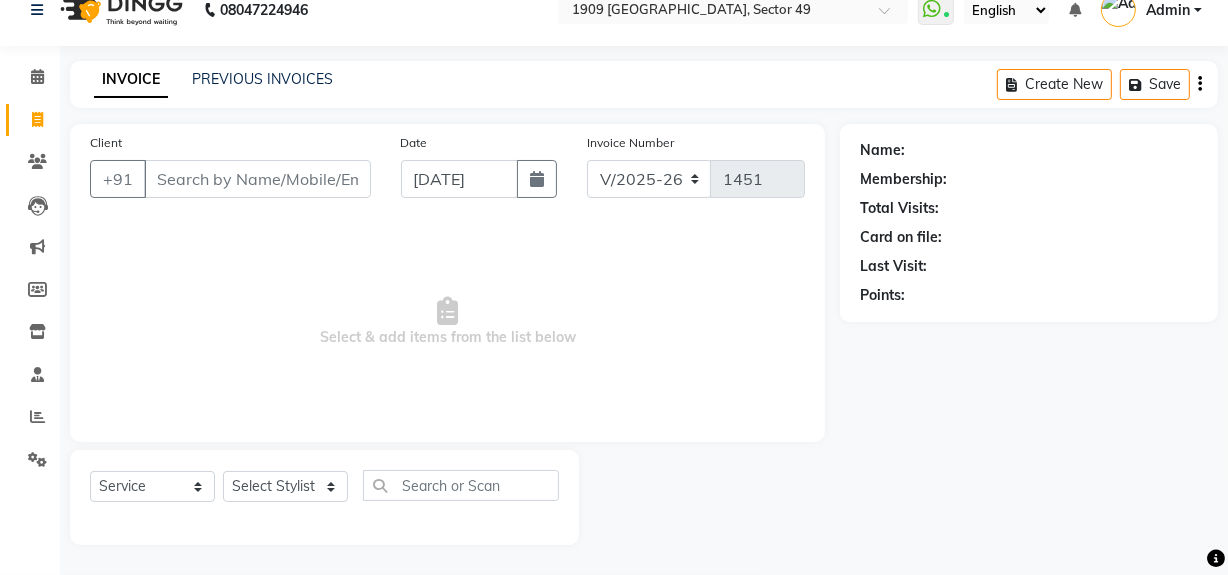 click on "Select & add items from the list below" at bounding box center [447, 322] 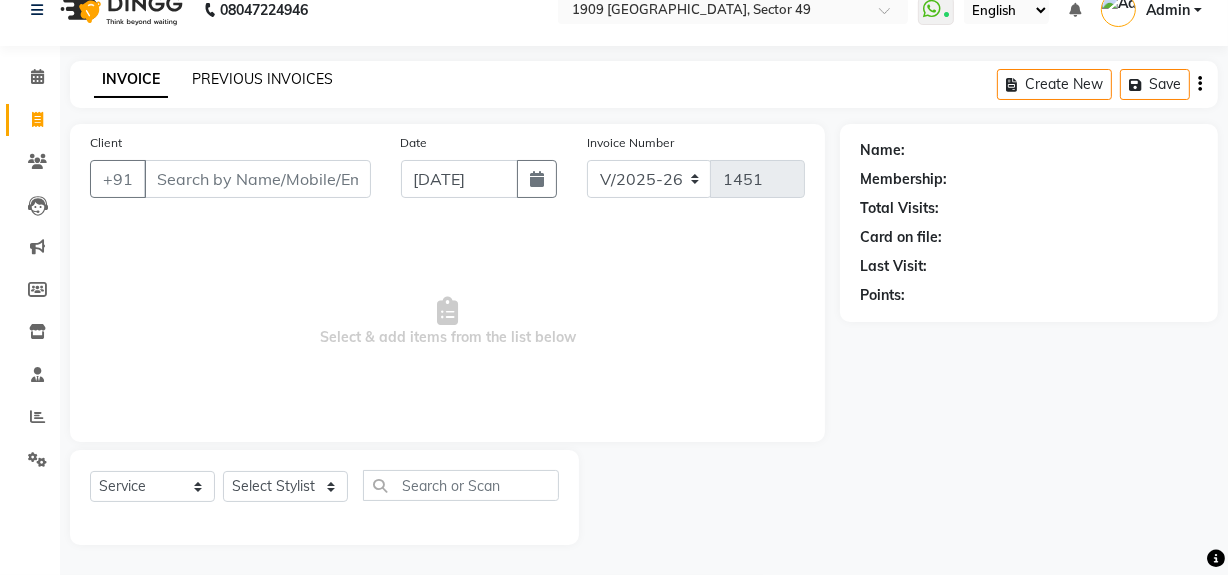 click on "PREVIOUS INVOICES" 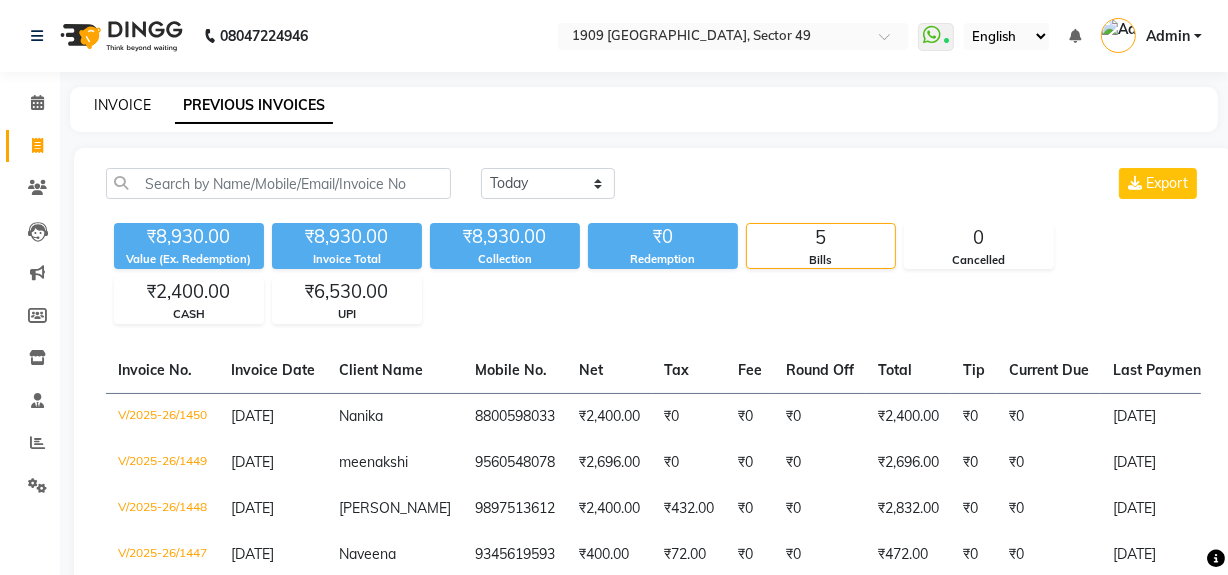 click on "INVOICE" 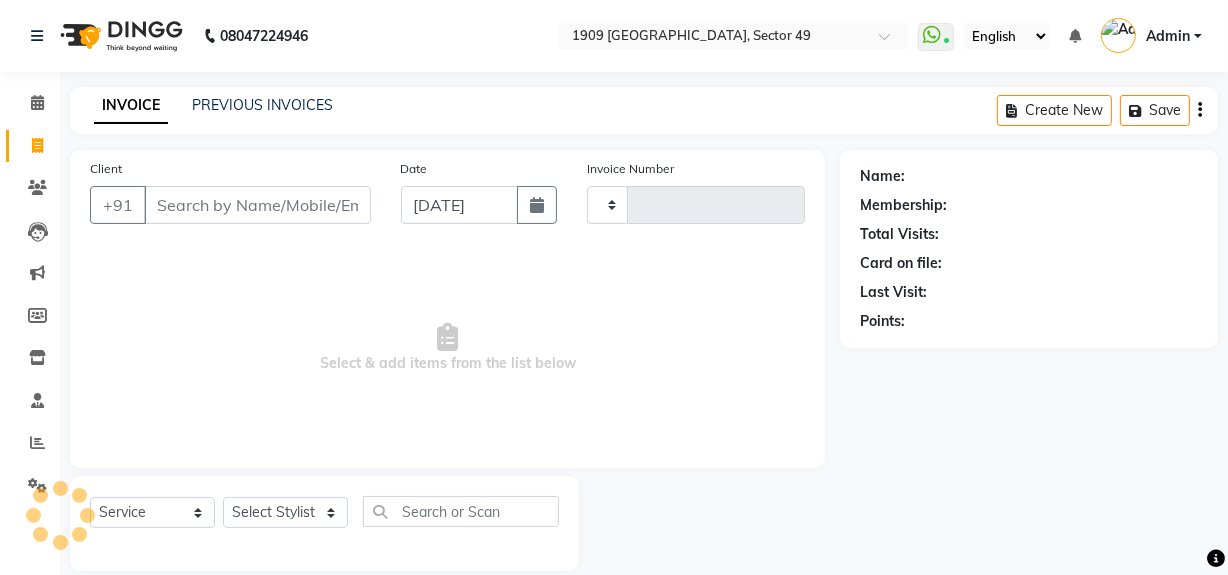 scroll, scrollTop: 26, scrollLeft: 0, axis: vertical 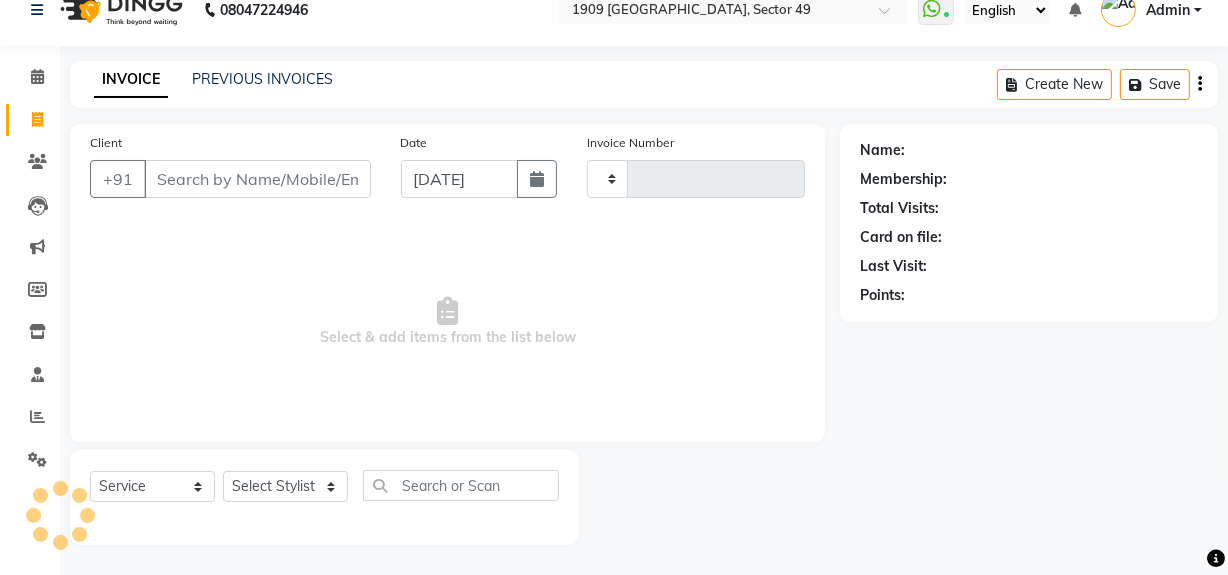 type on "1451" 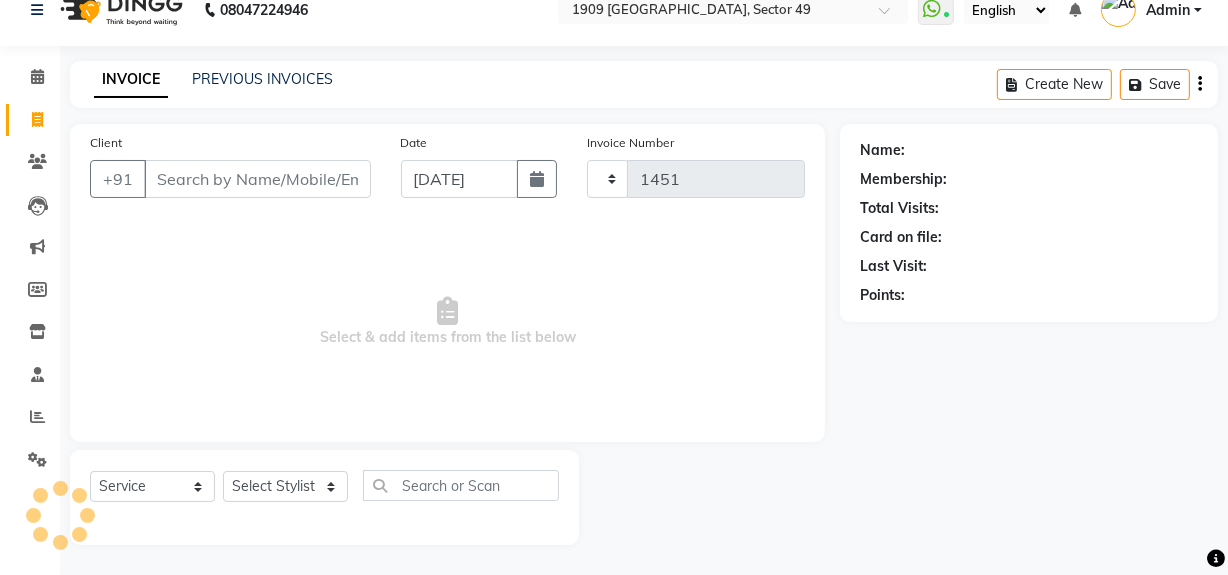 select on "6923" 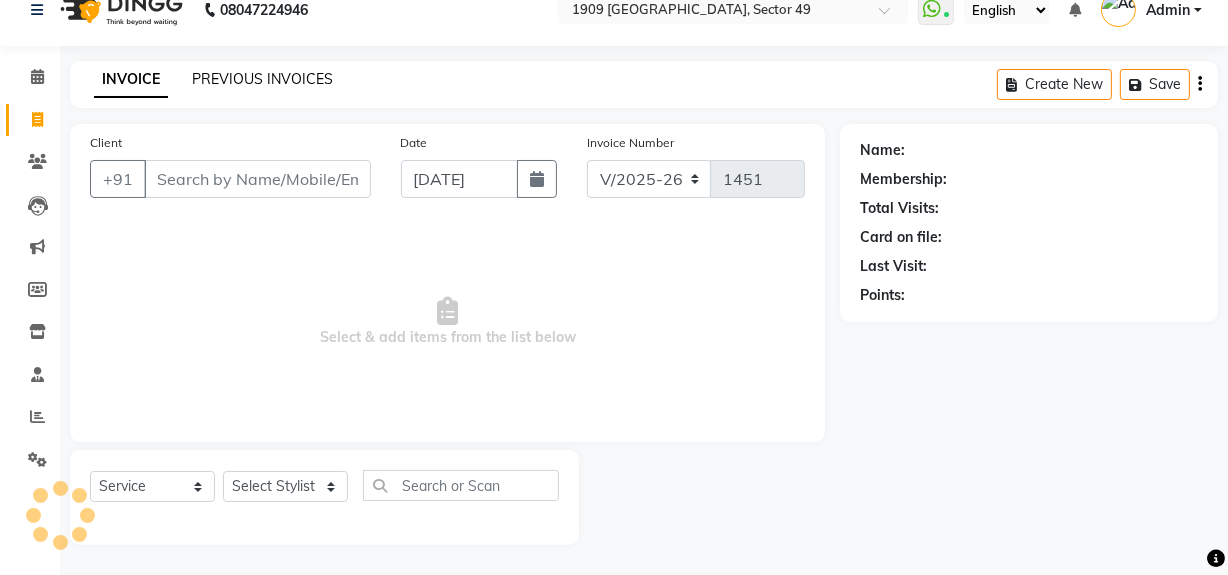 click on "PREVIOUS INVOICES" 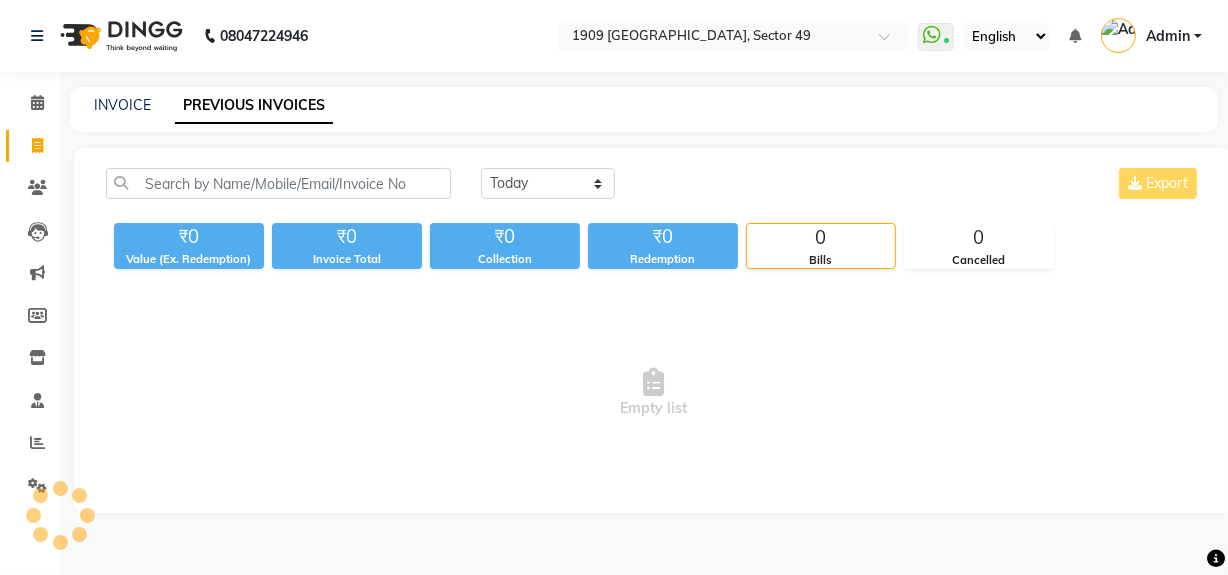 scroll, scrollTop: 0, scrollLeft: 0, axis: both 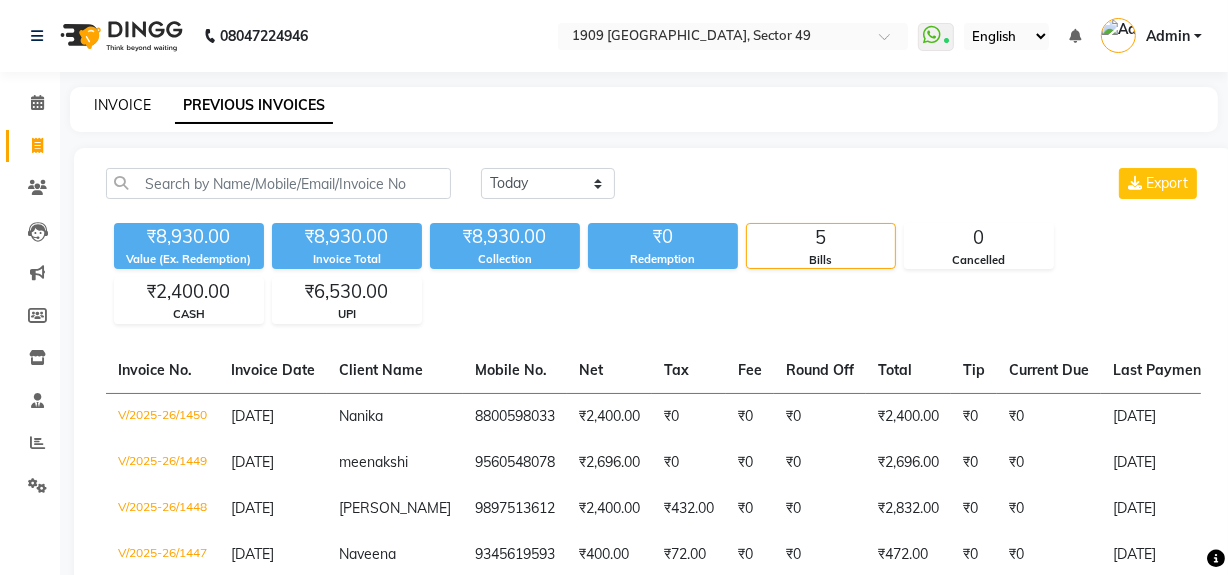 click on "INVOICE" 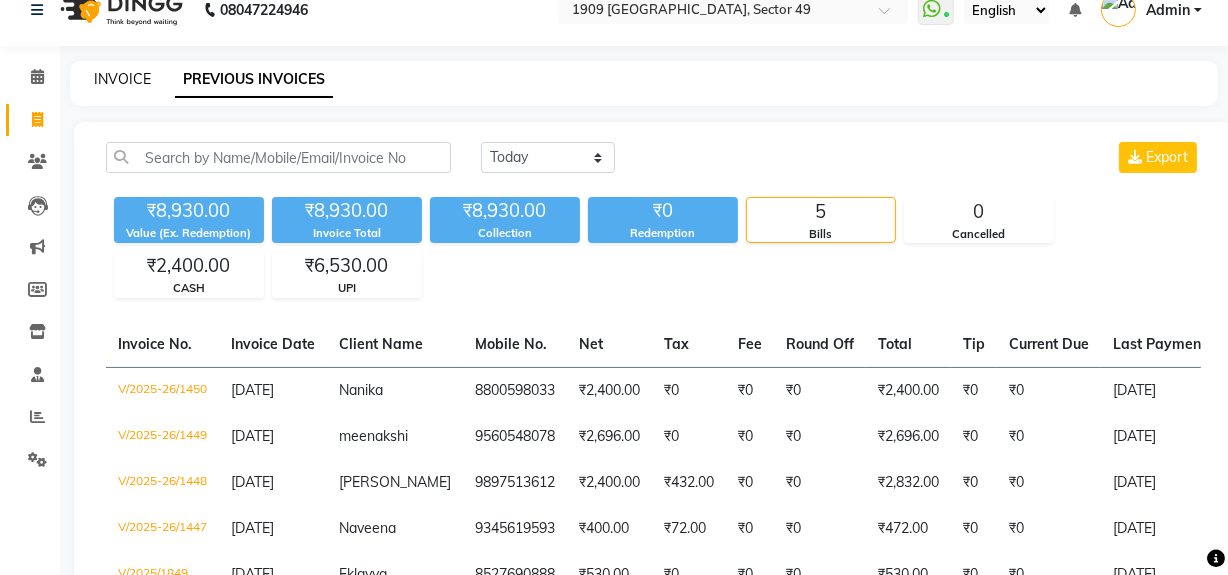 select on "service" 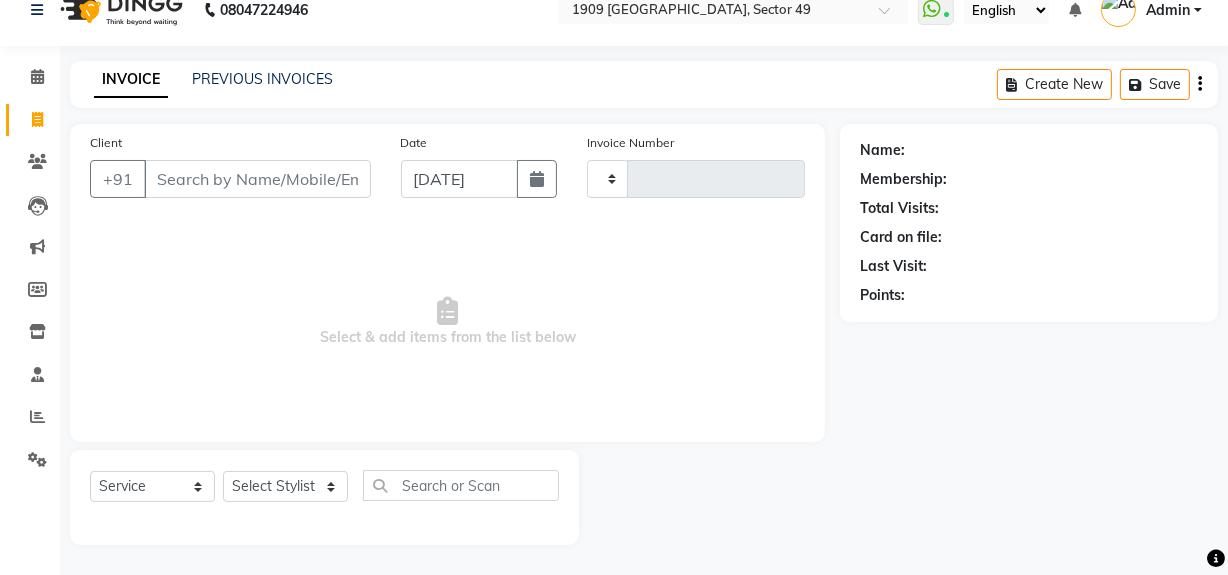 type on "1451" 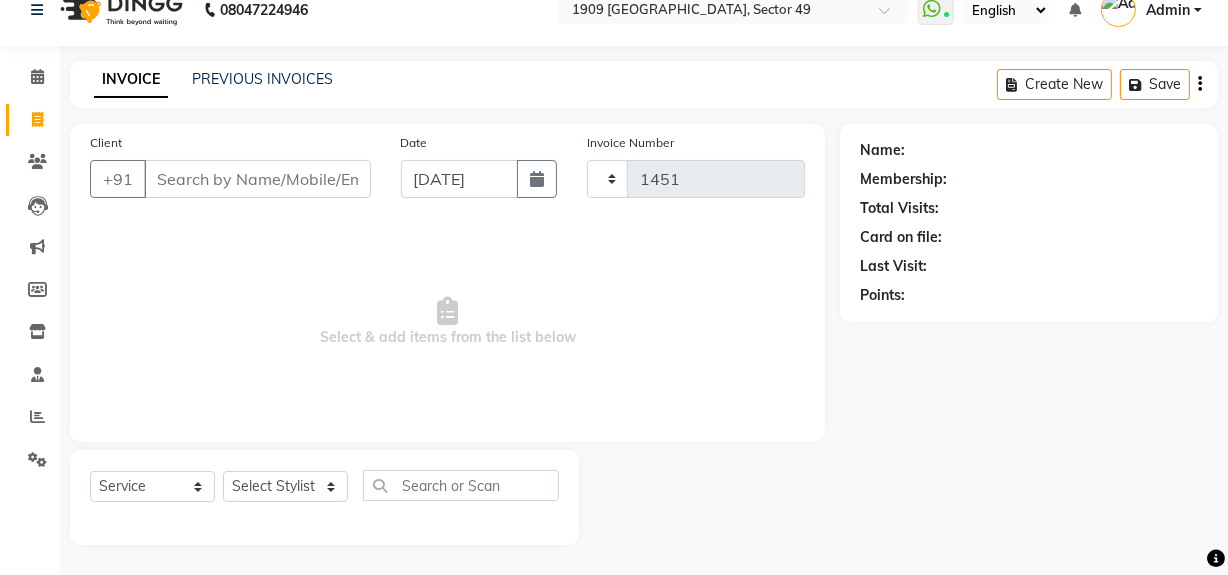 select on "6923" 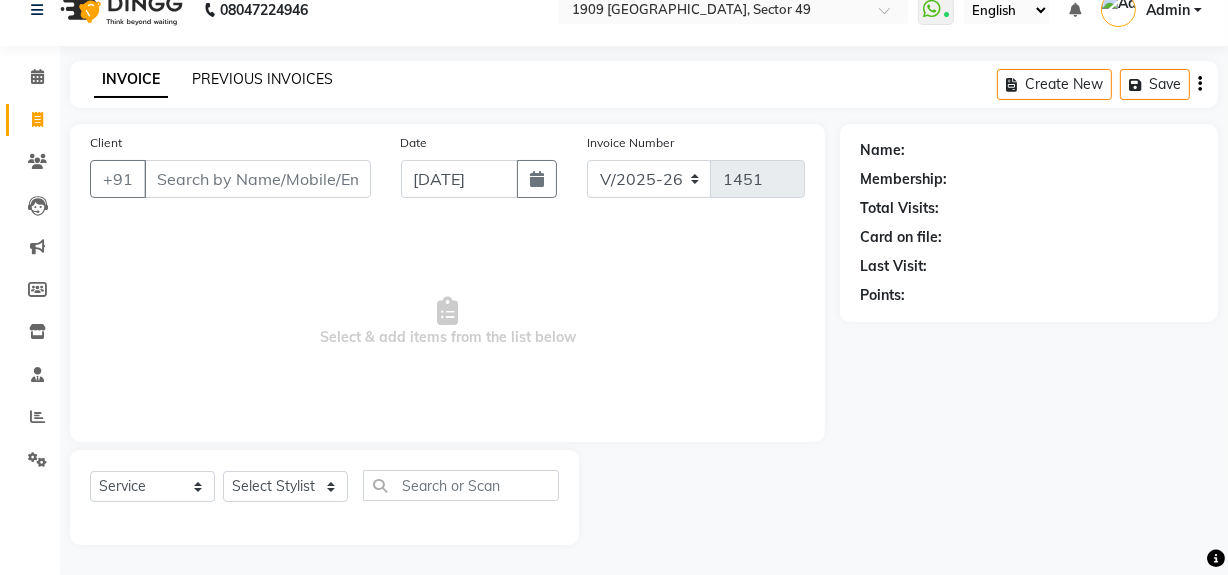 click on "PREVIOUS INVOICES" 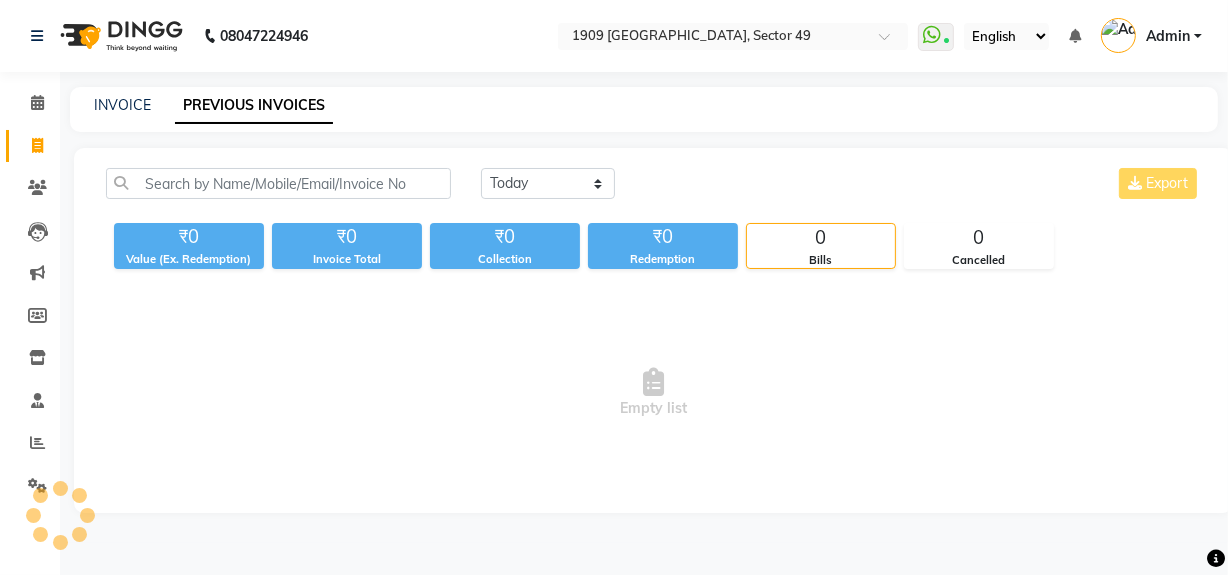 scroll, scrollTop: 0, scrollLeft: 0, axis: both 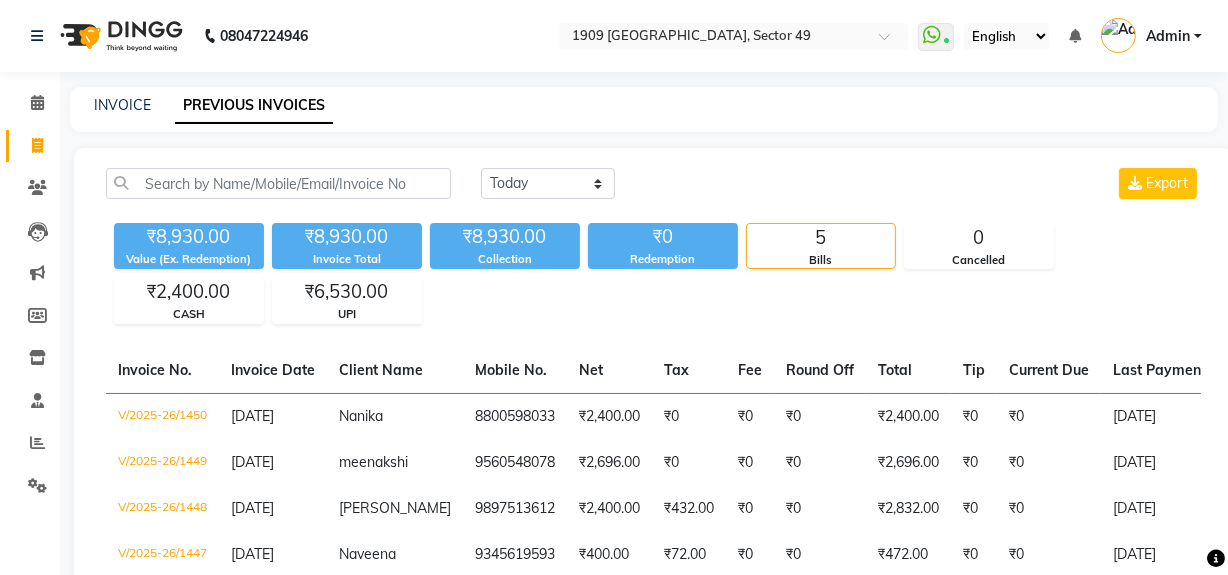 click on "INVOICE" 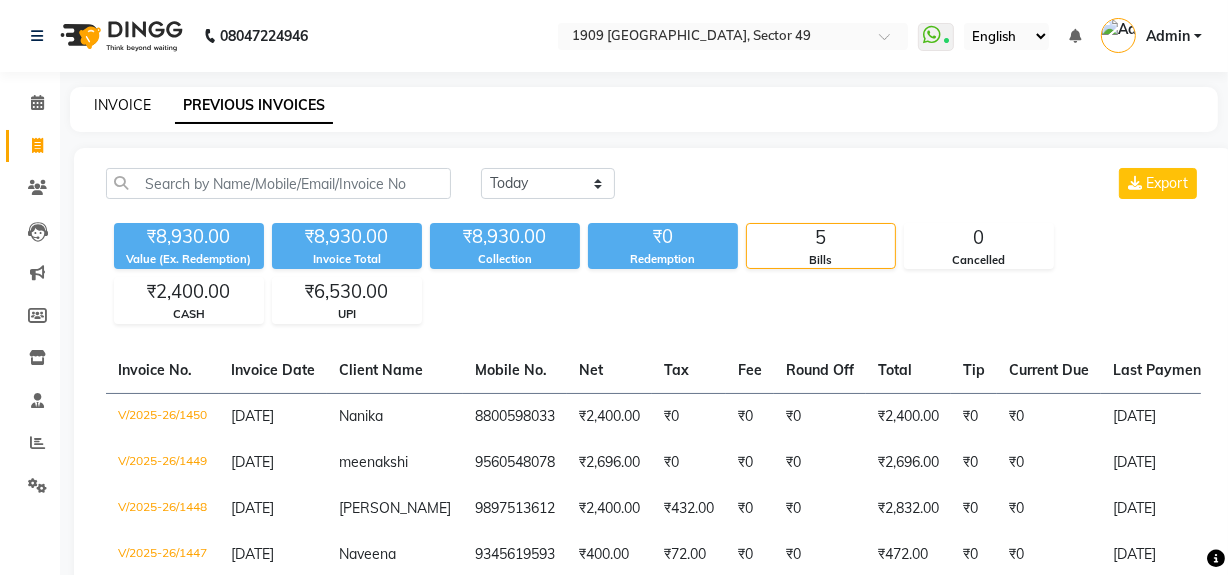 click on "INVOICE" 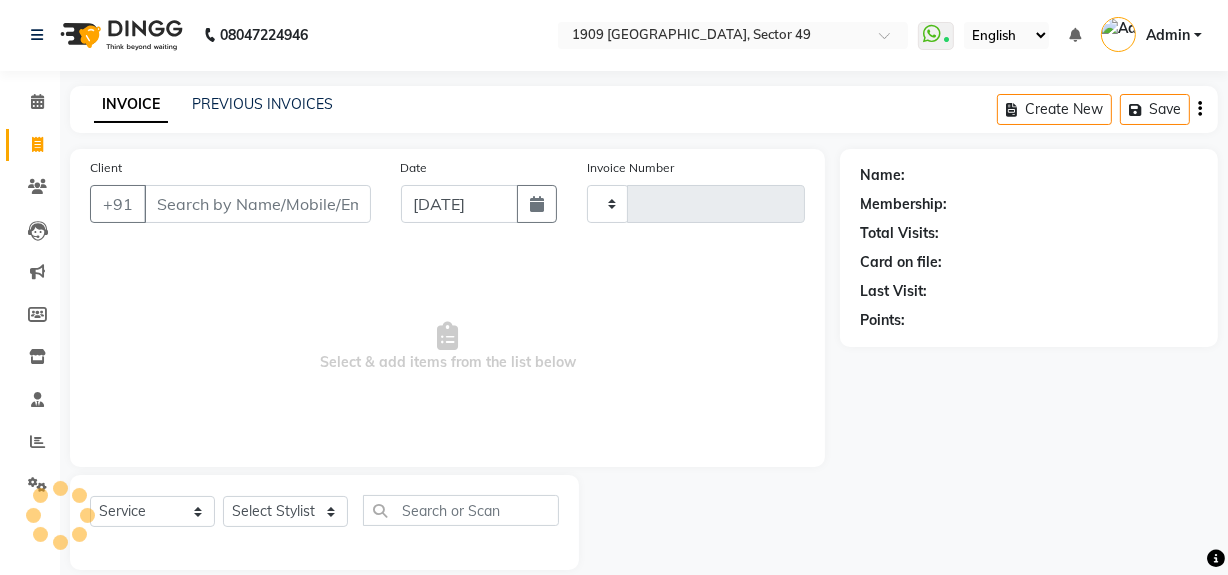type on "1451" 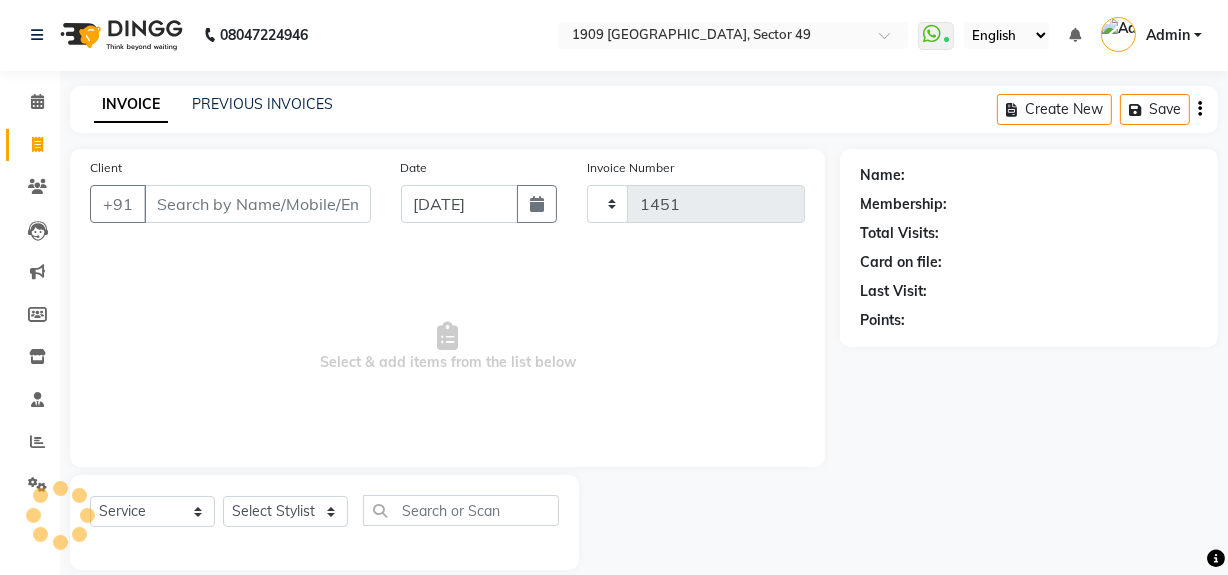 scroll, scrollTop: 26, scrollLeft: 0, axis: vertical 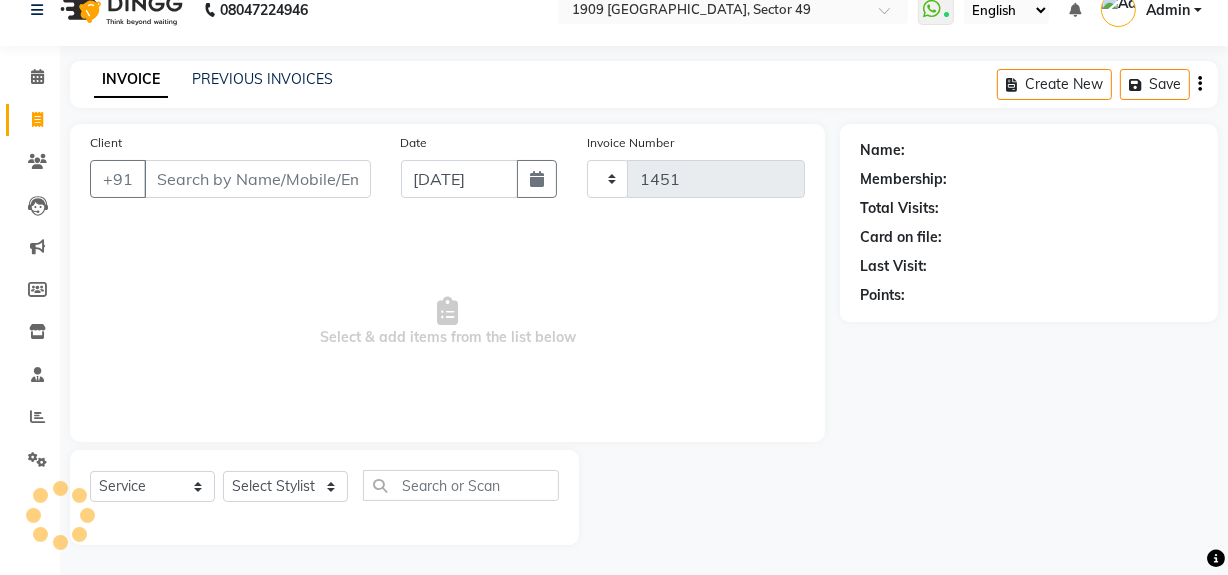 select on "6923" 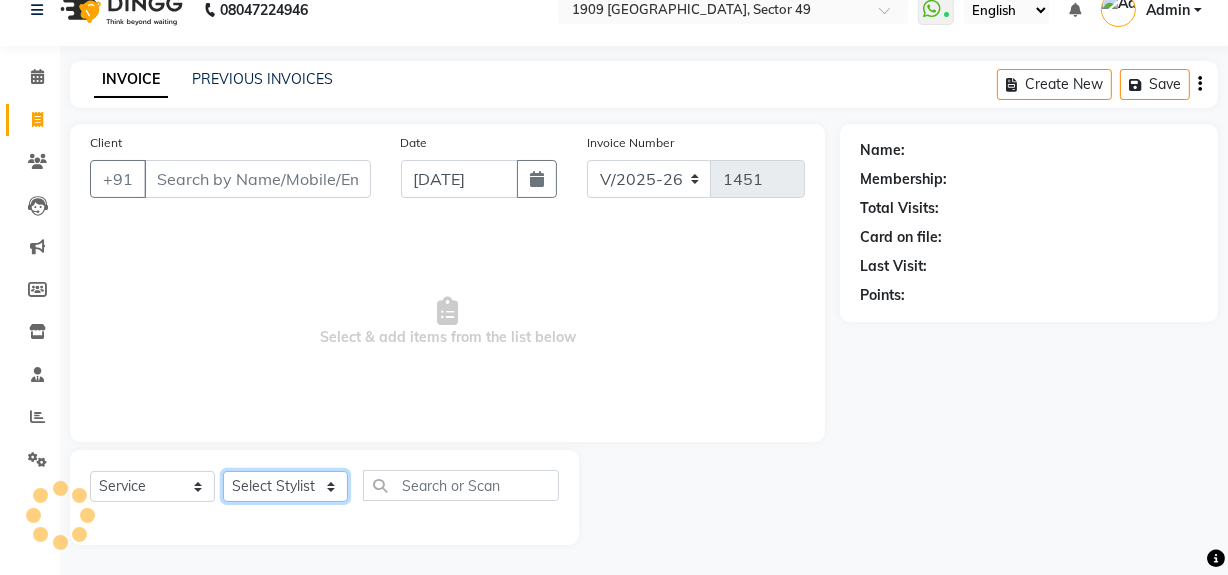 click on "Select Stylist [PERSON_NAME] [PERSON_NAME] House Sale Jyoti Nisha [PERSON_NAME] [PERSON_NAME] Veer [PERSON_NAME] Vishal" 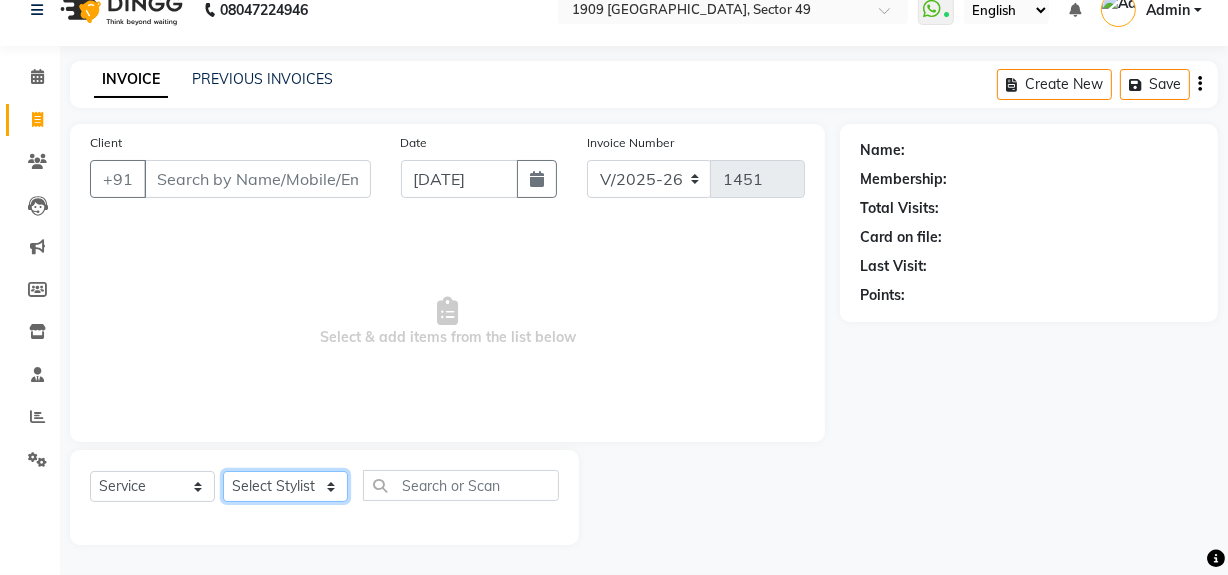 select on "57120" 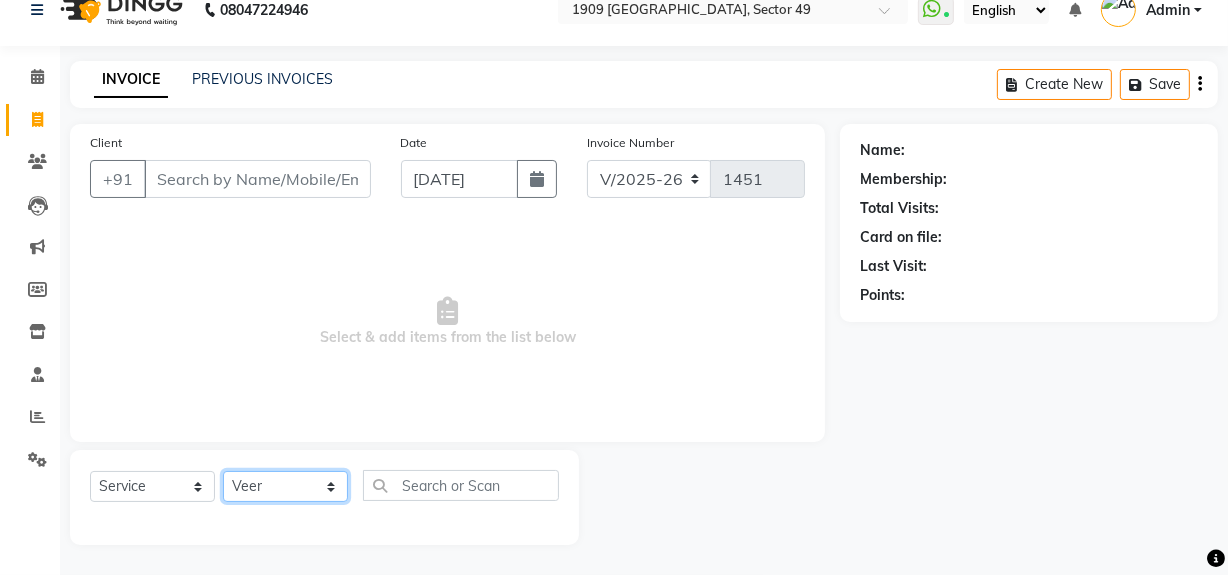 click on "Select Stylist [PERSON_NAME] [PERSON_NAME] House Sale Jyoti Nisha [PERSON_NAME] [PERSON_NAME] Veer [PERSON_NAME] Vishal" 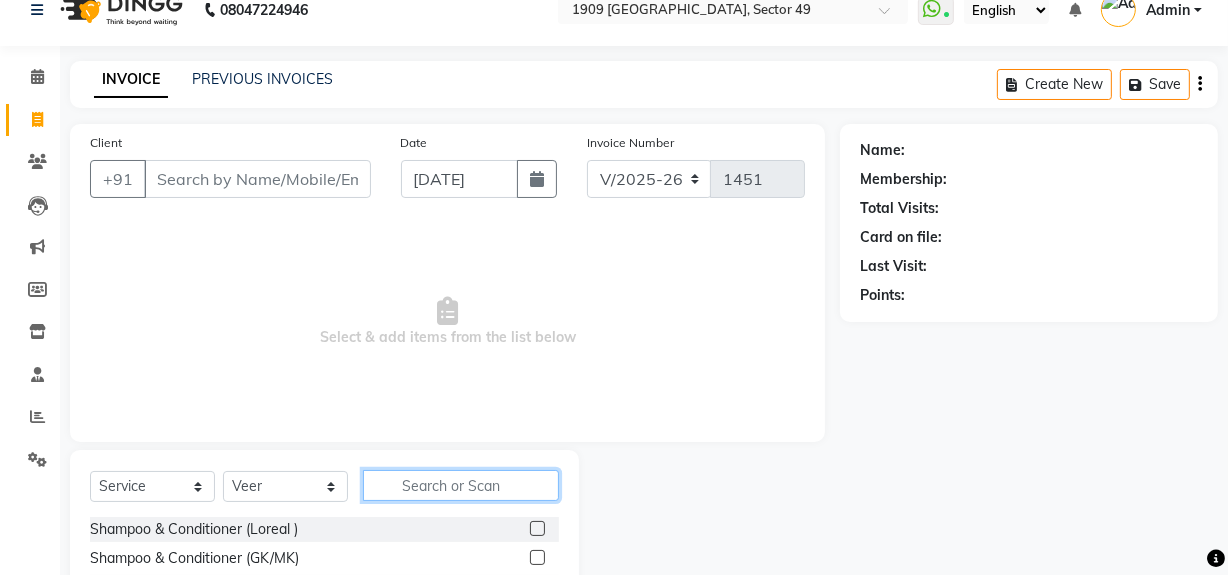 click 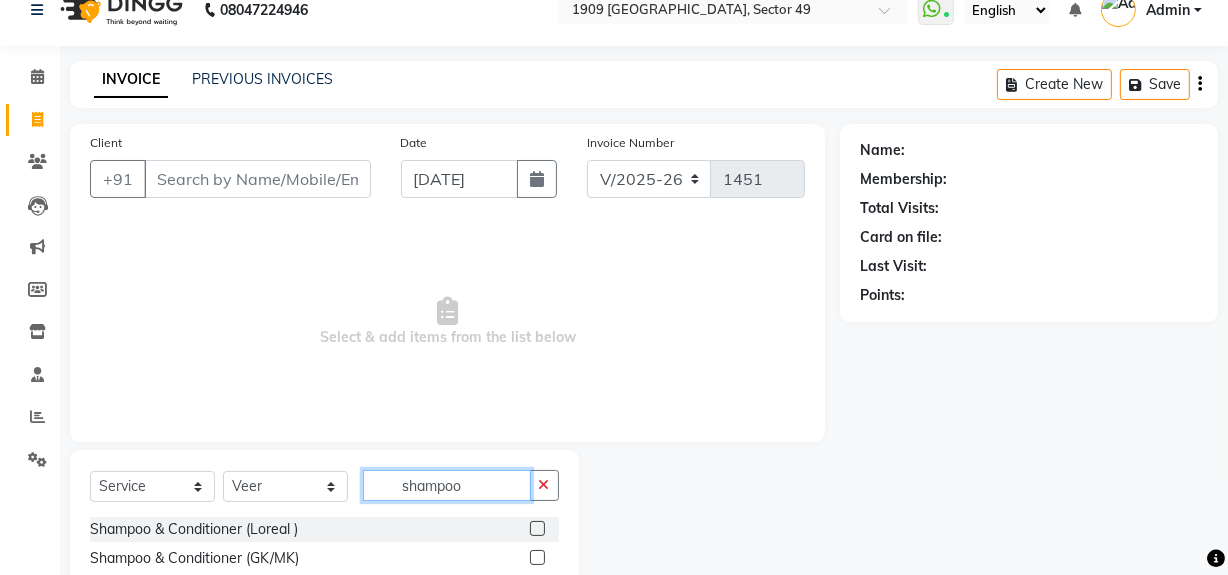 scroll, scrollTop: 141, scrollLeft: 0, axis: vertical 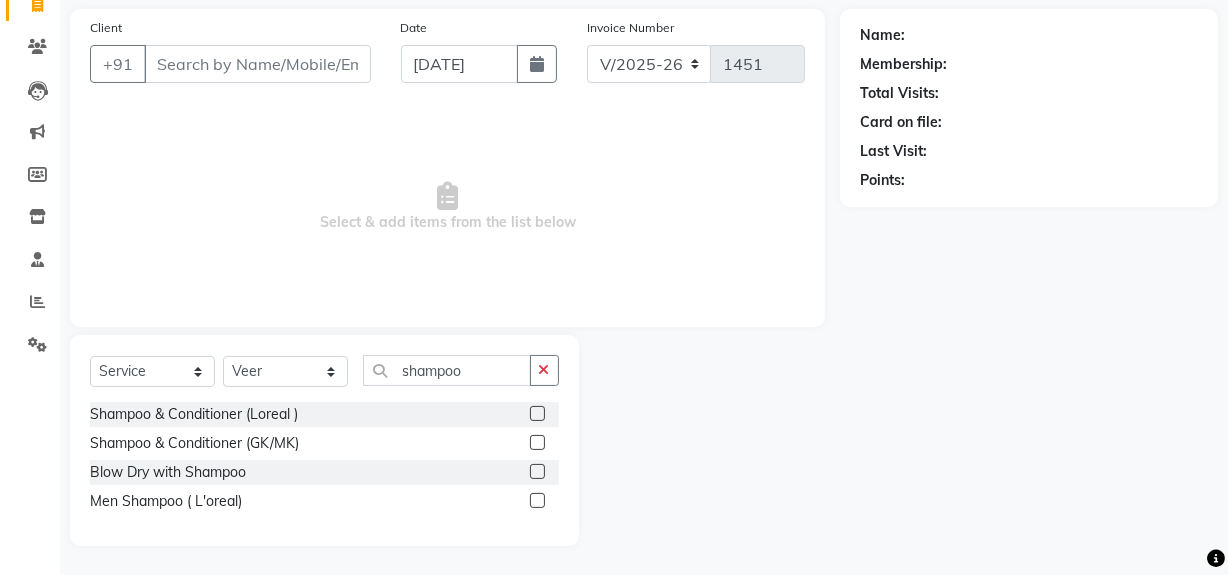 drag, startPoint x: 537, startPoint y: 493, endPoint x: 466, endPoint y: 486, distance: 71.34424 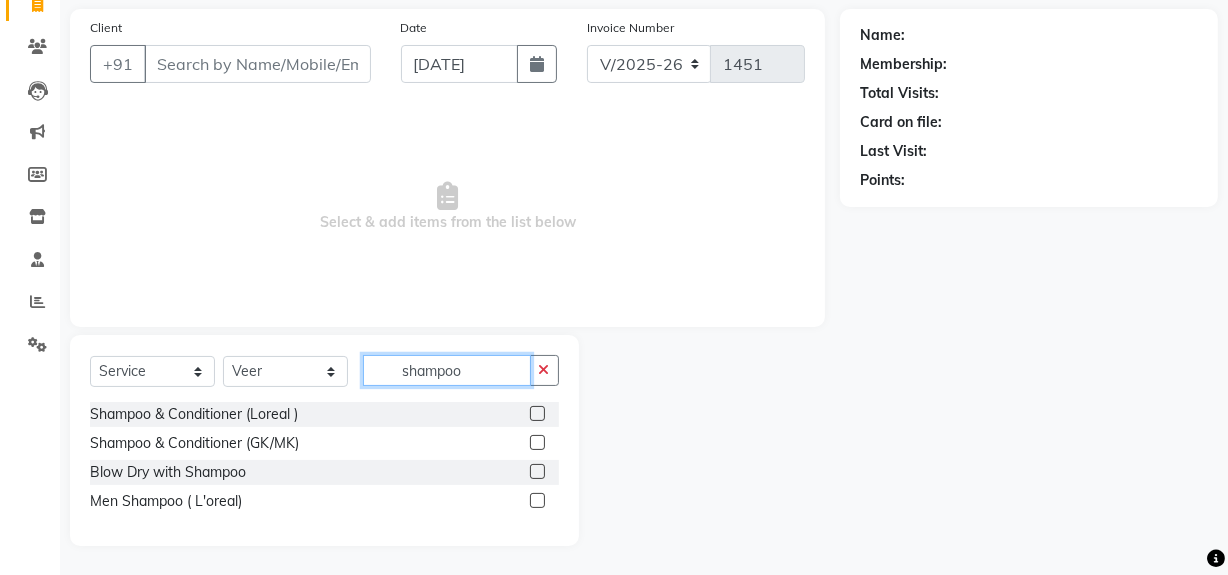 click on "shampoo" 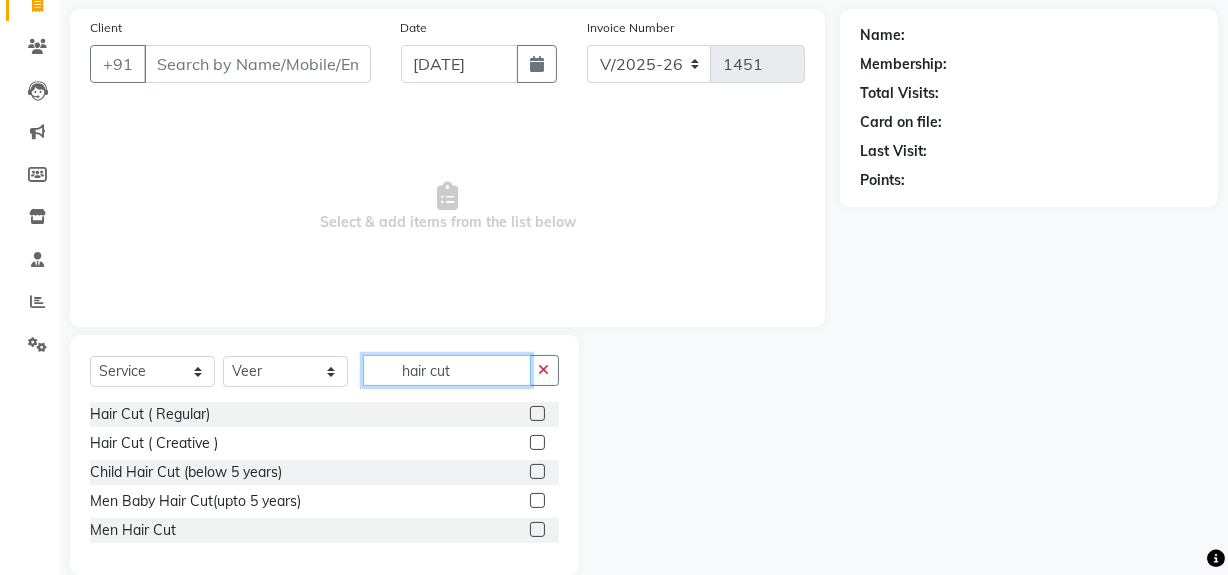 type on "hair cut" 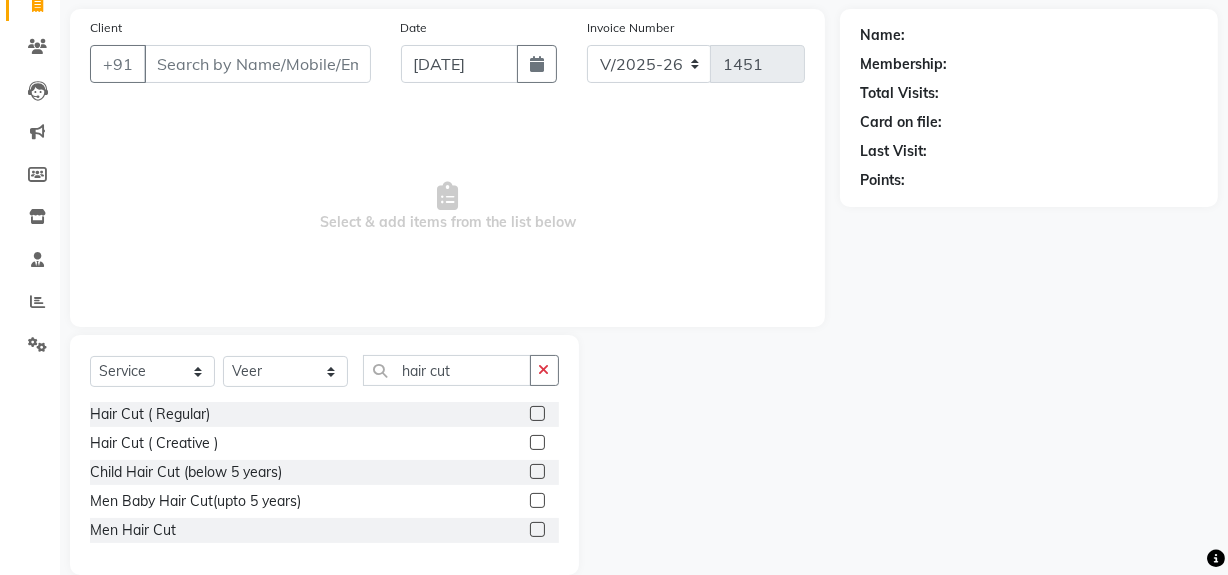 click 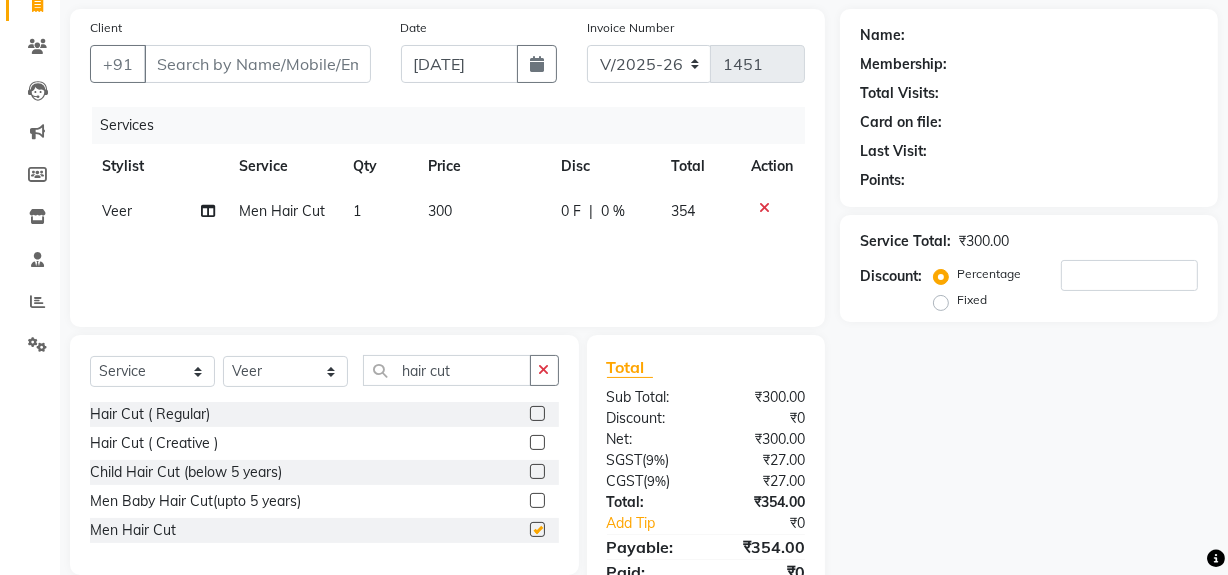 checkbox on "false" 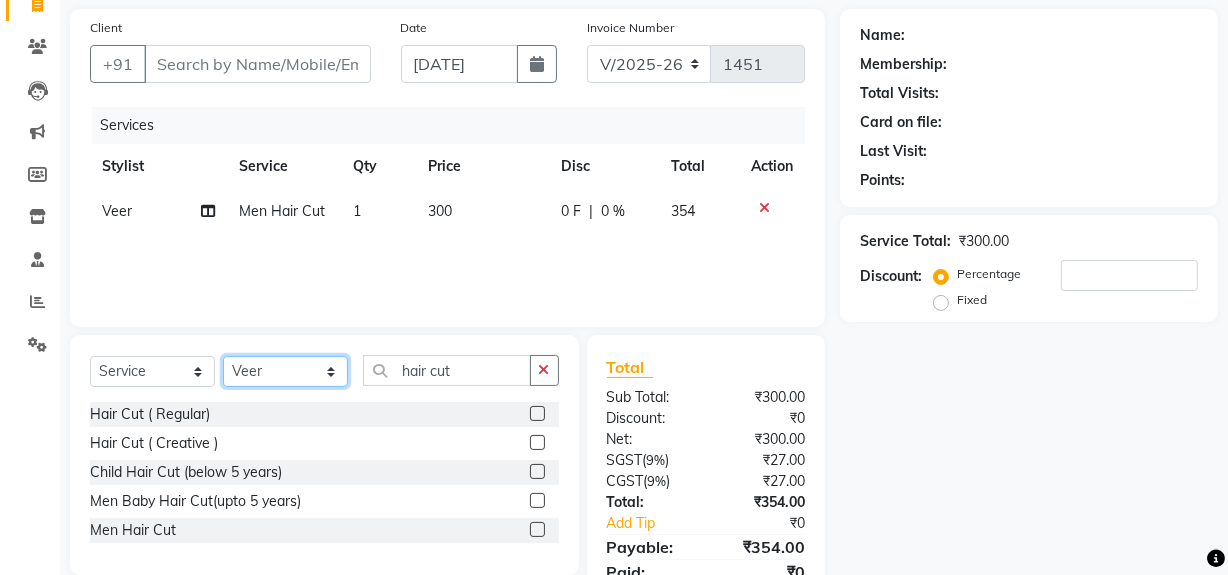 click on "Select Stylist [PERSON_NAME] [PERSON_NAME] House Sale Jyoti Nisha [PERSON_NAME] [PERSON_NAME] Veer [PERSON_NAME] Vishal" 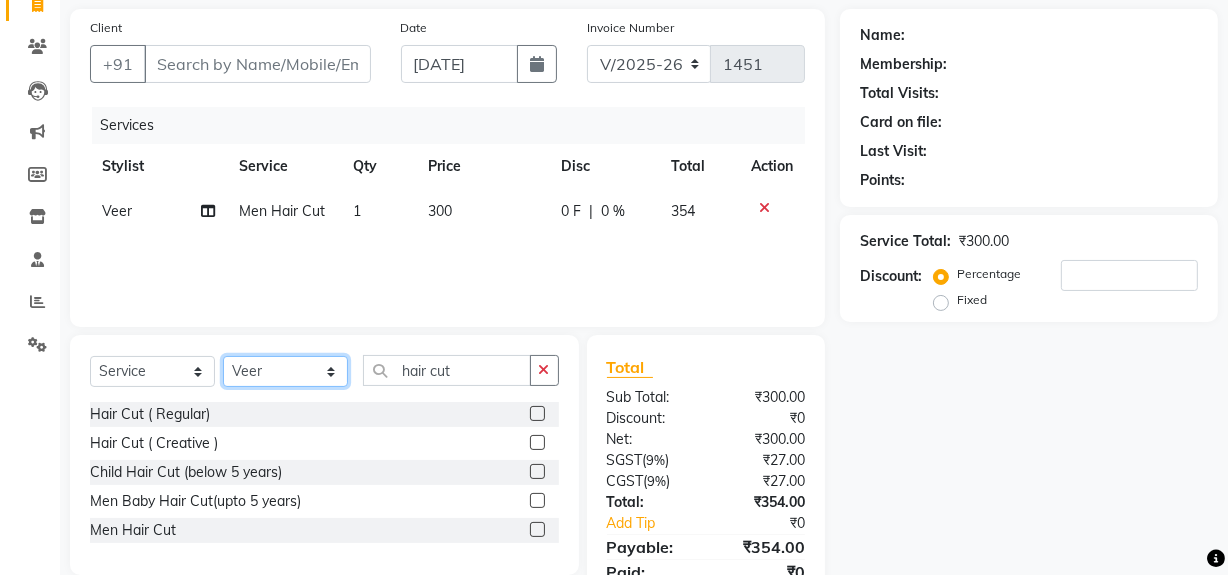 select on "57113" 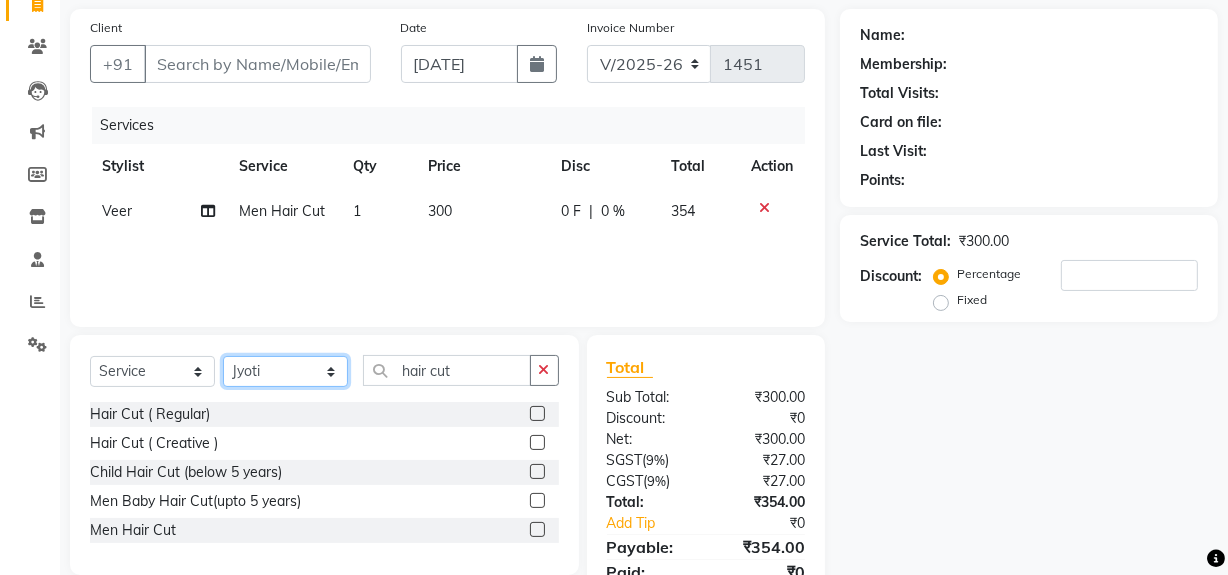 click on "Select Stylist [PERSON_NAME] [PERSON_NAME] House Sale Jyoti Nisha [PERSON_NAME] [PERSON_NAME] Veer [PERSON_NAME] Vishal" 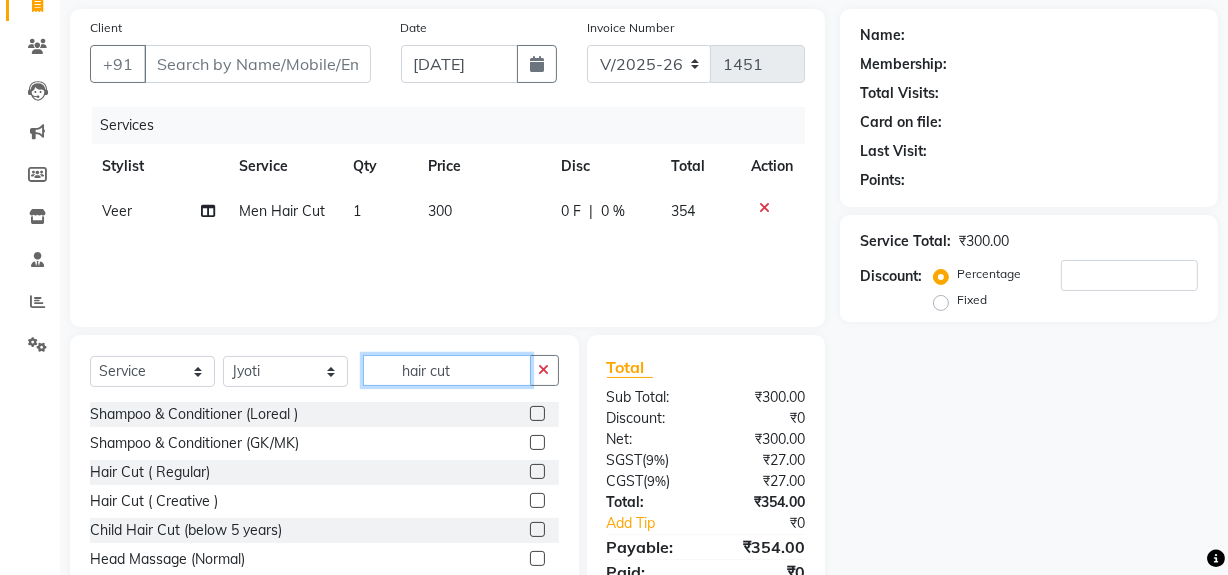 drag, startPoint x: 399, startPoint y: 365, endPoint x: 477, endPoint y: 375, distance: 78.63841 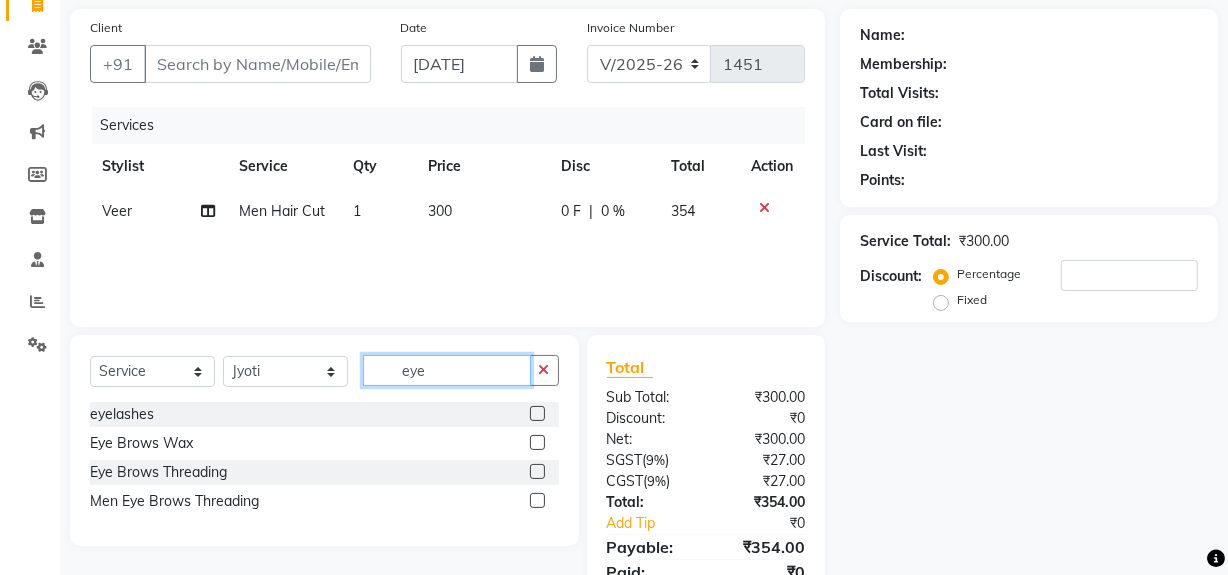 type on "eye" 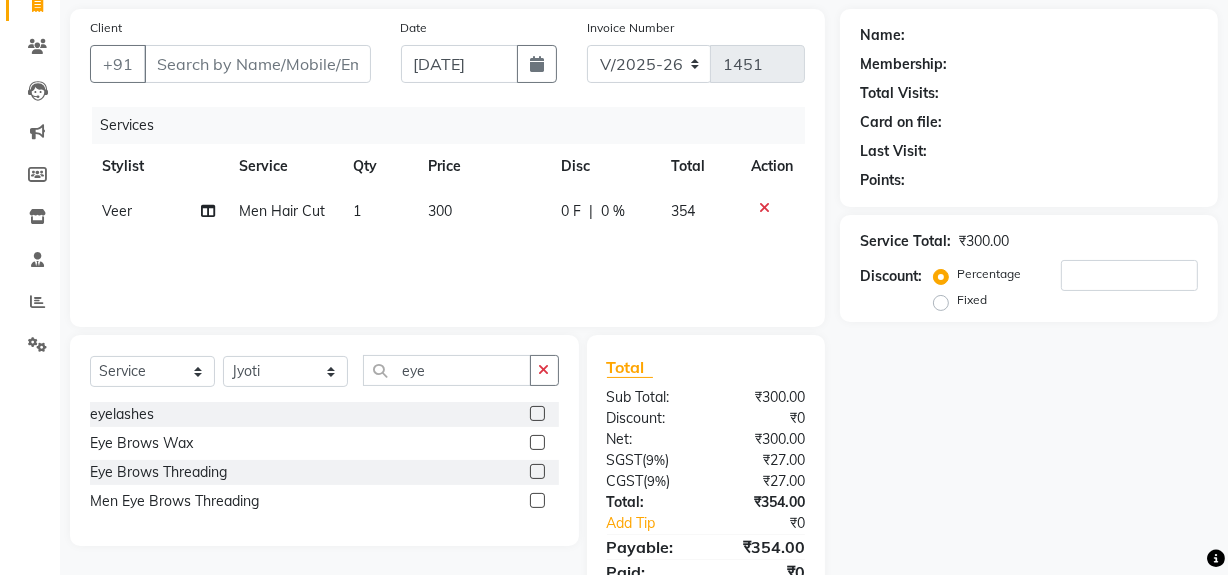 click 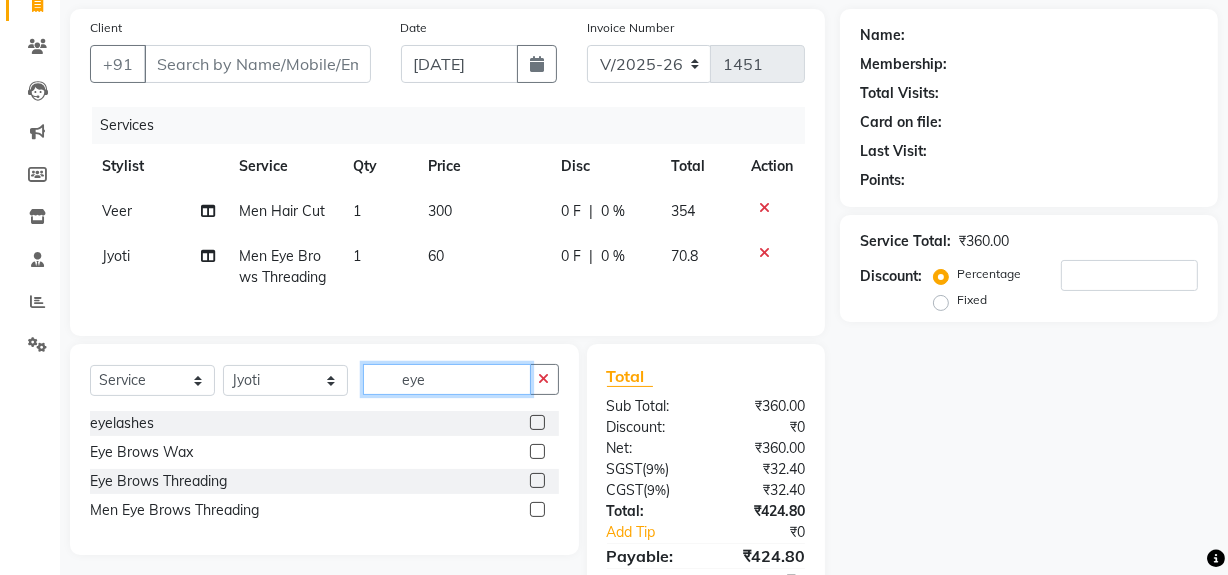 checkbox on "false" 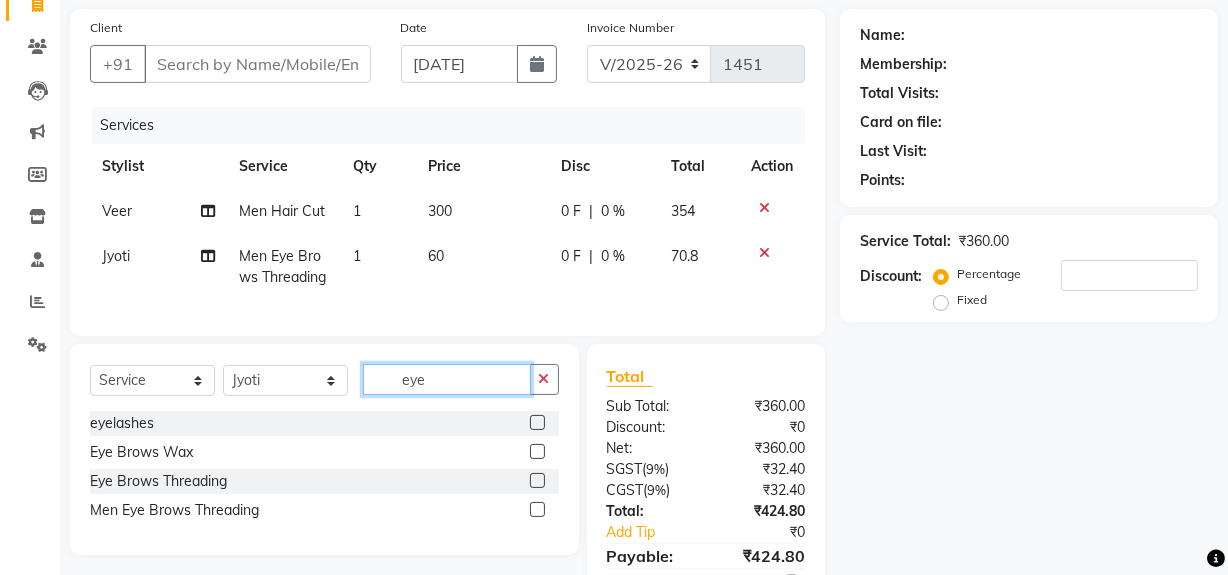click on "eye" 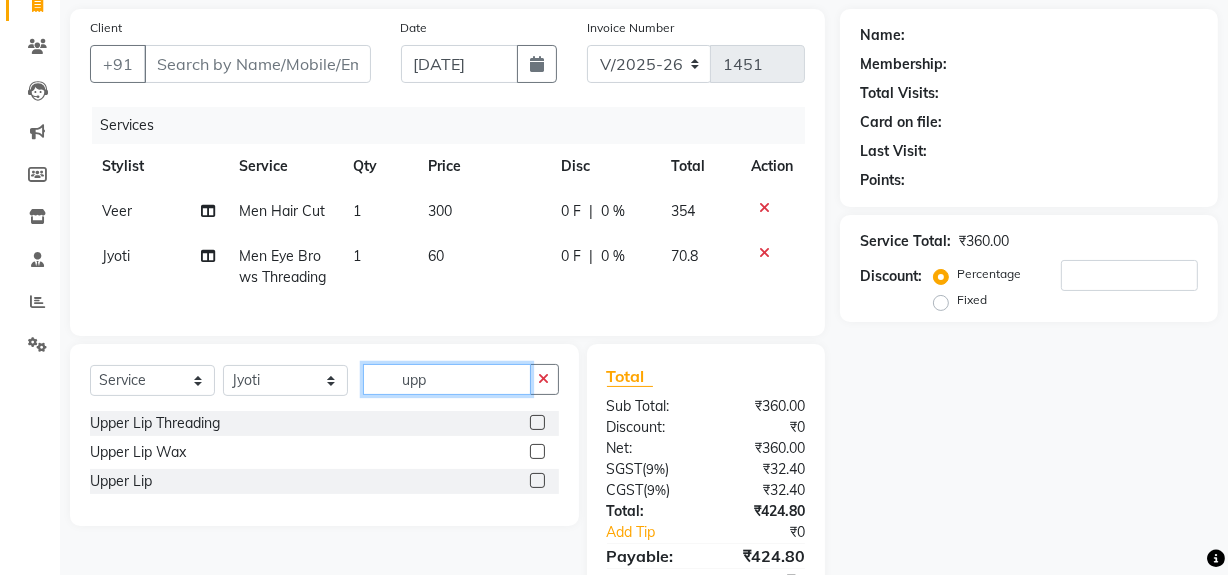 type on "upp" 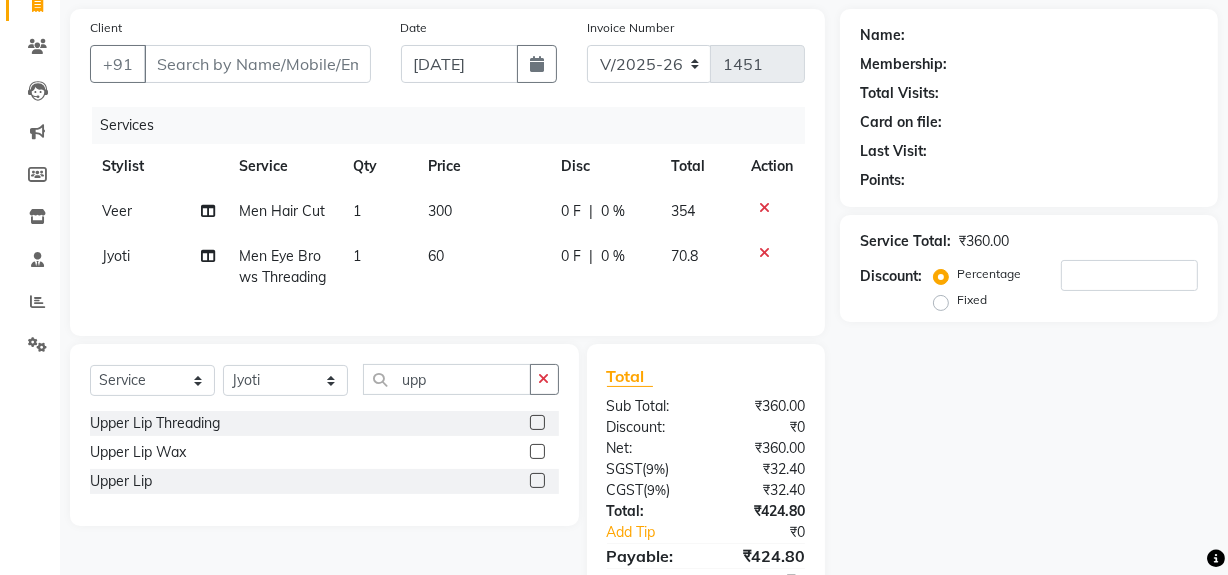 click 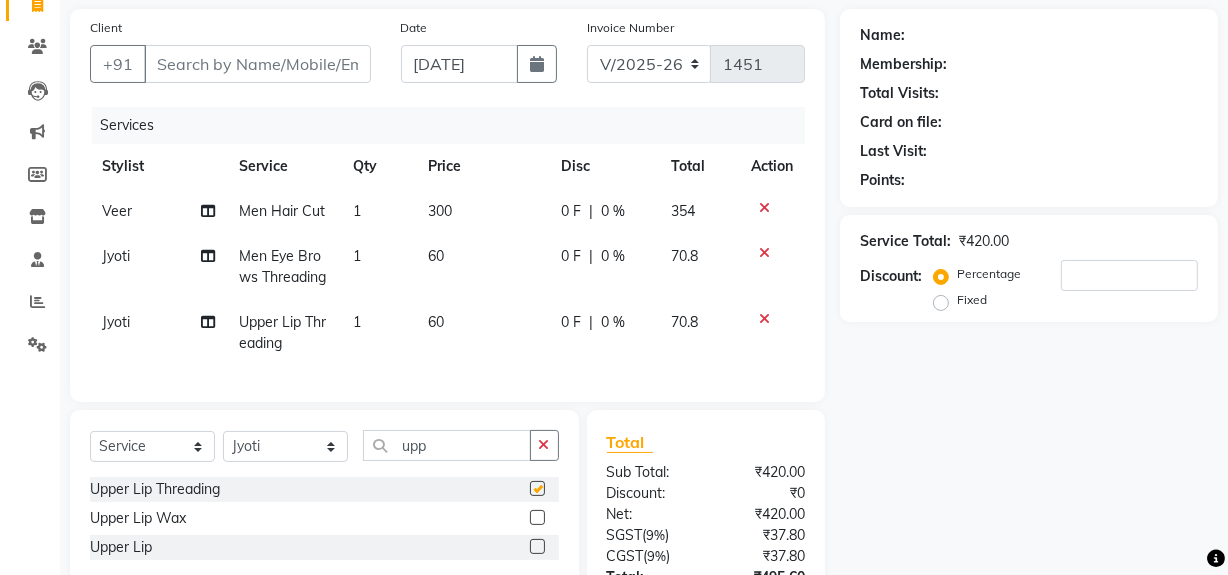 checkbox on "false" 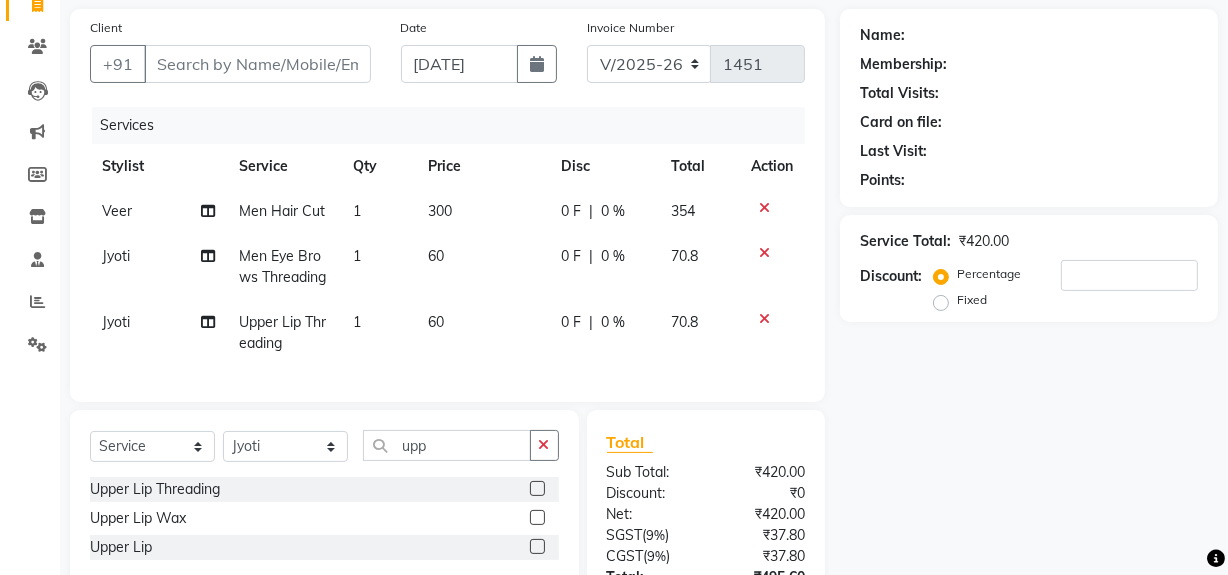 click on "Veer" 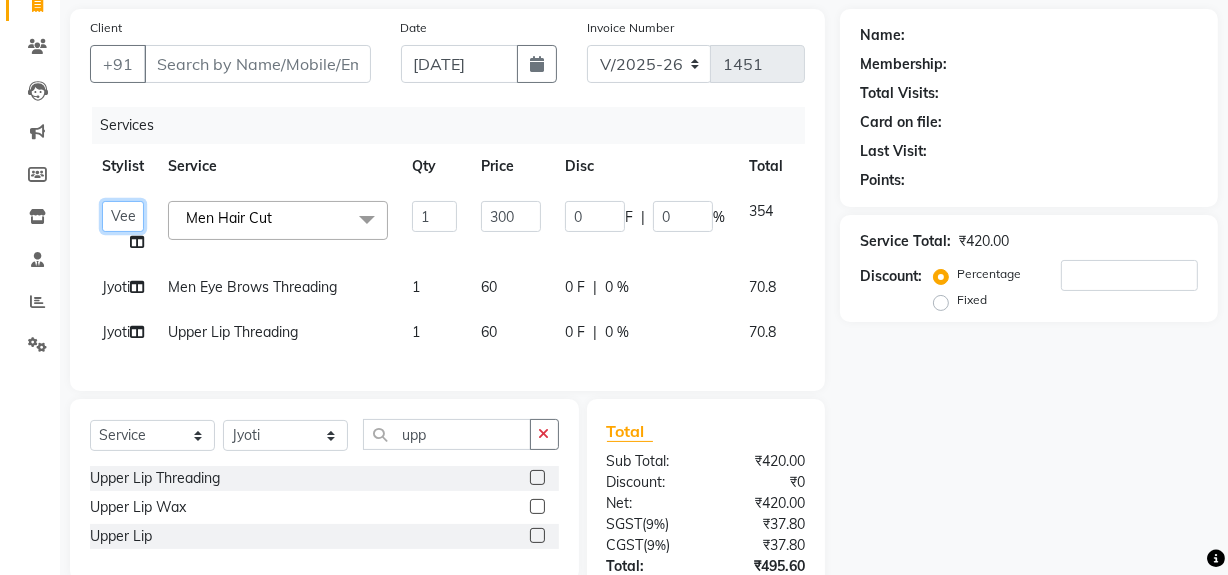 click on "[PERSON_NAME]   [PERSON_NAME]   House Sale   Jyoti   Nisha   [PERSON_NAME]   [PERSON_NAME]   Veer   [PERSON_NAME]" 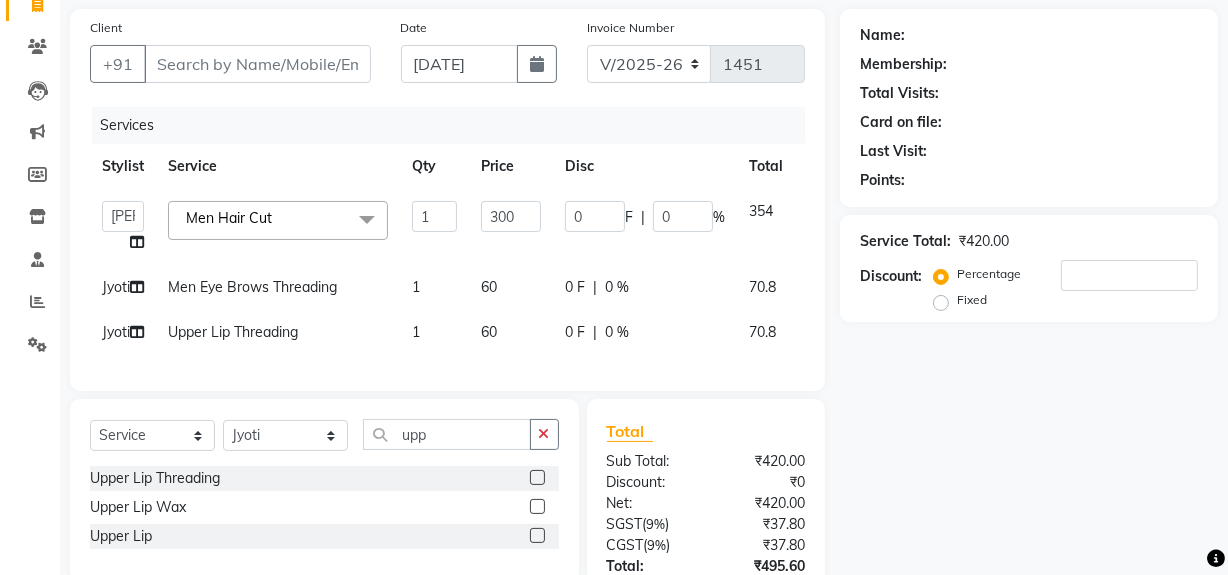 select on "57117" 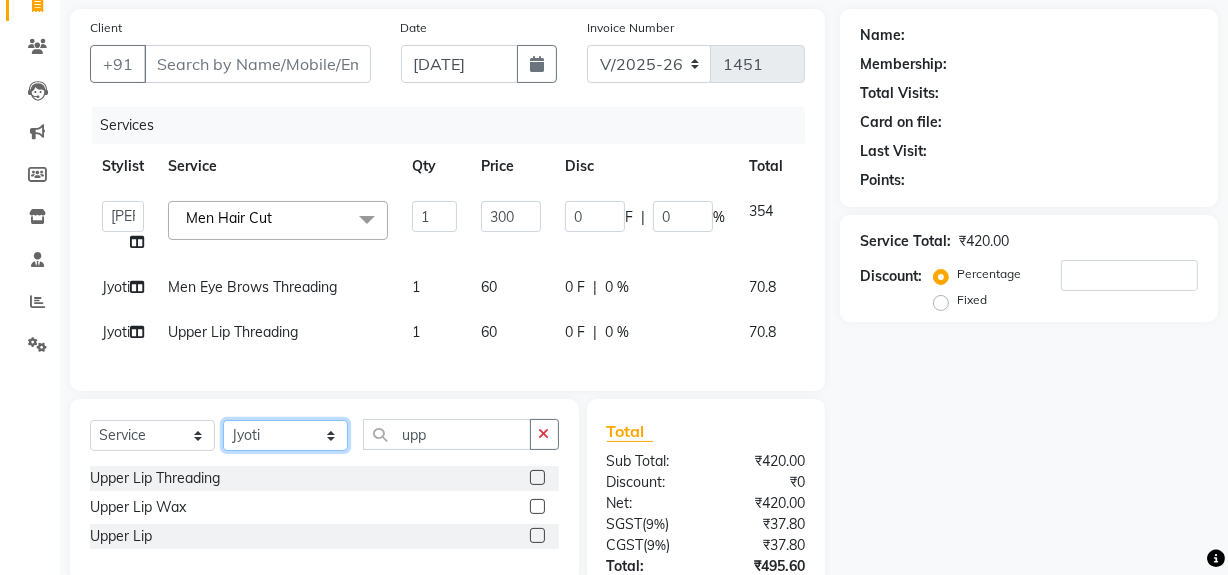 click on "Select Stylist [PERSON_NAME] [PERSON_NAME] House Sale Jyoti Nisha [PERSON_NAME] [PERSON_NAME] Veer [PERSON_NAME] Vishal" 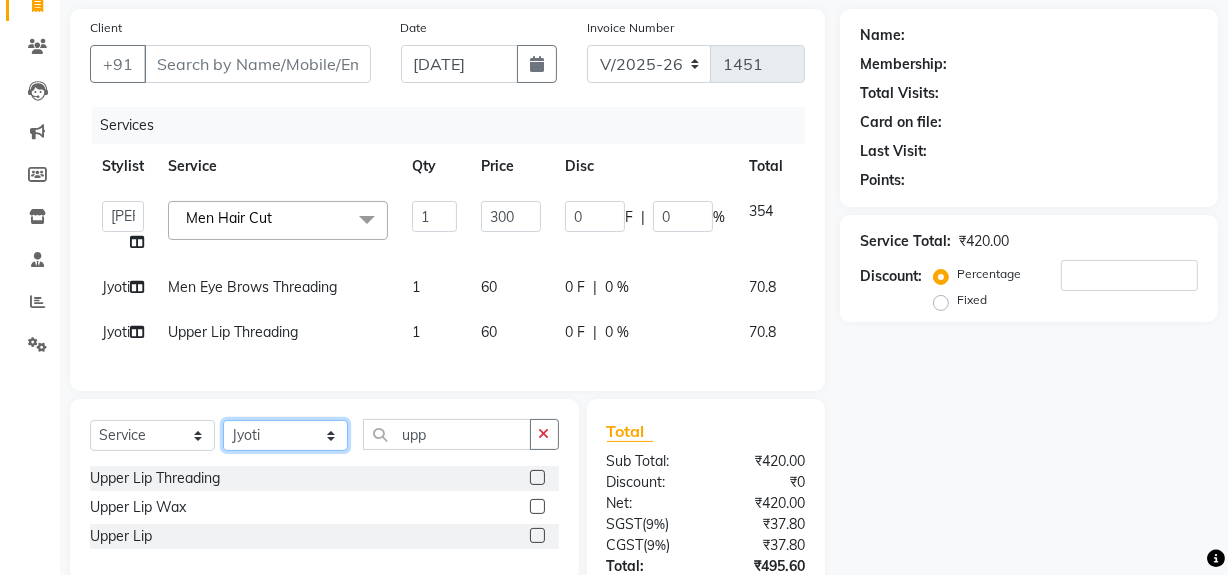 select on "57120" 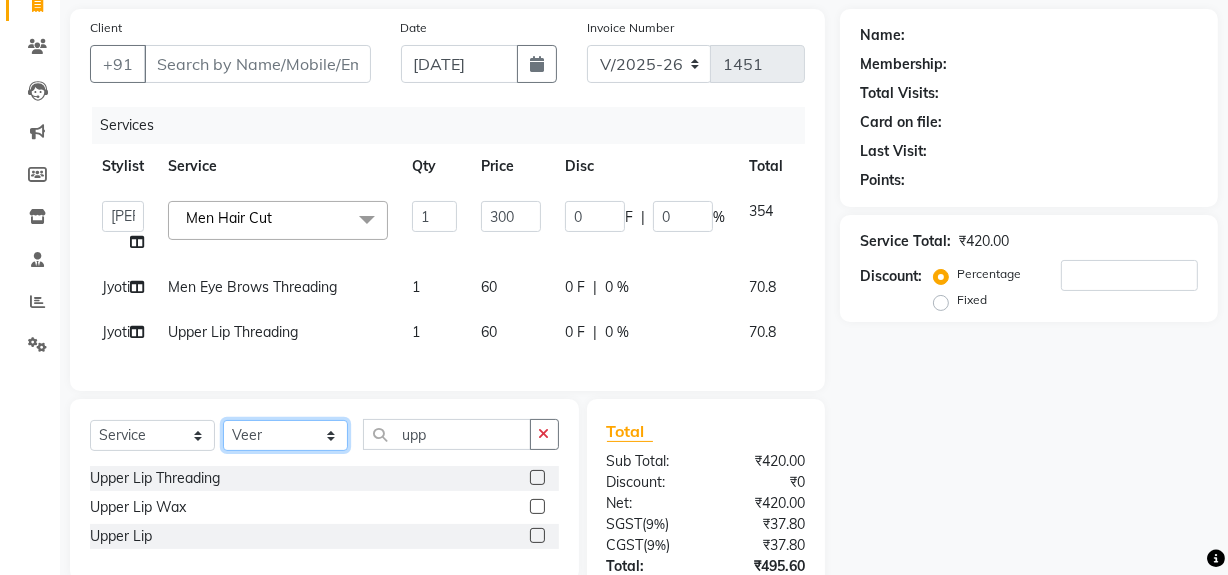 click on "Select Stylist [PERSON_NAME] [PERSON_NAME] House Sale Jyoti Nisha [PERSON_NAME] [PERSON_NAME] Veer [PERSON_NAME] Vishal" 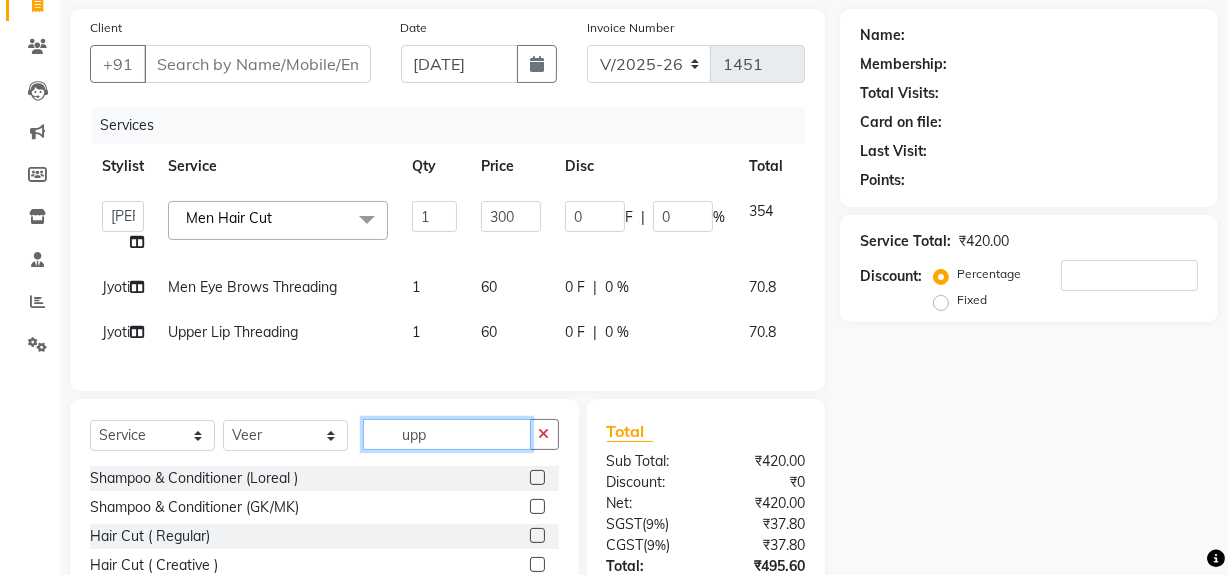click on "upp" 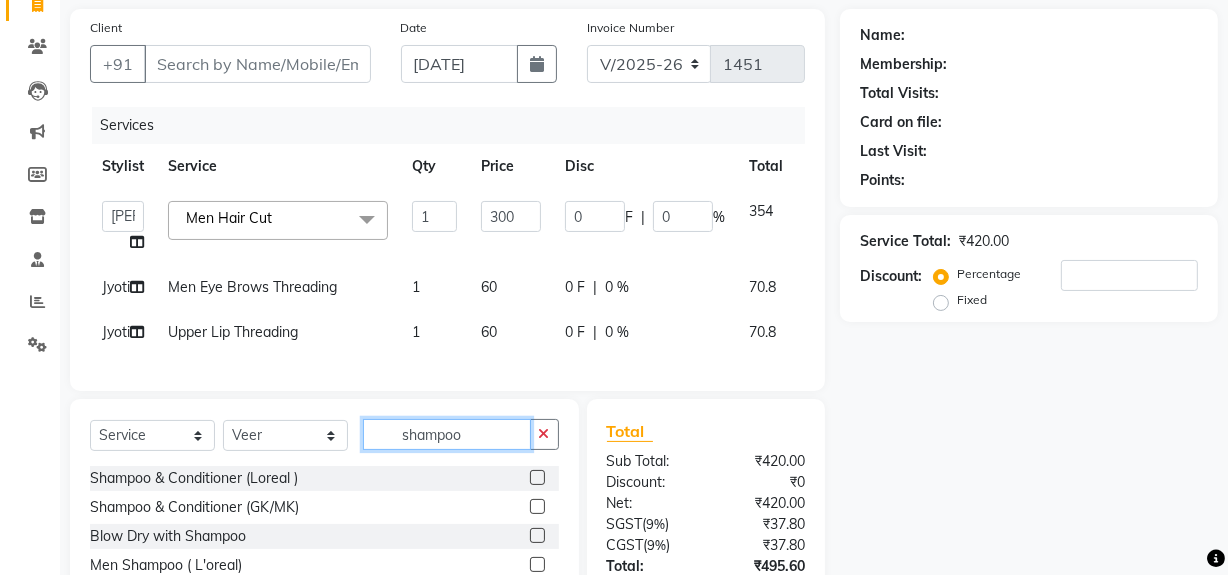 scroll, scrollTop: 345, scrollLeft: 0, axis: vertical 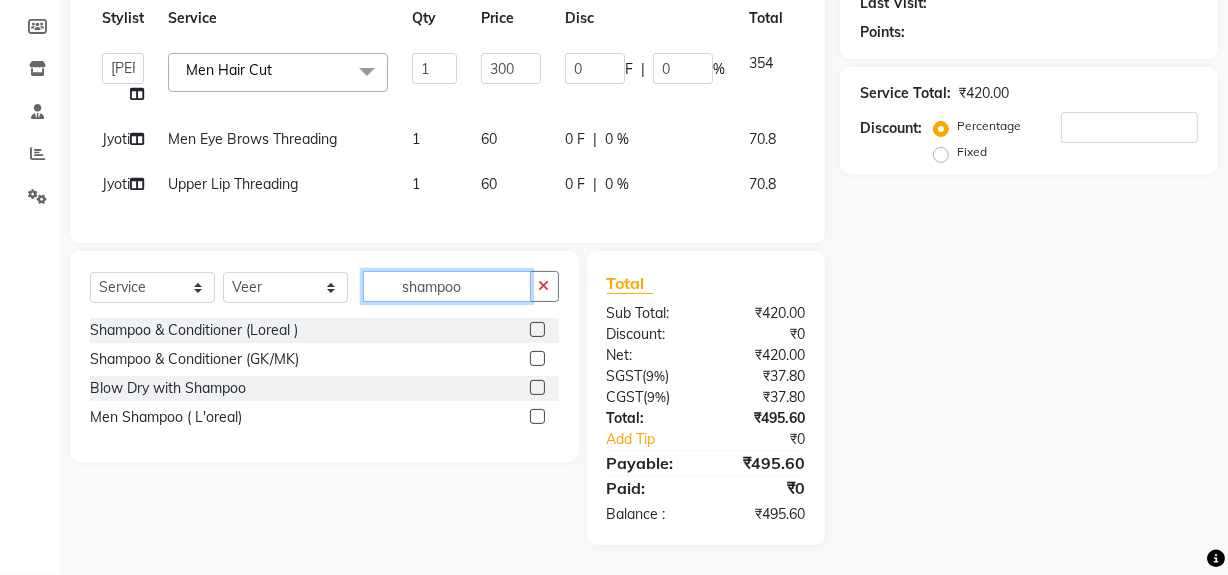 type on "shampoo" 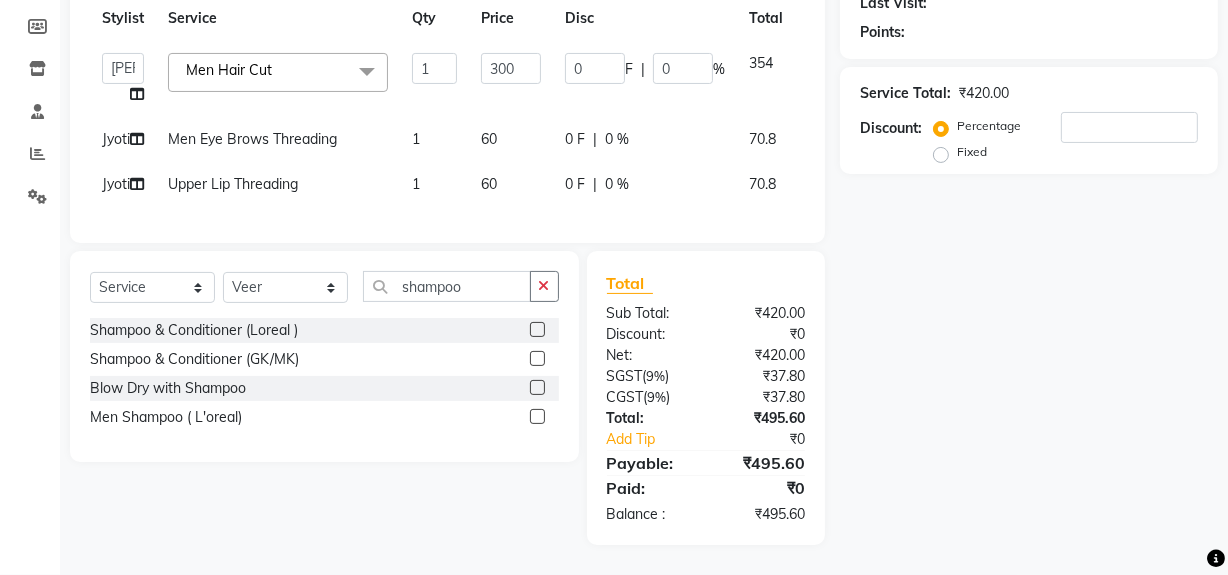 click 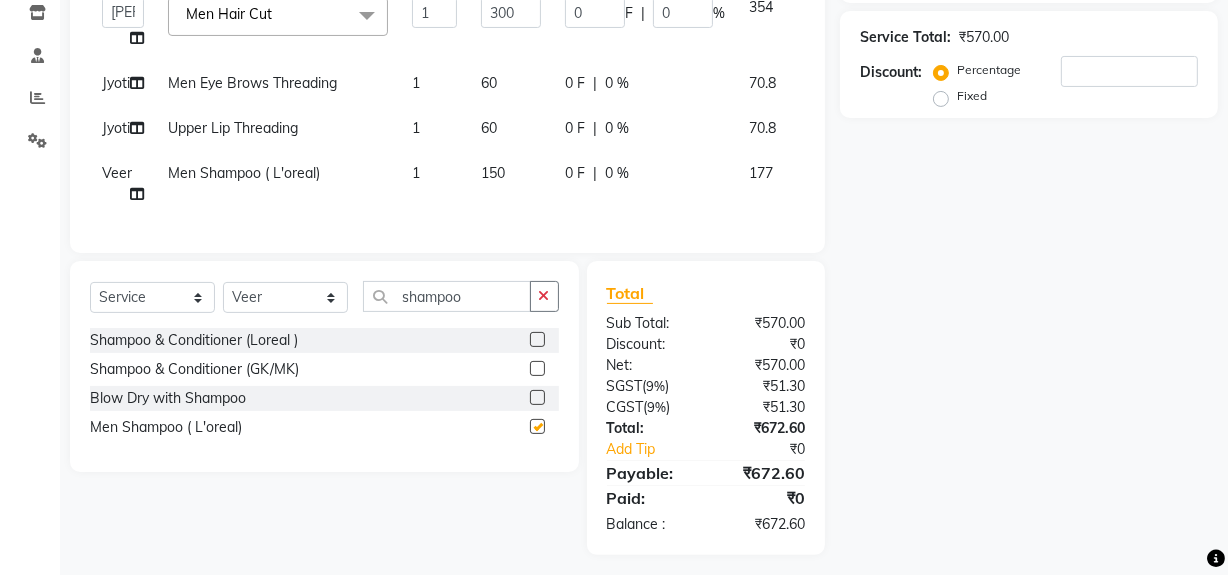 checkbox on "false" 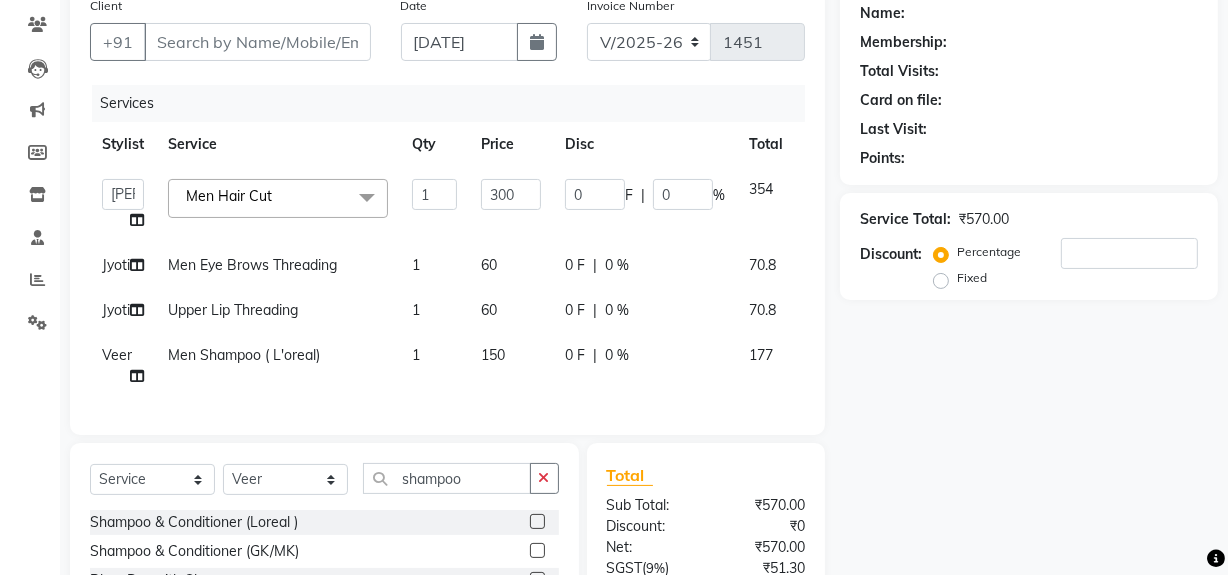 scroll, scrollTop: 64, scrollLeft: 0, axis: vertical 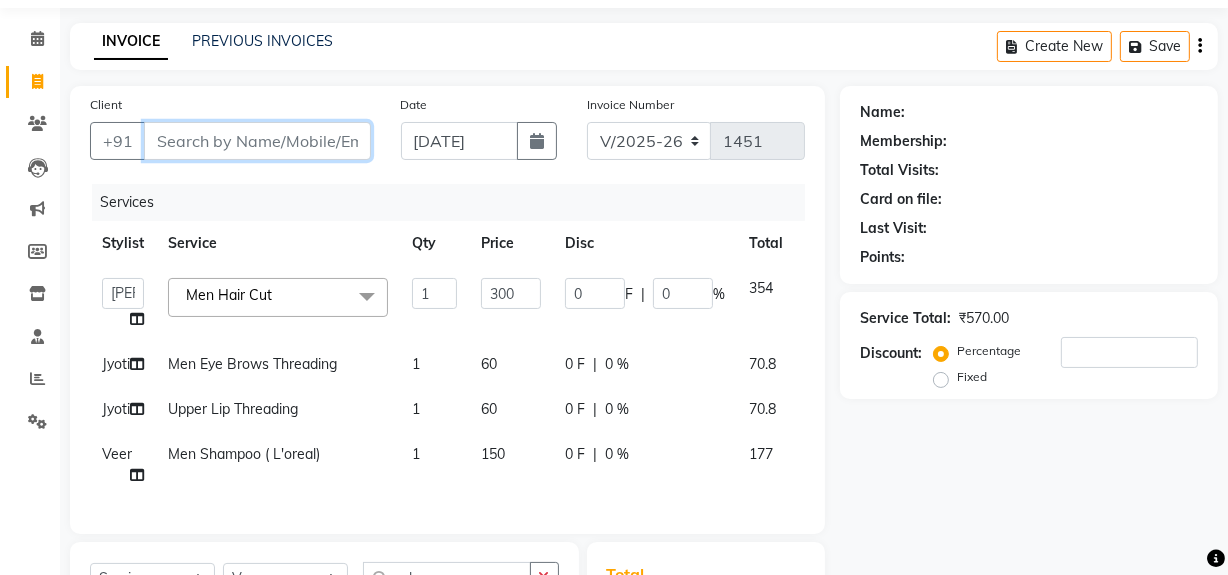 click on "Client" at bounding box center (257, 141) 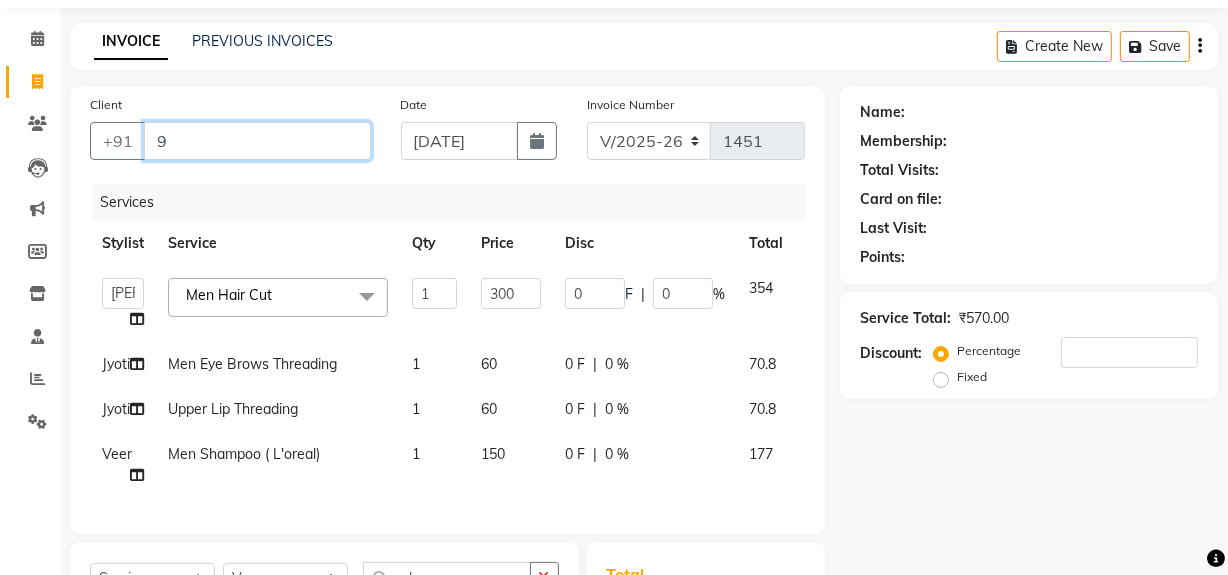 type on "0" 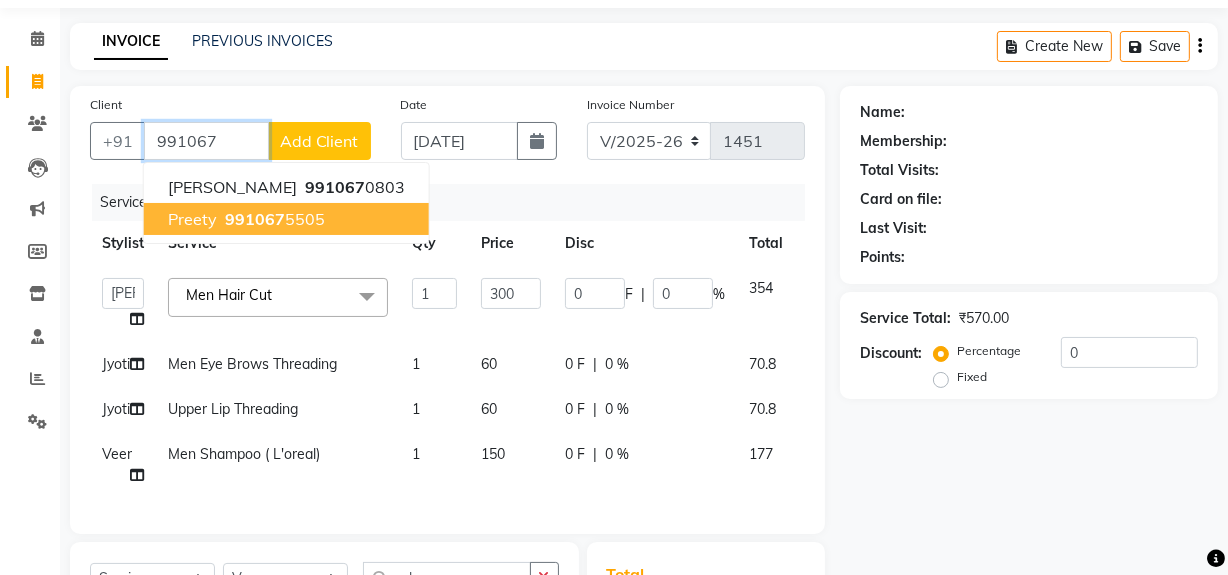 click on "991067" at bounding box center (255, 219) 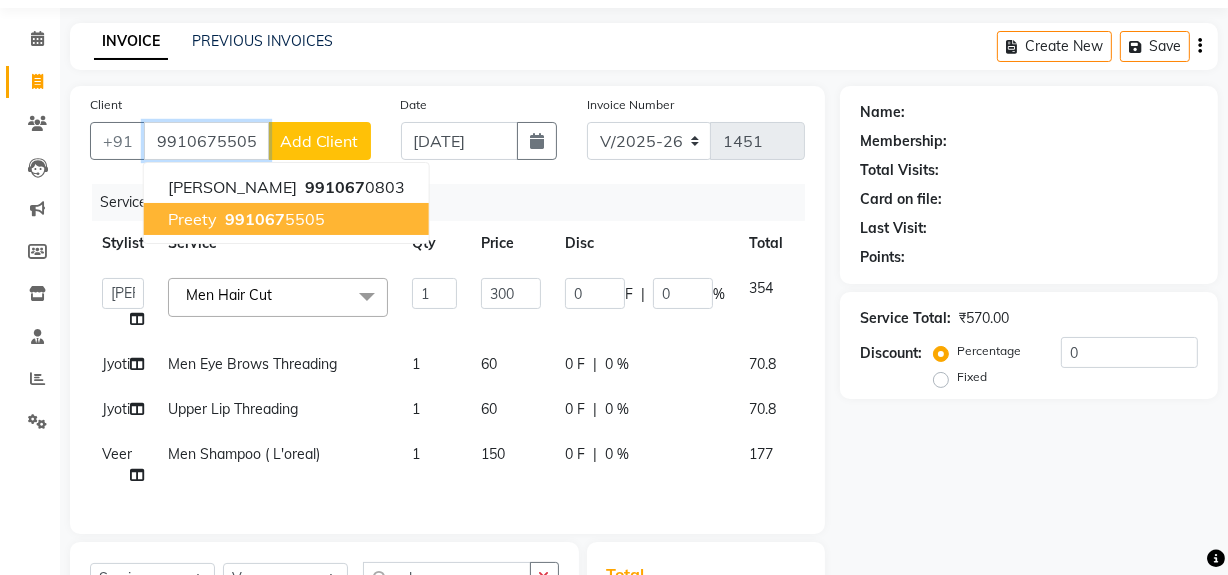 type on "9910675505" 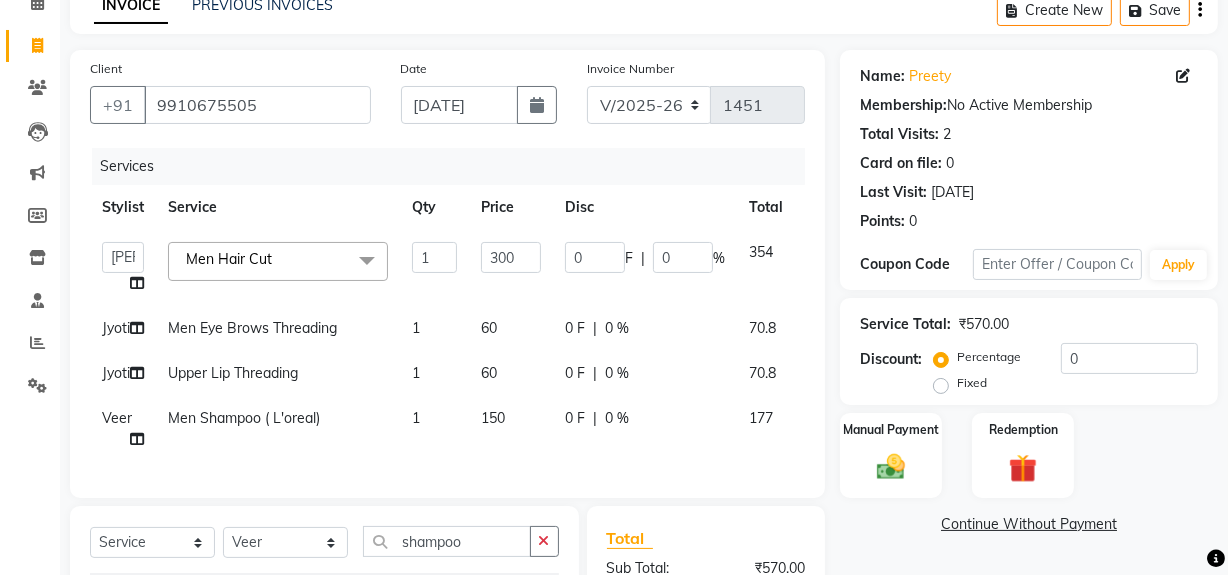 scroll, scrollTop: 410, scrollLeft: 0, axis: vertical 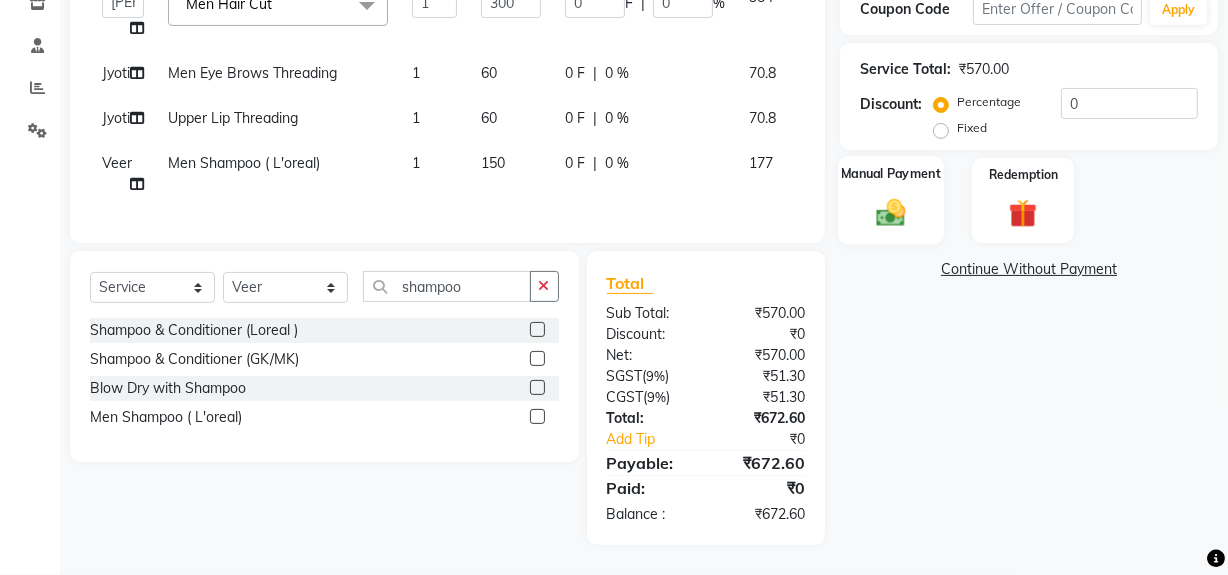click 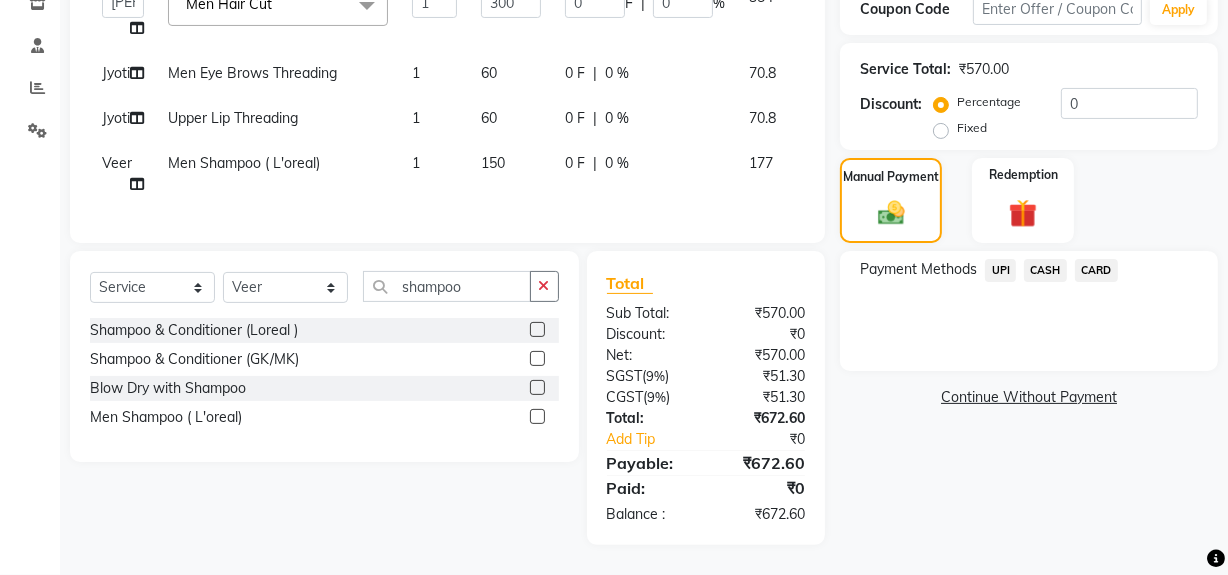 click on "UPI" 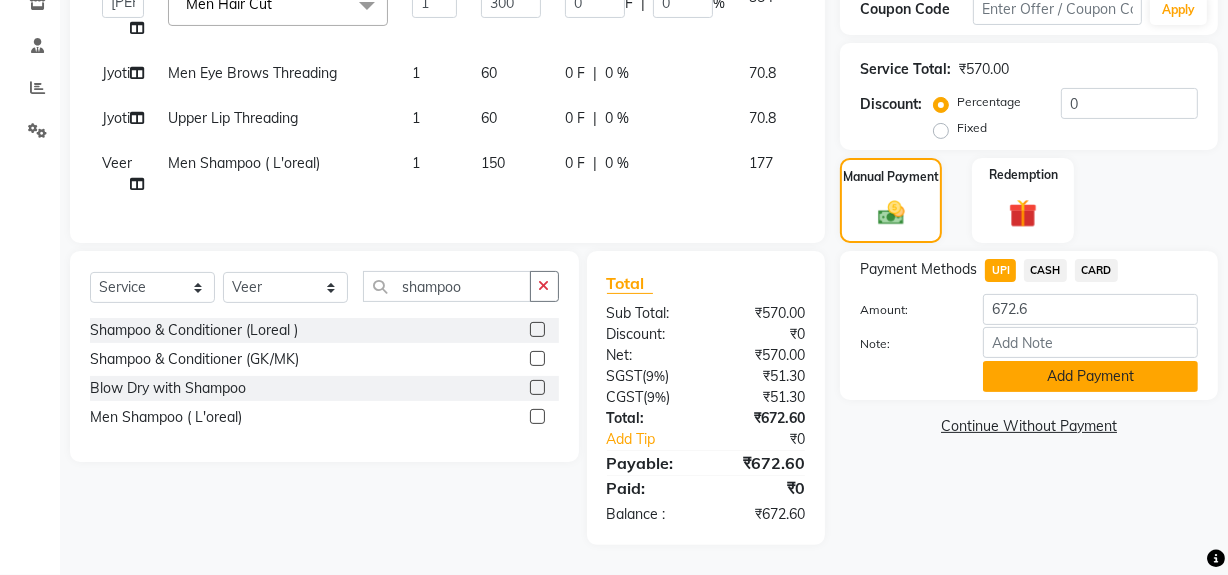 click on "Add Payment" 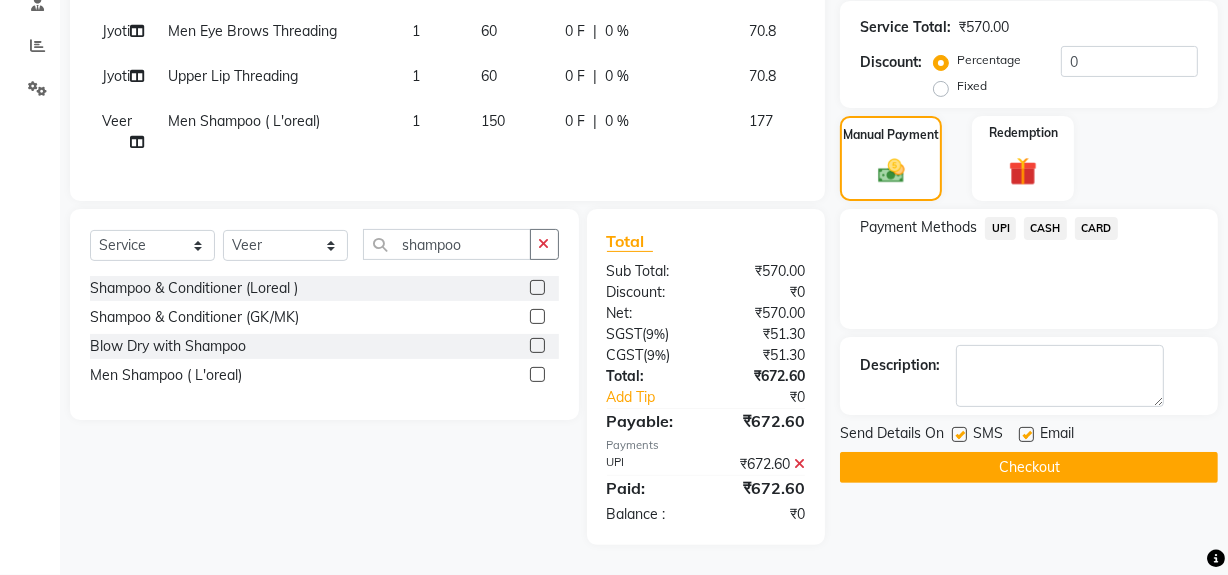 scroll, scrollTop: 452, scrollLeft: 0, axis: vertical 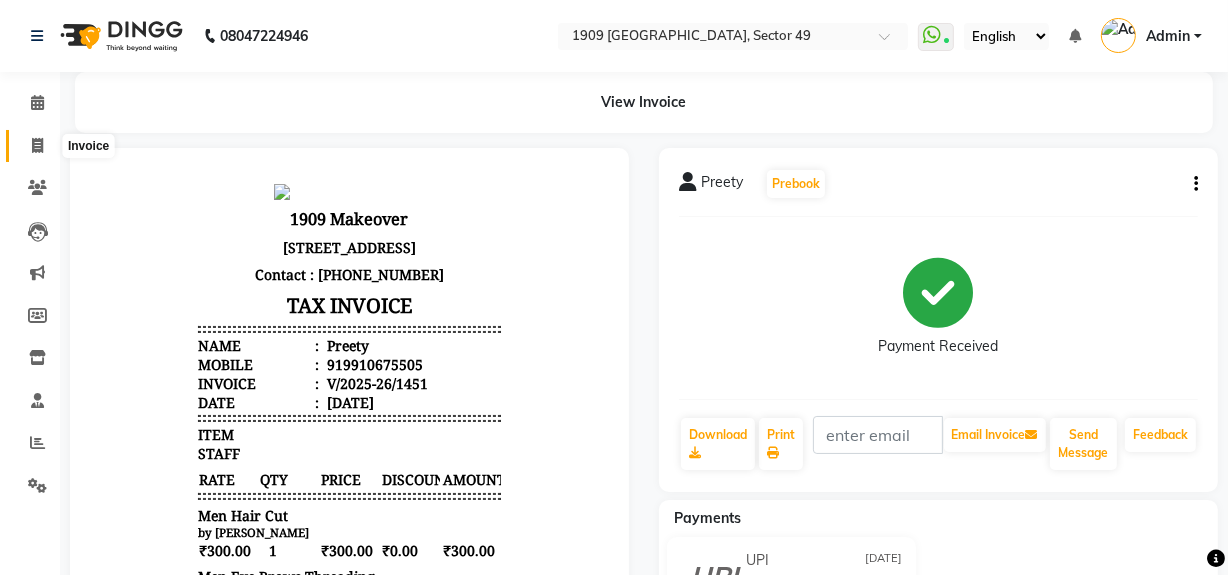 click 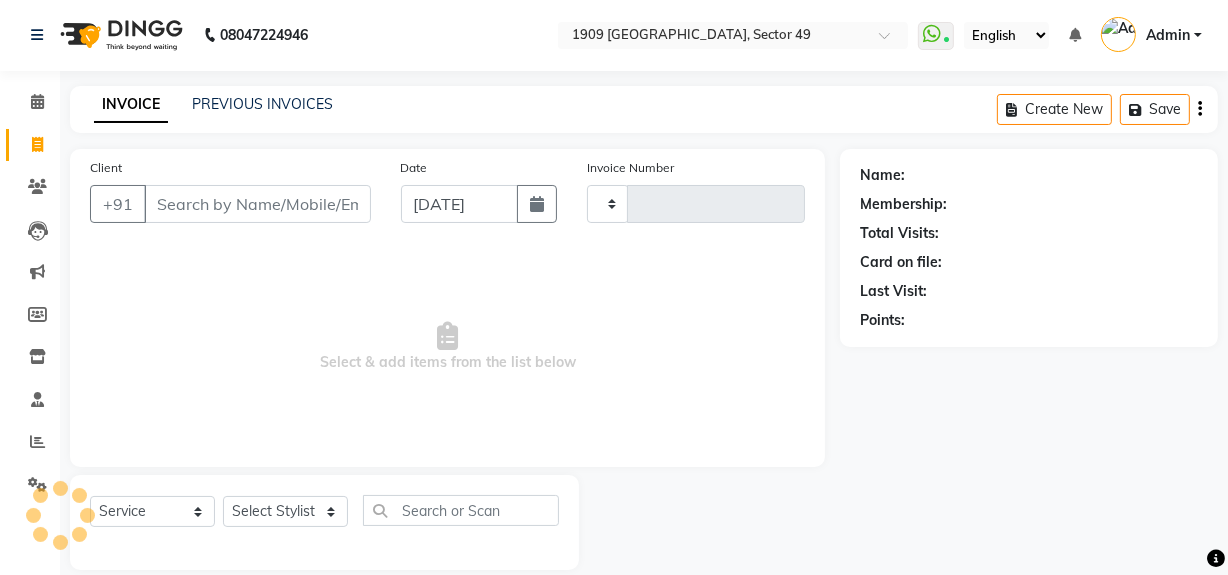 scroll, scrollTop: 26, scrollLeft: 0, axis: vertical 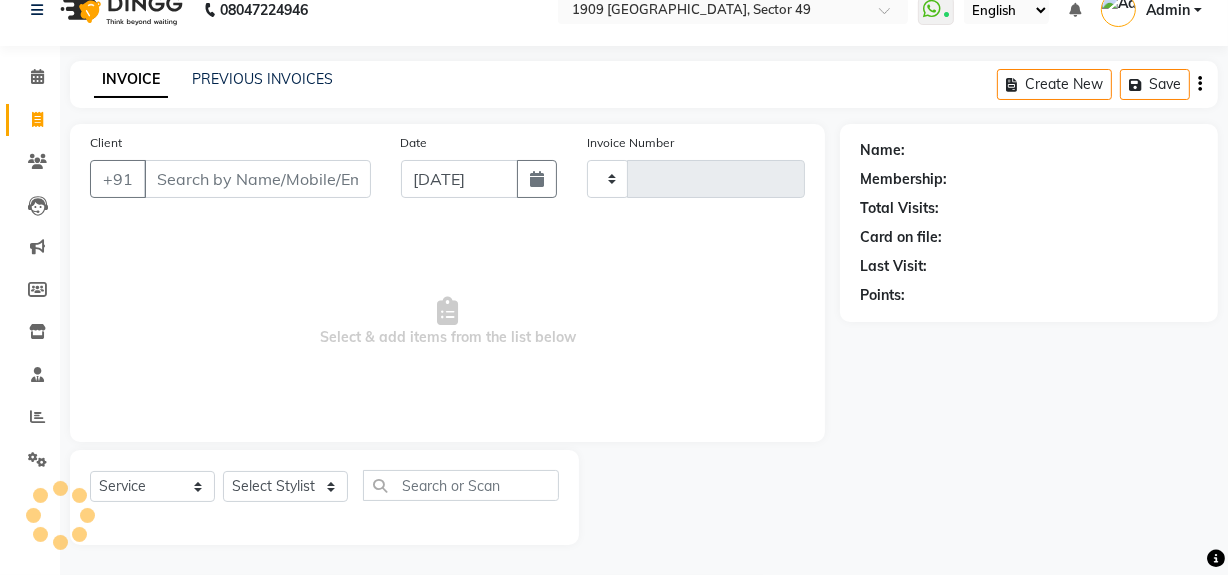 type on "1452" 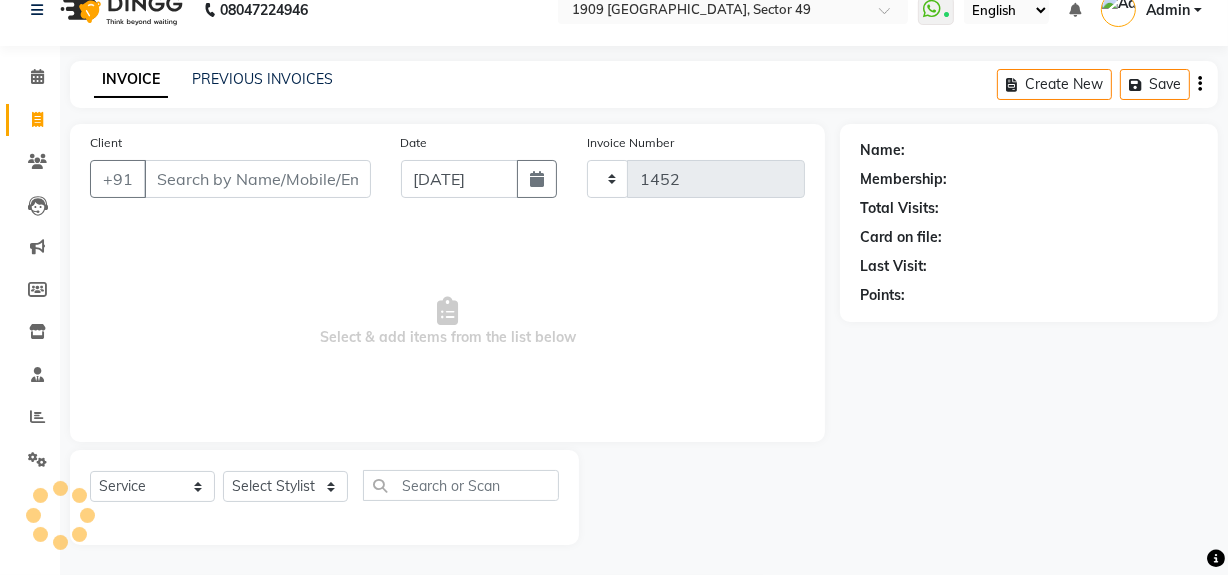 select on "6923" 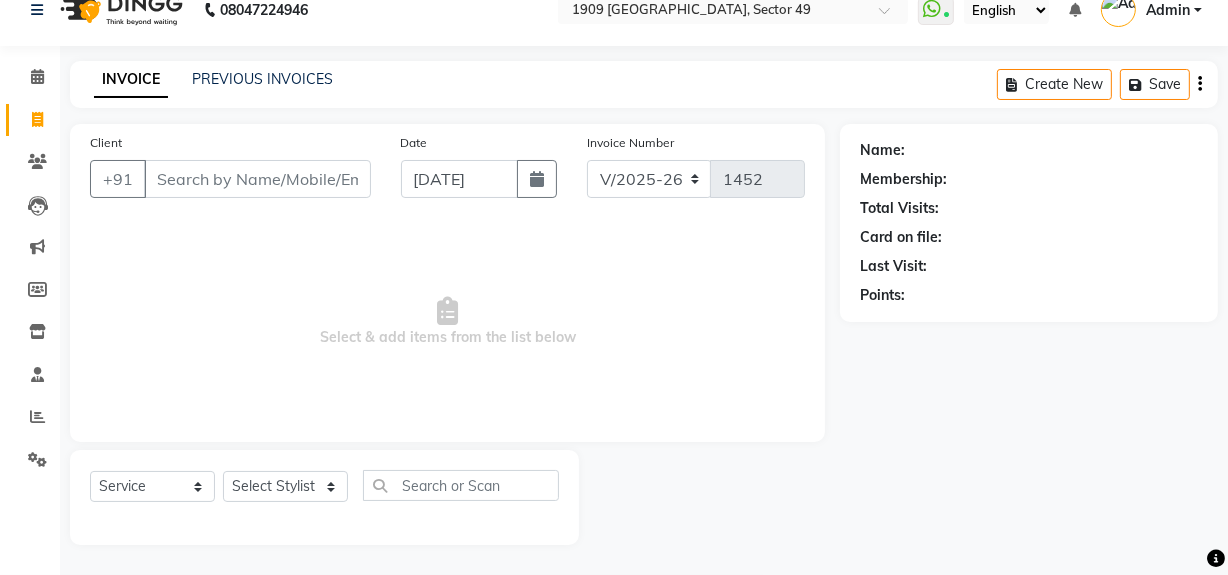 click on "Client" at bounding box center [257, 179] 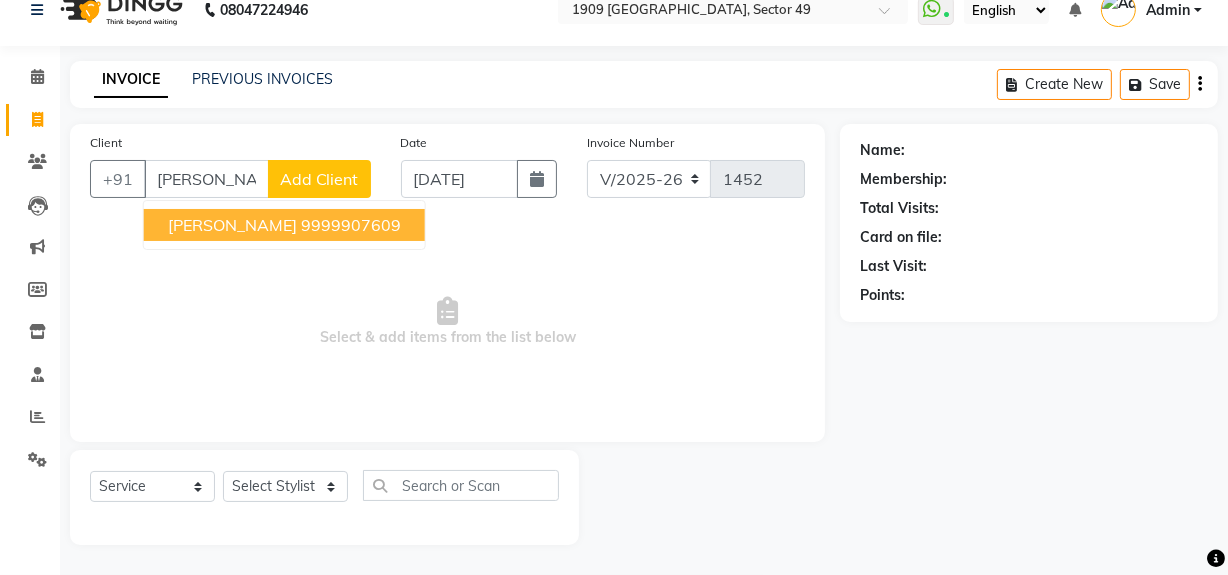 click on "9999907609" at bounding box center (351, 225) 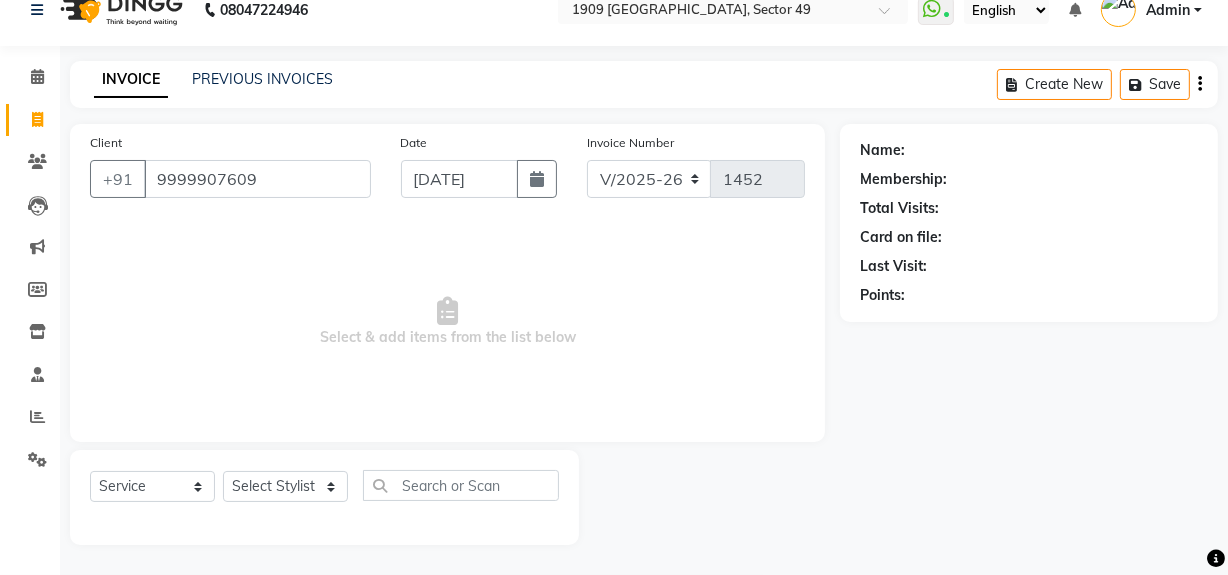 type on "9999907609" 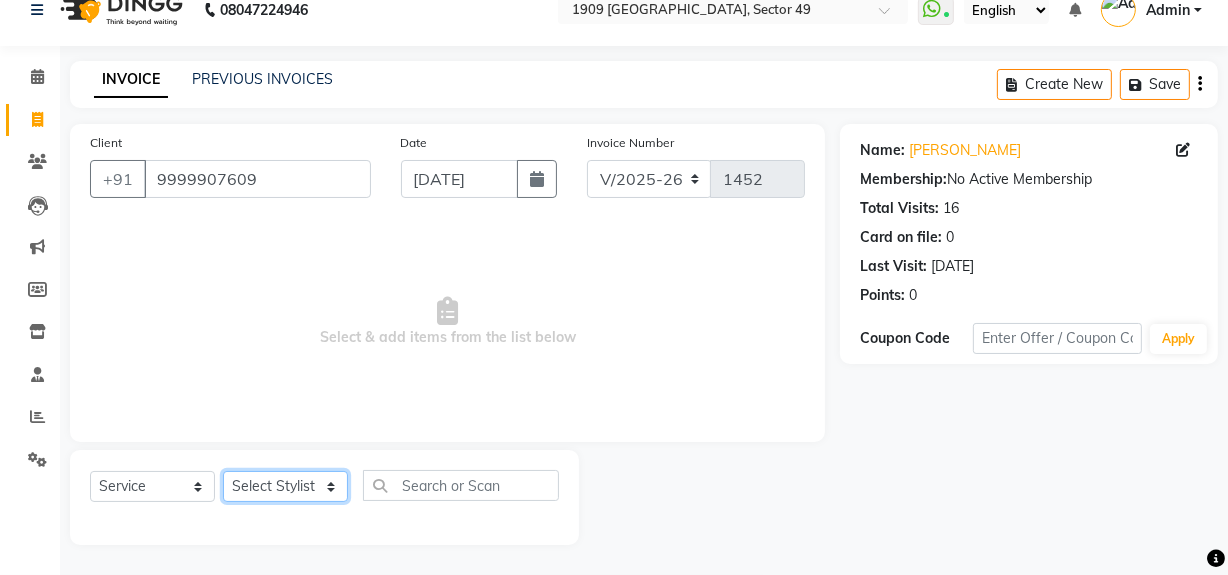 click on "Select Stylist [PERSON_NAME] [PERSON_NAME] House Sale Jyoti Nisha [PERSON_NAME] [PERSON_NAME] Veer [PERSON_NAME] Vishal" 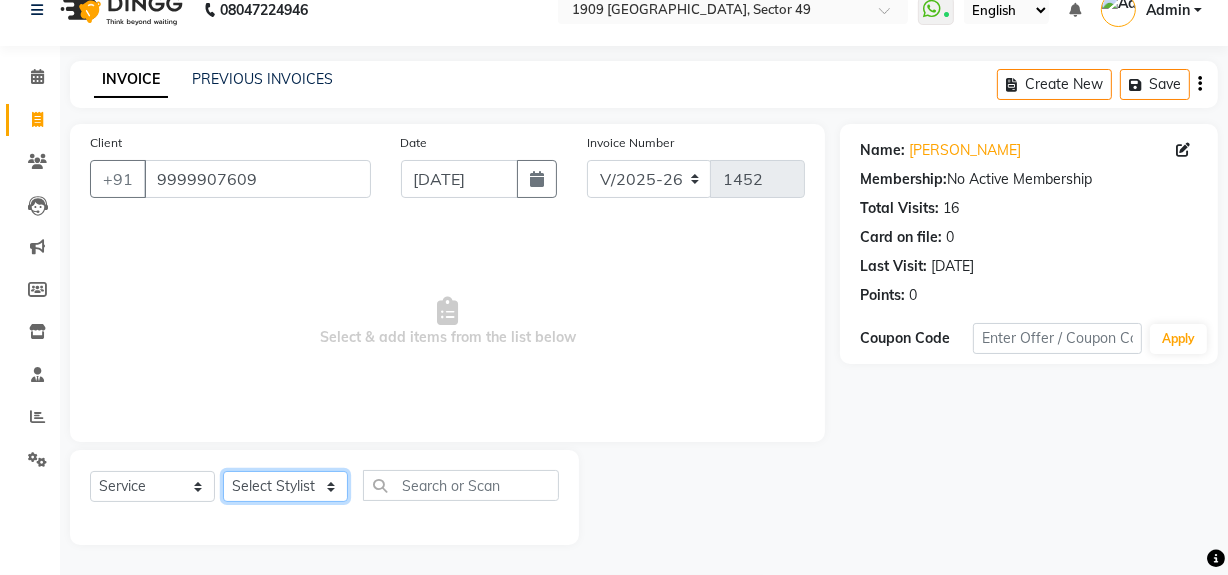 select on "79672" 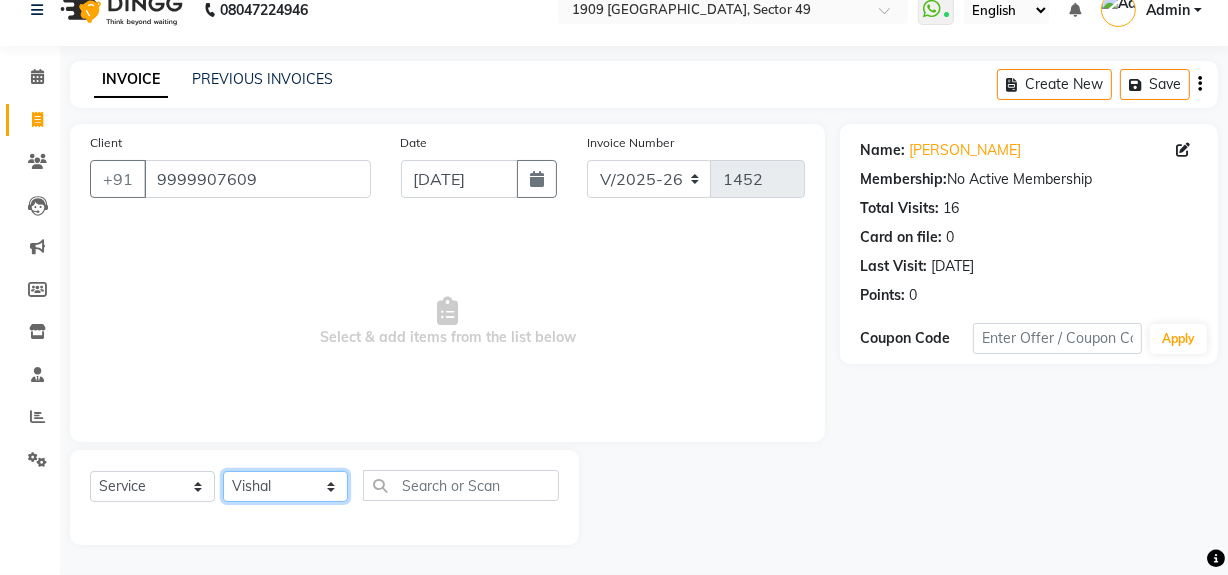 click on "Select Stylist [PERSON_NAME] [PERSON_NAME] House Sale Jyoti Nisha [PERSON_NAME] [PERSON_NAME] Veer [PERSON_NAME] Vishal" 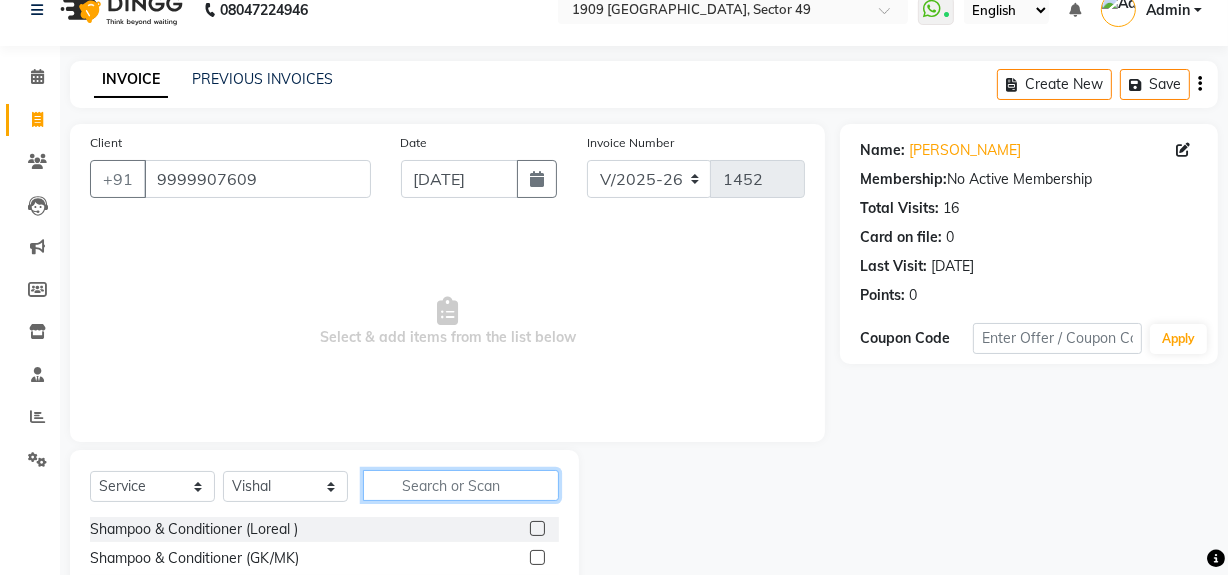click 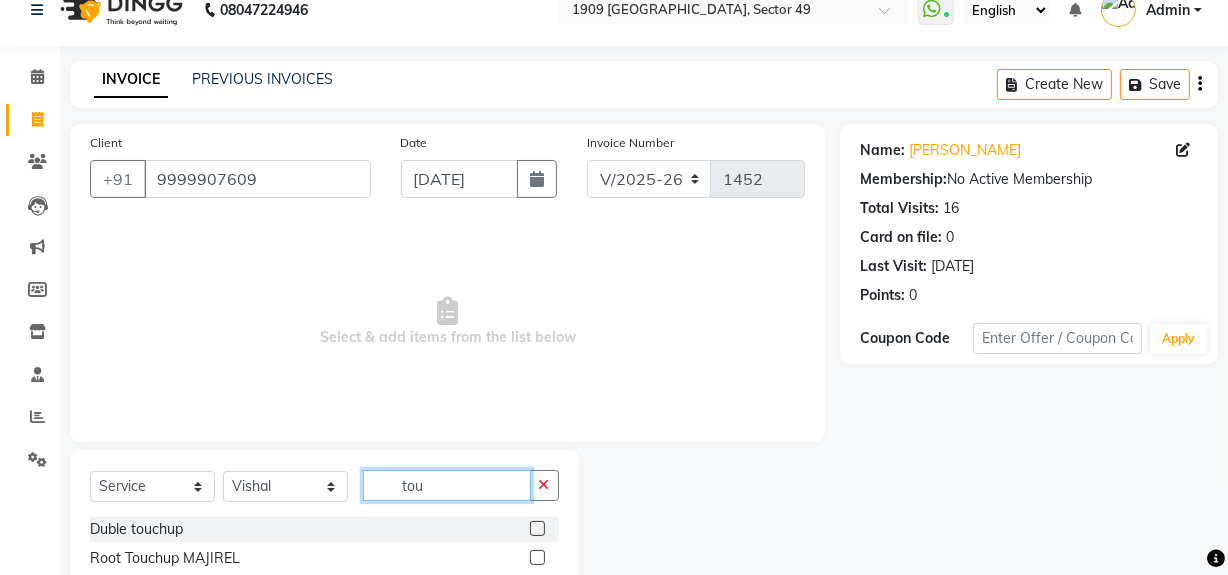 scroll, scrollTop: 226, scrollLeft: 0, axis: vertical 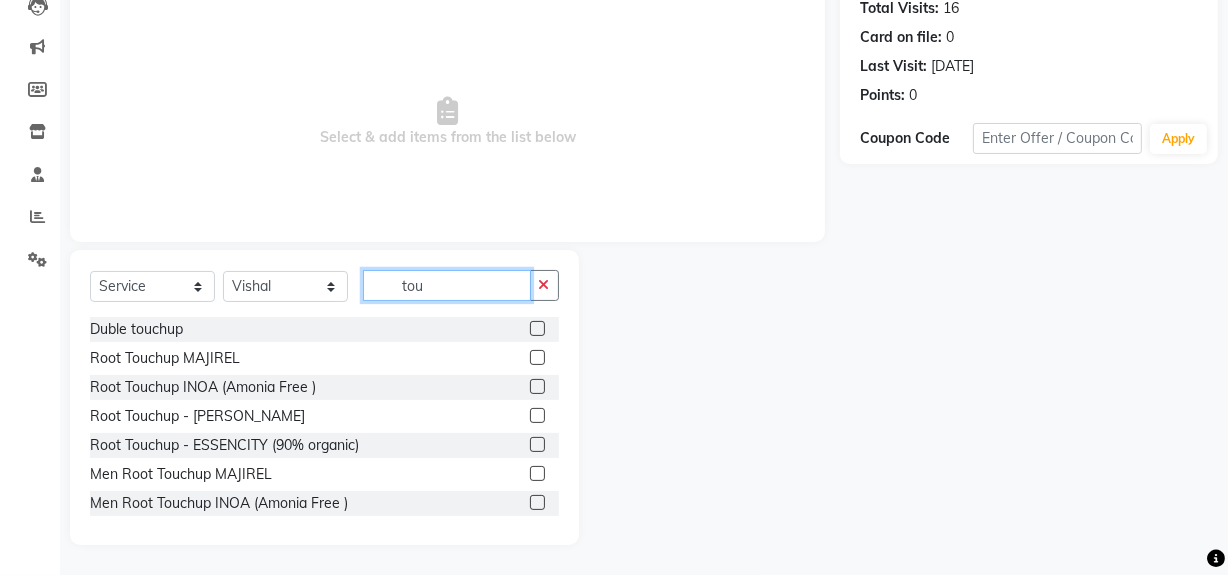 type on "tou" 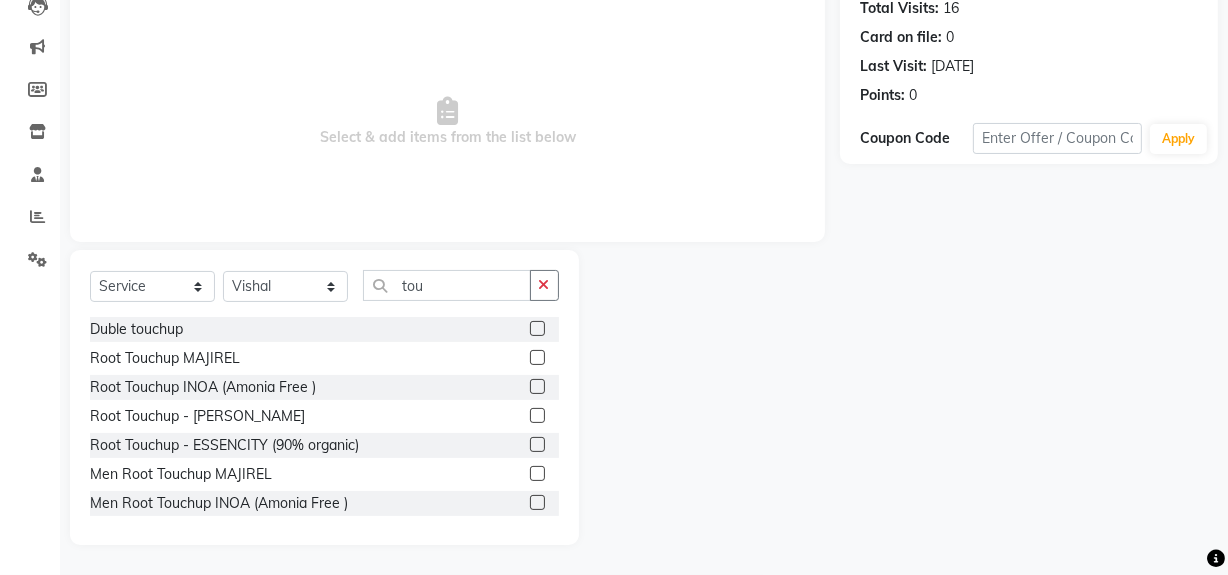 click 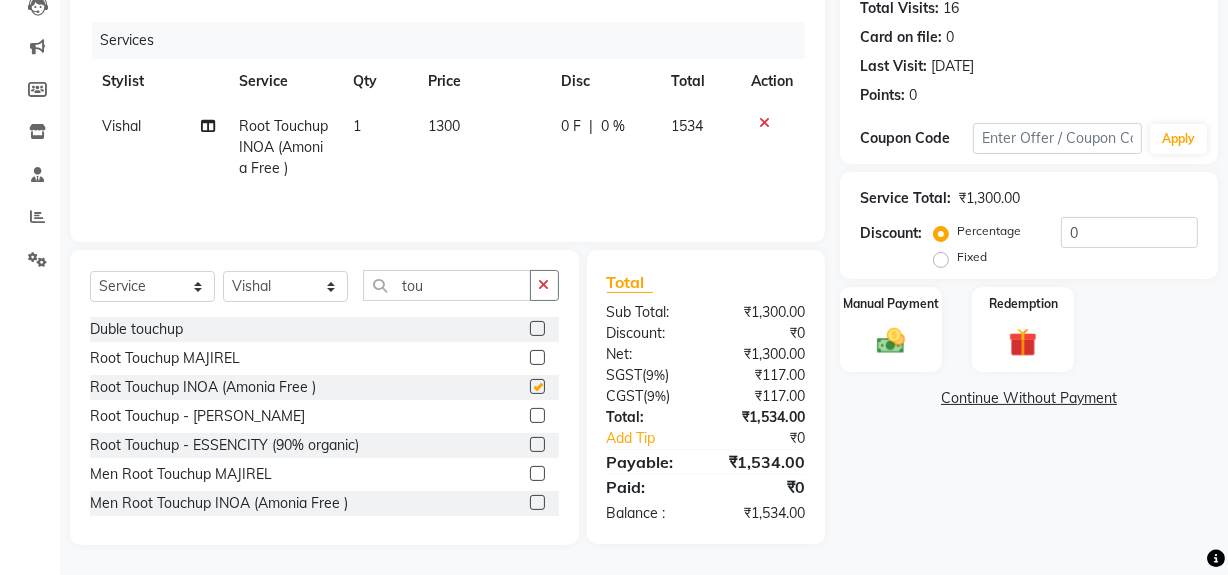 checkbox on "false" 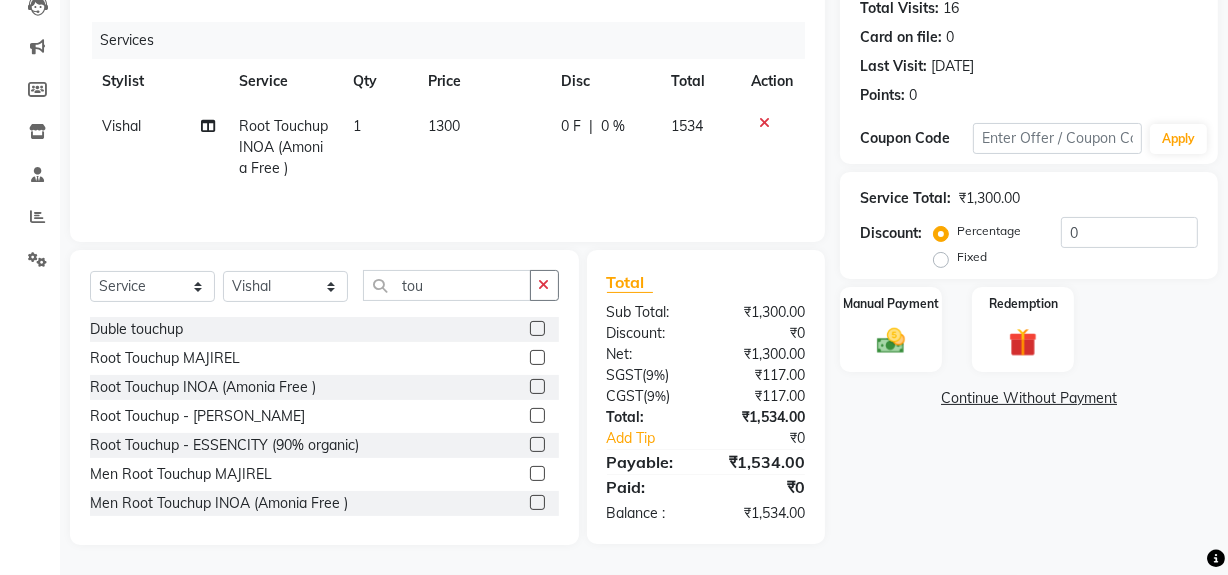 scroll, scrollTop: 33, scrollLeft: 0, axis: vertical 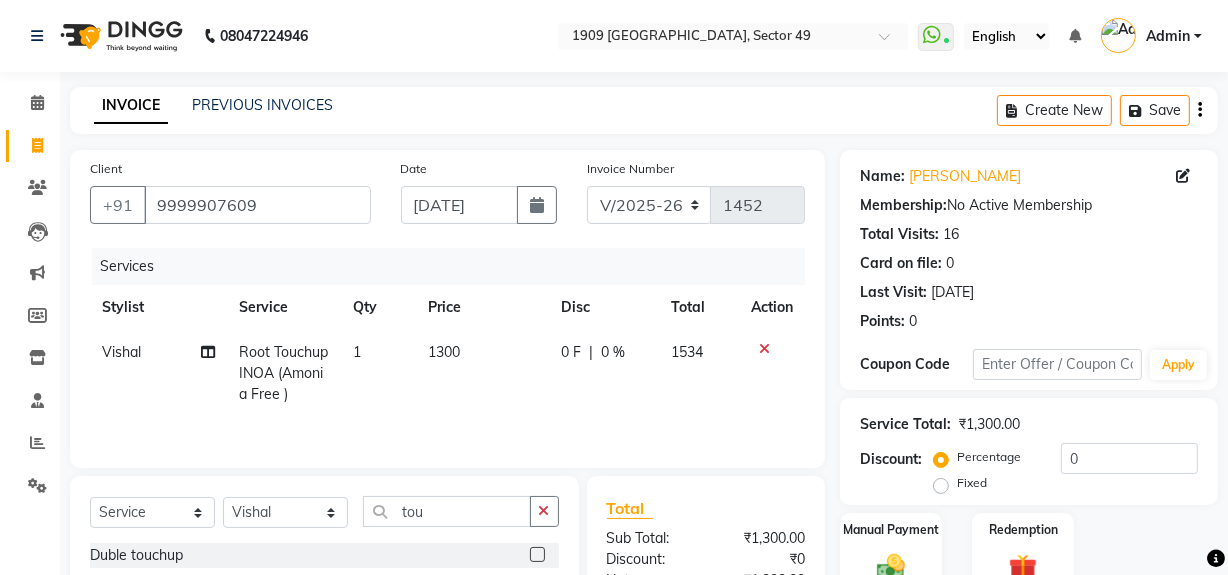 click on "Create New   Save" 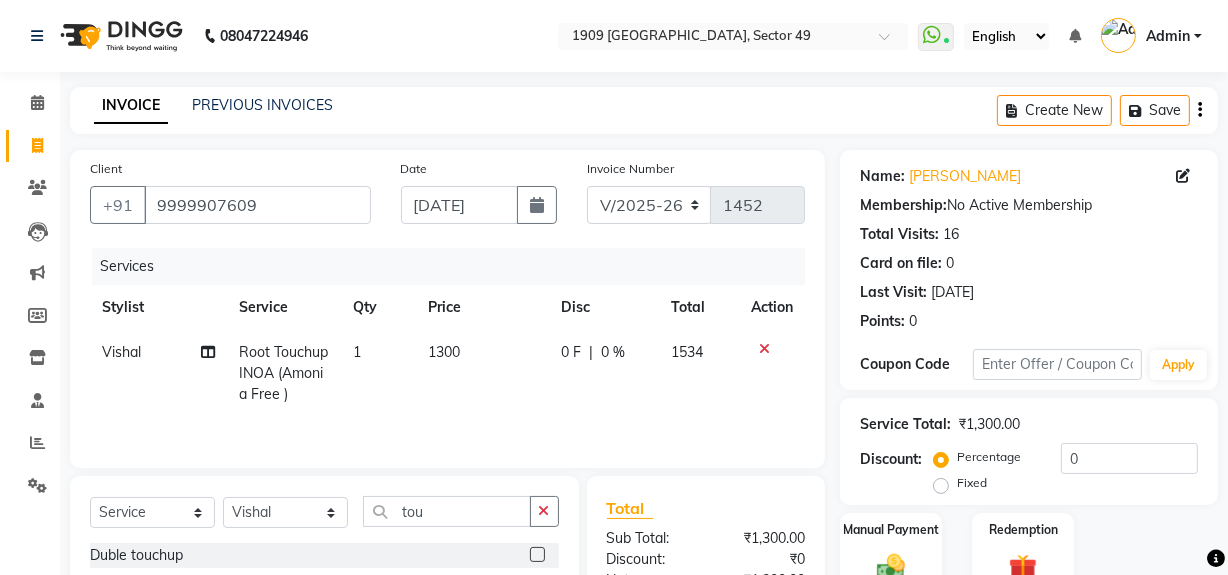 click 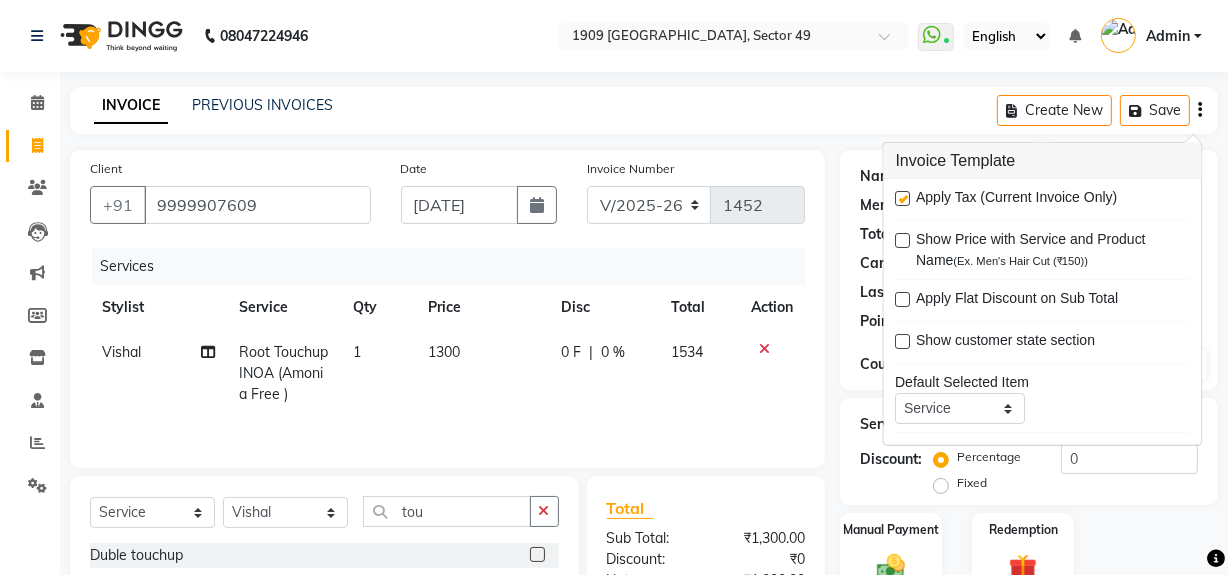 click at bounding box center [903, 198] 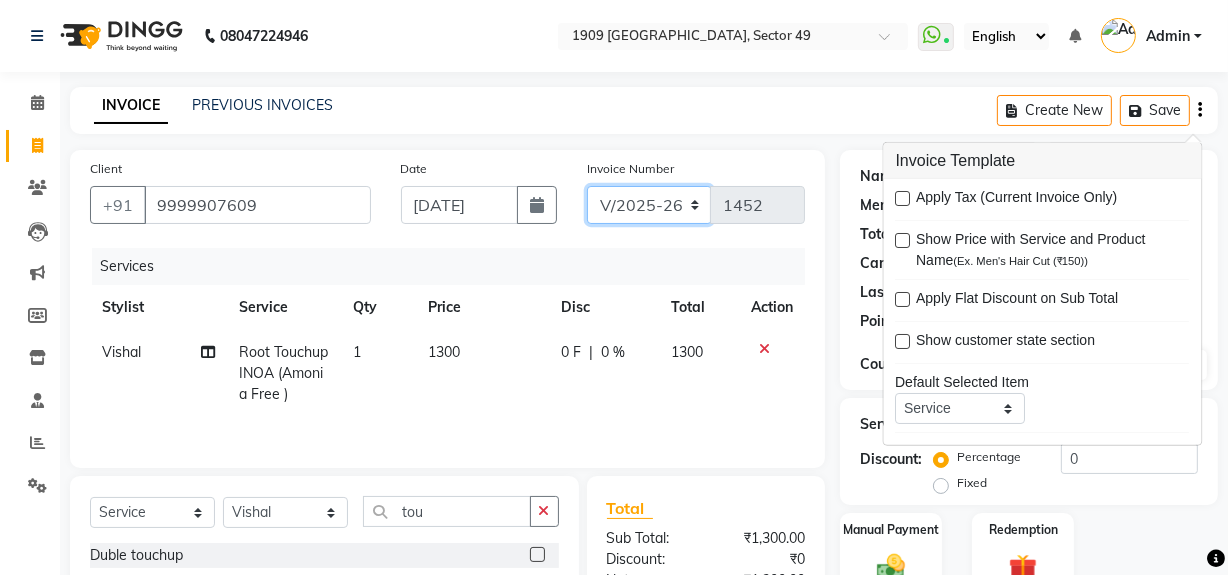 click on "V/2025 V/2025-26" 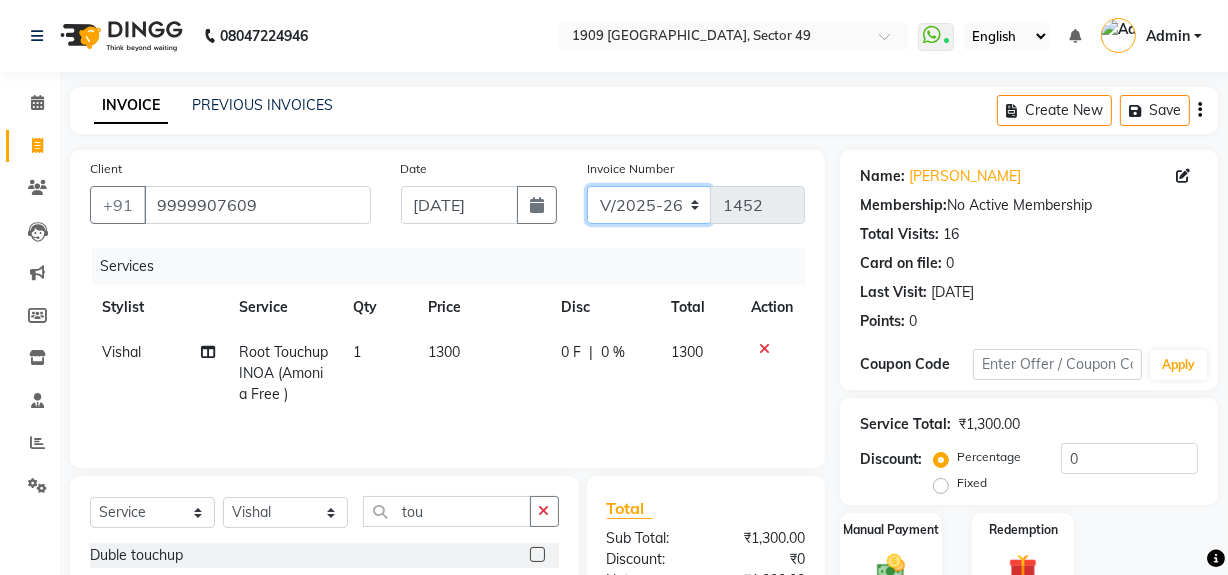 select on "6924" 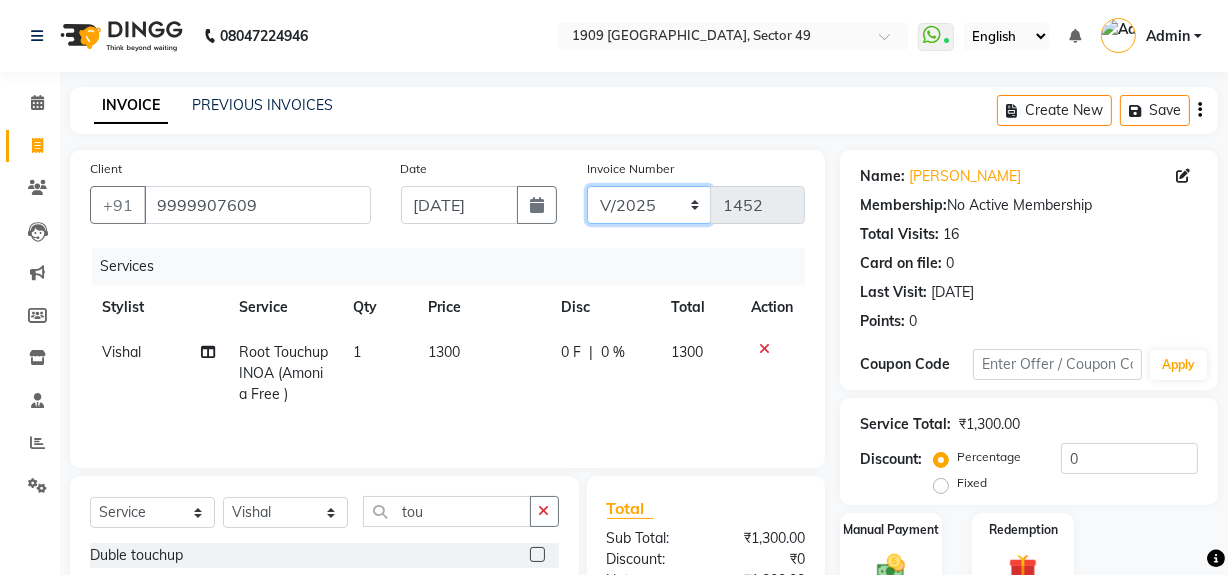 click on "V/2025 V/2025-26" 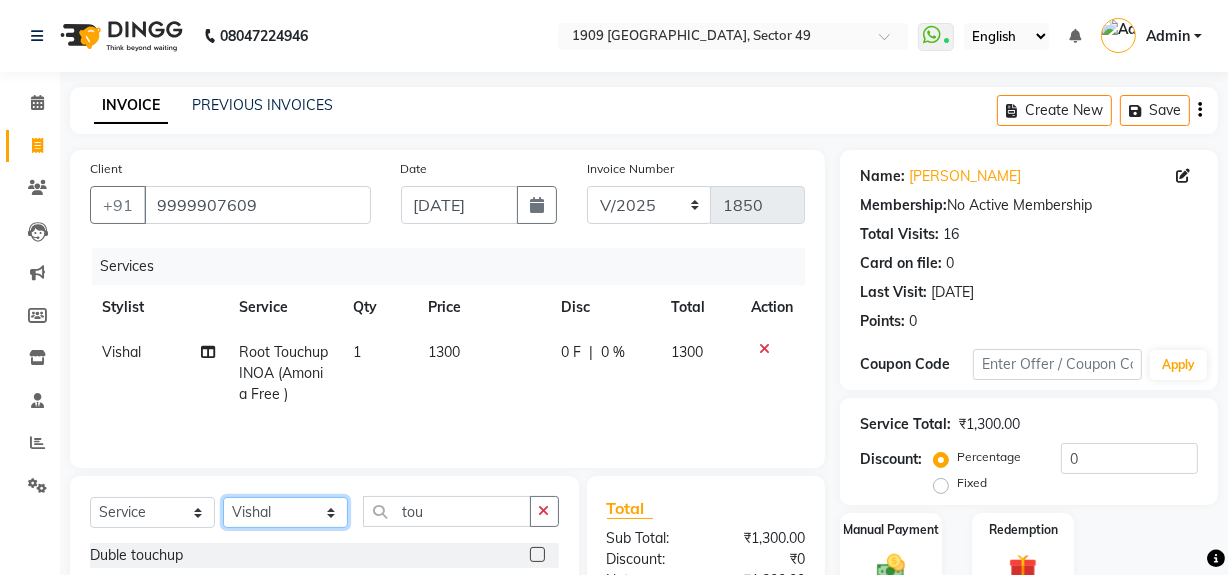 click on "Select Stylist [PERSON_NAME] [PERSON_NAME] House Sale Jyoti Nisha [PERSON_NAME] [PERSON_NAME] Veer [PERSON_NAME] Vishal" 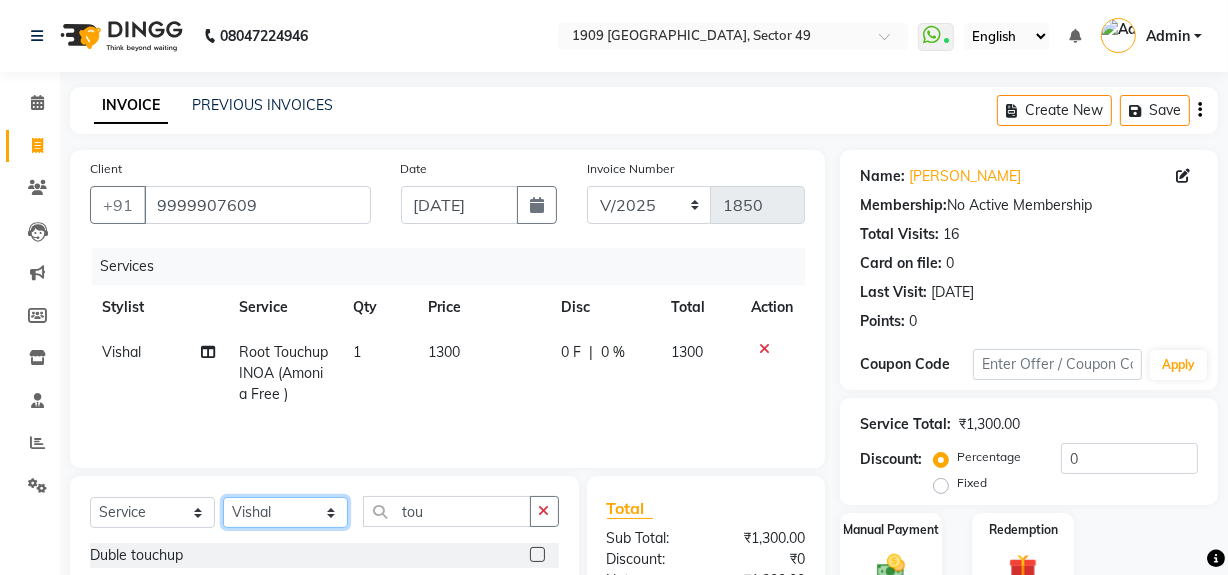 select on "57114" 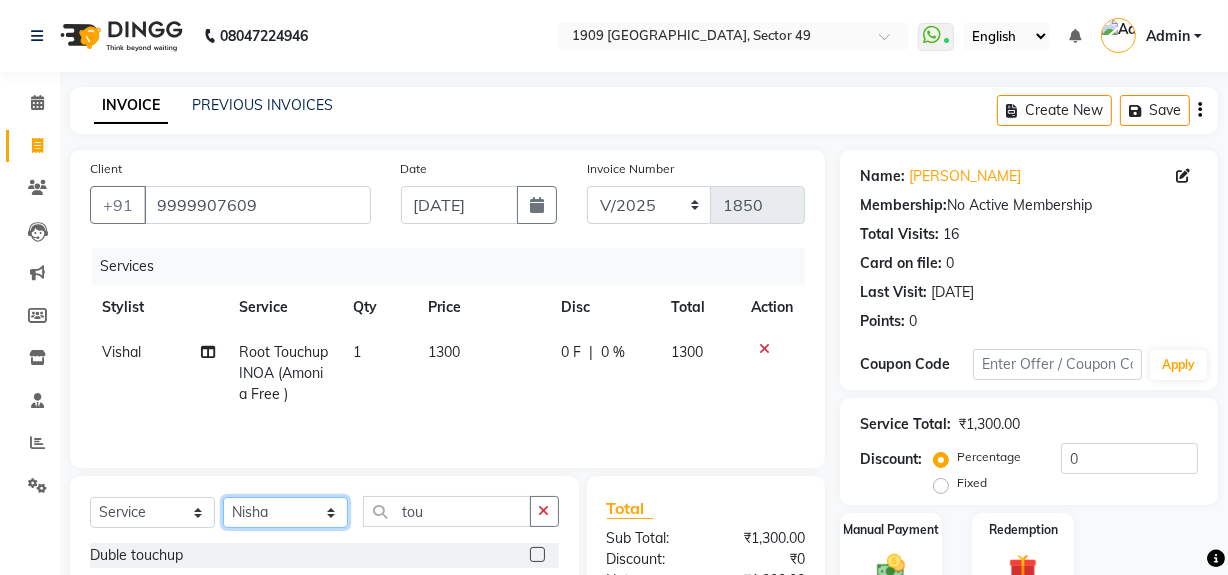 click on "Select Stylist [PERSON_NAME] [PERSON_NAME] House Sale Jyoti Nisha [PERSON_NAME] [PERSON_NAME] Veer [PERSON_NAME] Vishal" 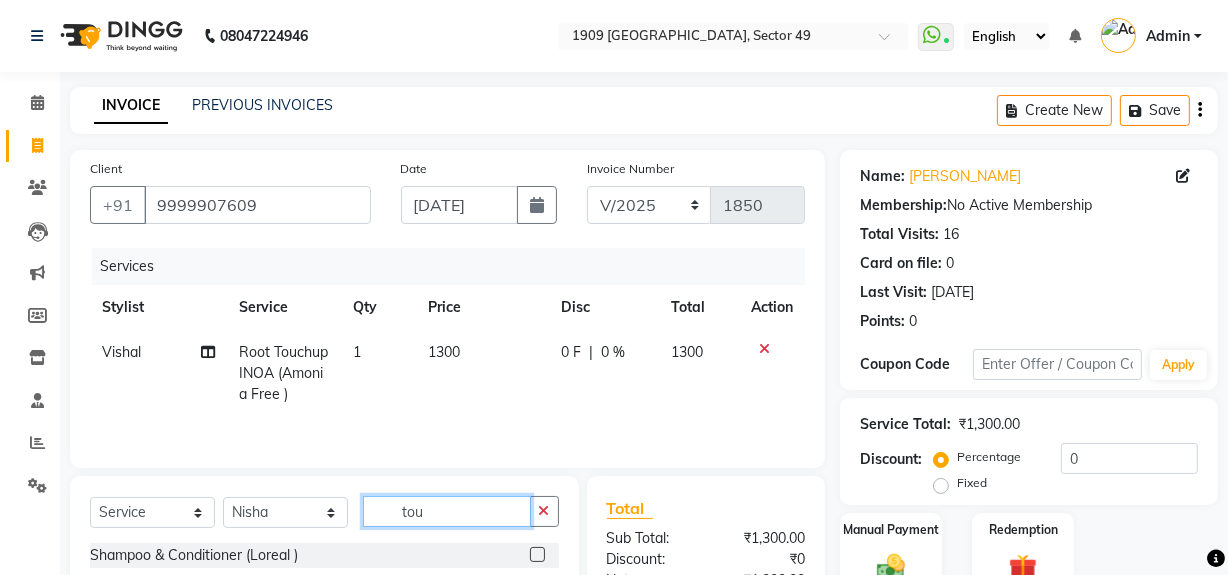click on "tou" 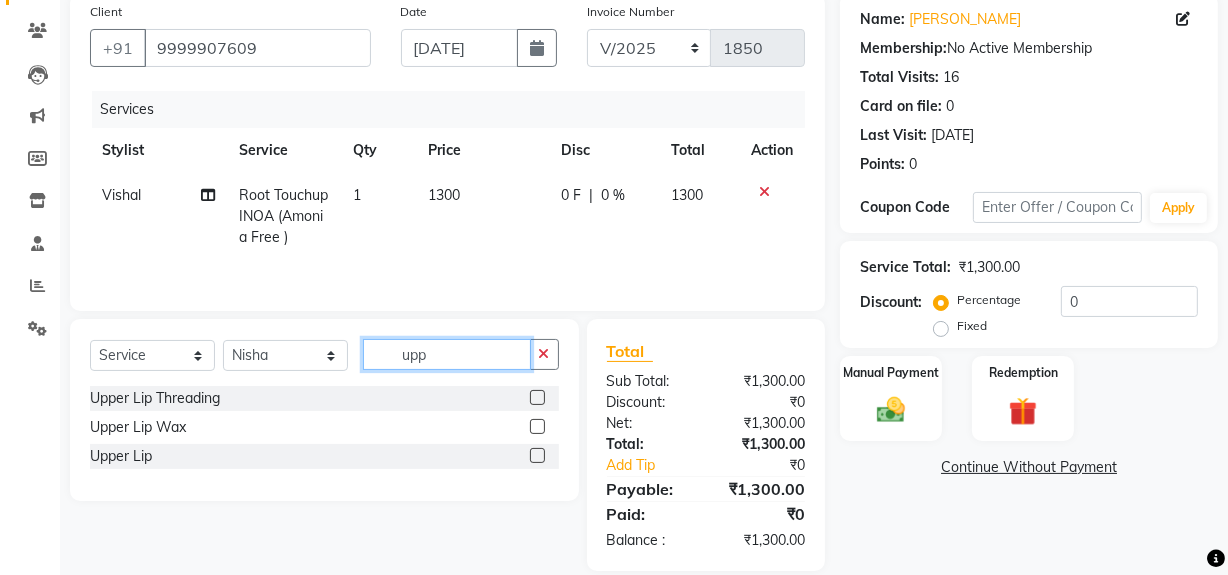 scroll, scrollTop: 182, scrollLeft: 0, axis: vertical 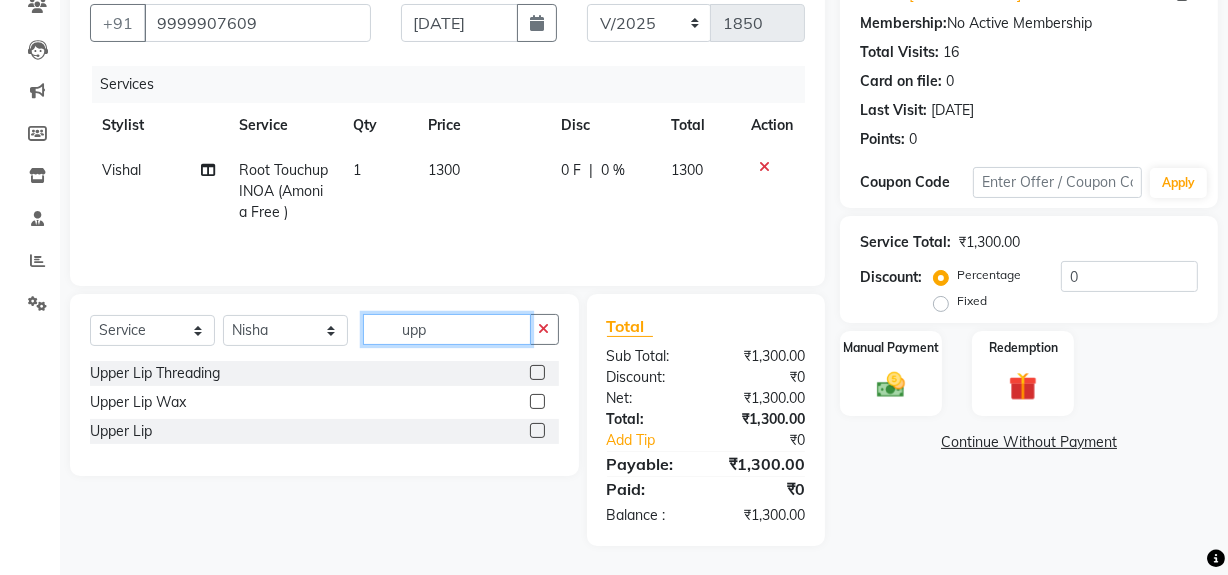 type on "upp" 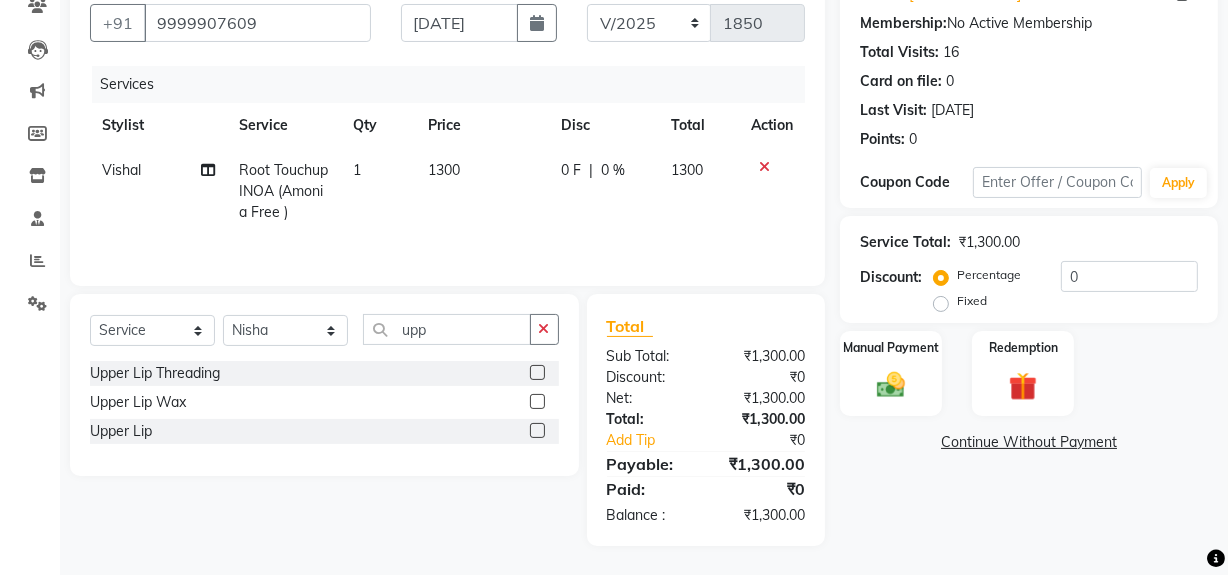 click 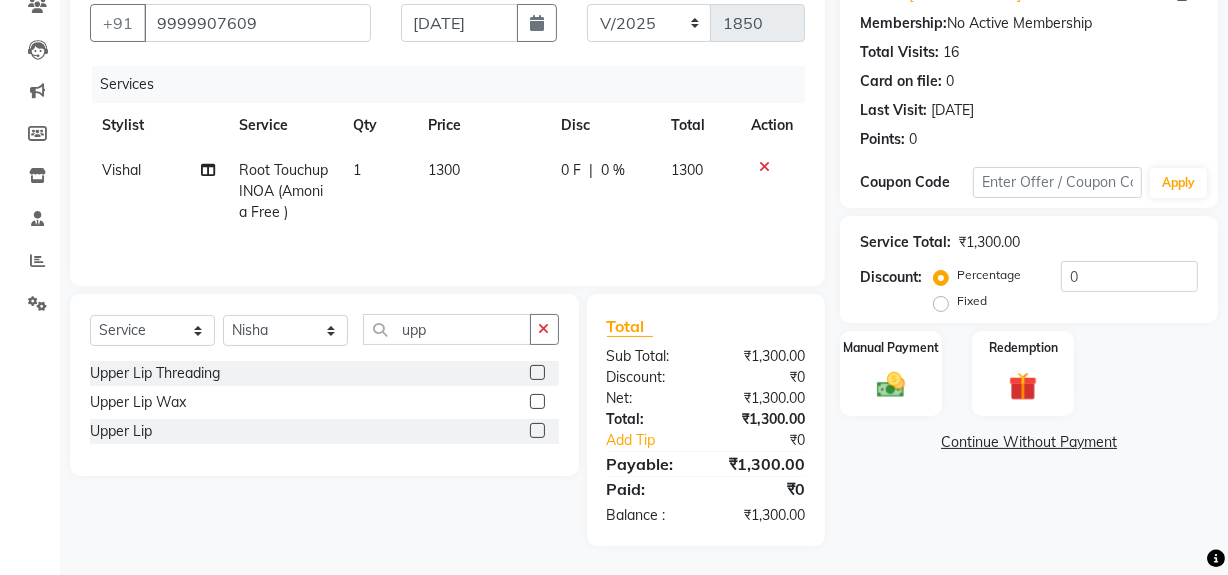 click at bounding box center (536, 402) 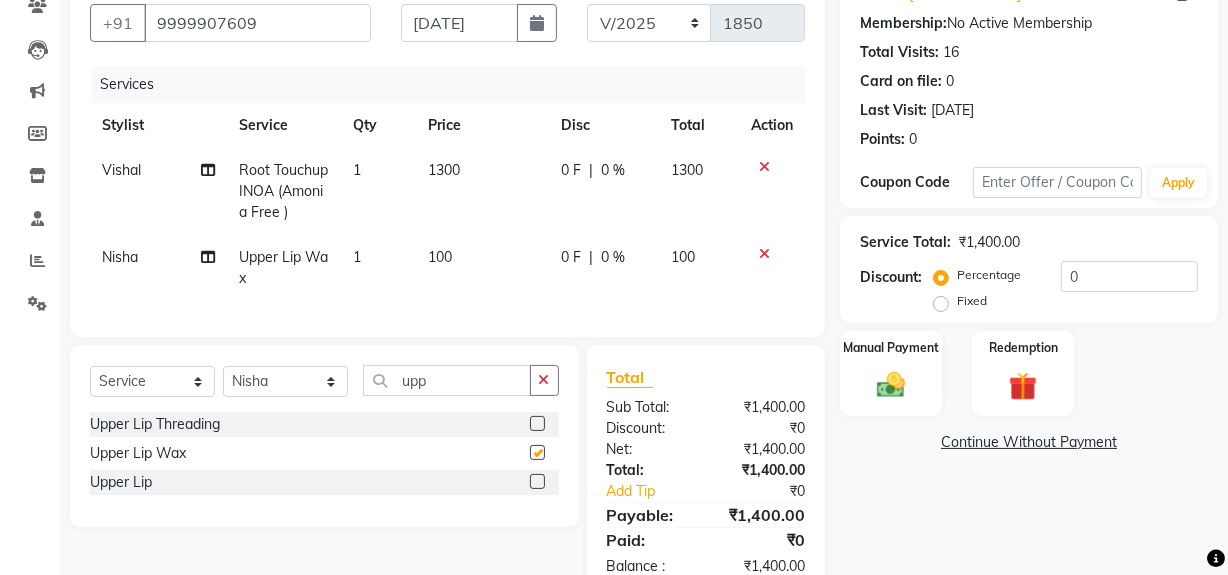 checkbox on "false" 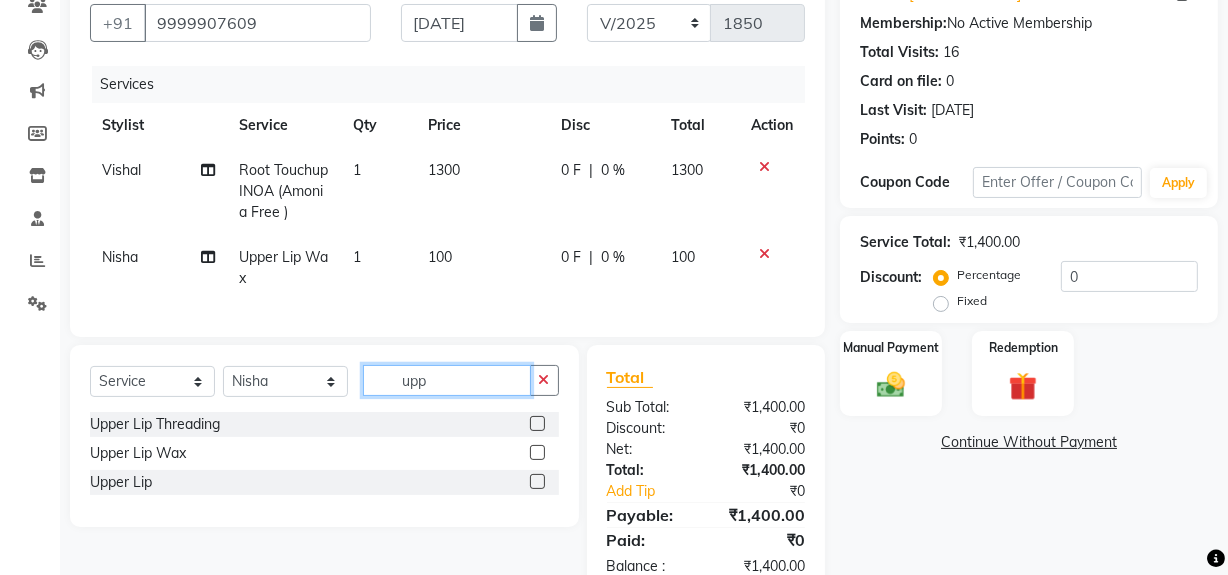 click on "upp" 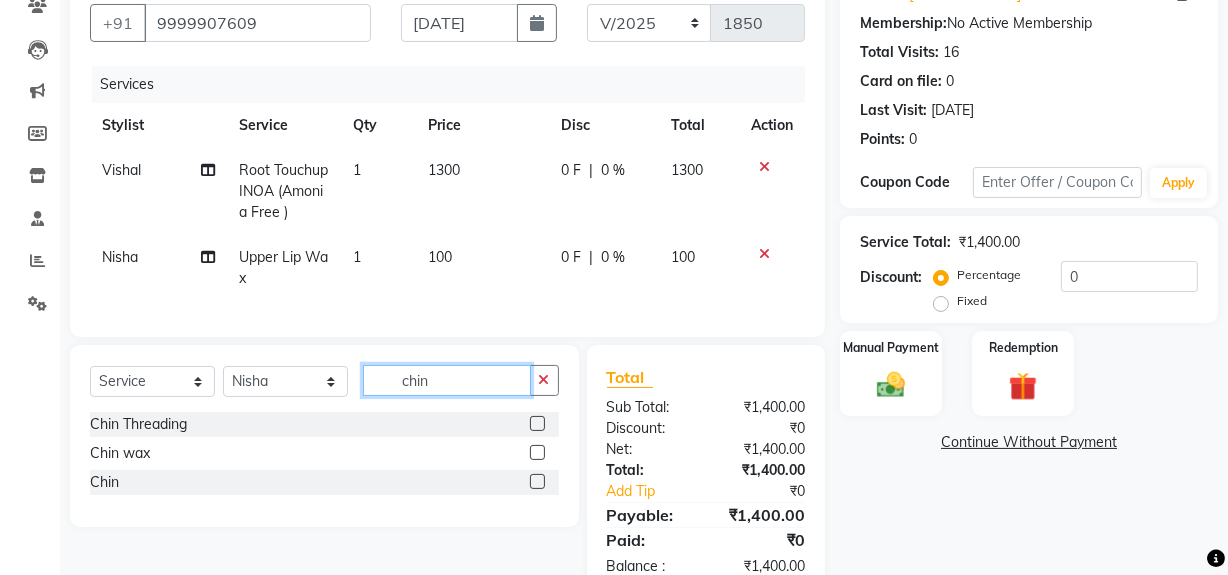 type on "chin" 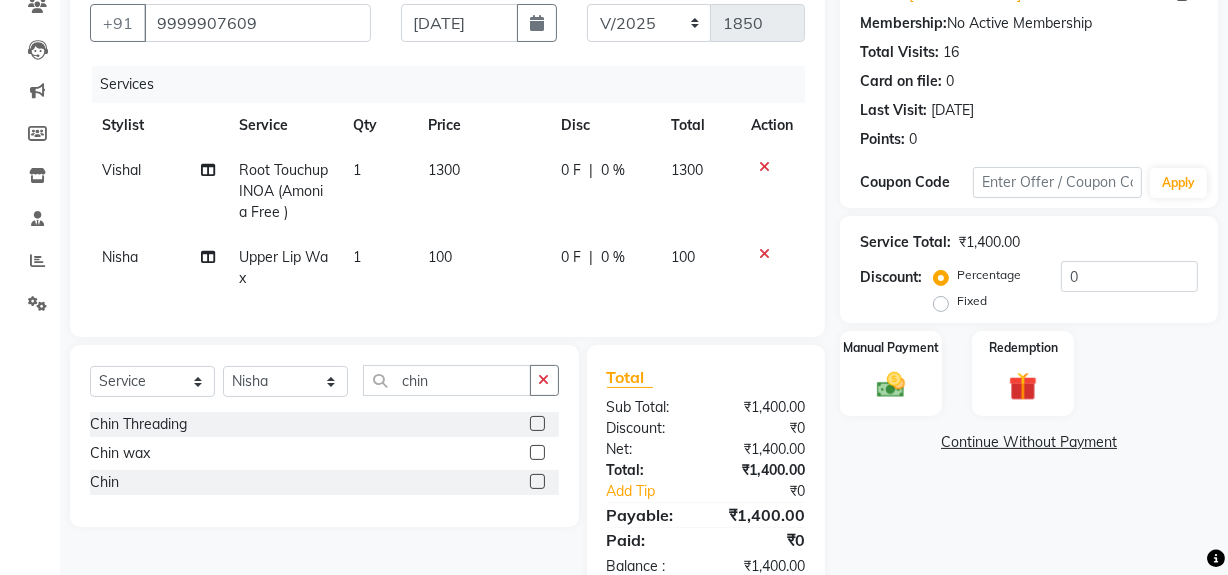 click 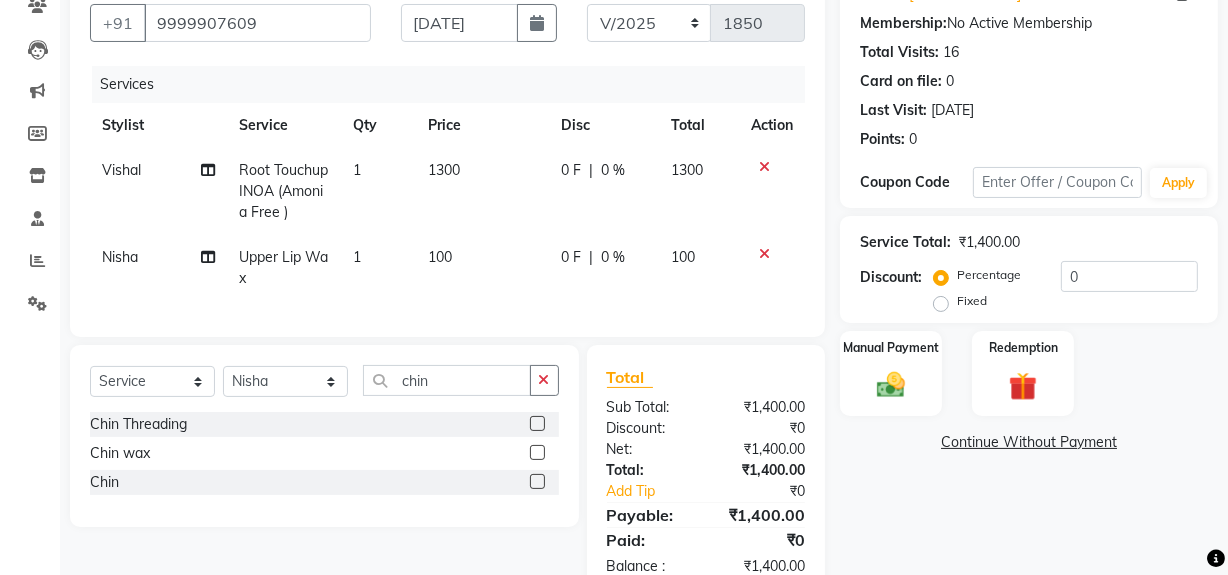 click at bounding box center [536, 453] 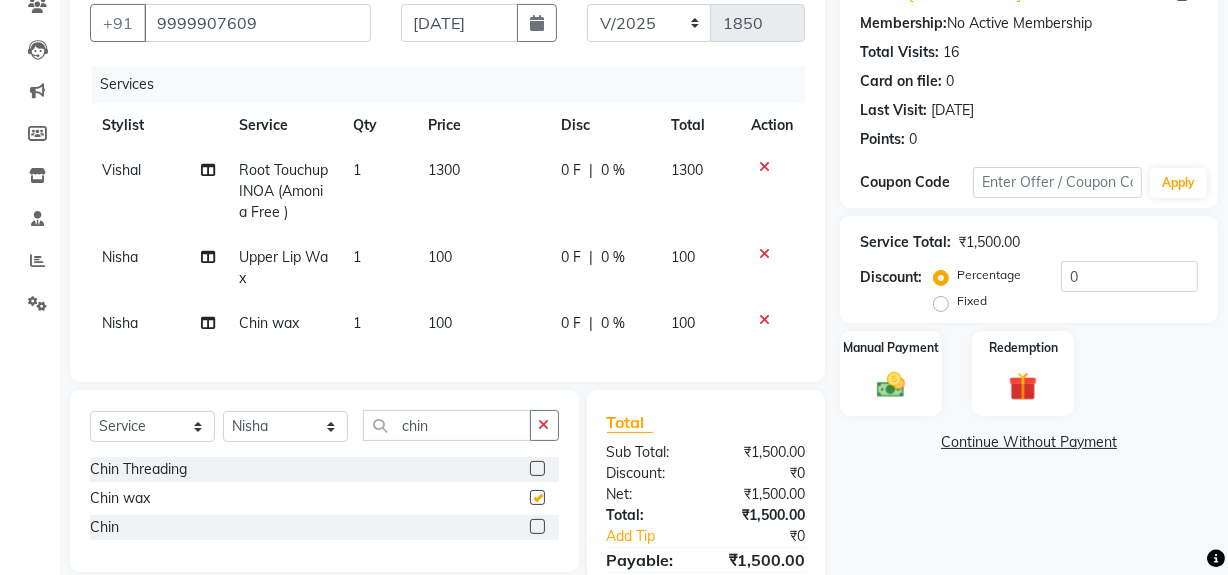 checkbox on "false" 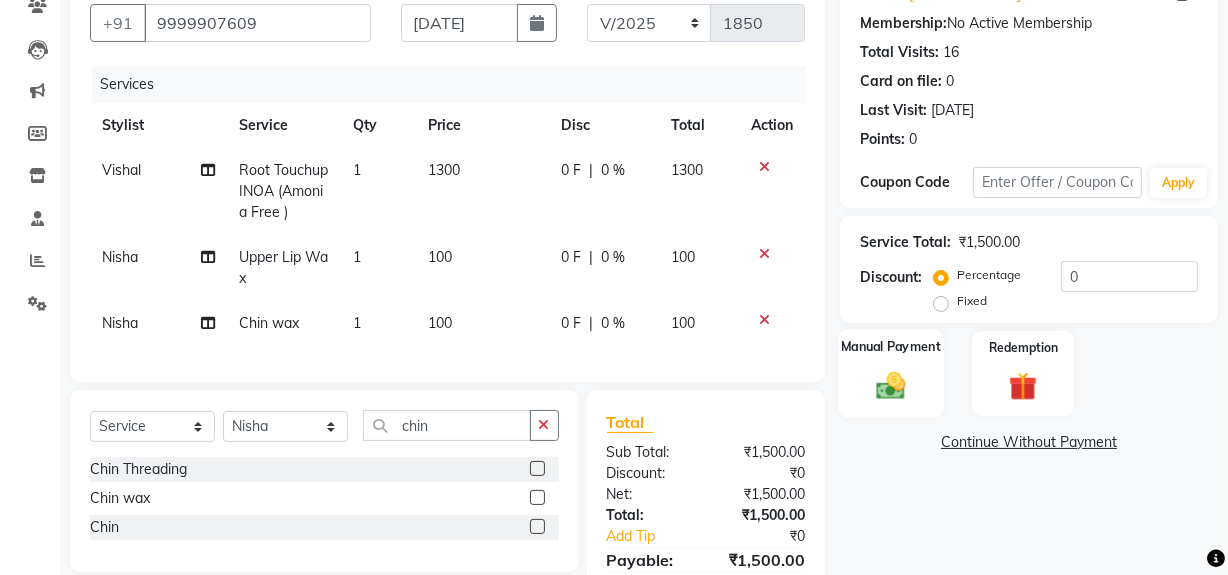 click 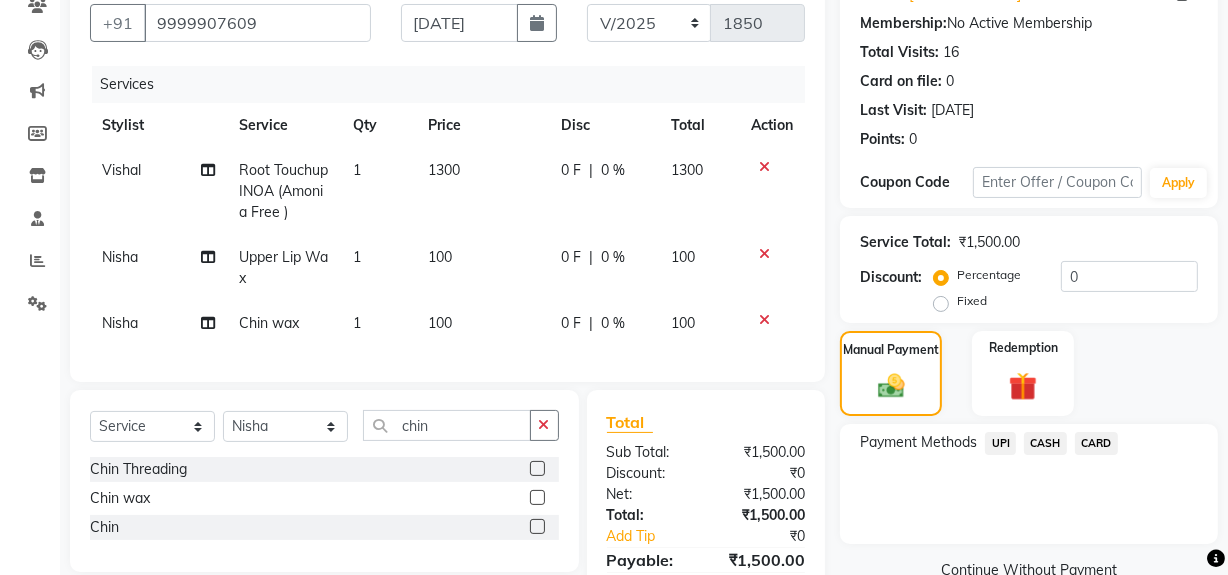 click on "UPI" 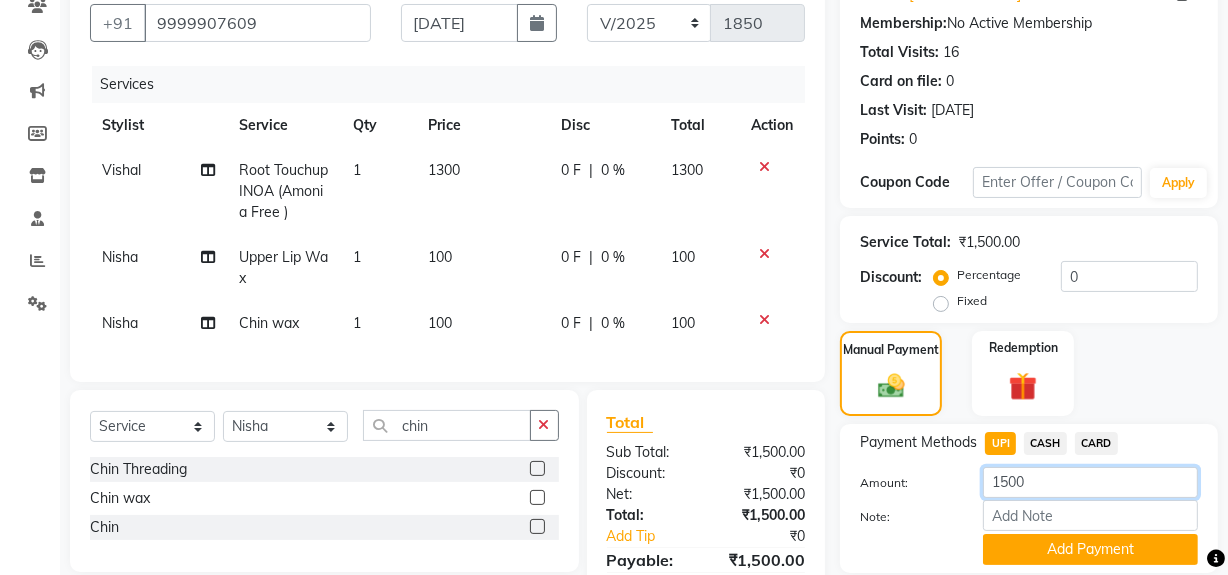 click on "1500" 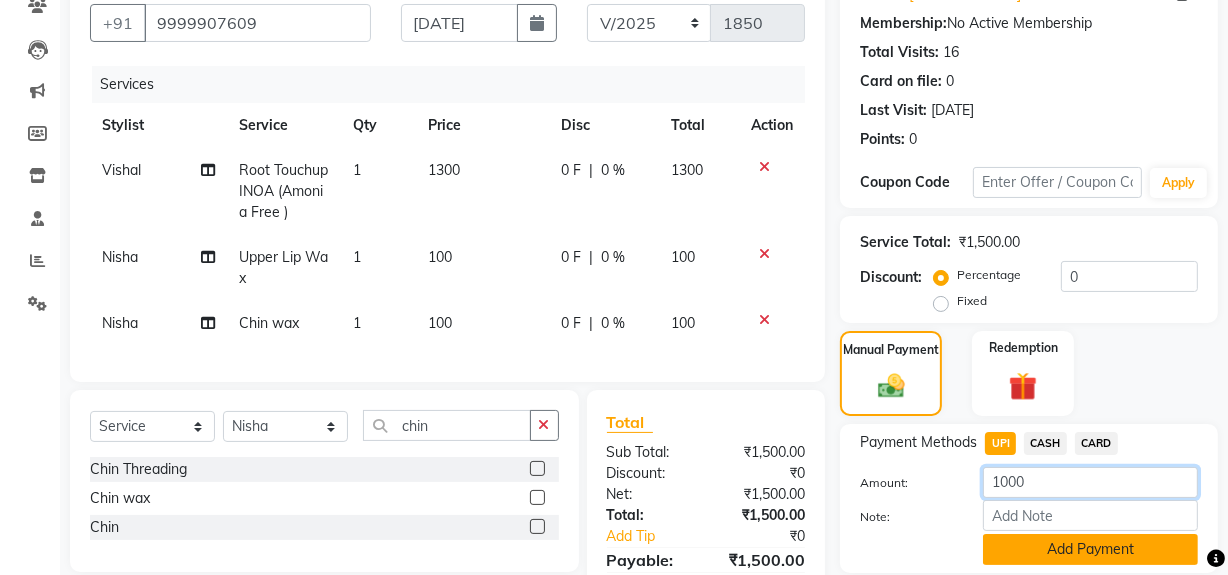 type on "1000" 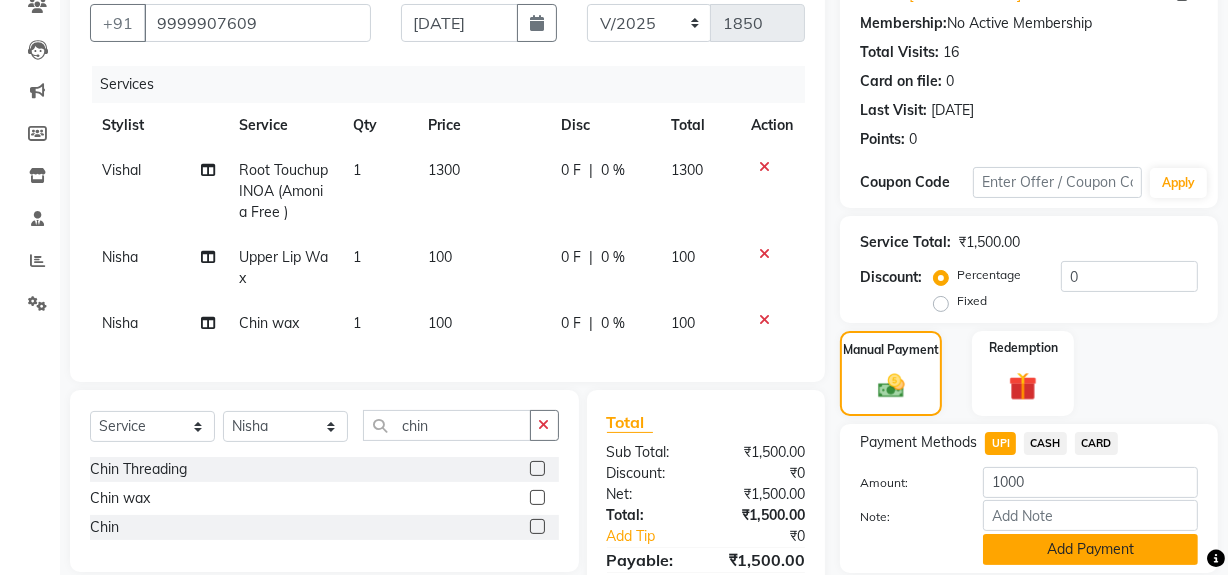click on "Add Payment" 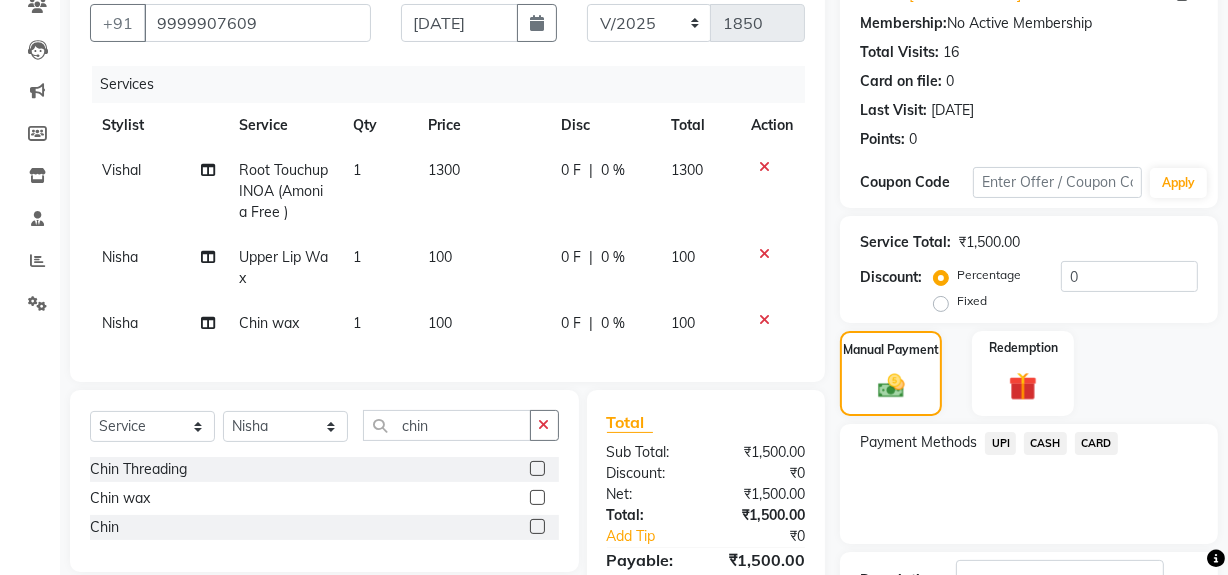 drag, startPoint x: 1041, startPoint y: 440, endPoint x: 1069, endPoint y: 461, distance: 35 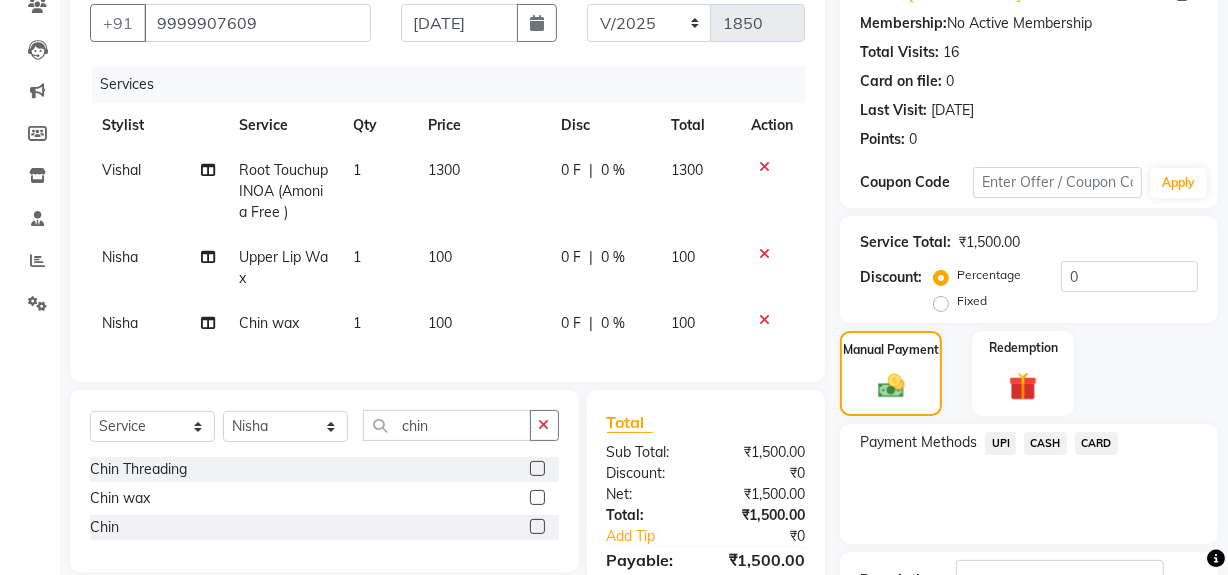 click on "CASH" 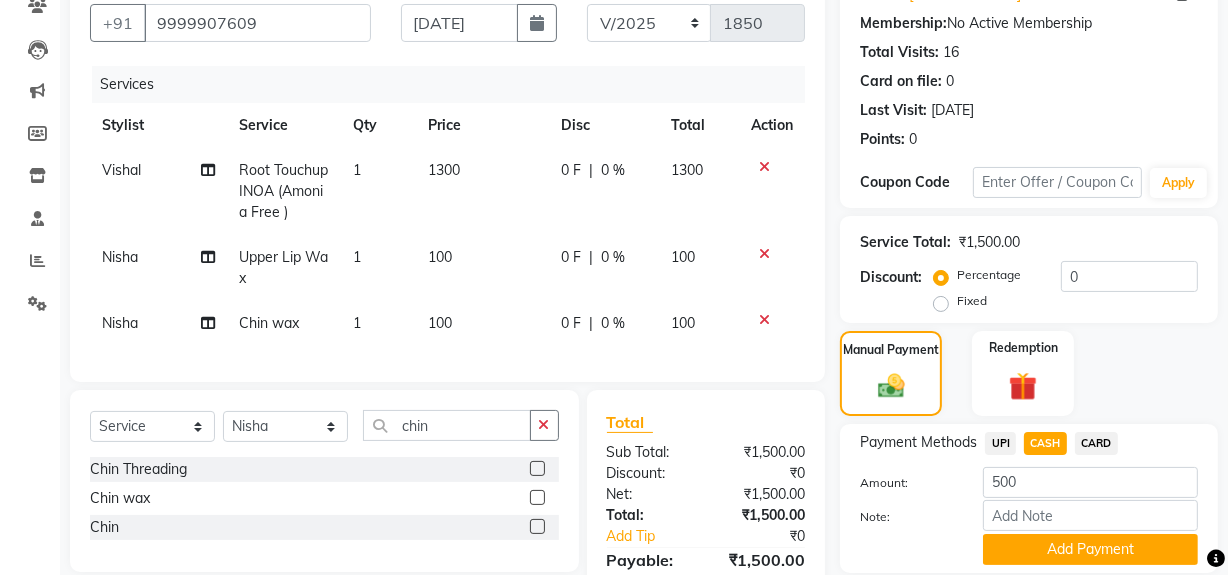 drag, startPoint x: 1113, startPoint y: 543, endPoint x: 1240, endPoint y: 420, distance: 176.79932 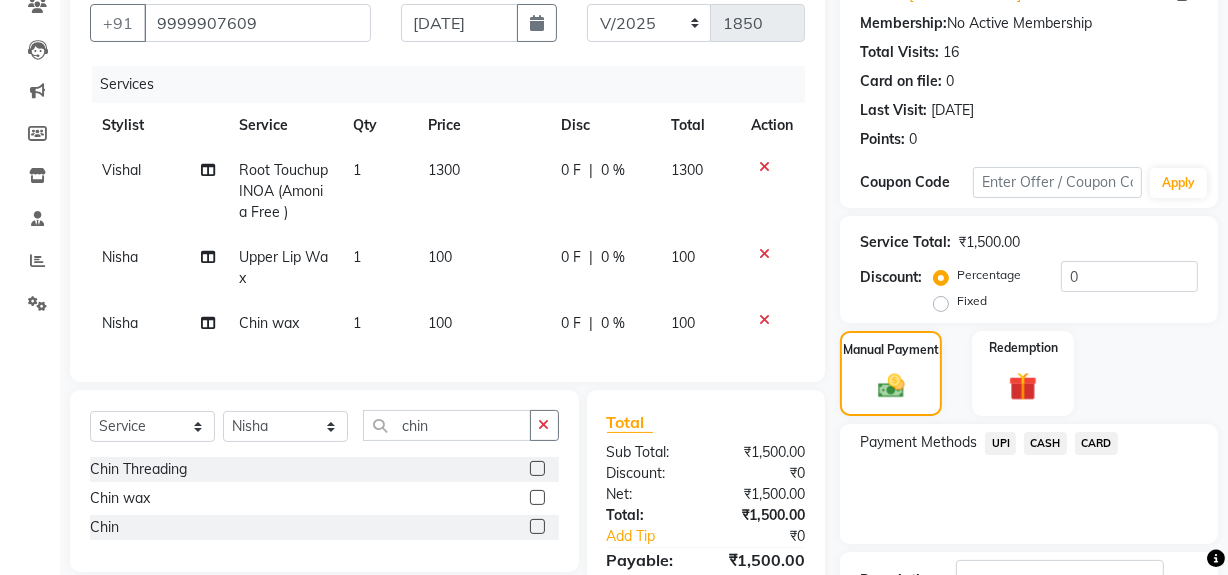 scroll, scrollTop: 384, scrollLeft: 0, axis: vertical 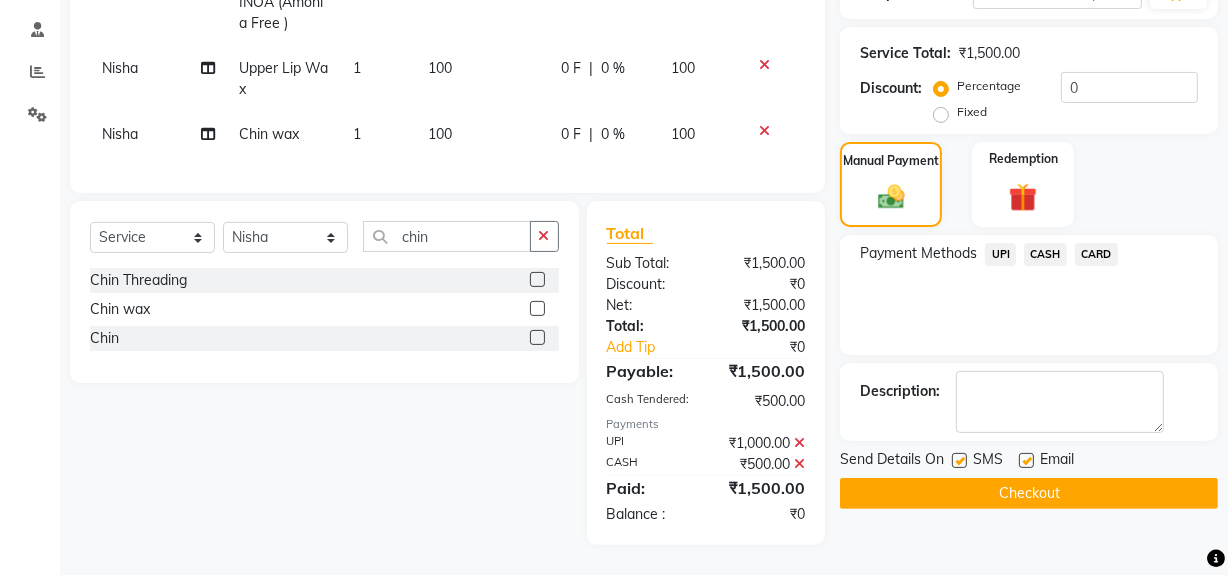 click on "Checkout" 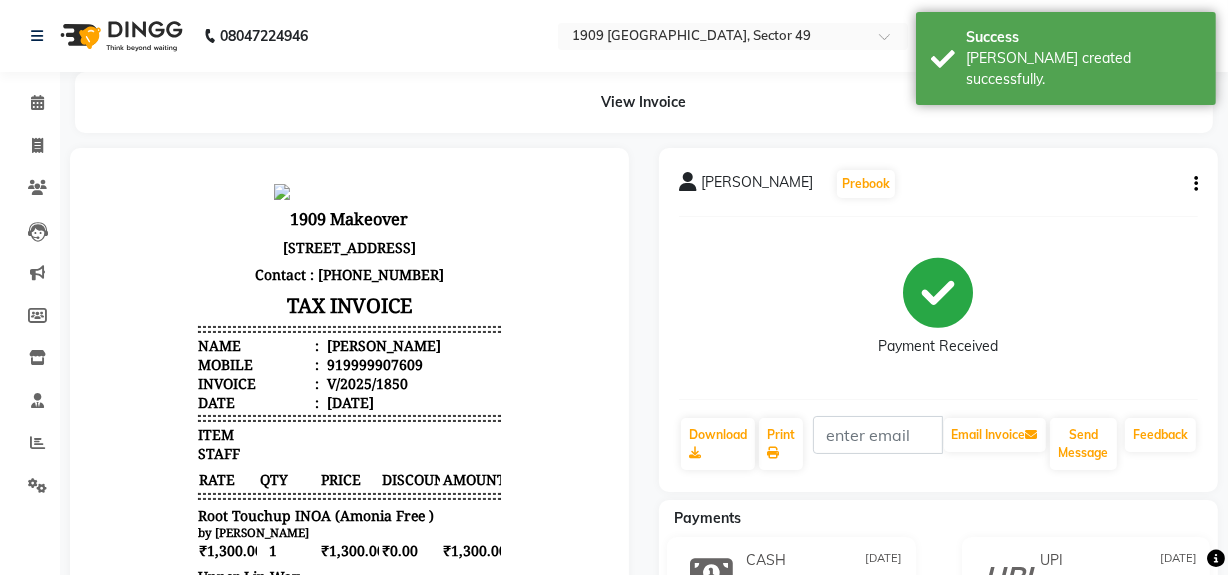 scroll, scrollTop: 0, scrollLeft: 0, axis: both 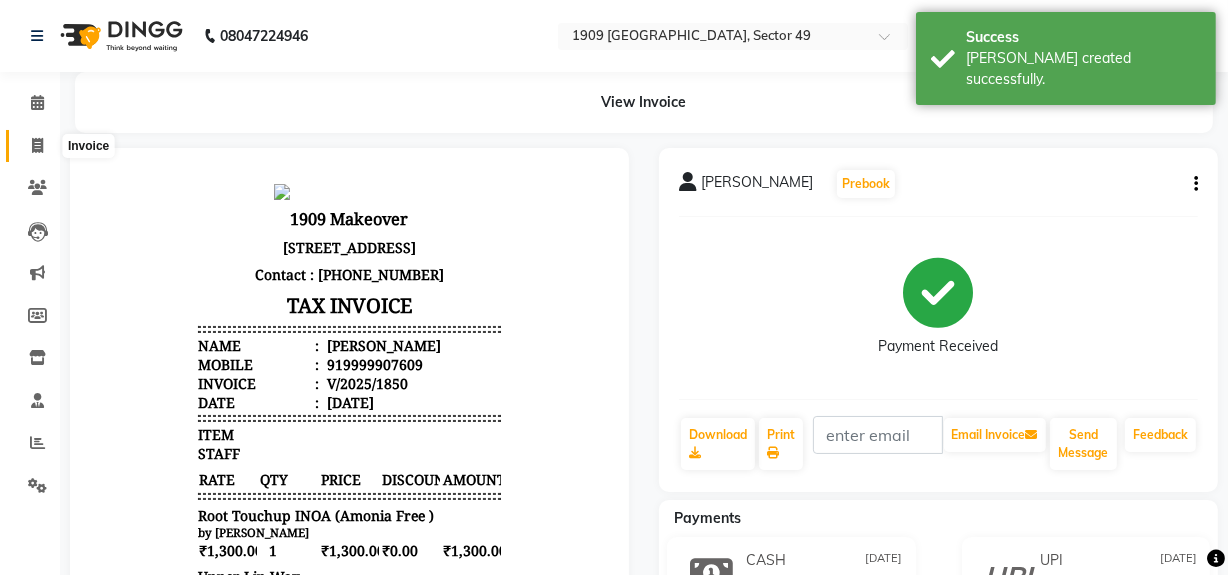 click 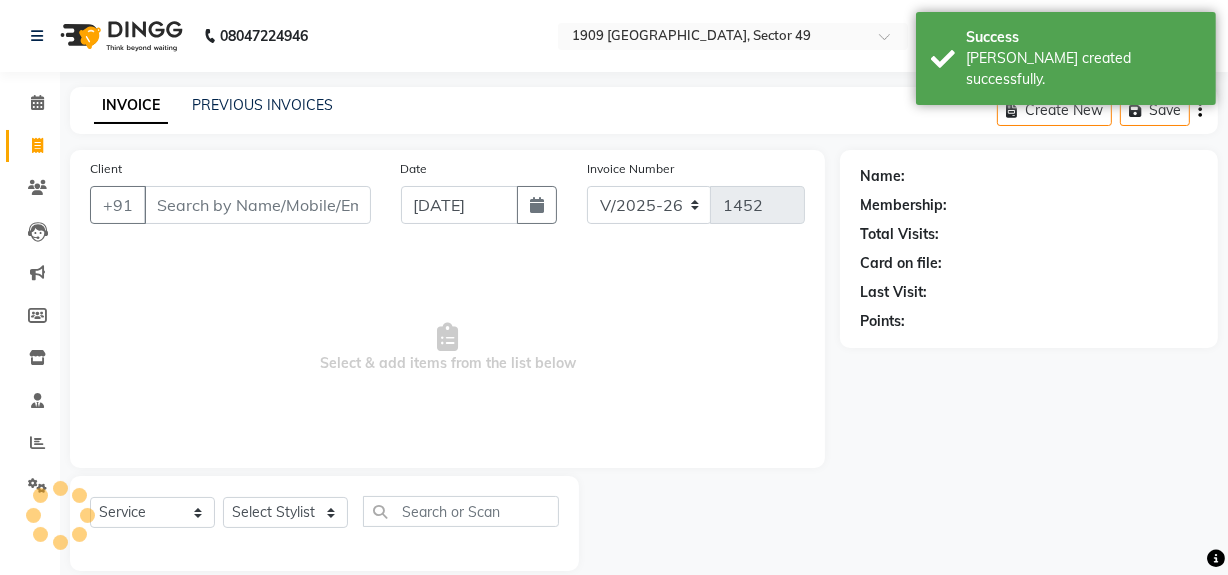 scroll, scrollTop: 26, scrollLeft: 0, axis: vertical 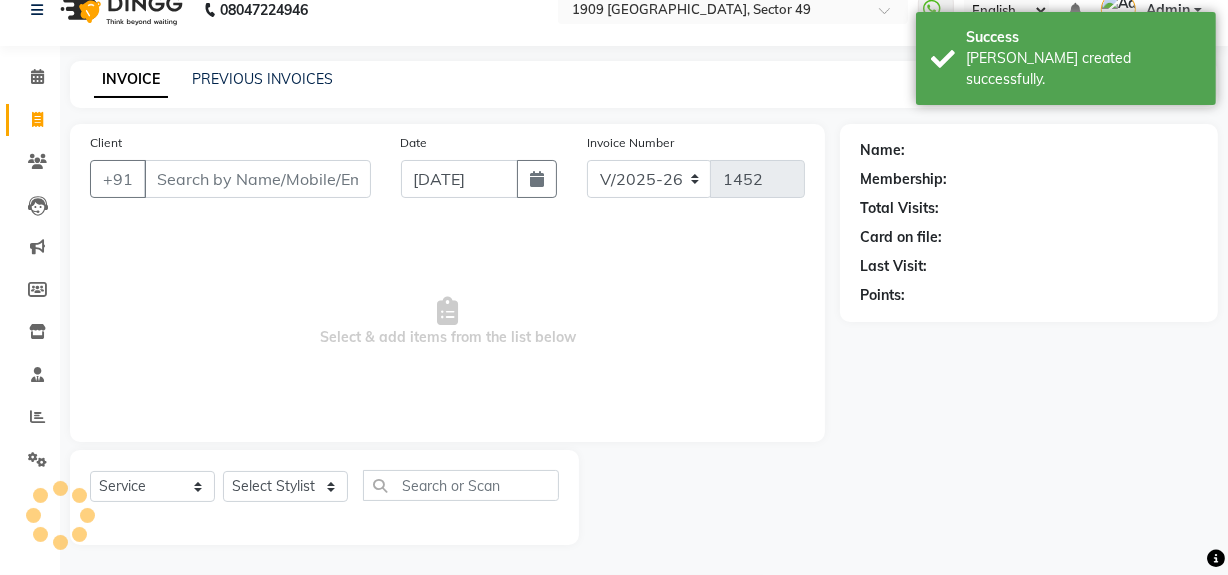 click on "Client" at bounding box center (257, 179) 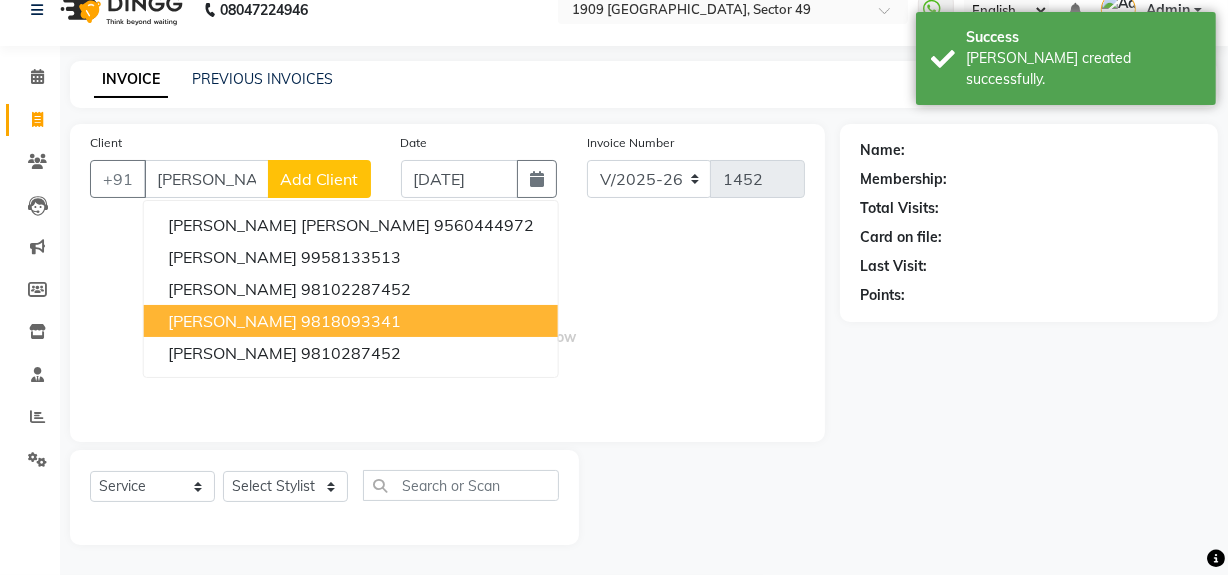 click on "[PERSON_NAME]" at bounding box center (232, 321) 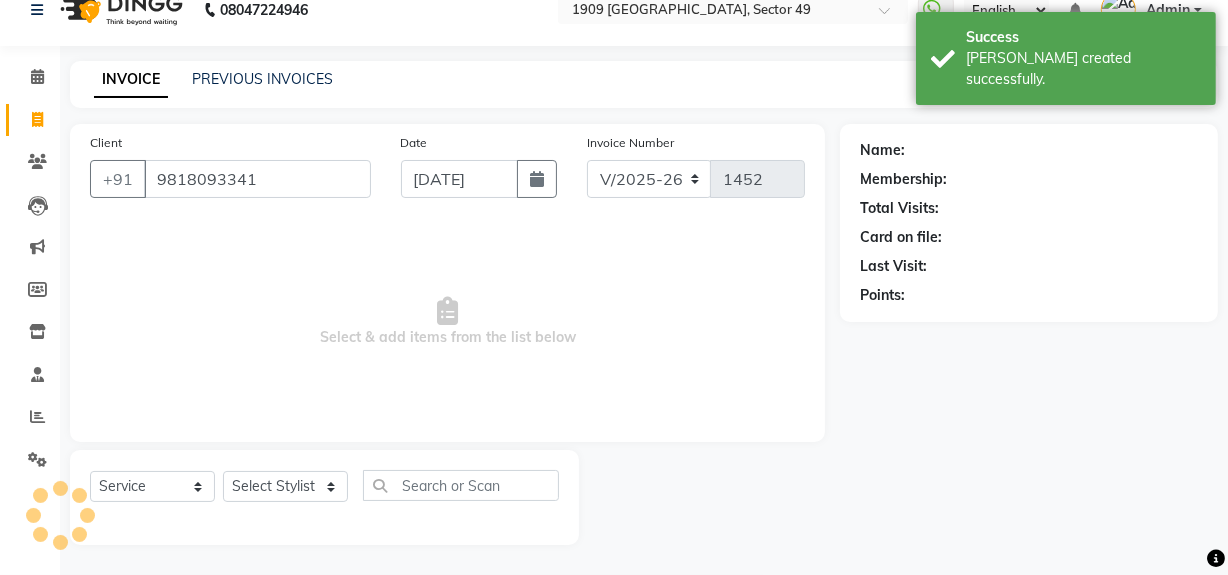 type on "9818093341" 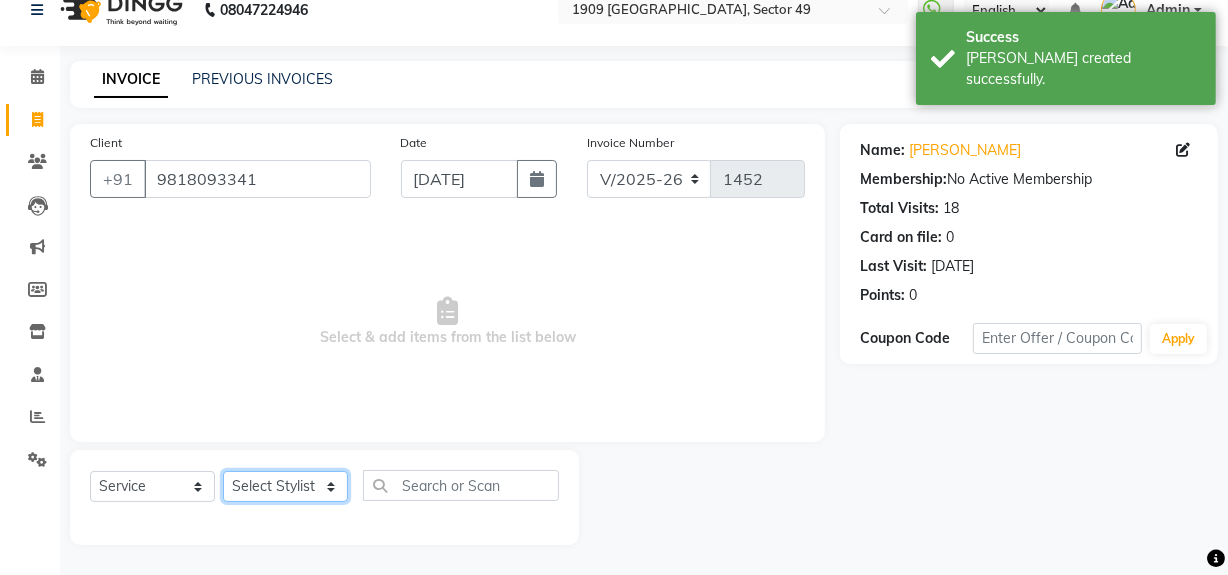 click on "Select Stylist [PERSON_NAME] [PERSON_NAME] House Sale Jyoti Nisha [PERSON_NAME] [PERSON_NAME] Veer [PERSON_NAME] Vishal" 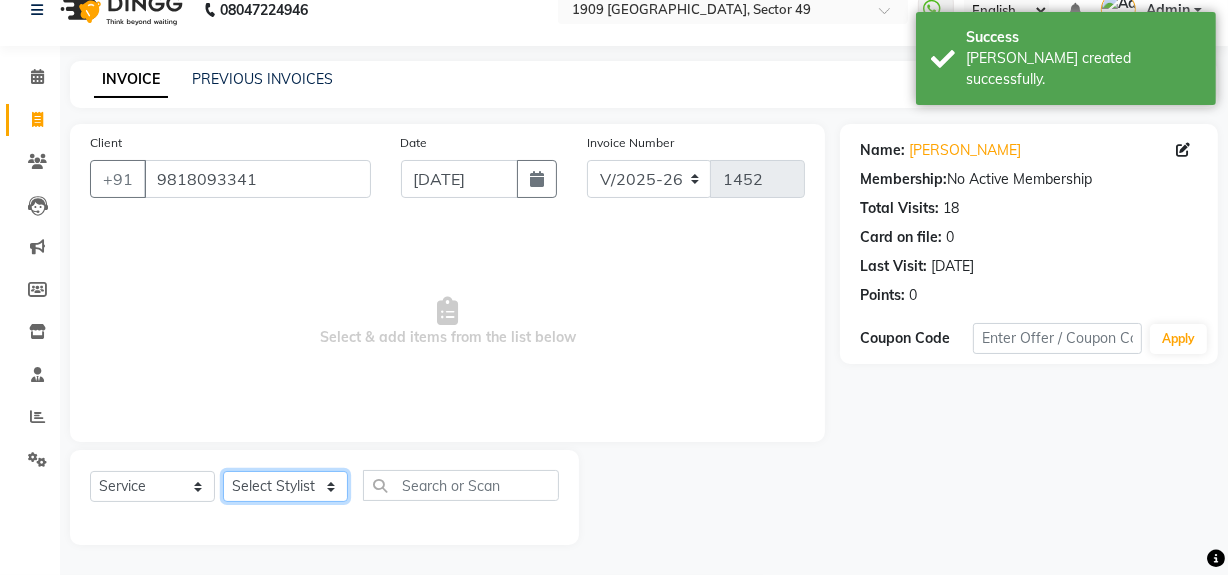 select on "57119" 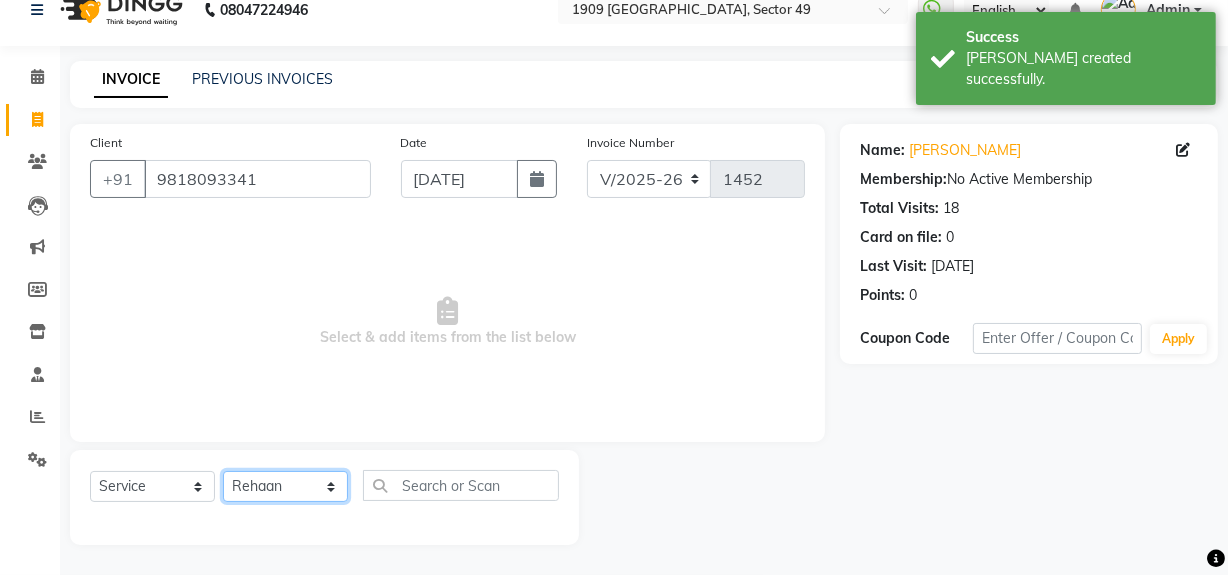 click on "Select Stylist [PERSON_NAME] [PERSON_NAME] House Sale Jyoti Nisha [PERSON_NAME] [PERSON_NAME] Veer [PERSON_NAME] Vishal" 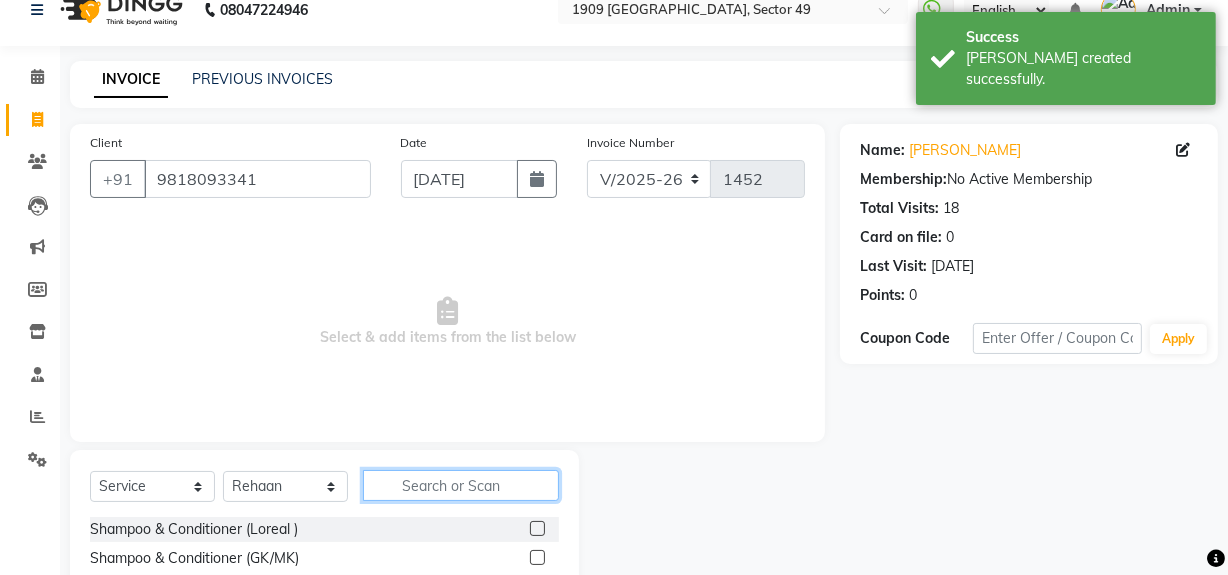 click 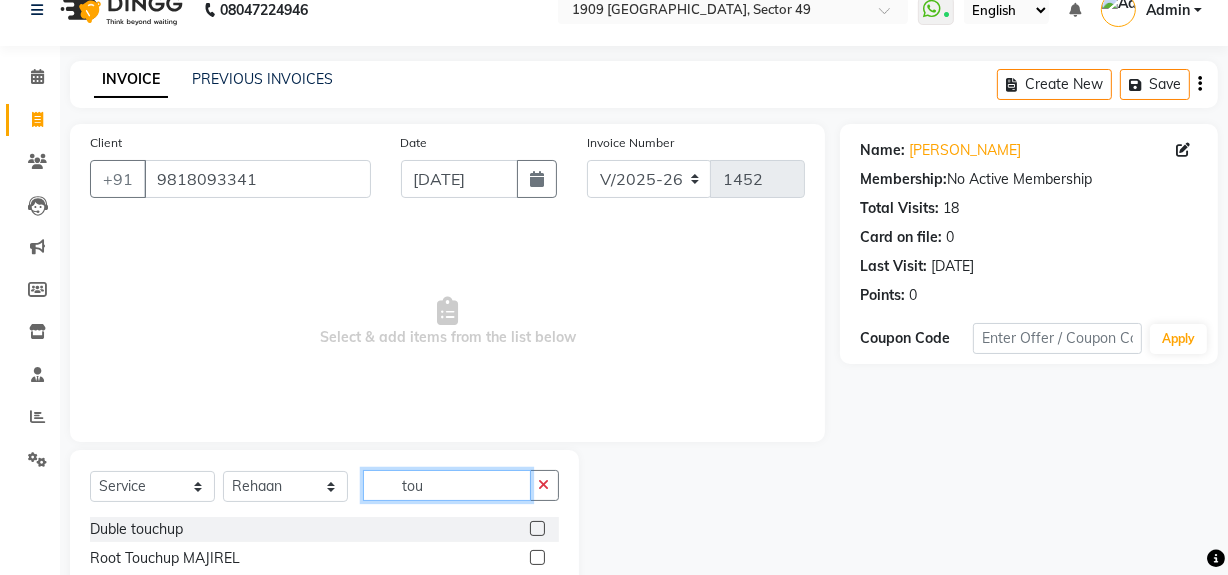 scroll, scrollTop: 226, scrollLeft: 0, axis: vertical 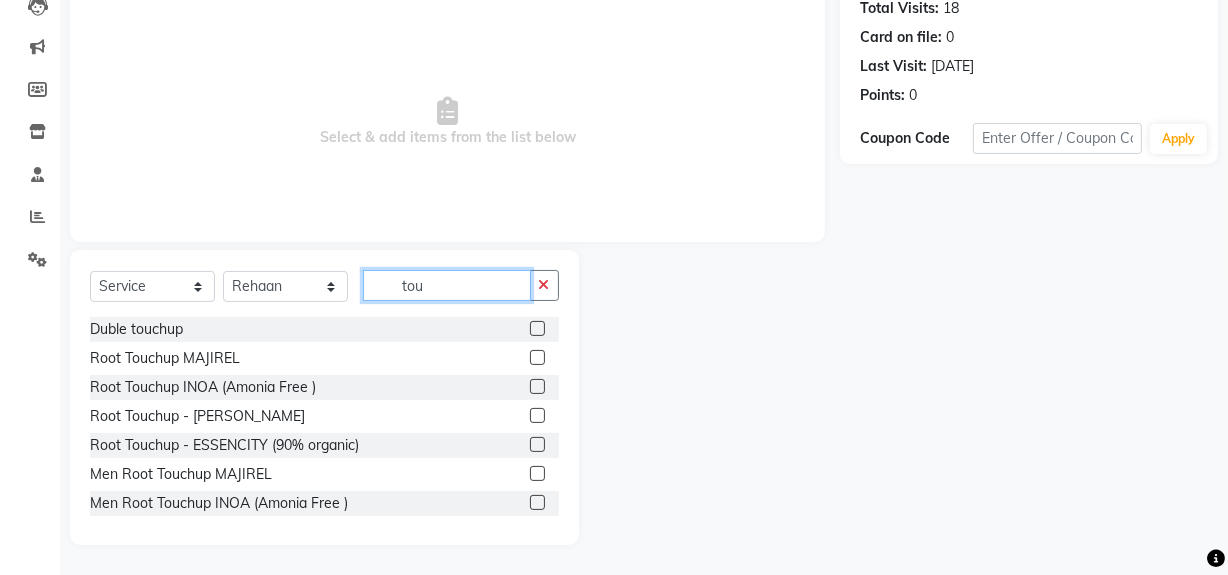 type on "tou" 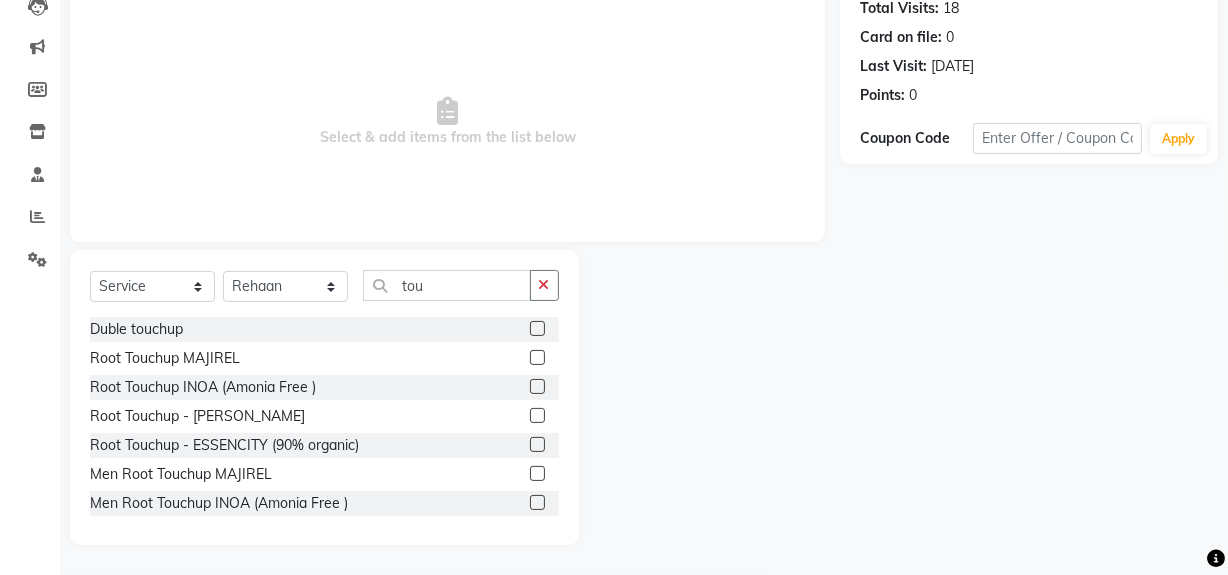click 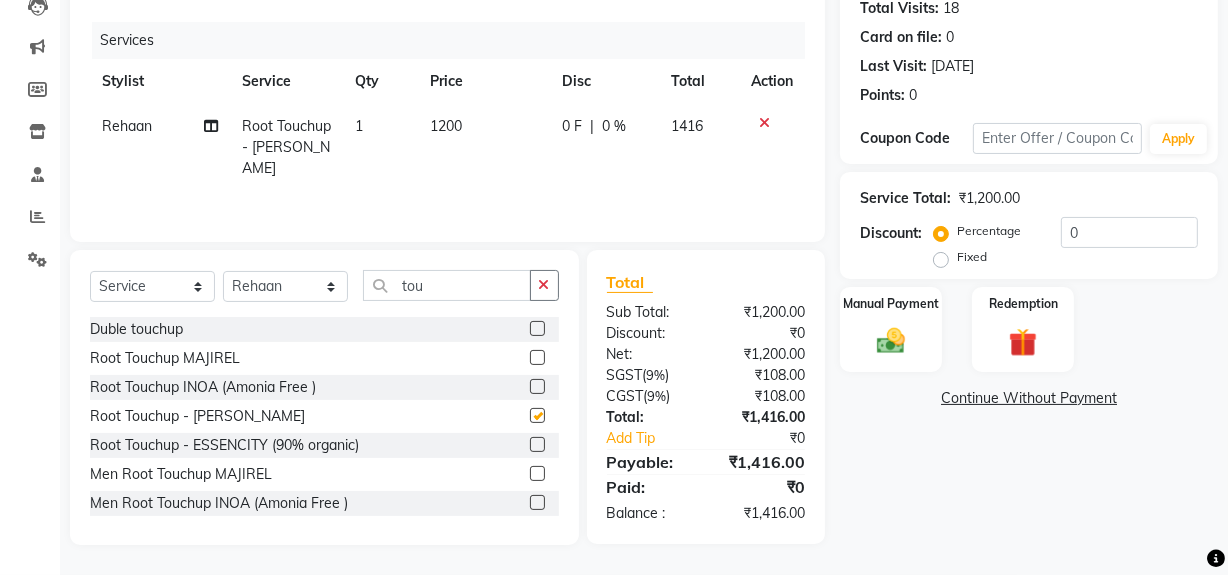 checkbox on "false" 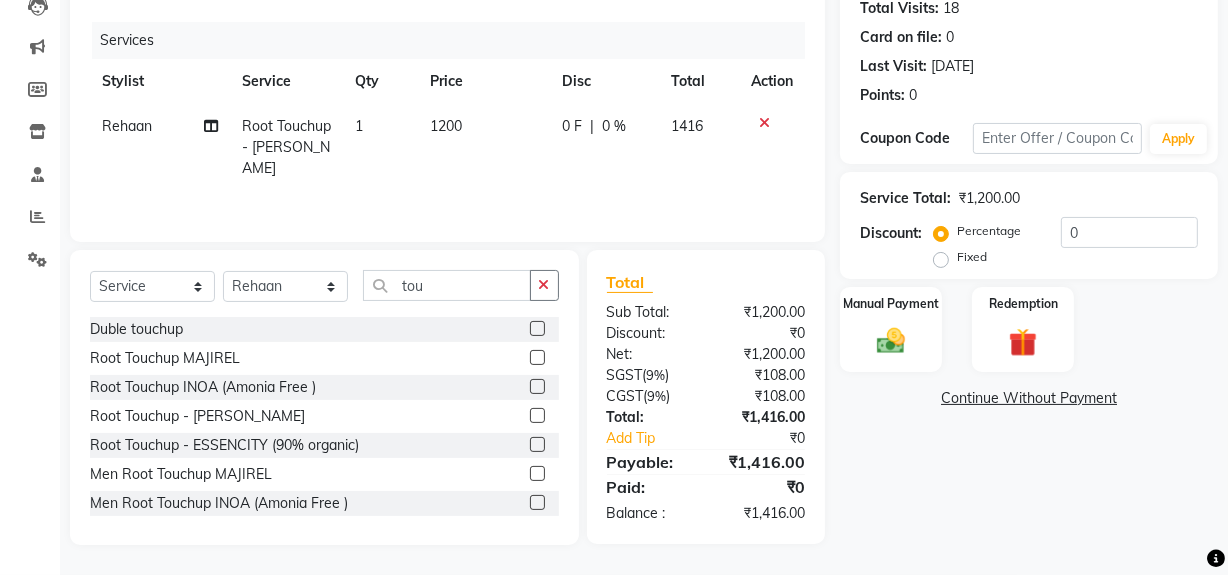 click on "1200" 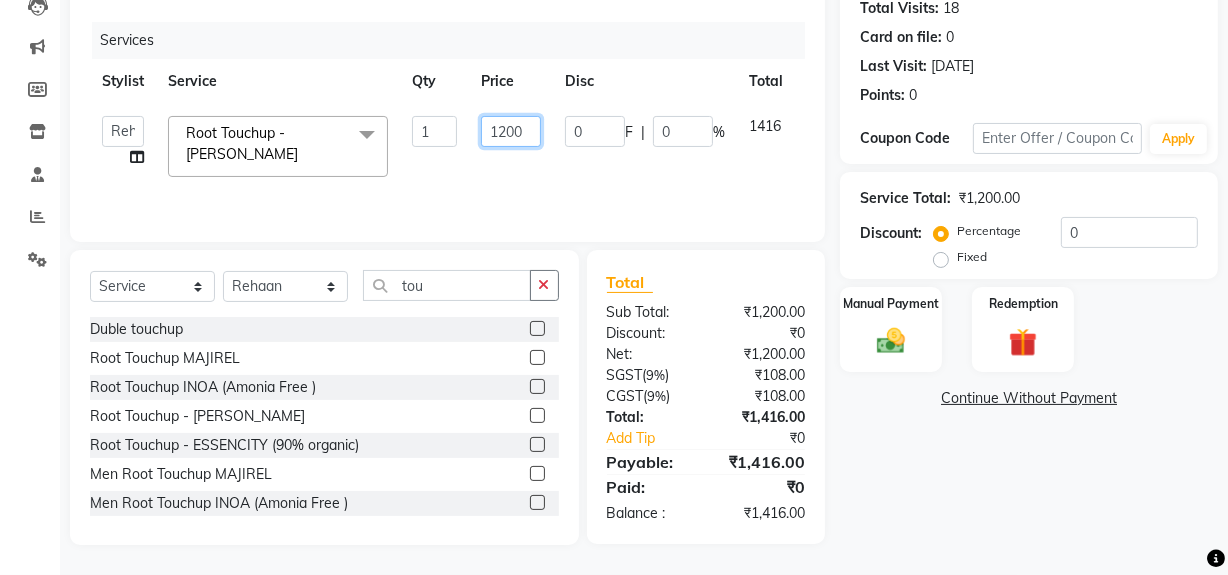 click on "1200" 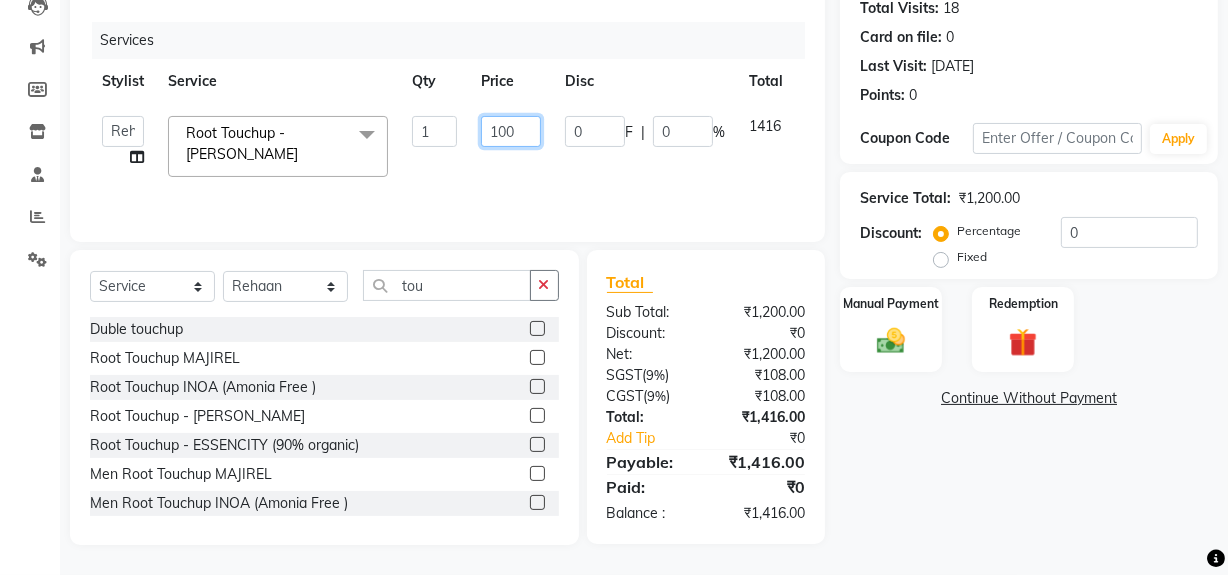 type on "1300" 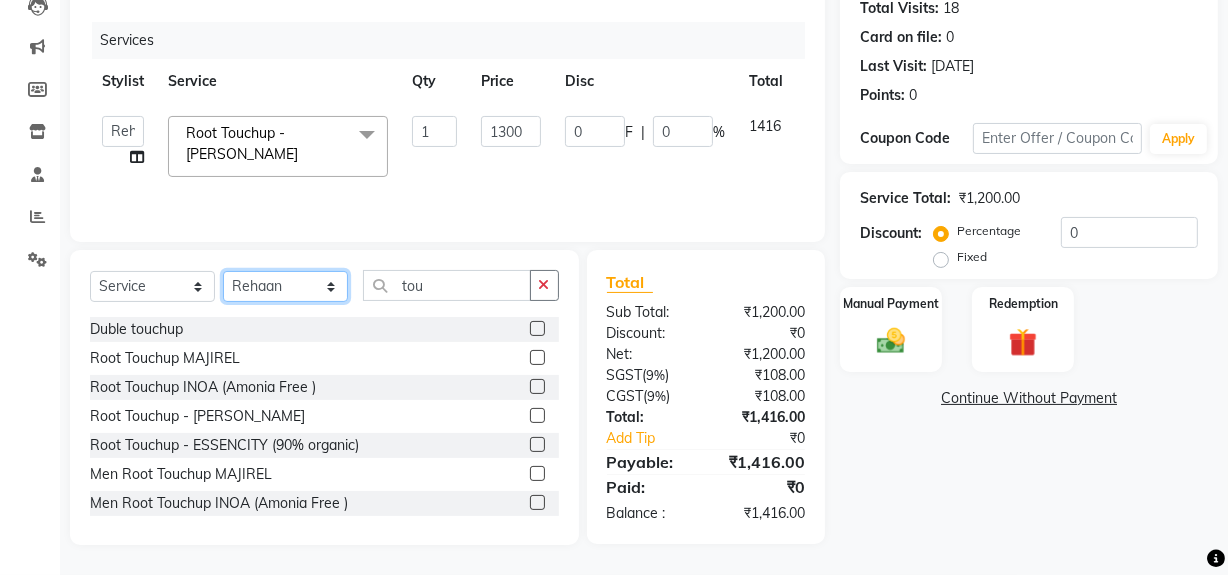 click on "Select Stylist [PERSON_NAME] [PERSON_NAME] House Sale Jyoti Nisha [PERSON_NAME] [PERSON_NAME] Veer [PERSON_NAME] Vishal" 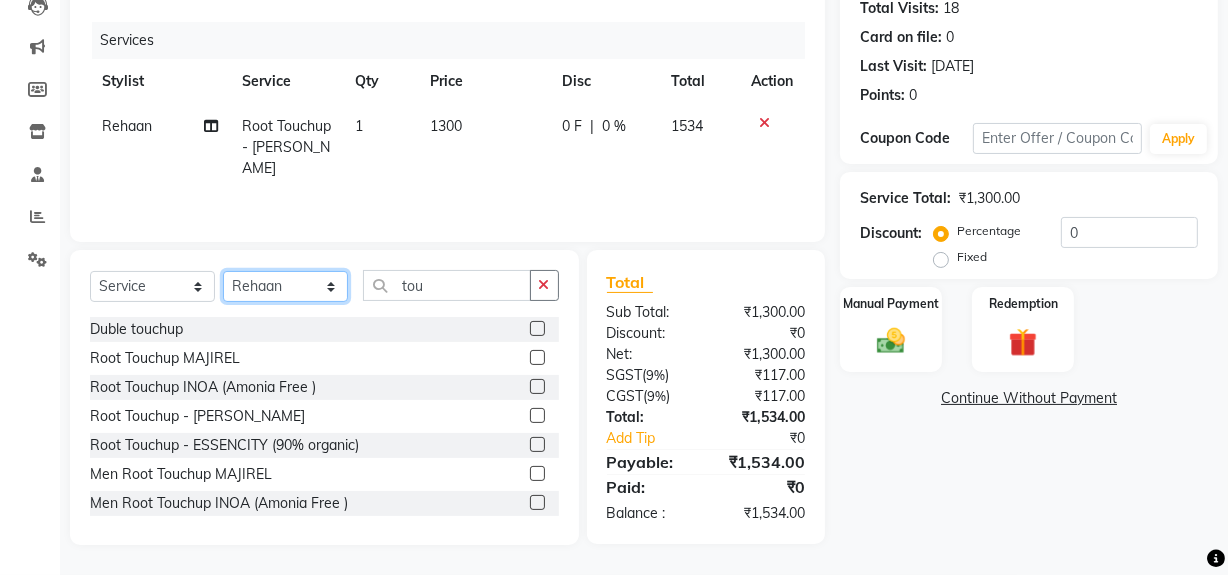 select on "68164" 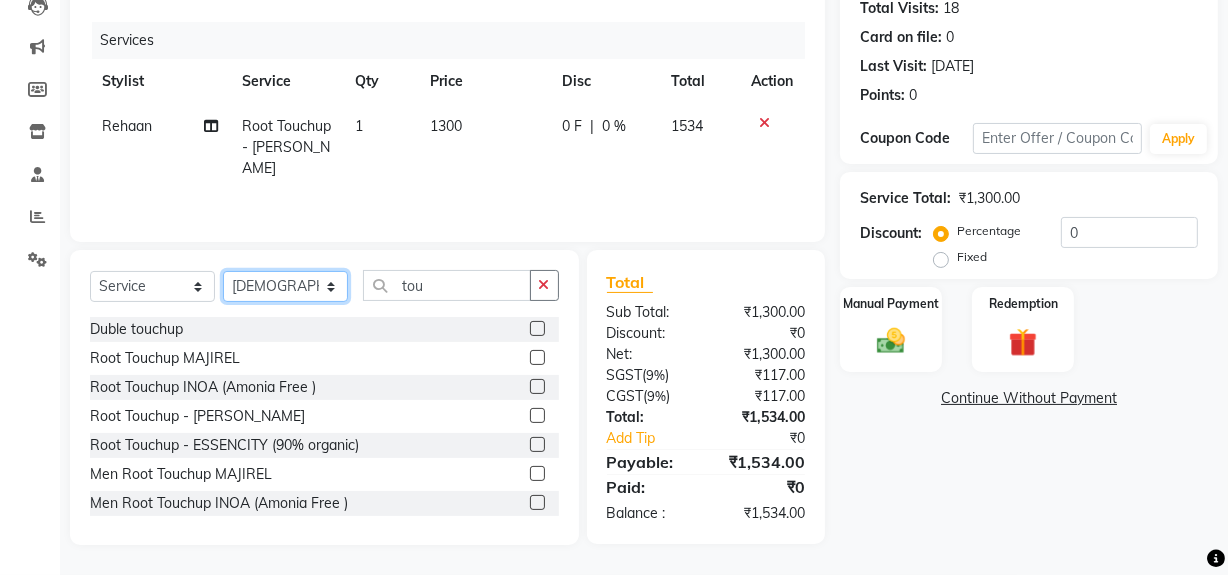 click on "Select Stylist [PERSON_NAME] [PERSON_NAME] House Sale Jyoti Nisha [PERSON_NAME] [PERSON_NAME] Veer [PERSON_NAME] Vishal" 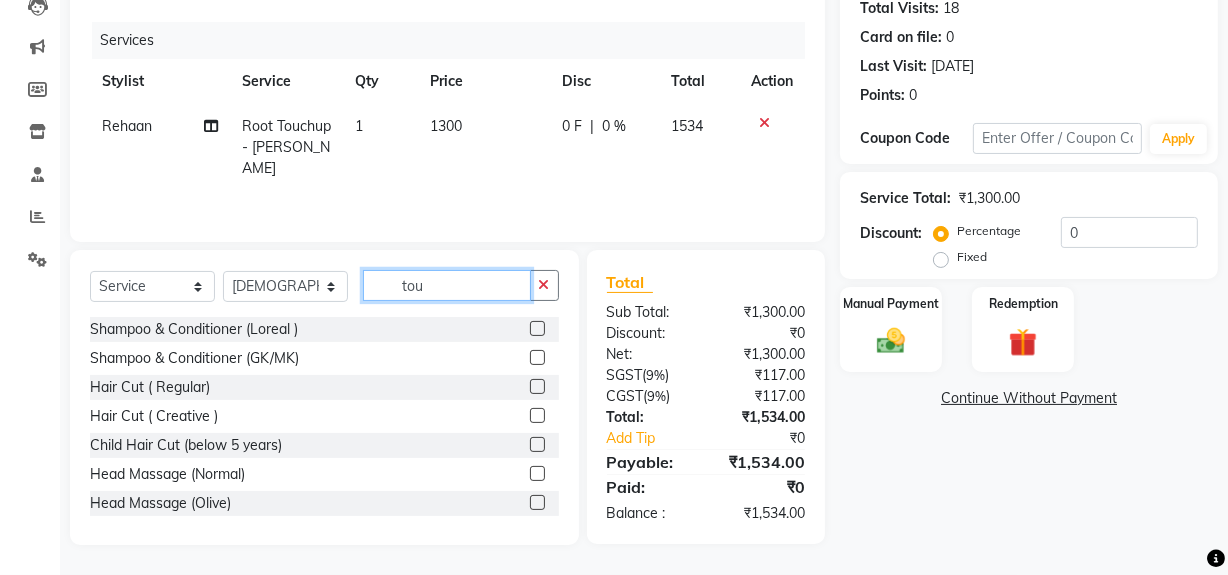 click on "tou" 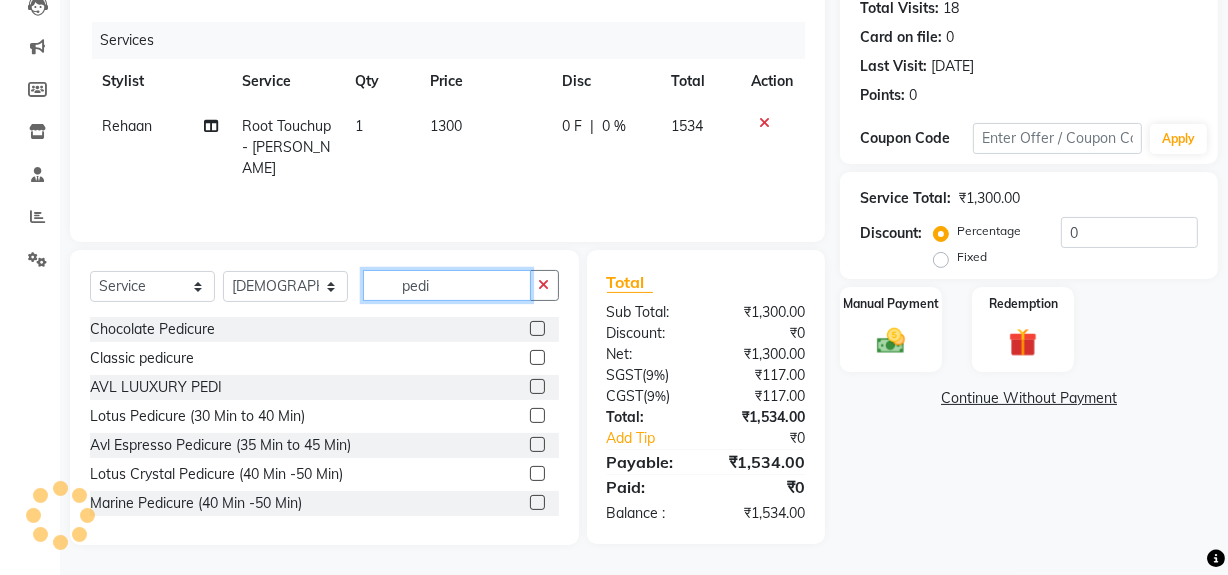 type on "pedi" 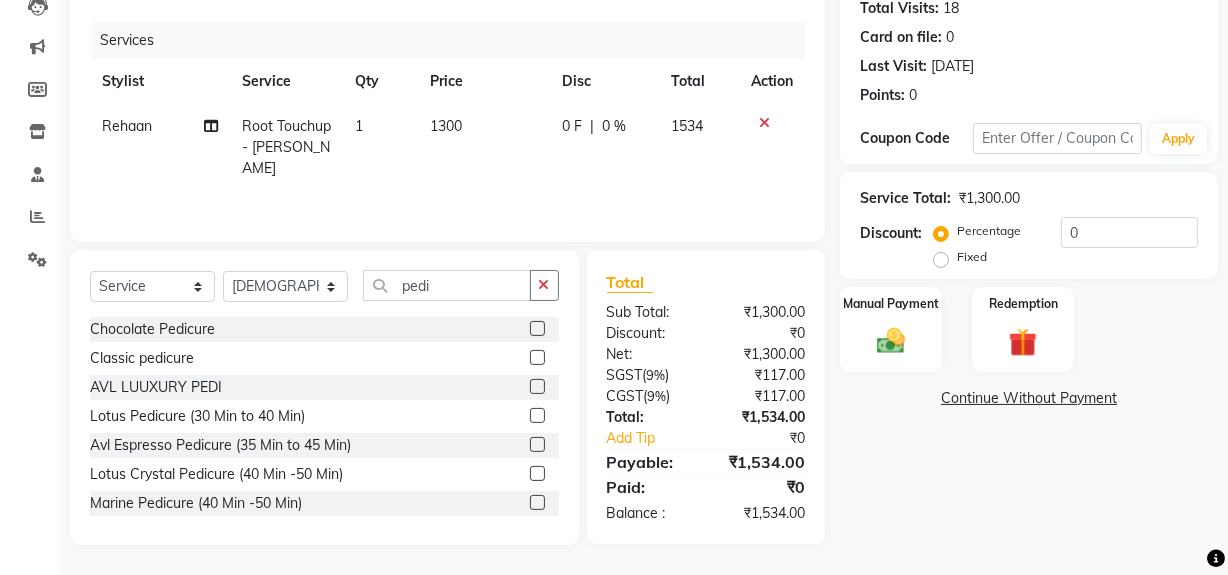 click 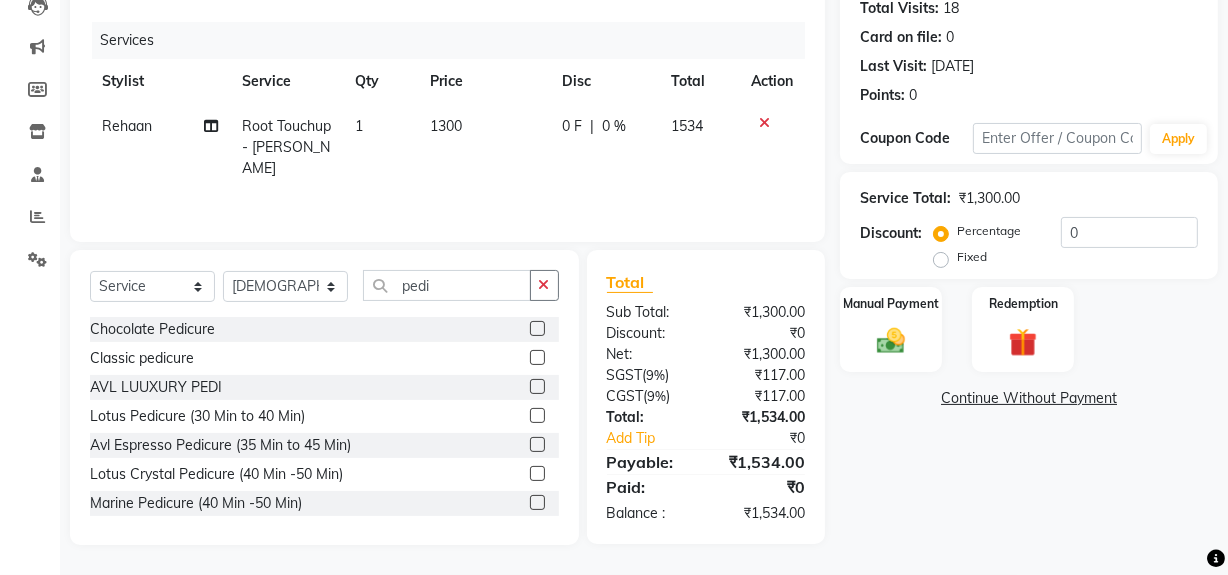 click at bounding box center (536, 329) 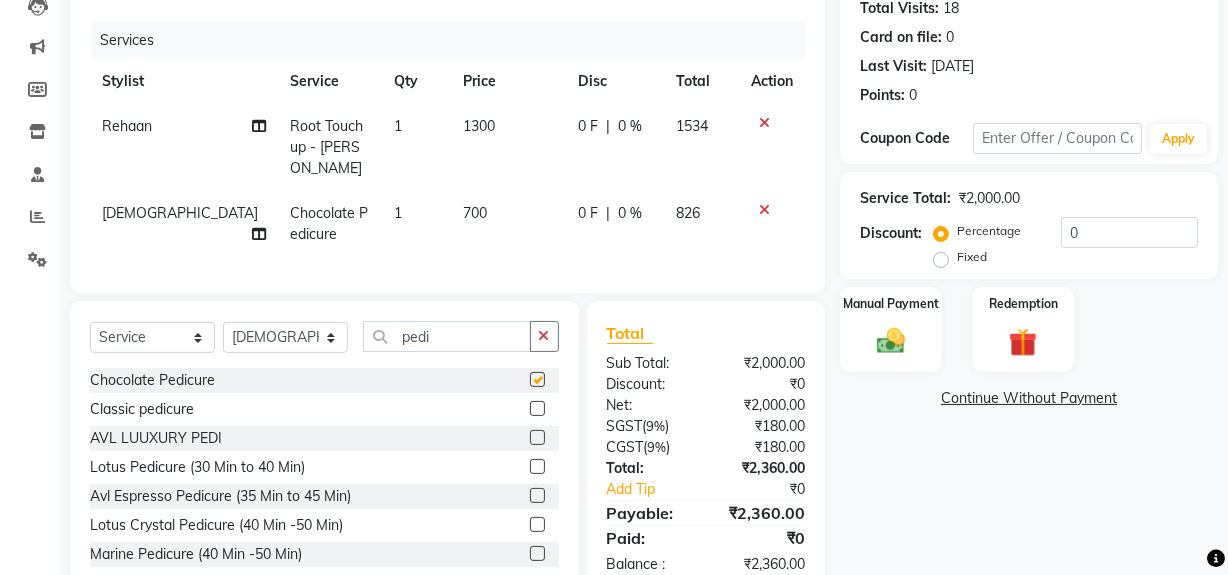 checkbox on "false" 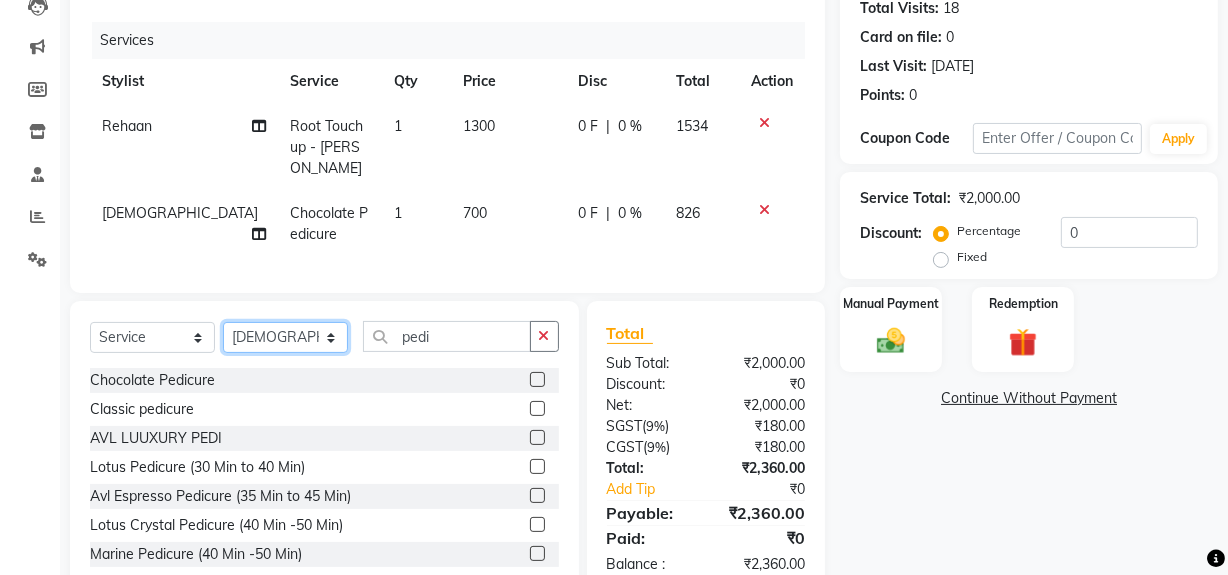 click on "Select Stylist [PERSON_NAME] [PERSON_NAME] House Sale Jyoti Nisha [PERSON_NAME] [PERSON_NAME] Veer [PERSON_NAME] Vishal" 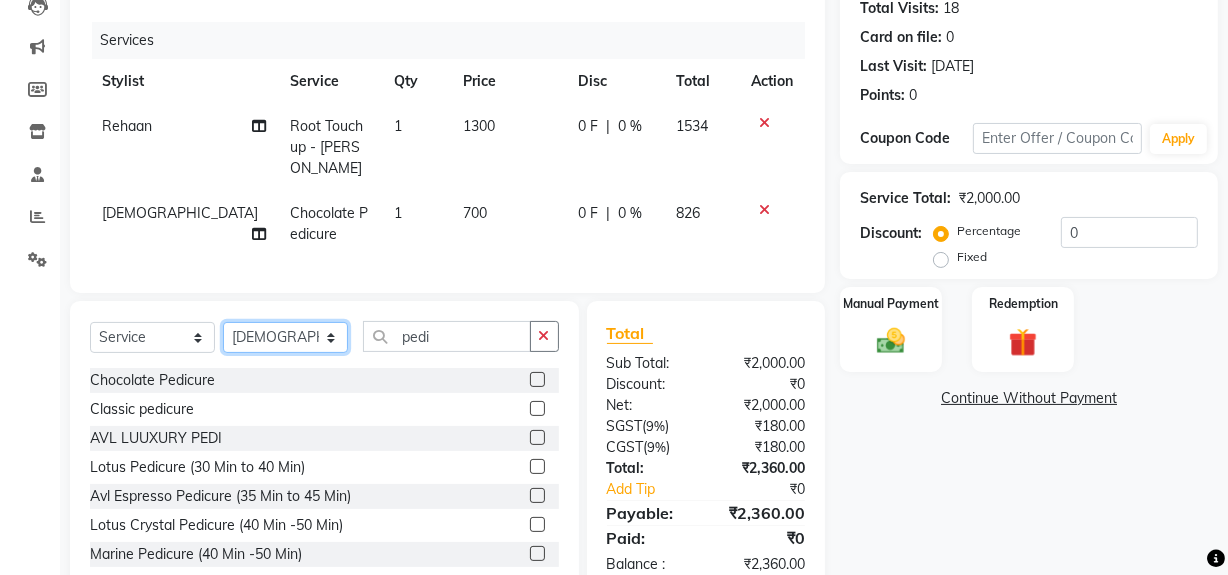 select on "57124" 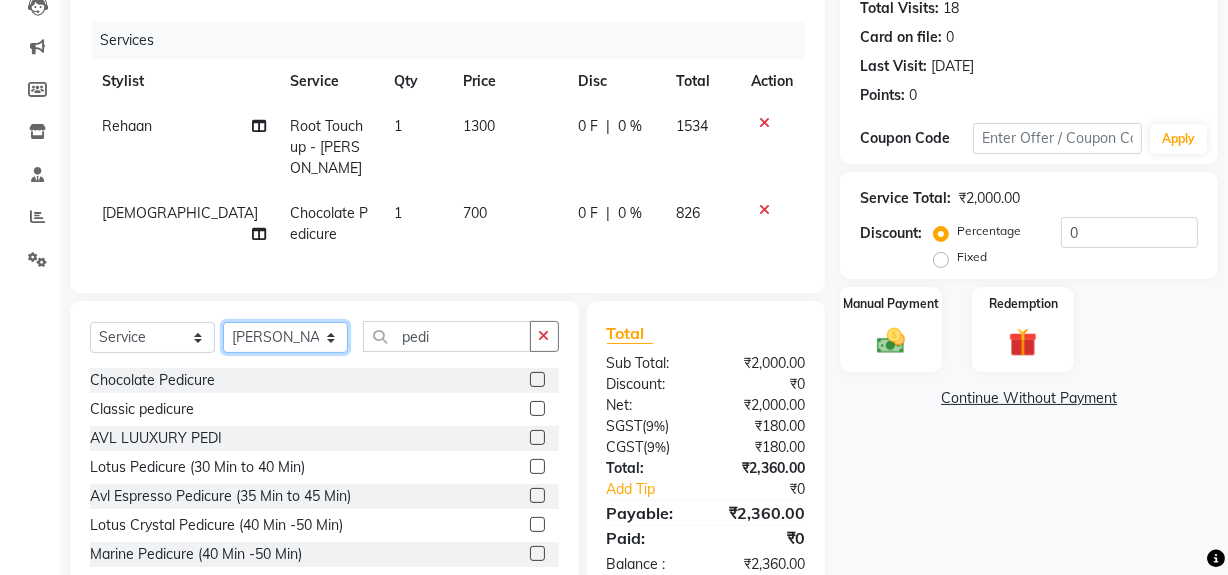 click on "Select Stylist [PERSON_NAME] [PERSON_NAME] House Sale Jyoti Nisha [PERSON_NAME] [PERSON_NAME] Veer [PERSON_NAME] Vishal" 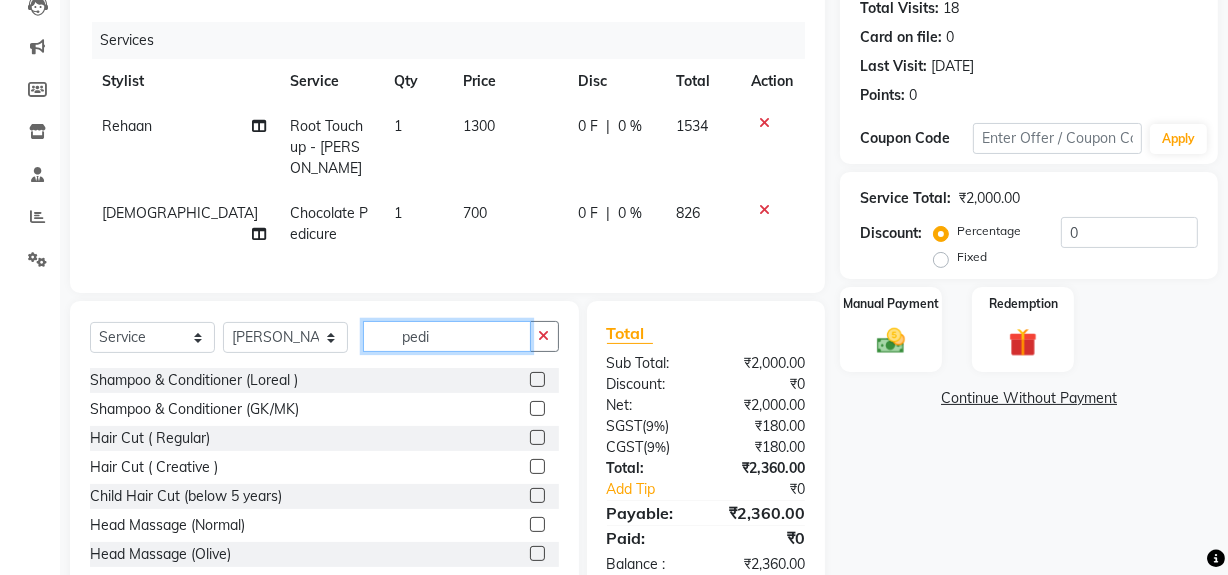 click on "pedi" 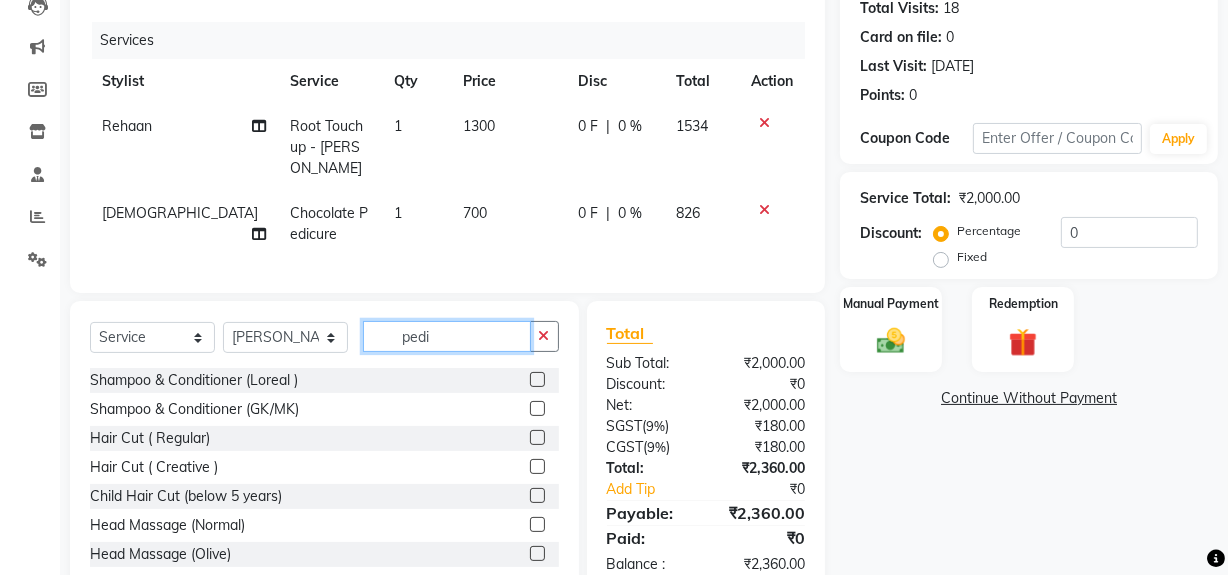 click on "pedi" 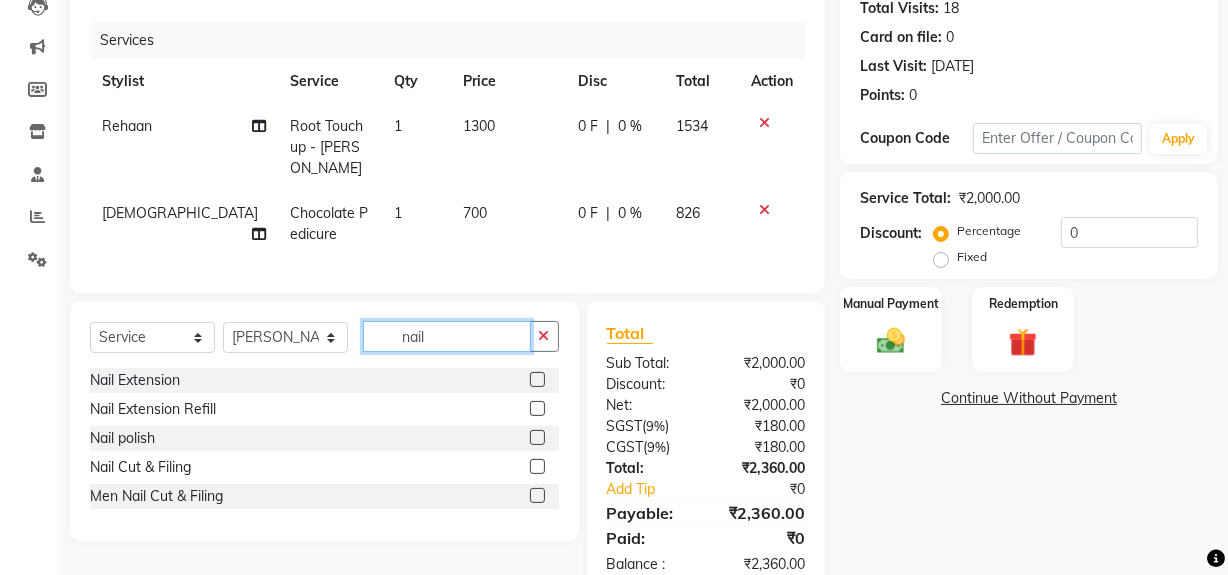type on "nail" 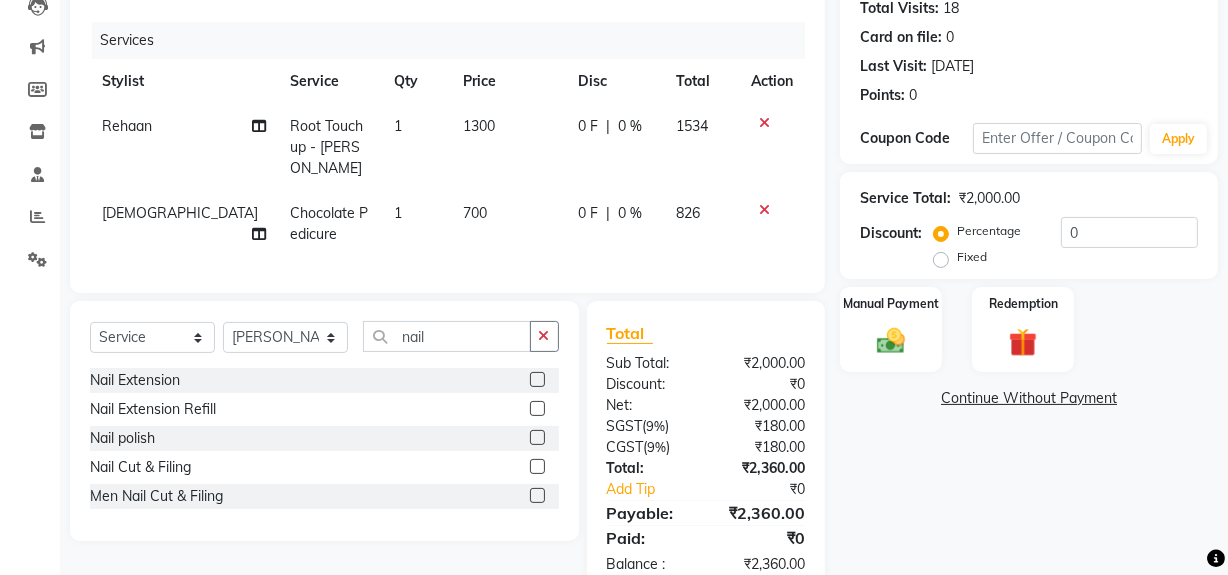 click 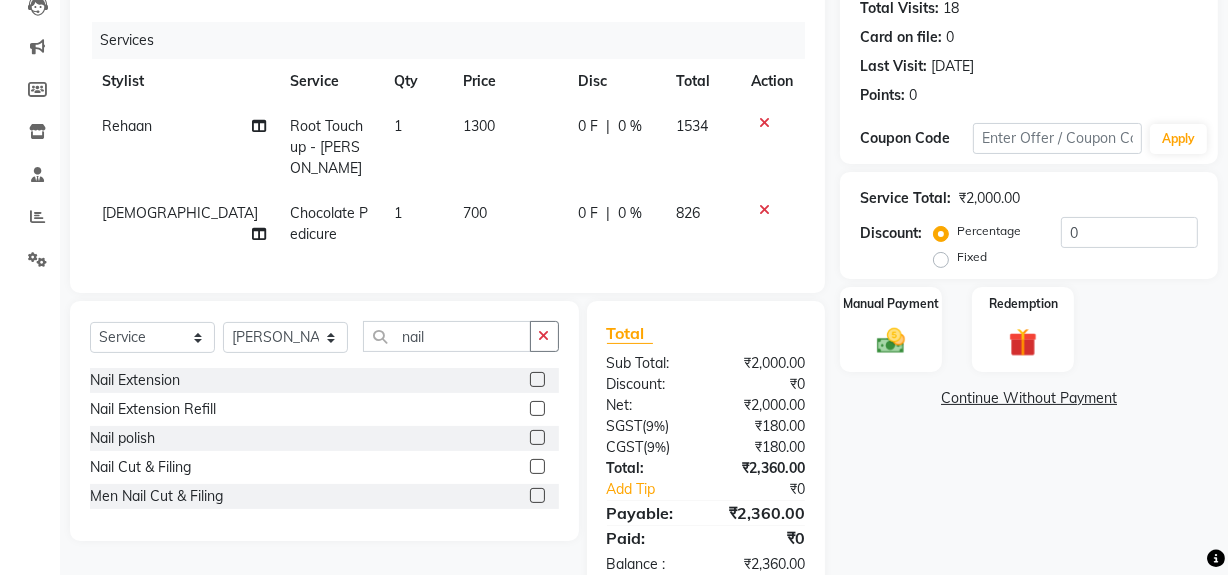 click at bounding box center [536, 438] 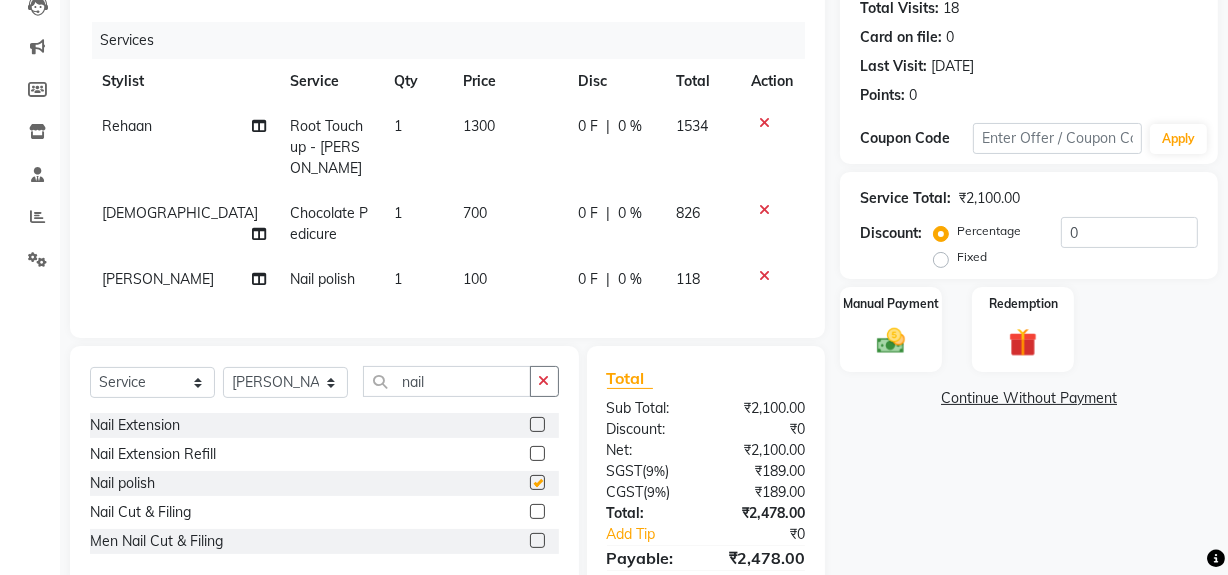 checkbox on "false" 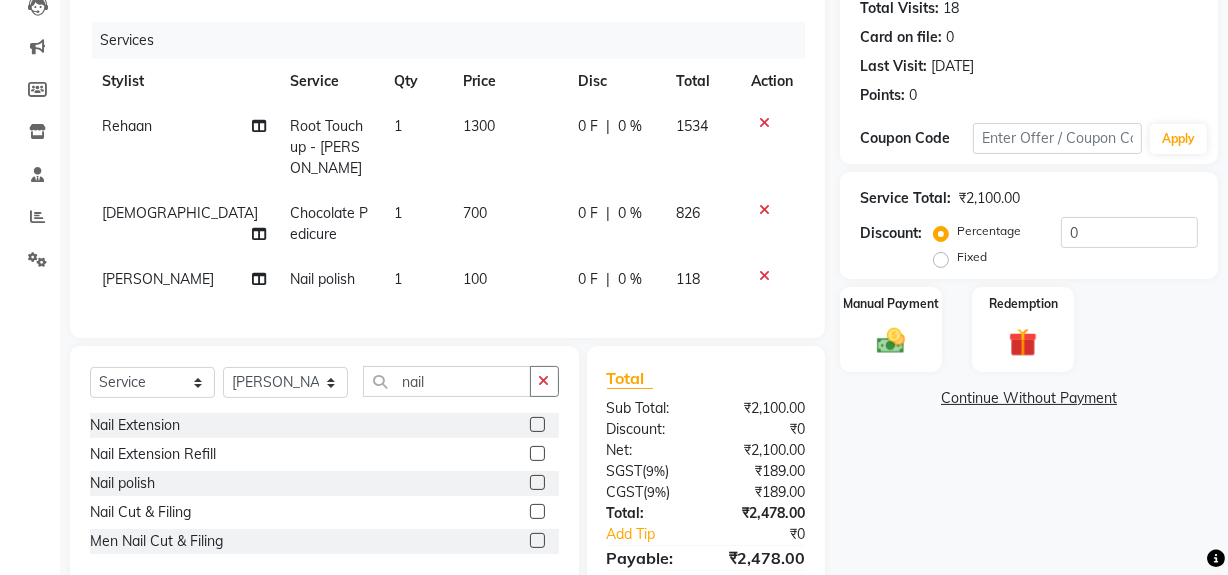 click on "100" 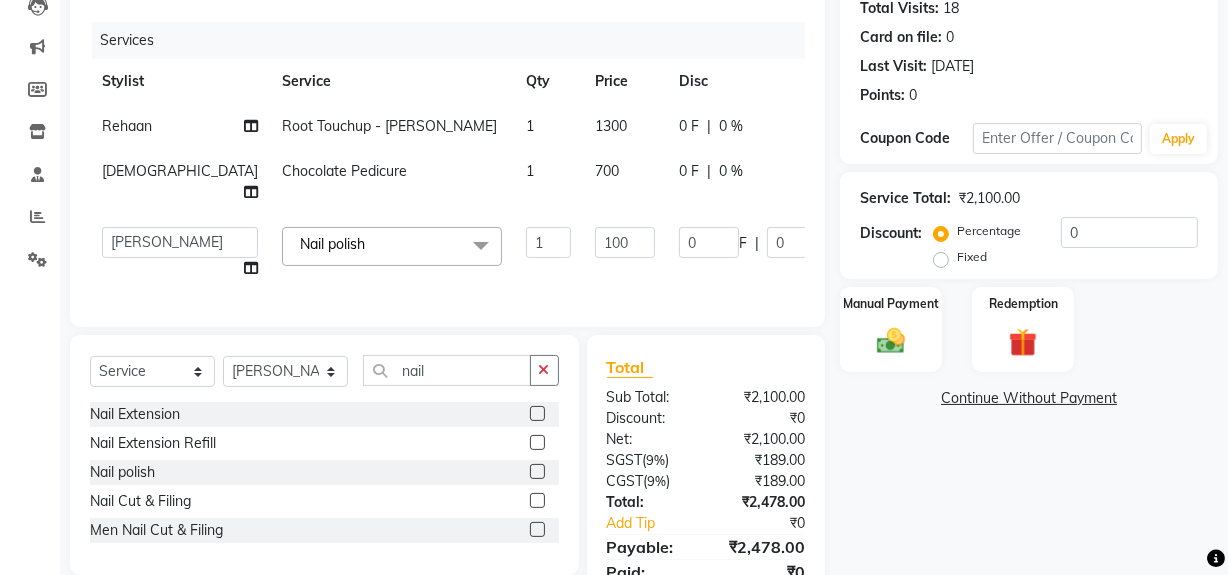 click 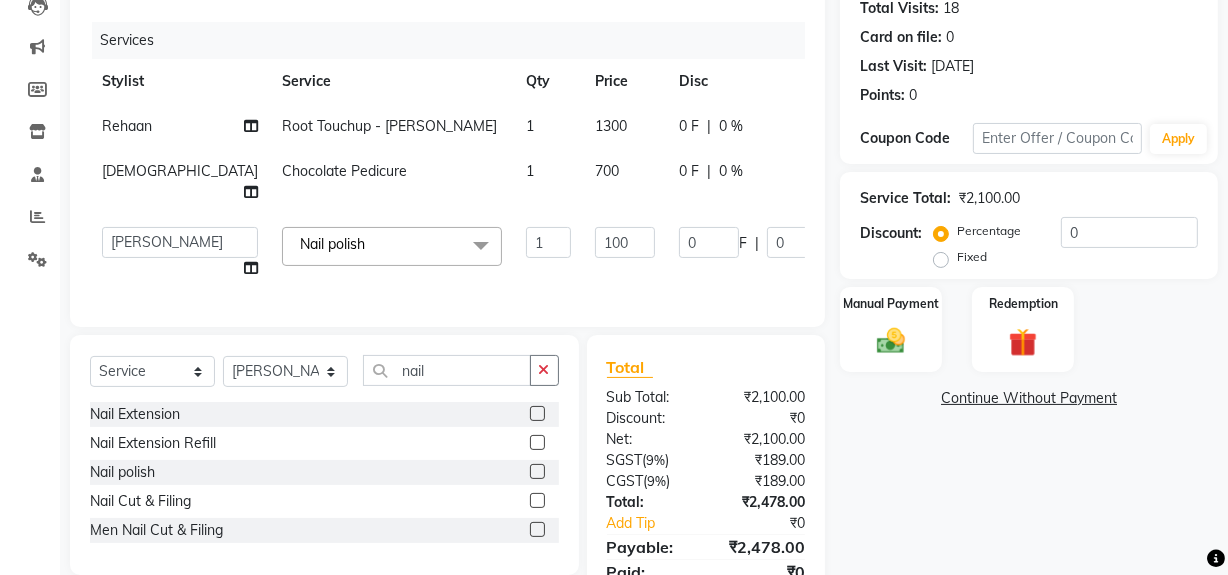 click at bounding box center [536, 501] 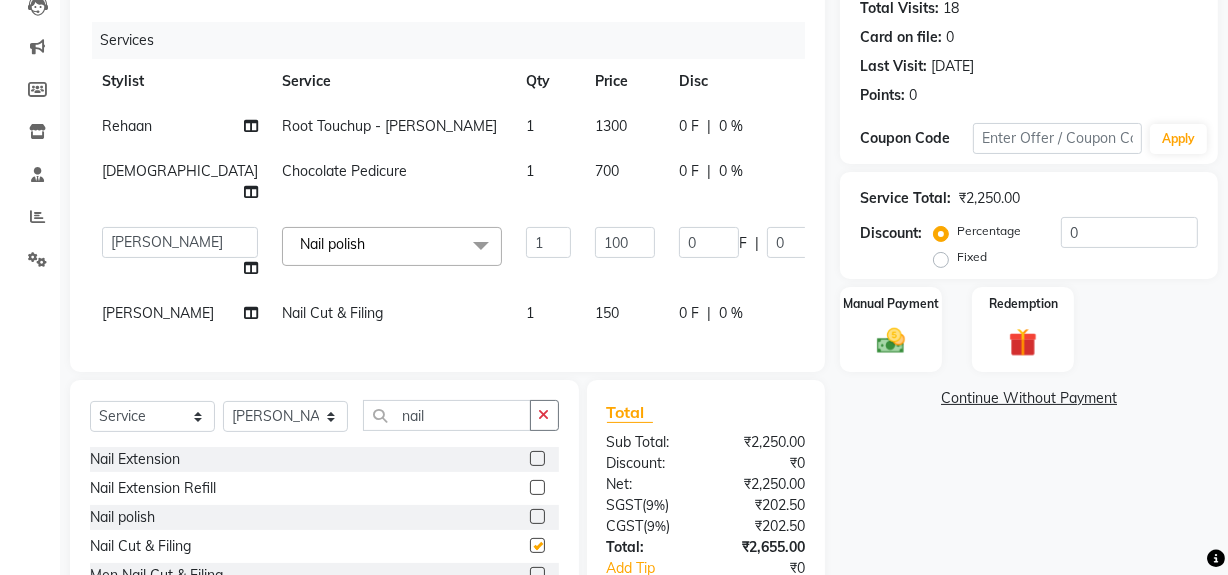 checkbox on "false" 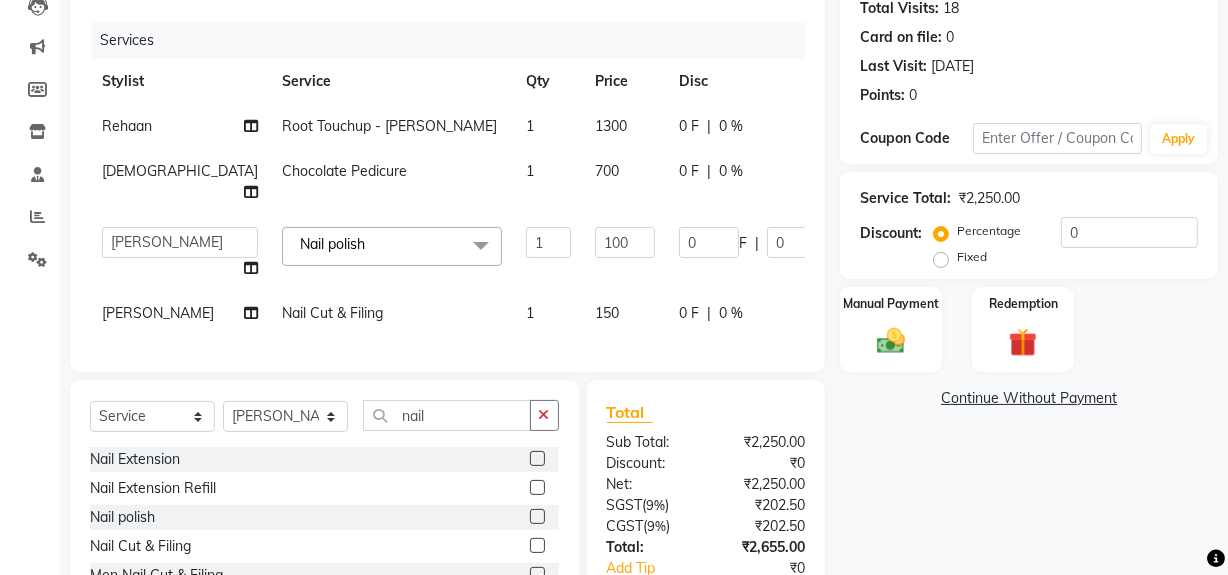 scroll, scrollTop: 0, scrollLeft: 64, axis: horizontal 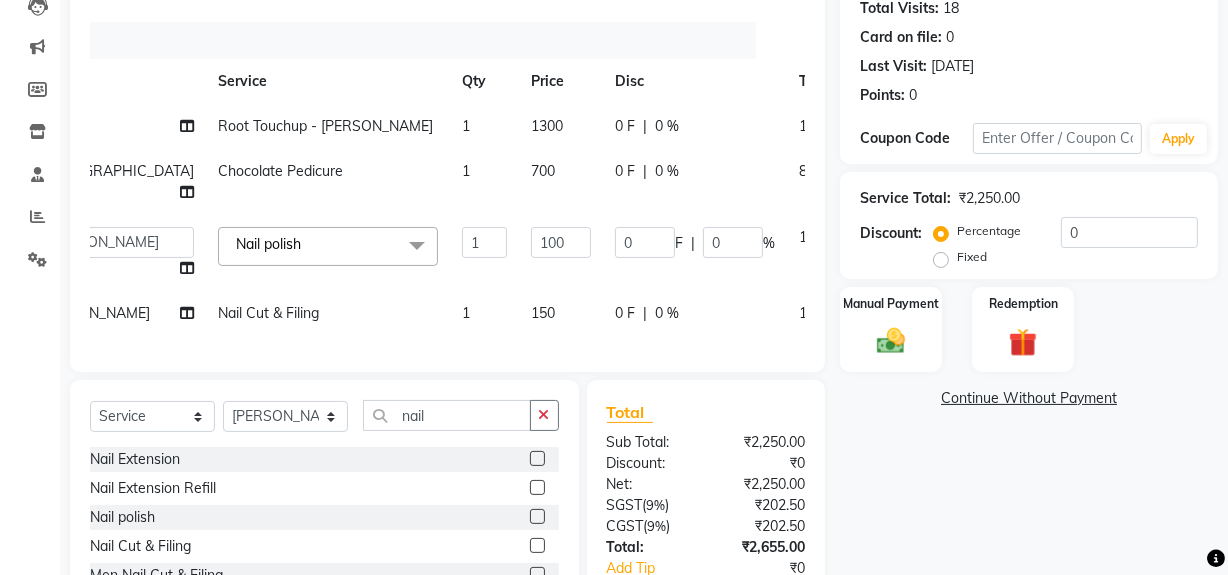 click 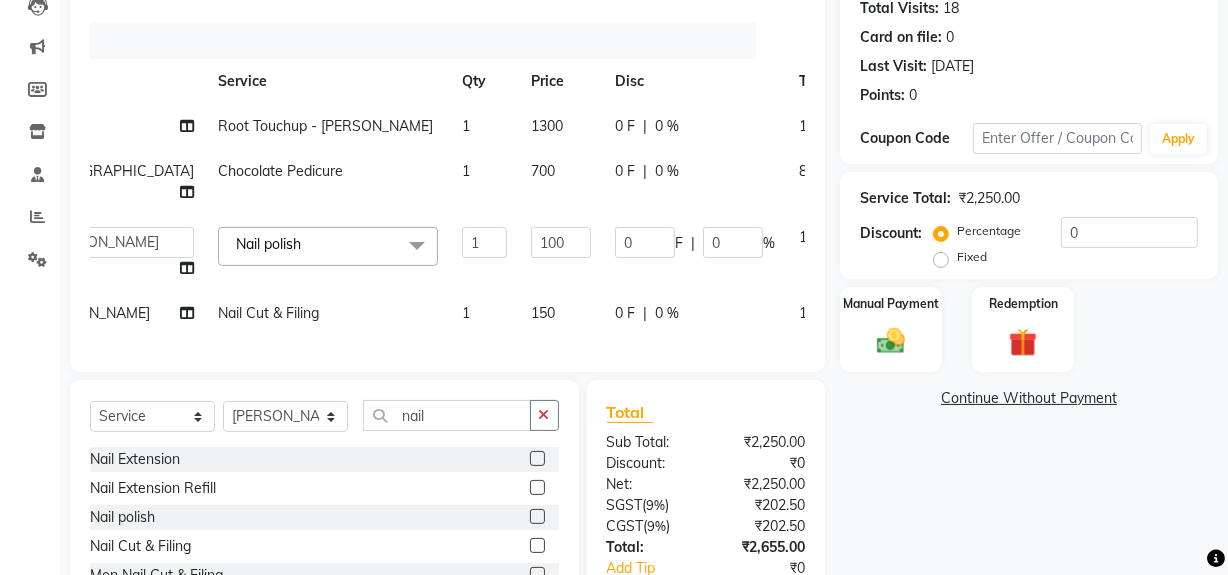 scroll, scrollTop: 0, scrollLeft: 15, axis: horizontal 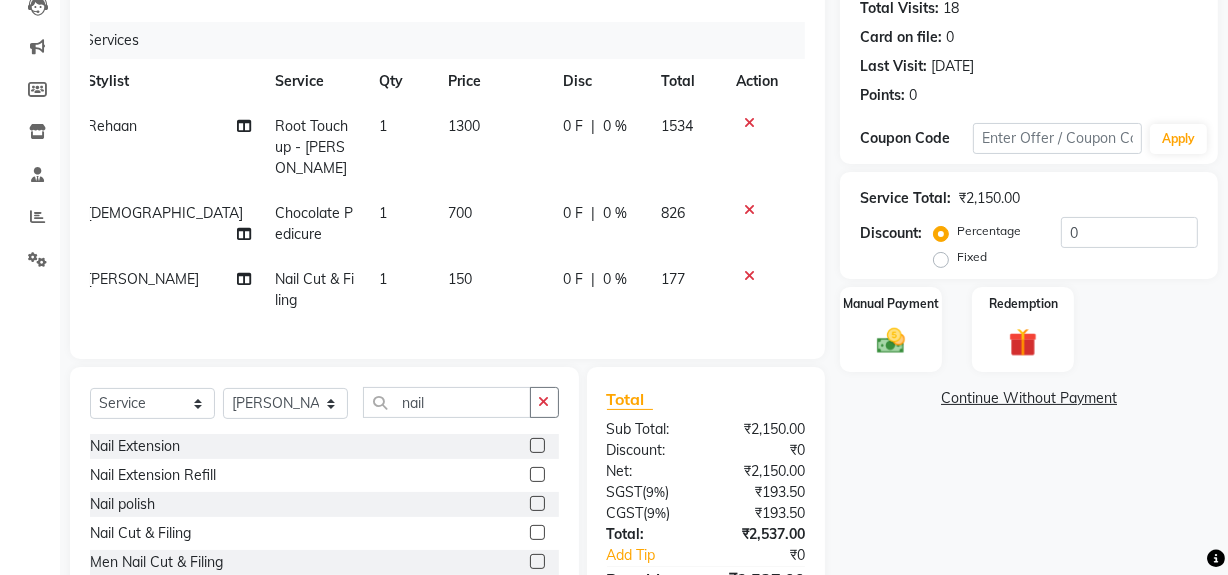 click on "150" 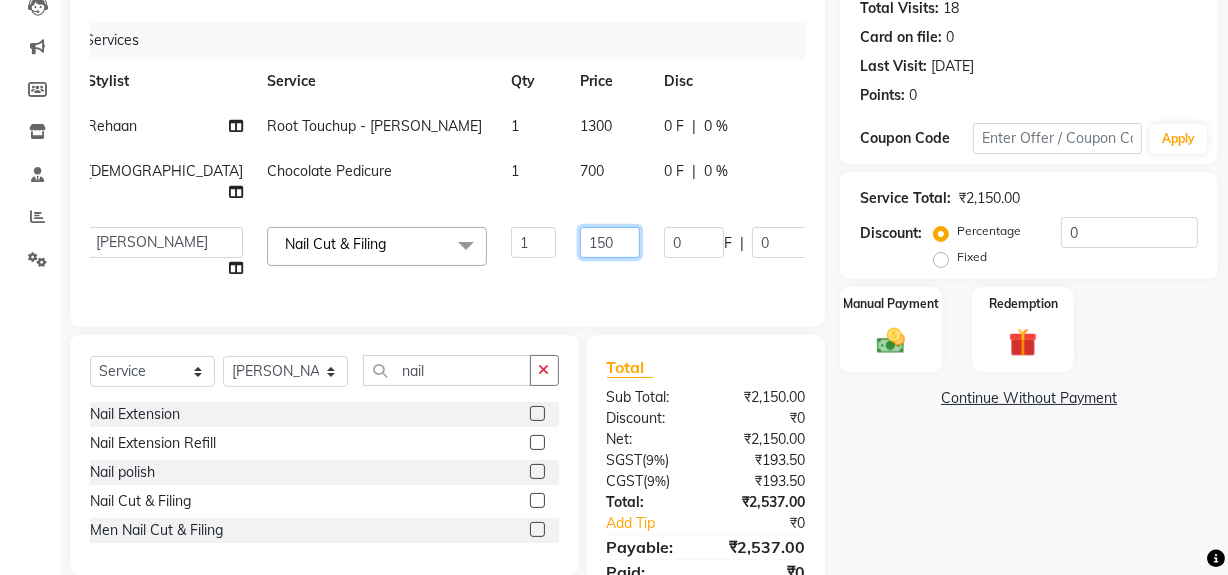 drag, startPoint x: 486, startPoint y: 254, endPoint x: 508, endPoint y: 263, distance: 23.769728 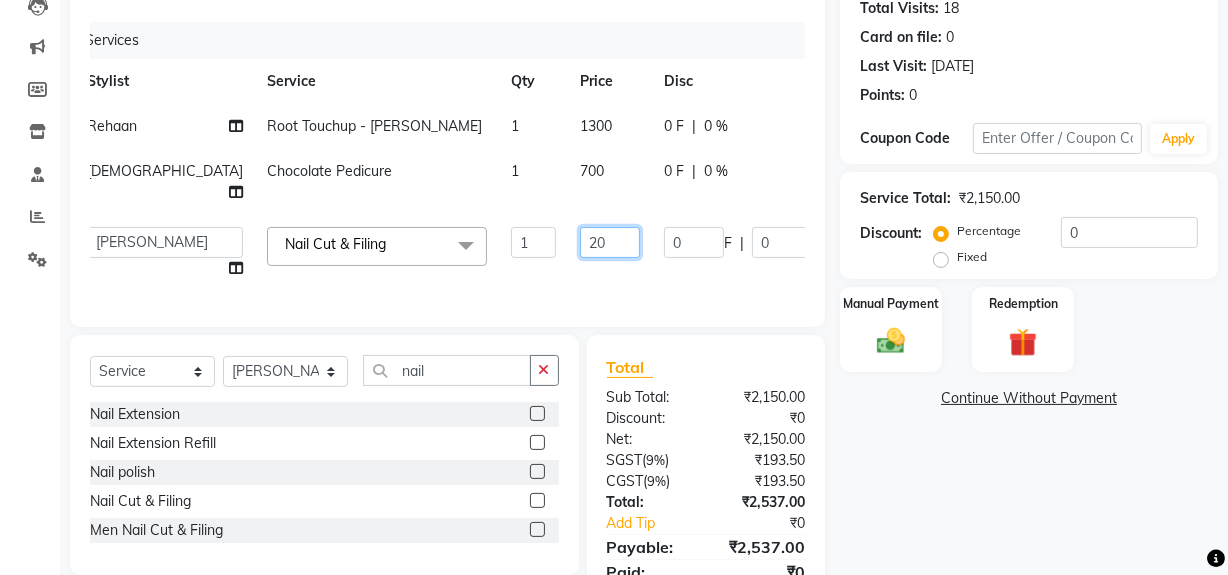 type on "200" 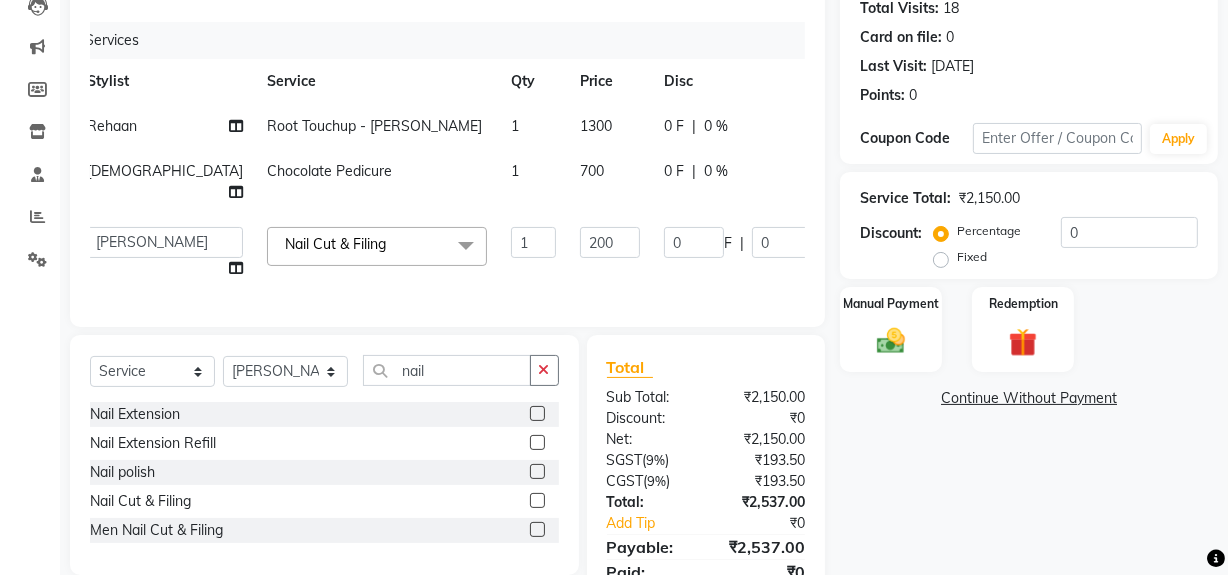 click on "Name: [PERSON_NAME]  Membership:  No Active Membership  Total Visits:  18 Card on file:  0 Last Visit:   [DATE] Points:   0  Coupon Code Apply Service Total:  ₹2,150.00  Discount:  Percentage   Fixed  0 Manual Payment Redemption  Continue Without Payment" 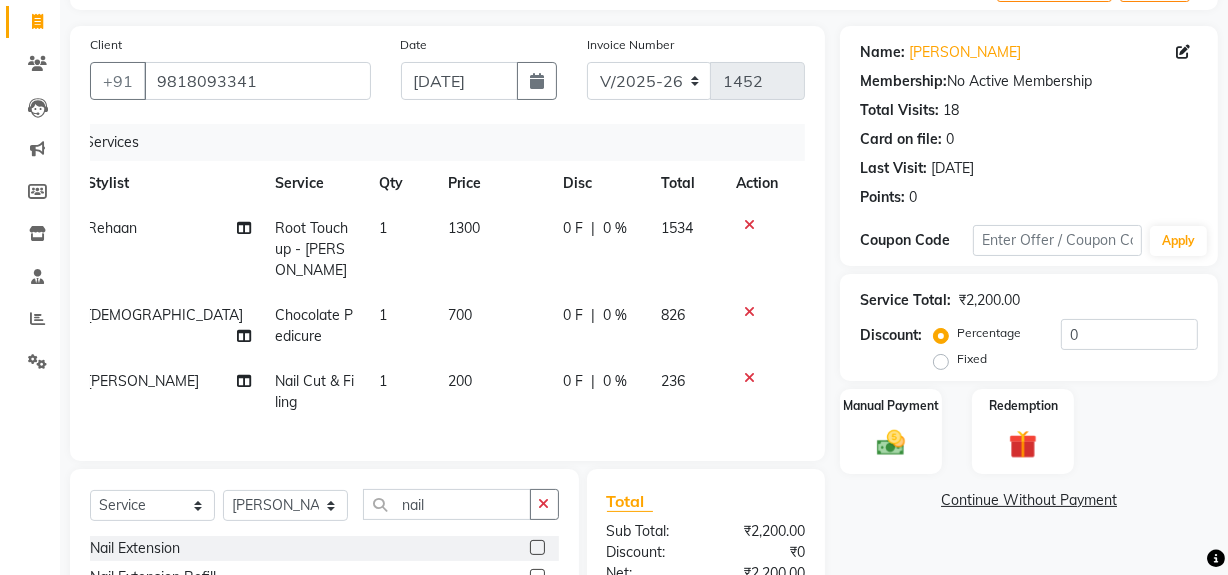 scroll, scrollTop: 0, scrollLeft: 0, axis: both 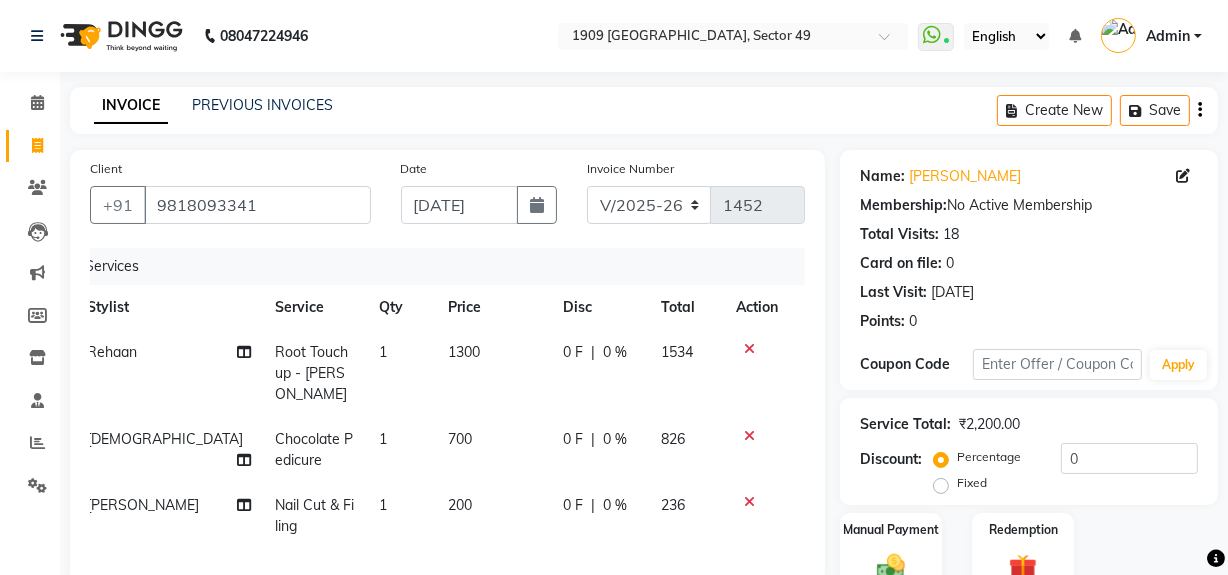 click 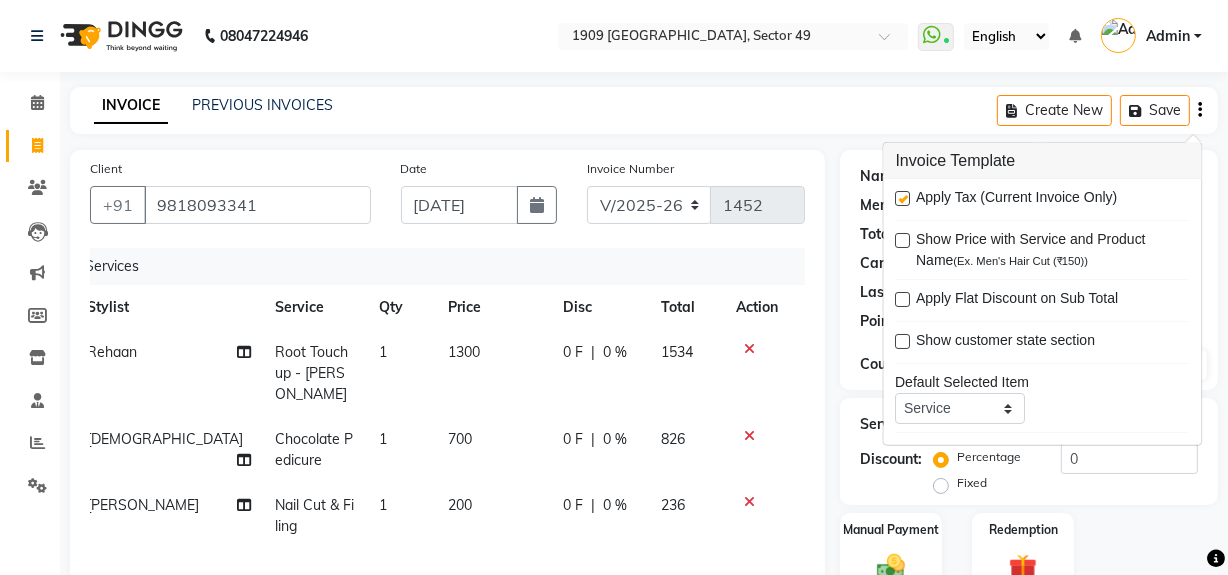 click at bounding box center [903, 198] 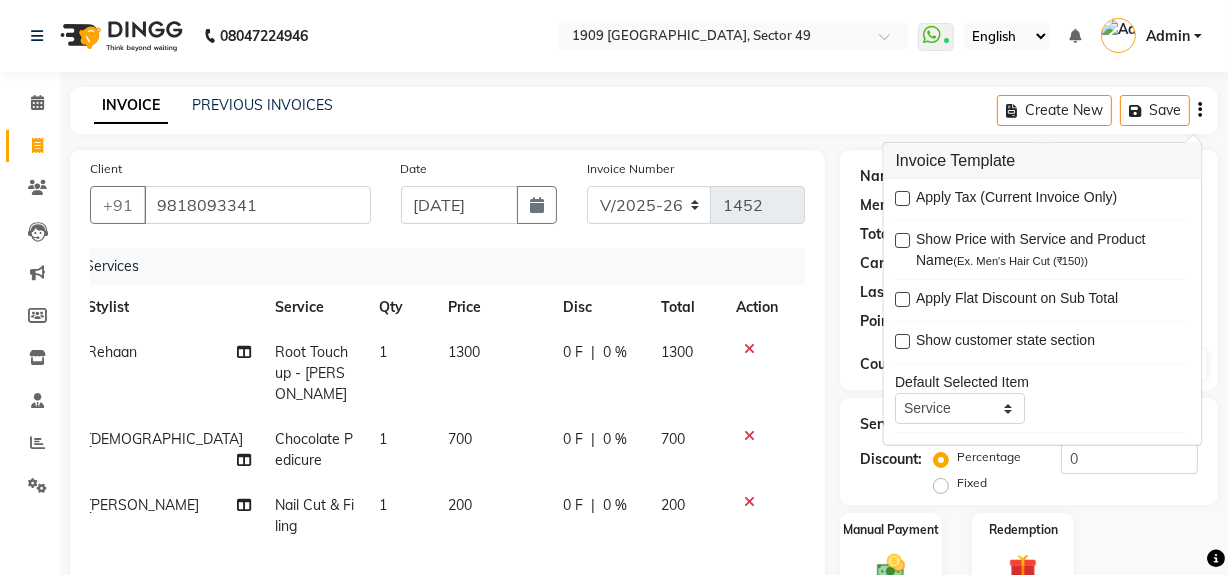 scroll, scrollTop: 292, scrollLeft: 0, axis: vertical 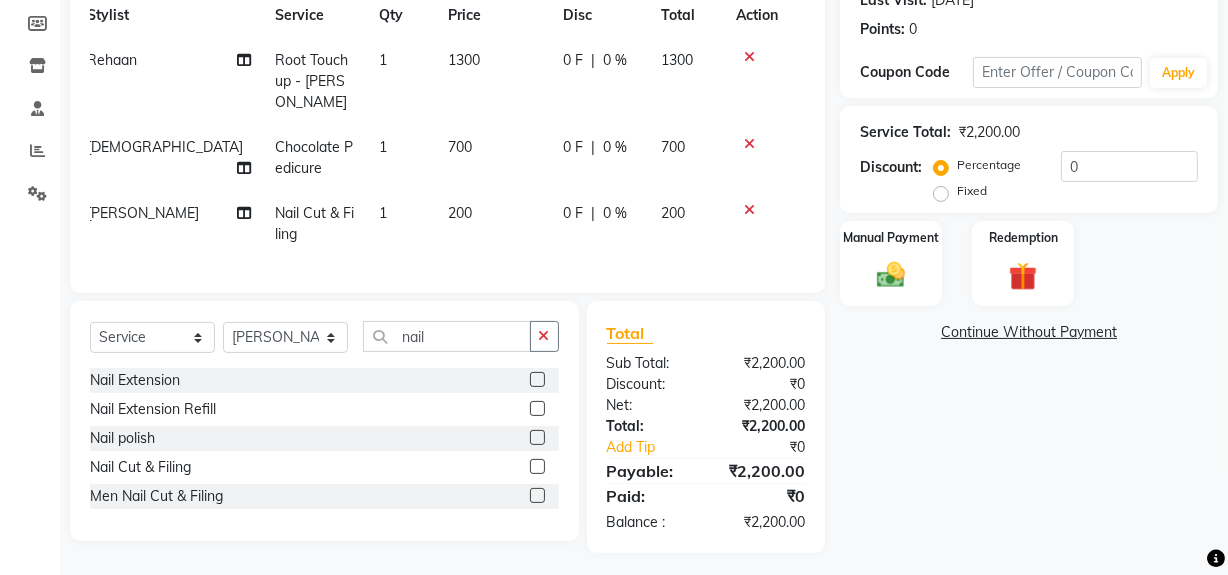 click on "Name: [PERSON_NAME]  Membership:  No Active Membership  Total Visits:  18 Card on file:  0 Last Visit:   [DATE] Points:   0  Coupon Code Apply Service Total:  ₹2,200.00  Discount:  Percentage   Fixed  0 Manual Payment Redemption  Continue Without Payment" 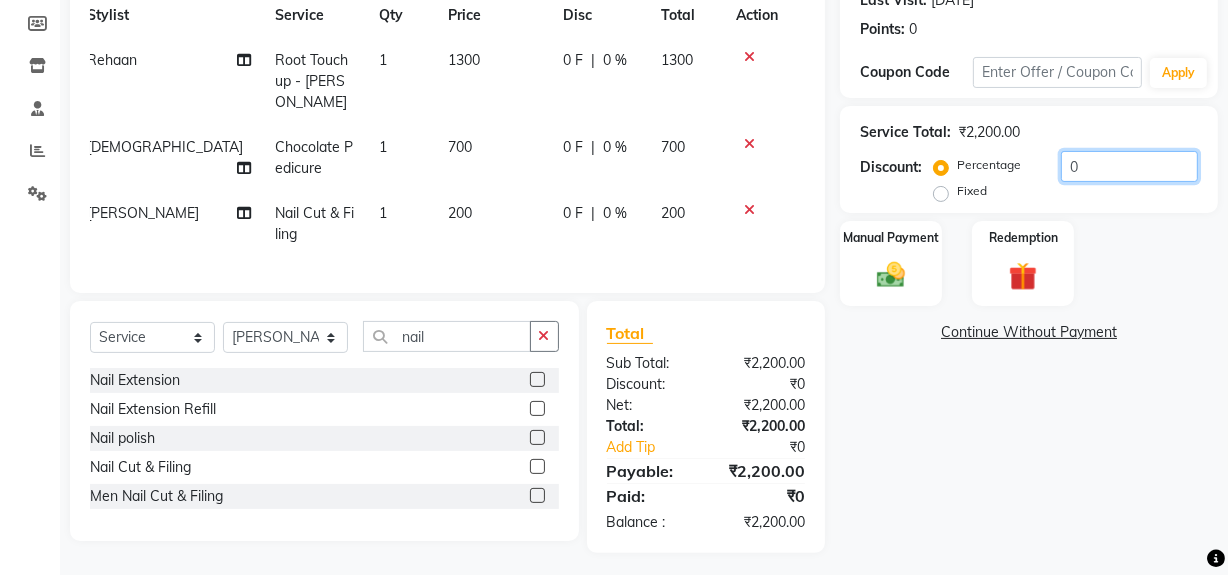 click on "0" 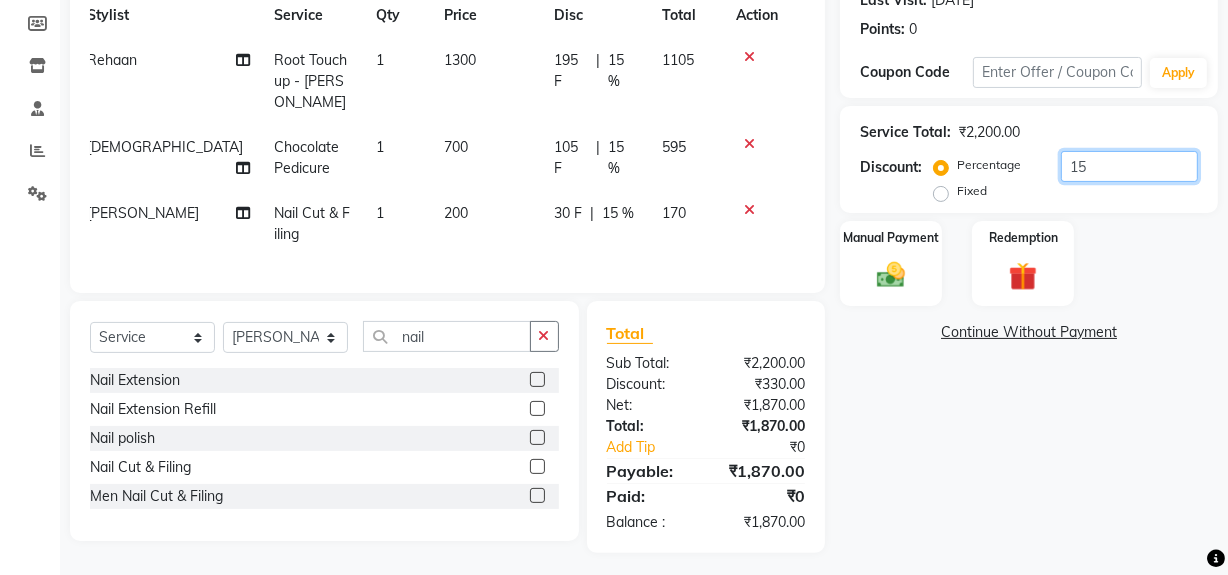 type on "15" 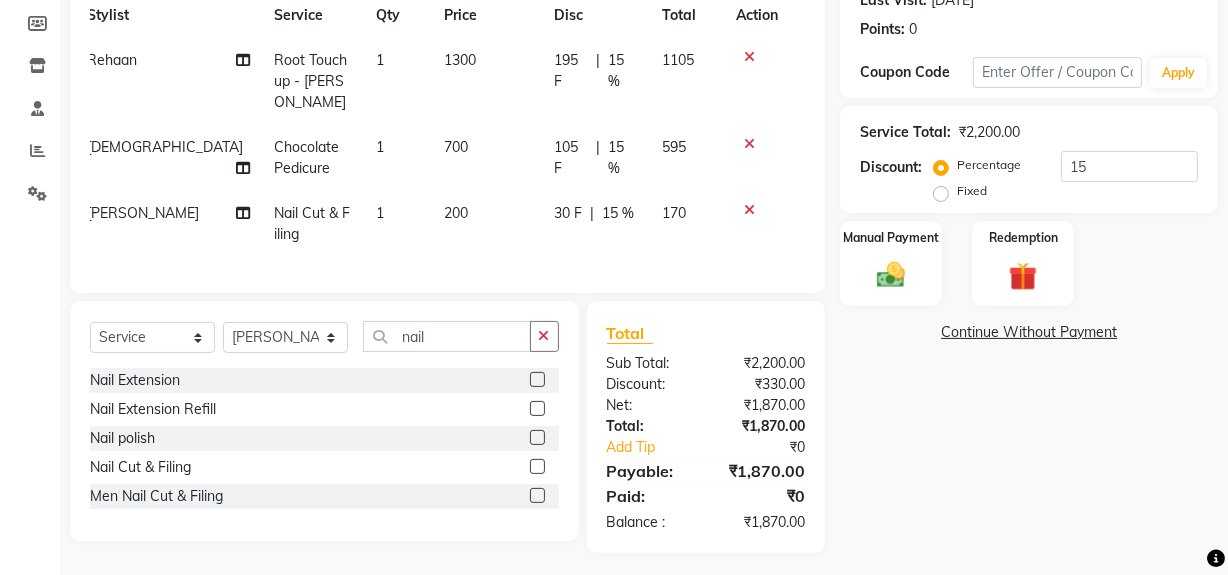 click on "Name: [PERSON_NAME]  Membership:  No Active Membership  Total Visits:  18 Card on file:  0 Last Visit:   [DATE] Points:   0  Coupon Code Apply Service Total:  ₹2,200.00  Discount:  Percentage   Fixed  15 Manual Payment Redemption  Continue Without Payment" 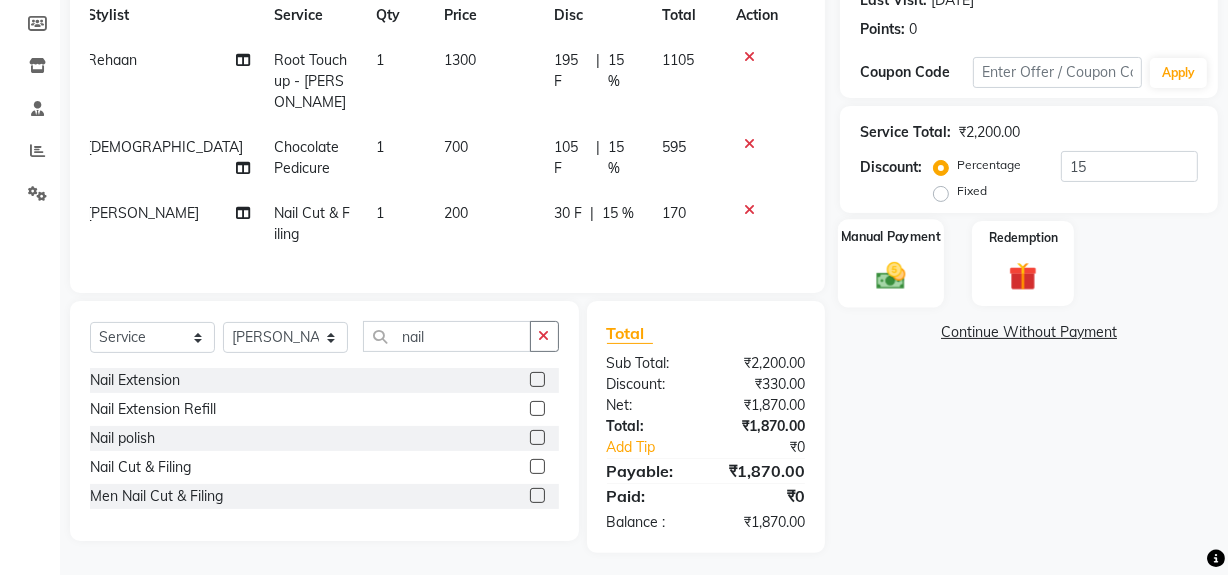 click 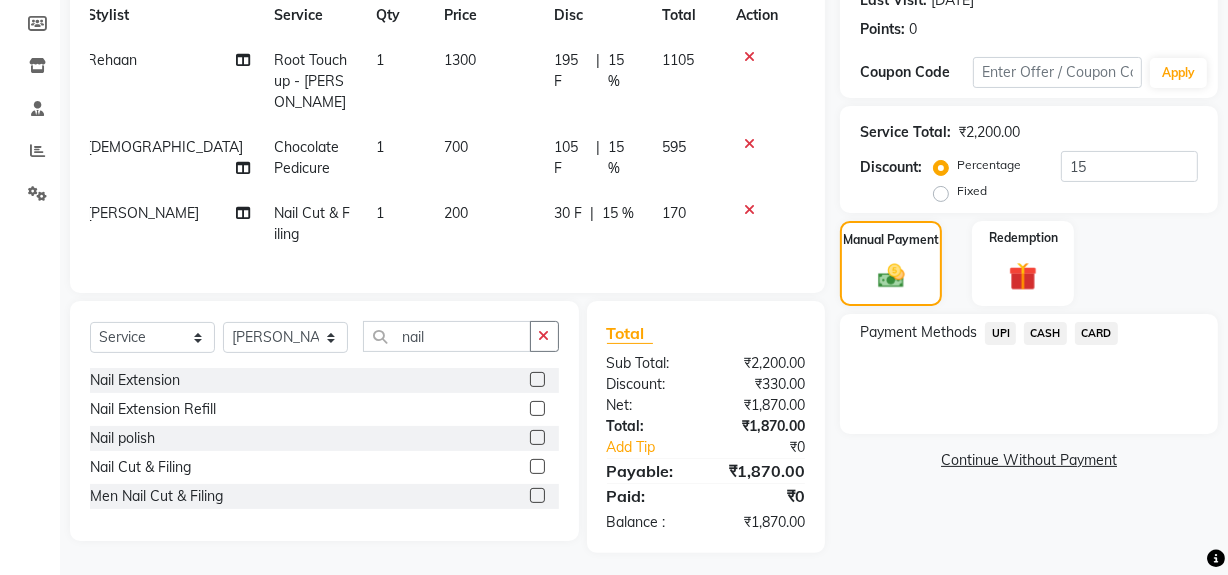 click on "CASH" 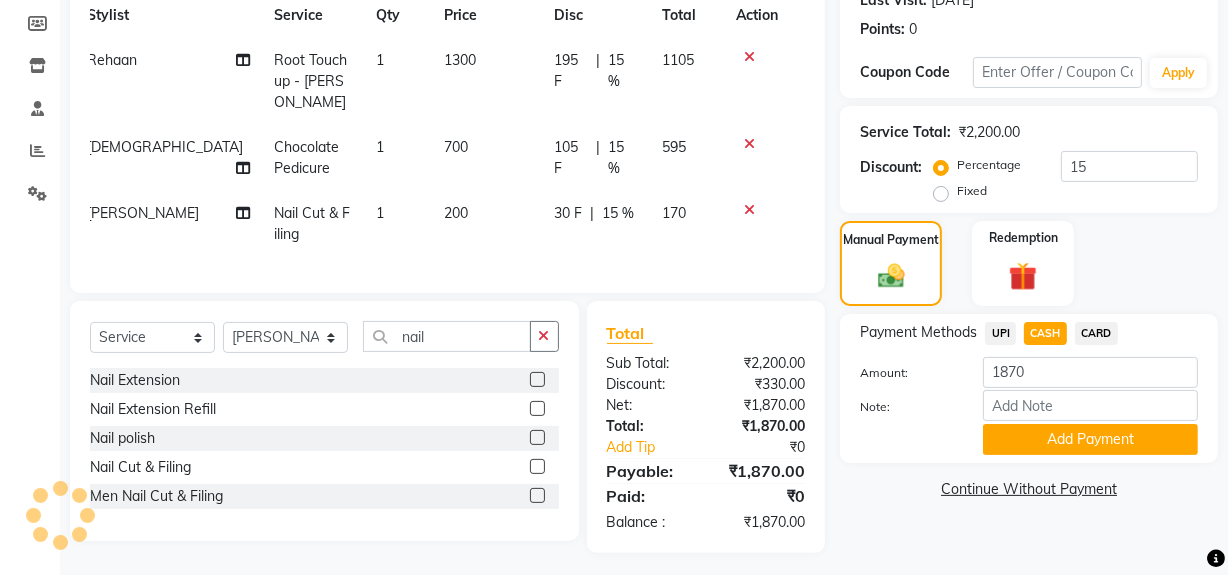 drag, startPoint x: 1018, startPoint y: 441, endPoint x: 1030, endPoint y: 438, distance: 12.369317 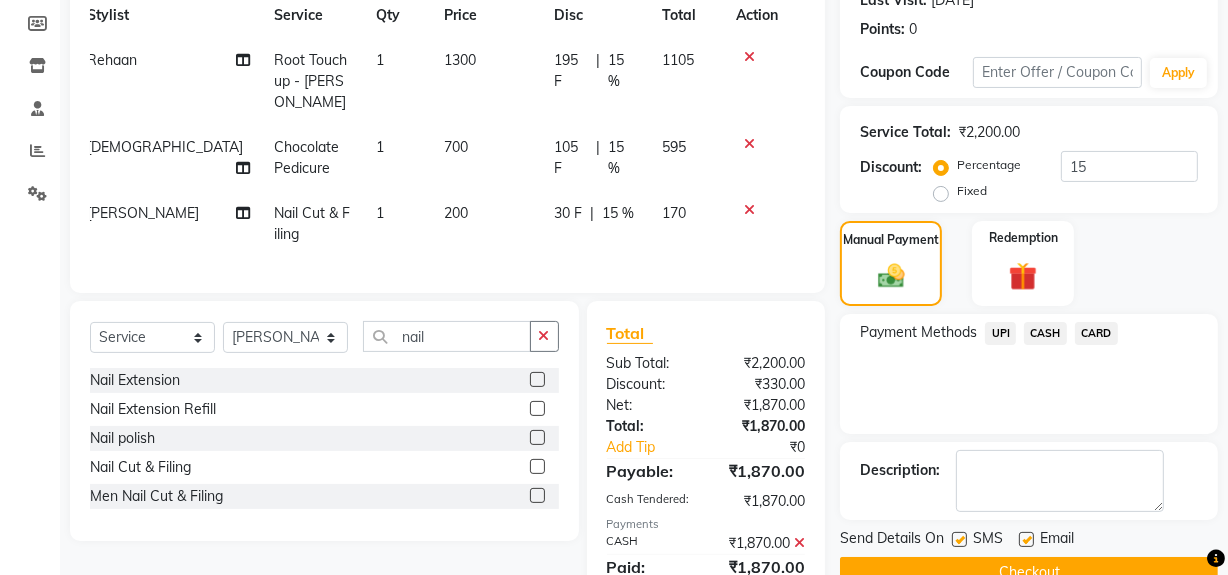 scroll, scrollTop: 363, scrollLeft: 0, axis: vertical 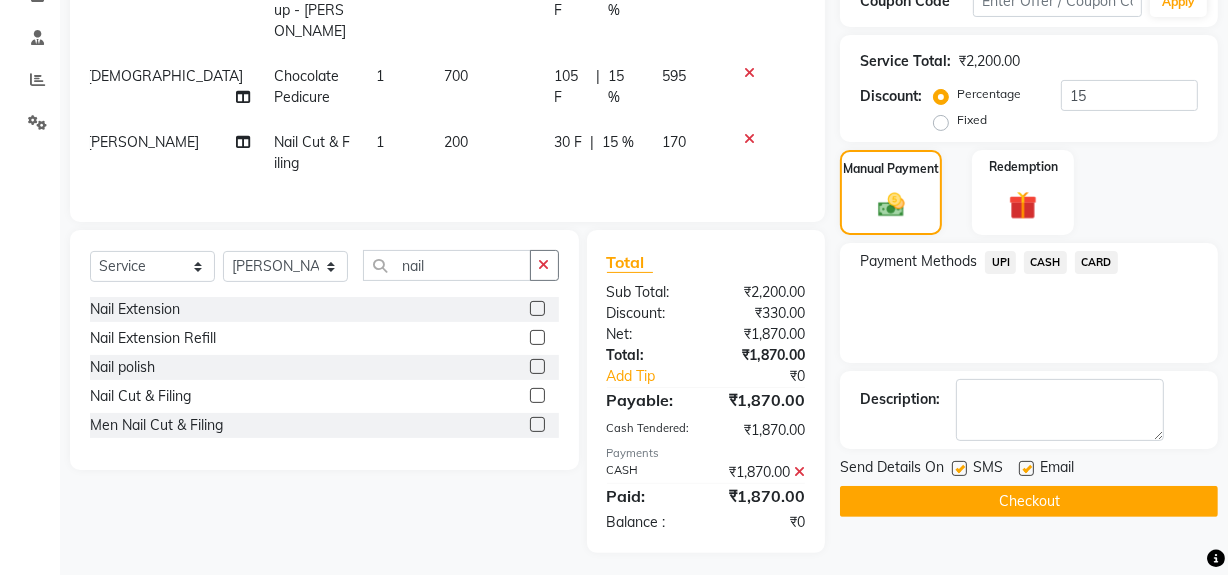 drag, startPoint x: 1002, startPoint y: 496, endPoint x: 969, endPoint y: 499, distance: 33.13608 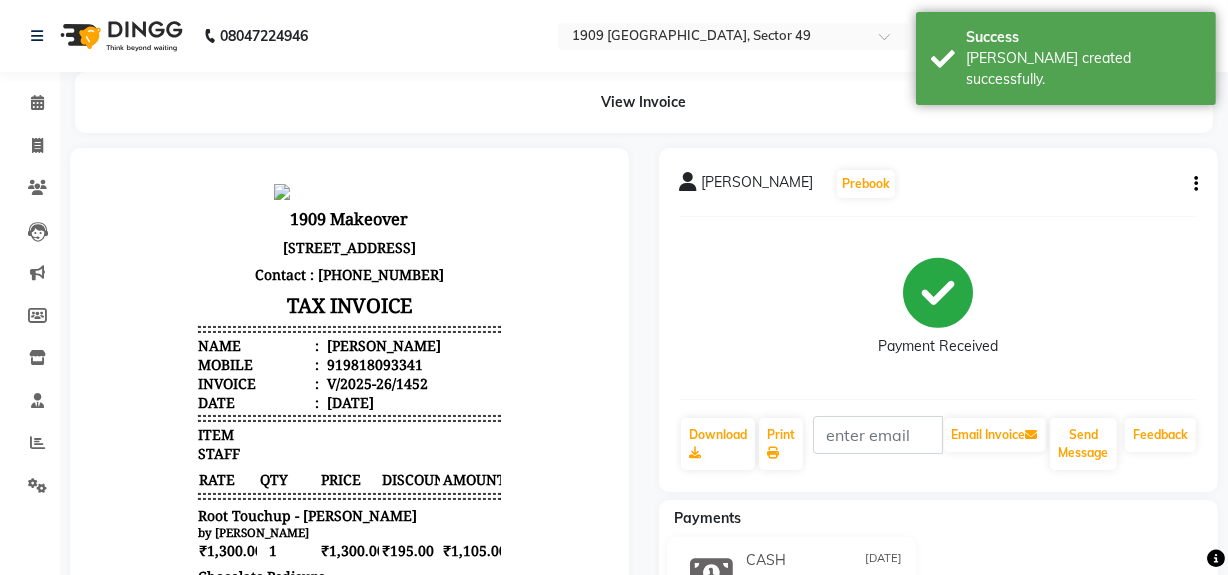 scroll, scrollTop: 0, scrollLeft: 0, axis: both 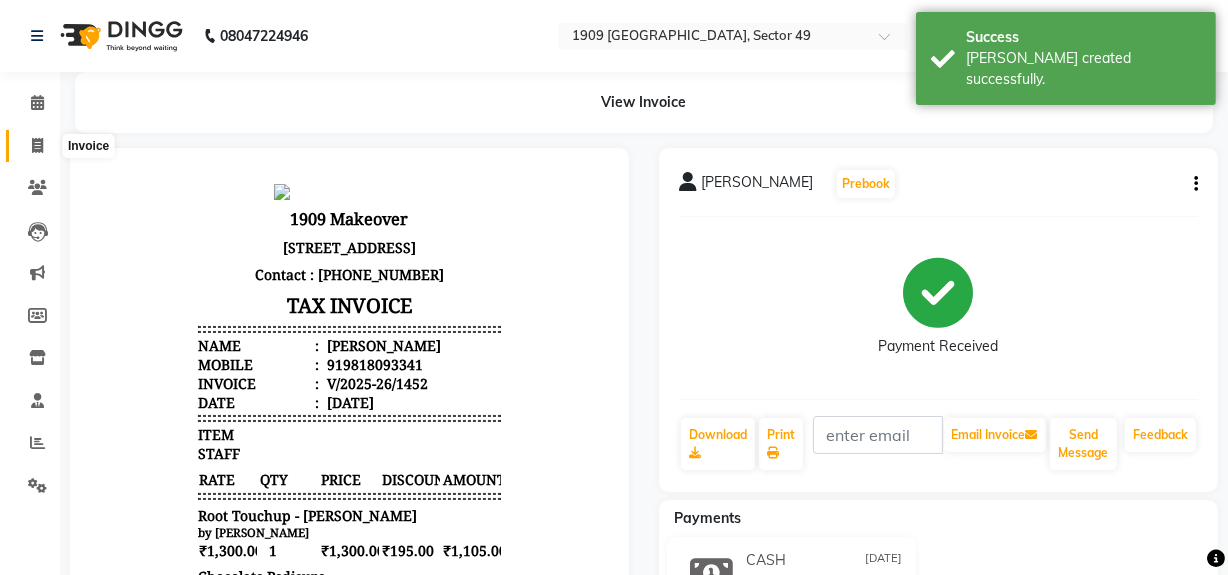 click 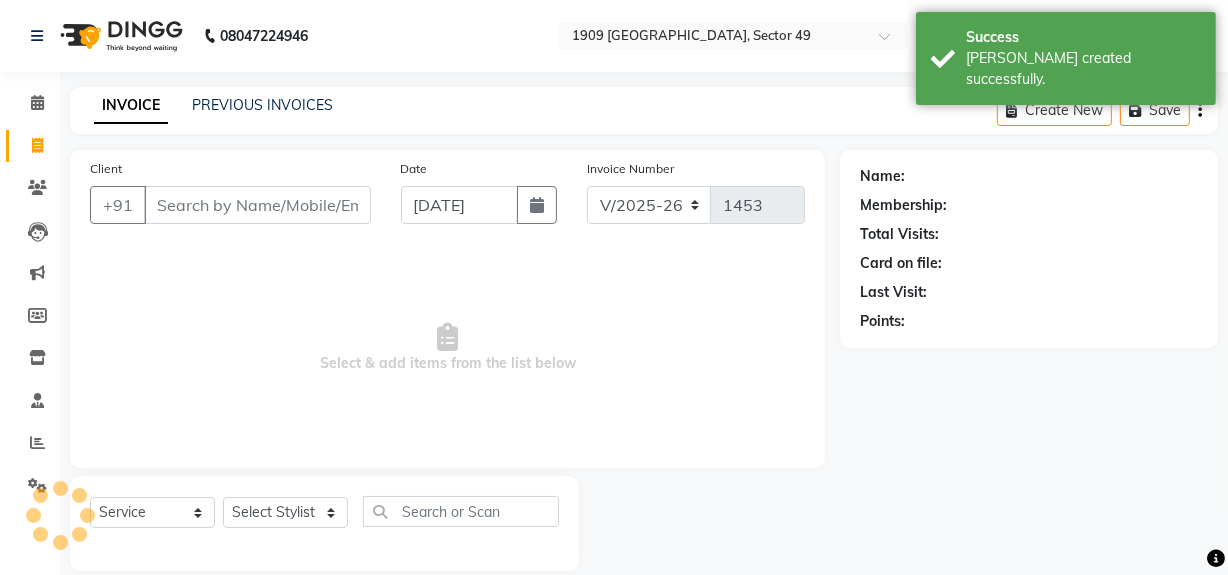 scroll, scrollTop: 26, scrollLeft: 0, axis: vertical 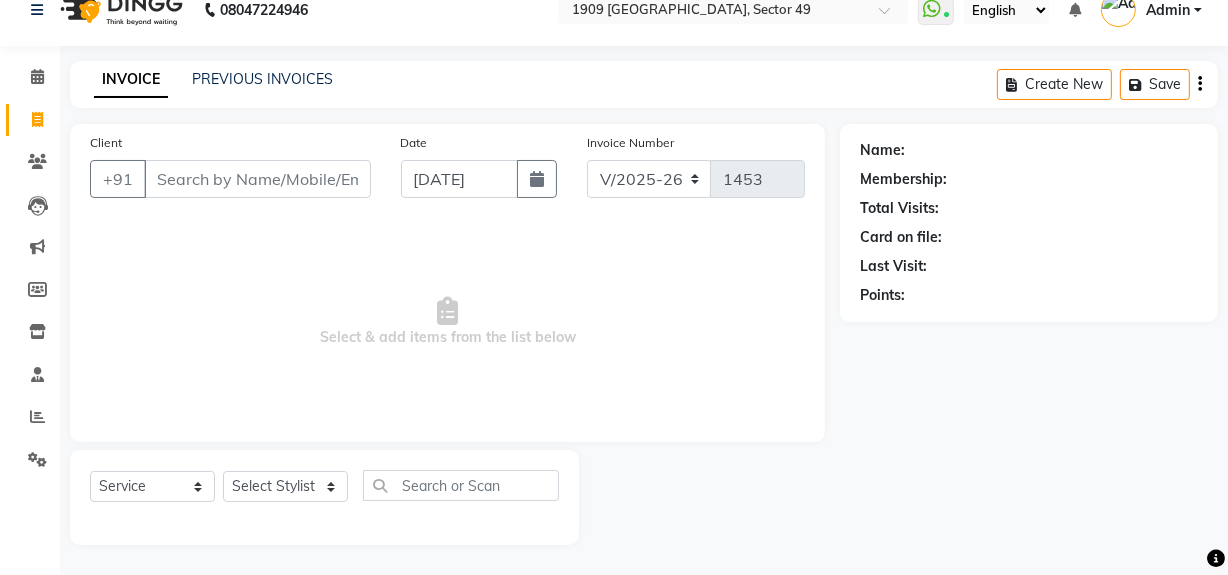 click on "Select & add items from the list below" at bounding box center (447, 322) 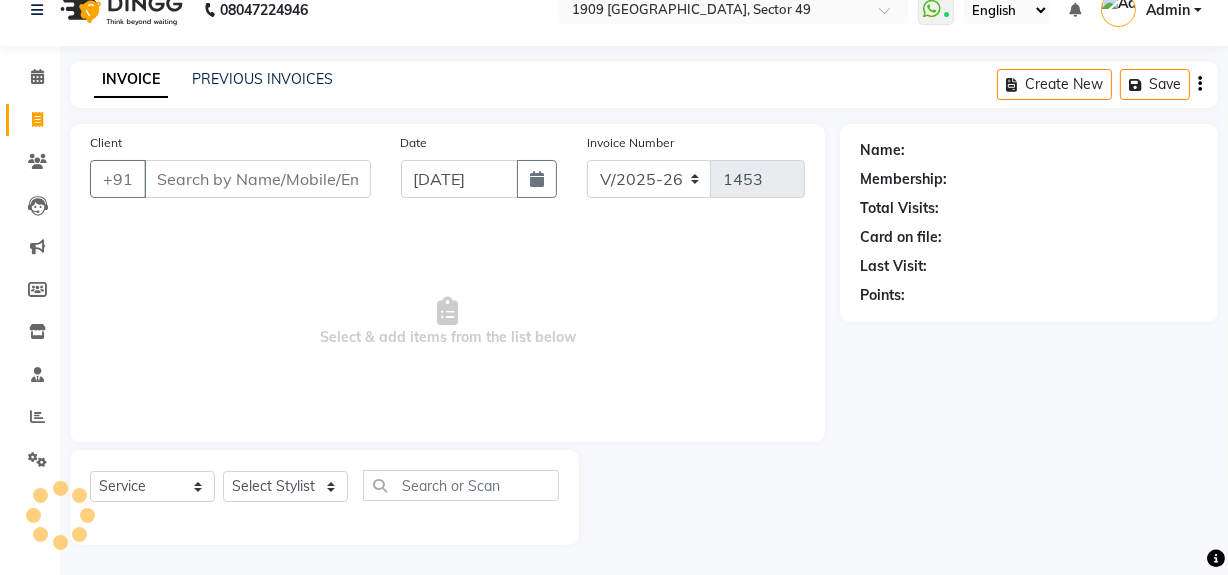 click on "Select & add items from the list below" at bounding box center (447, 322) 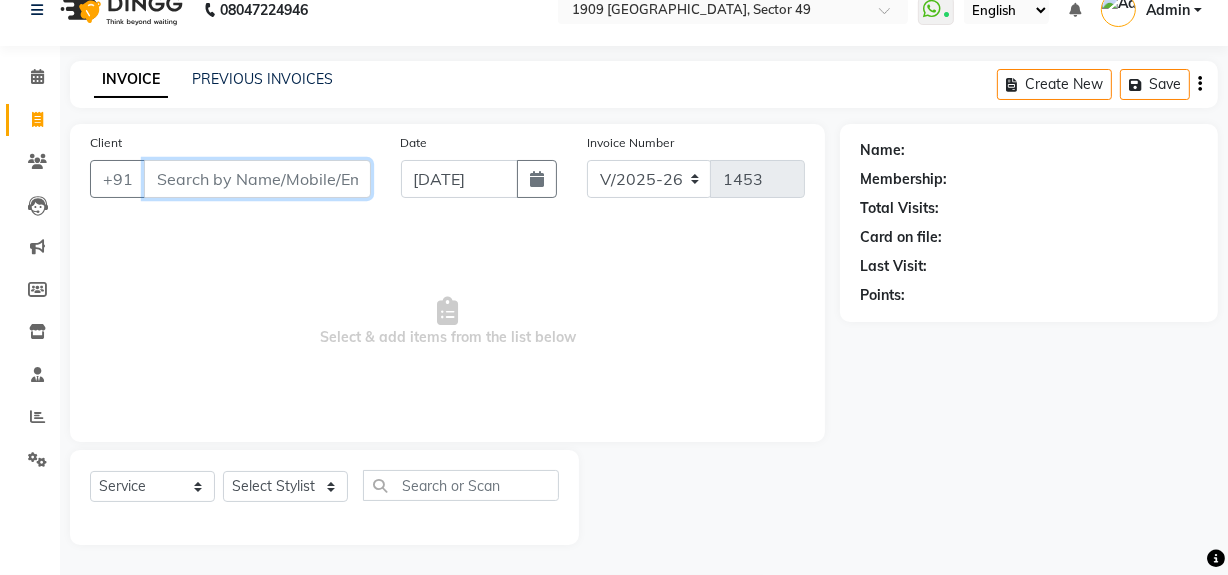 click on "Client" at bounding box center (257, 179) 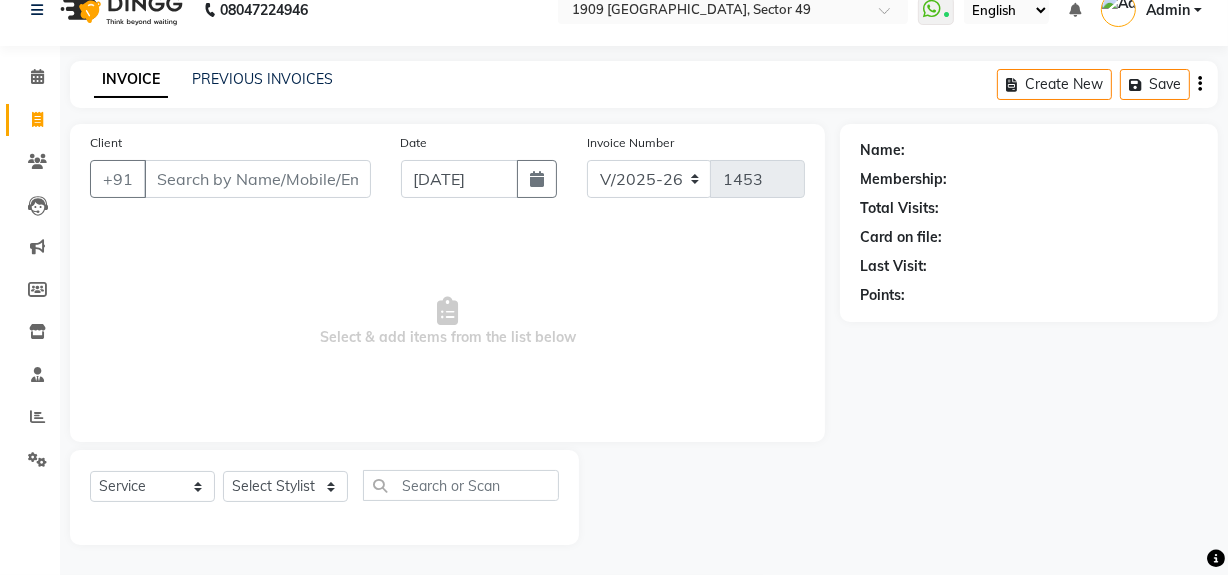 click on "Select & add items from the list below" at bounding box center [447, 322] 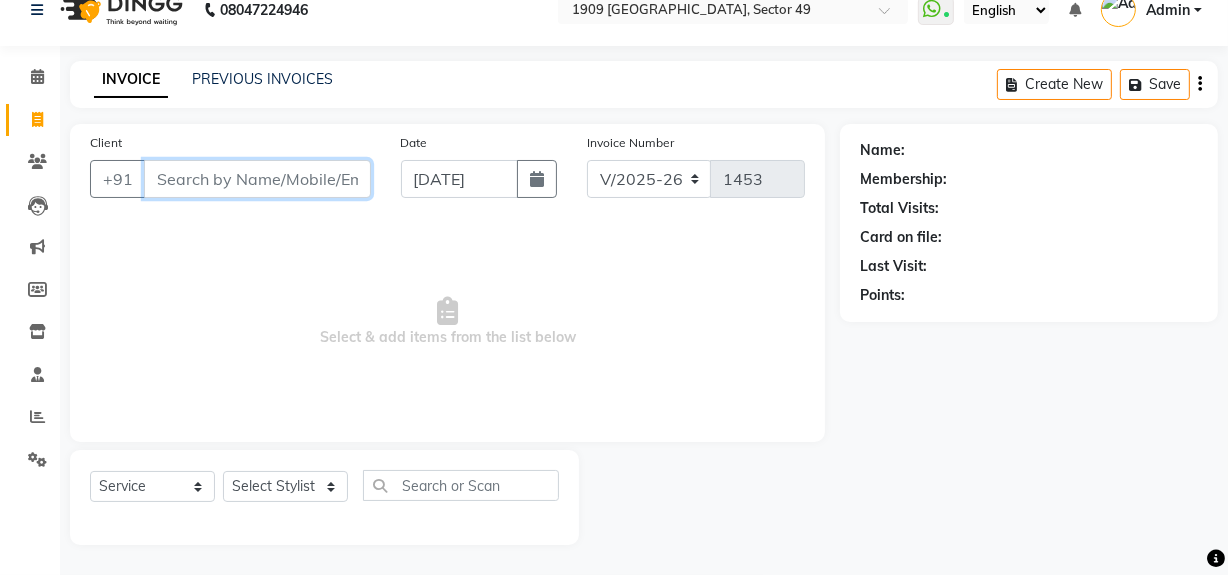 click on "Client" at bounding box center [257, 179] 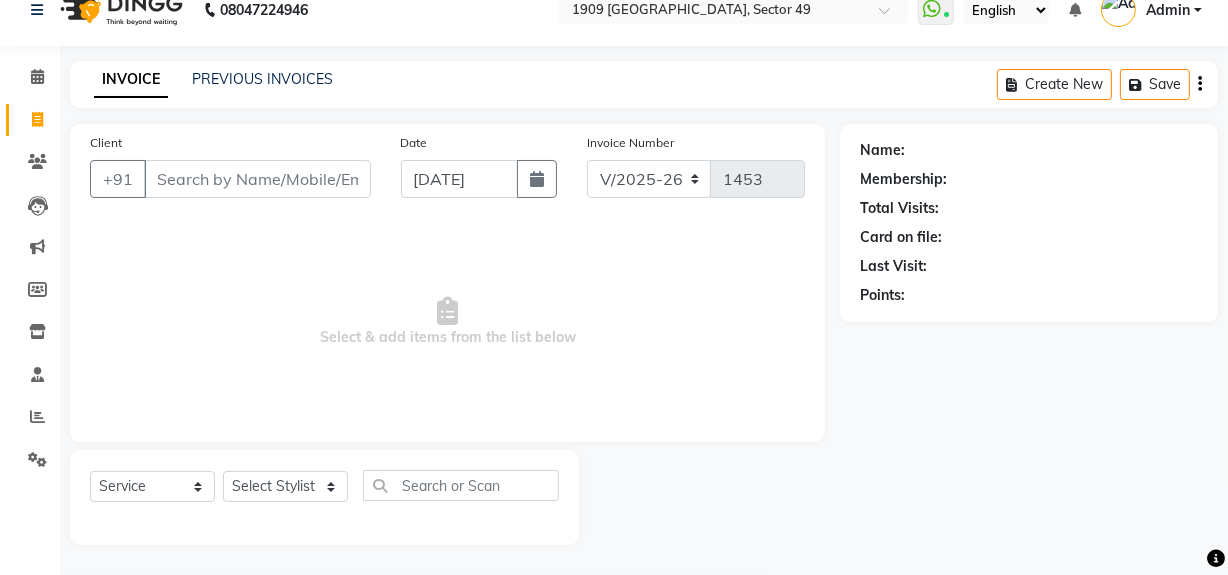 click on "Select & add items from the list below" at bounding box center [447, 322] 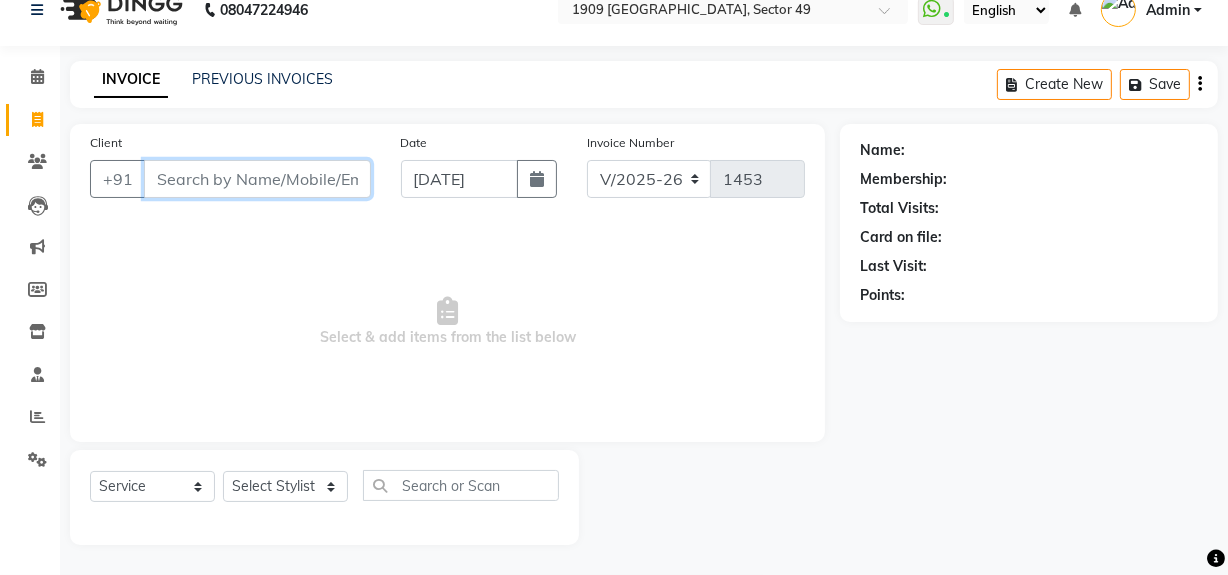 click on "Client" at bounding box center [257, 179] 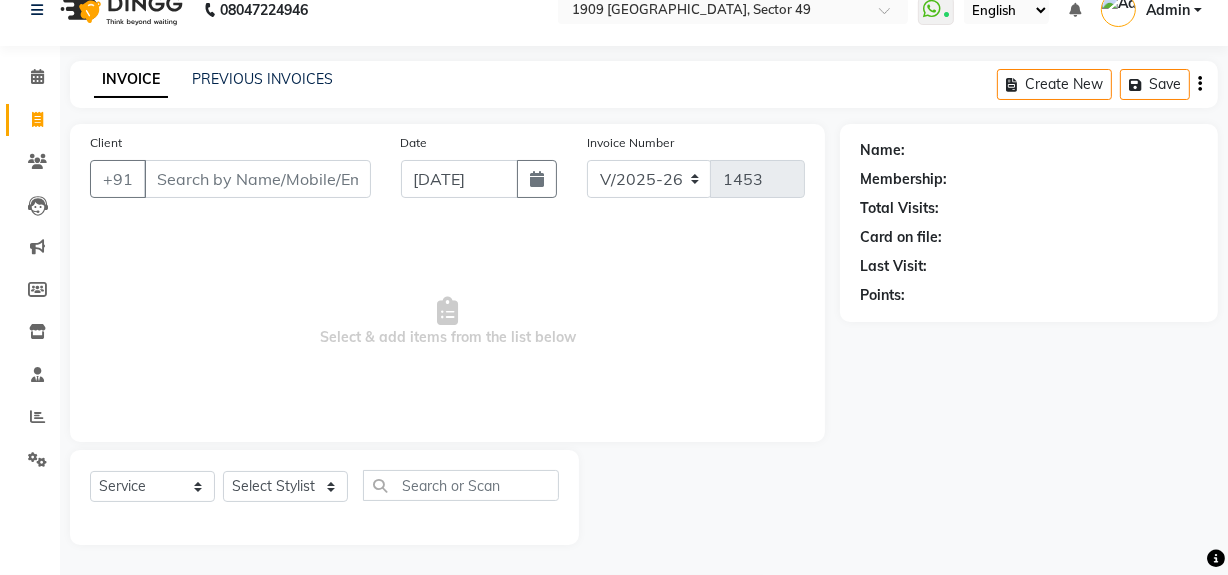 click on "Select & add items from the list below" at bounding box center [447, 322] 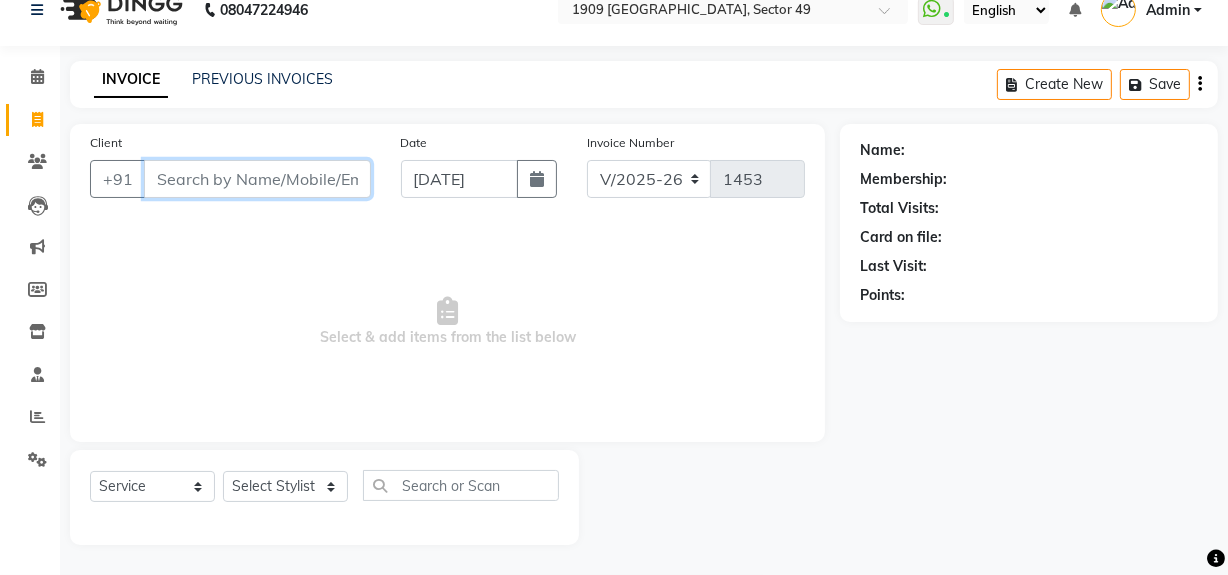 click on "Client" at bounding box center (257, 179) 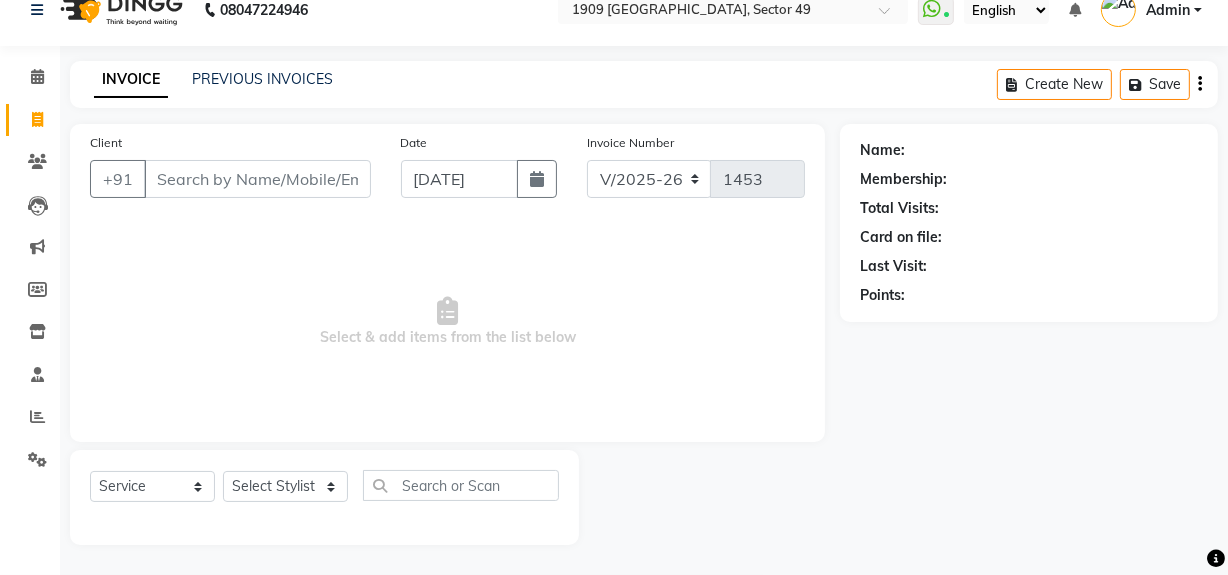 drag, startPoint x: 274, startPoint y: 291, endPoint x: 272, endPoint y: 266, distance: 25.079872 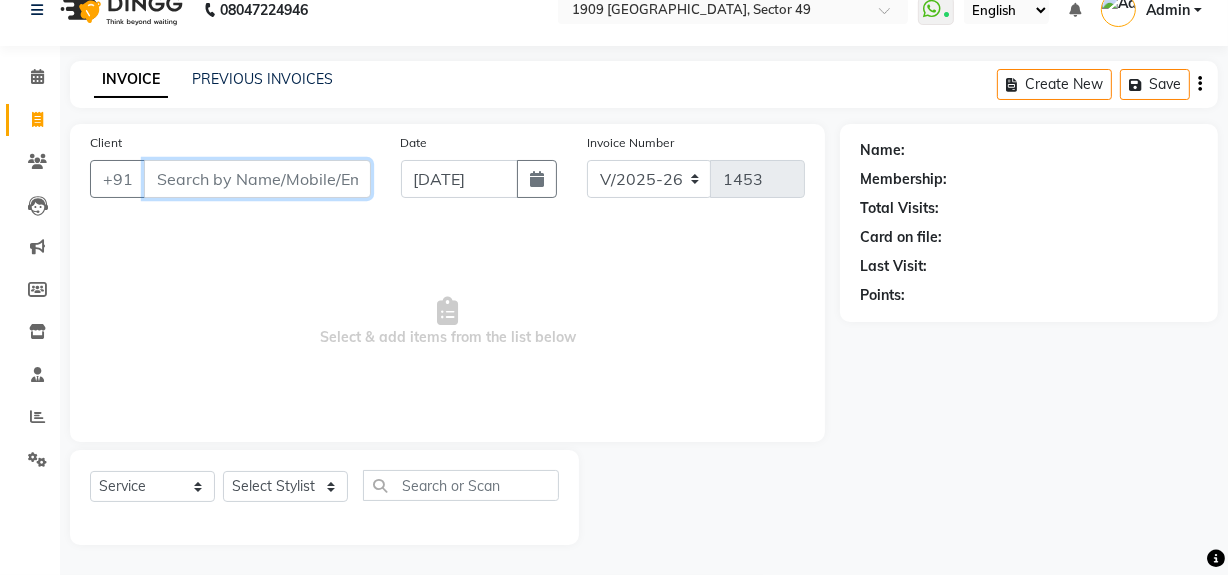 click on "Client" at bounding box center (257, 179) 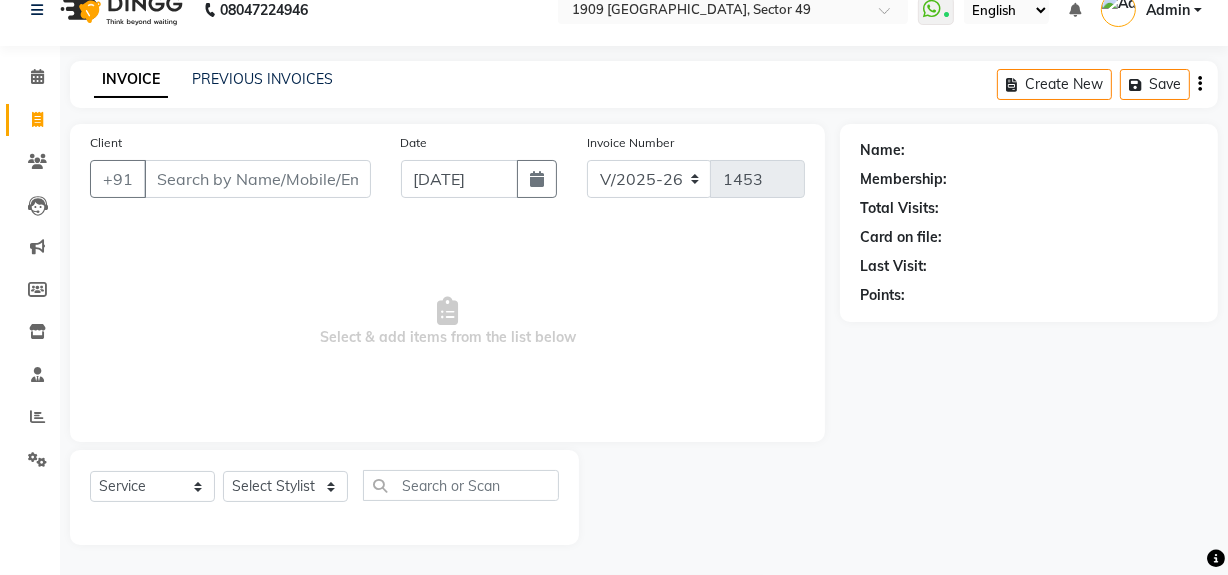 click on "Select & add items from the list below" at bounding box center (447, 322) 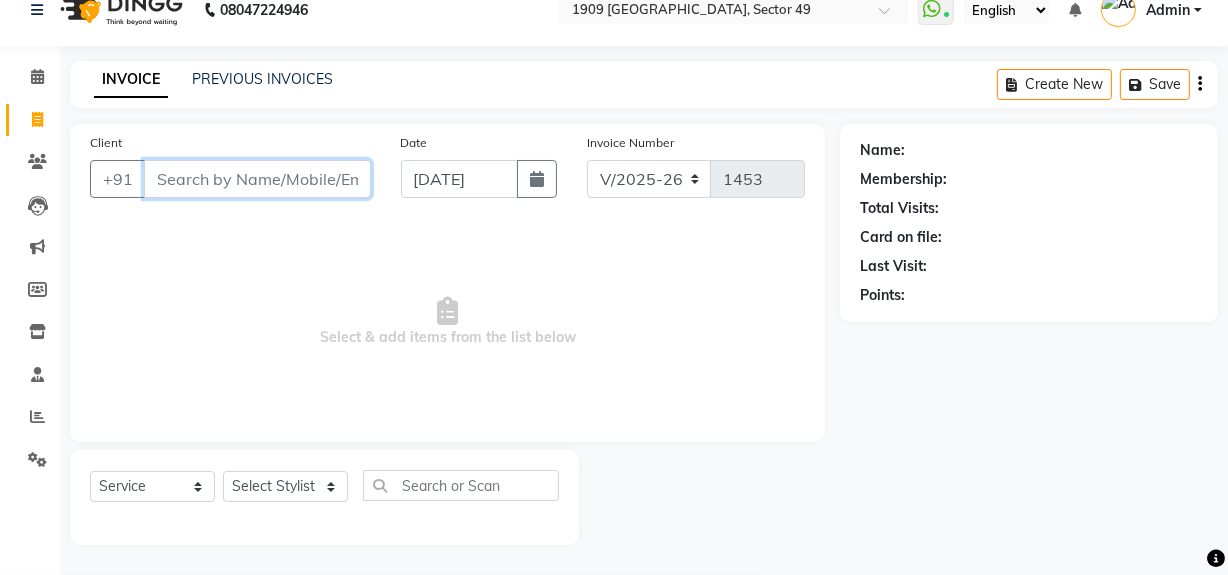 click on "Client" at bounding box center [257, 179] 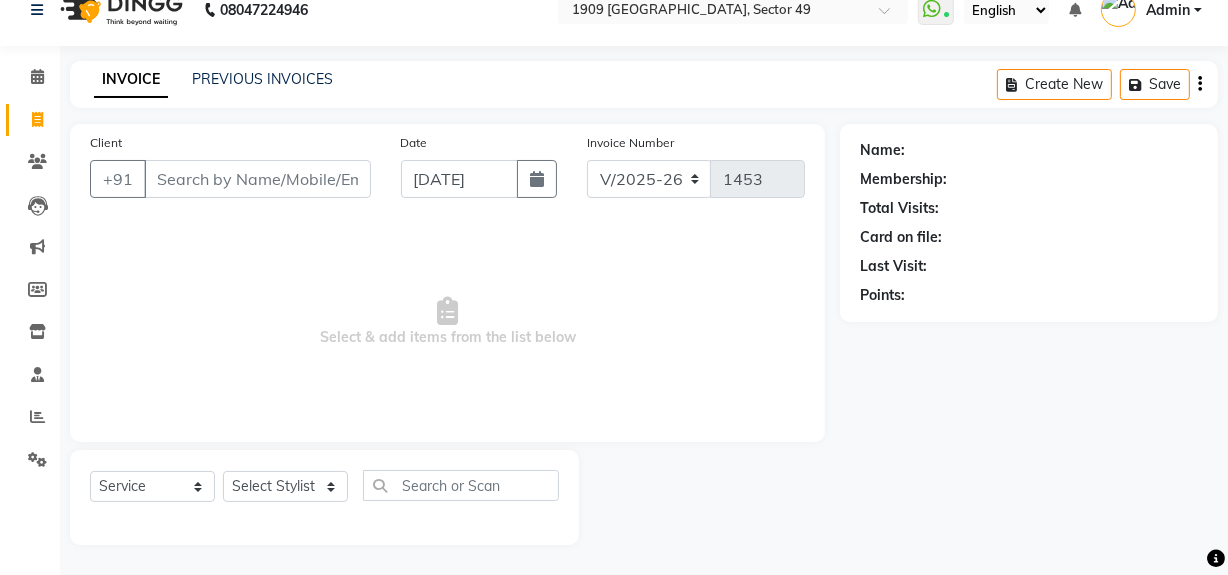 drag, startPoint x: 304, startPoint y: 286, endPoint x: 296, endPoint y: 213, distance: 73.43705 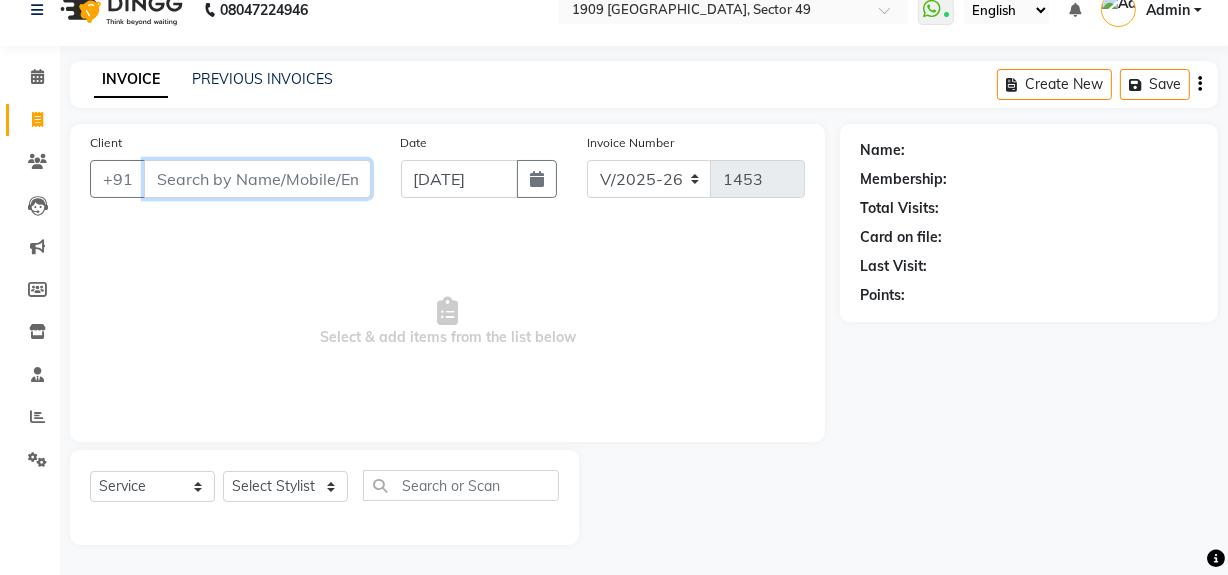 click on "Client" at bounding box center [257, 179] 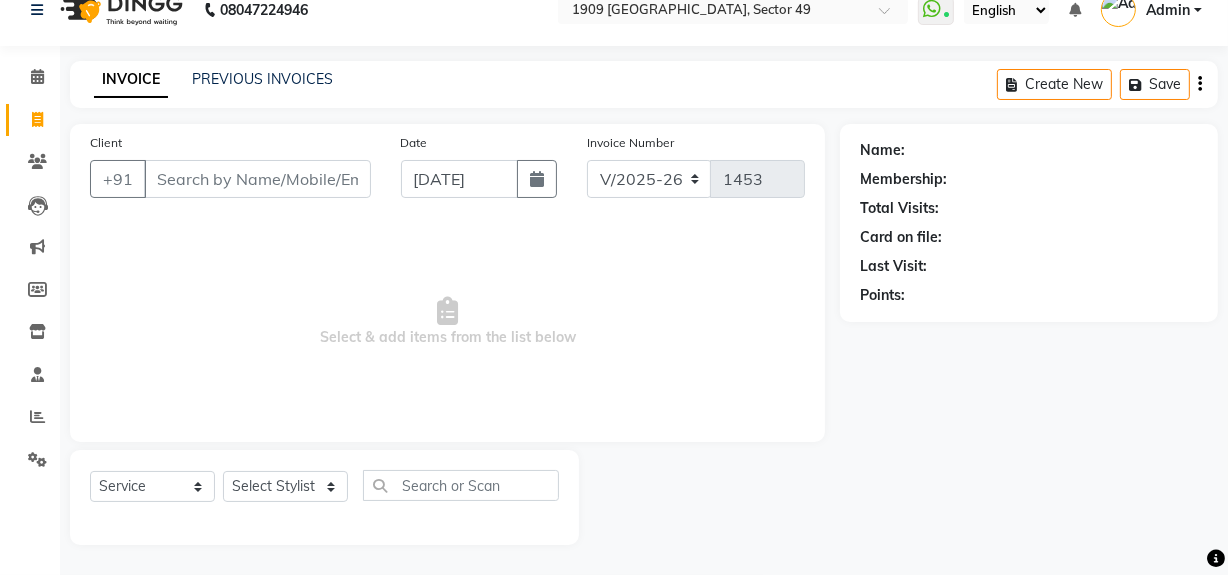 drag, startPoint x: 288, startPoint y: 277, endPoint x: 289, endPoint y: 203, distance: 74.00676 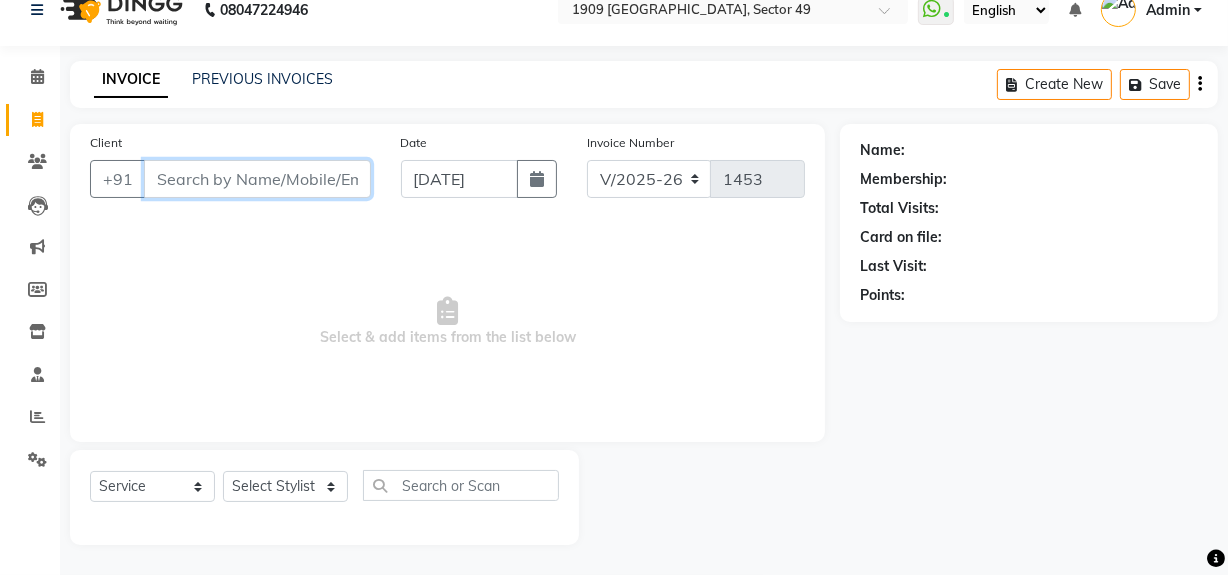 click on "Client" at bounding box center (257, 179) 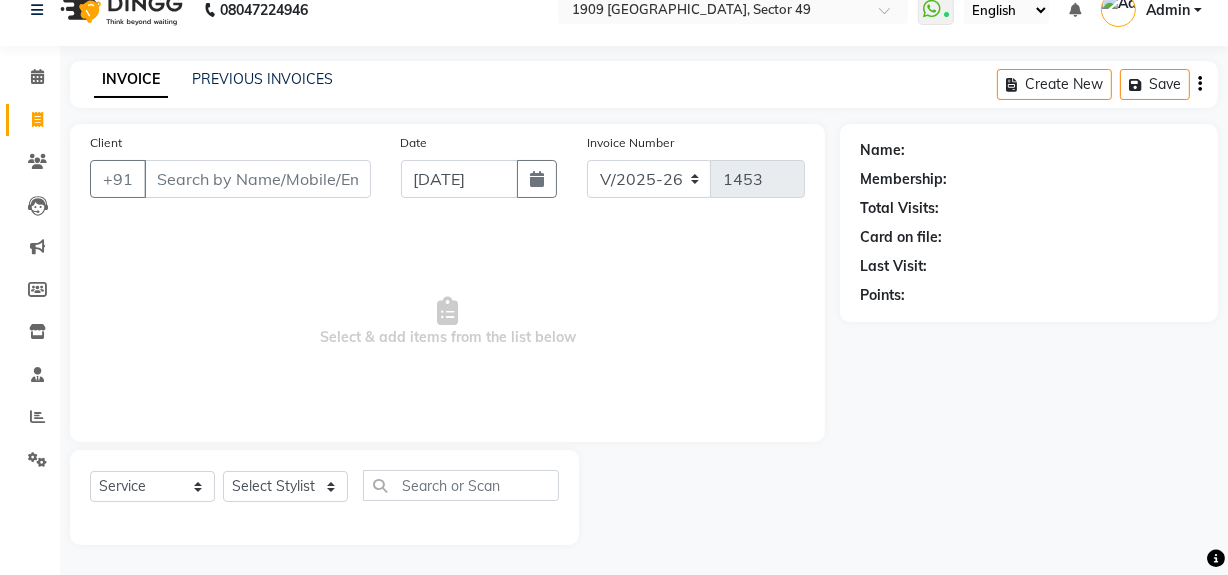 click on "Select & add items from the list below" at bounding box center [447, 322] 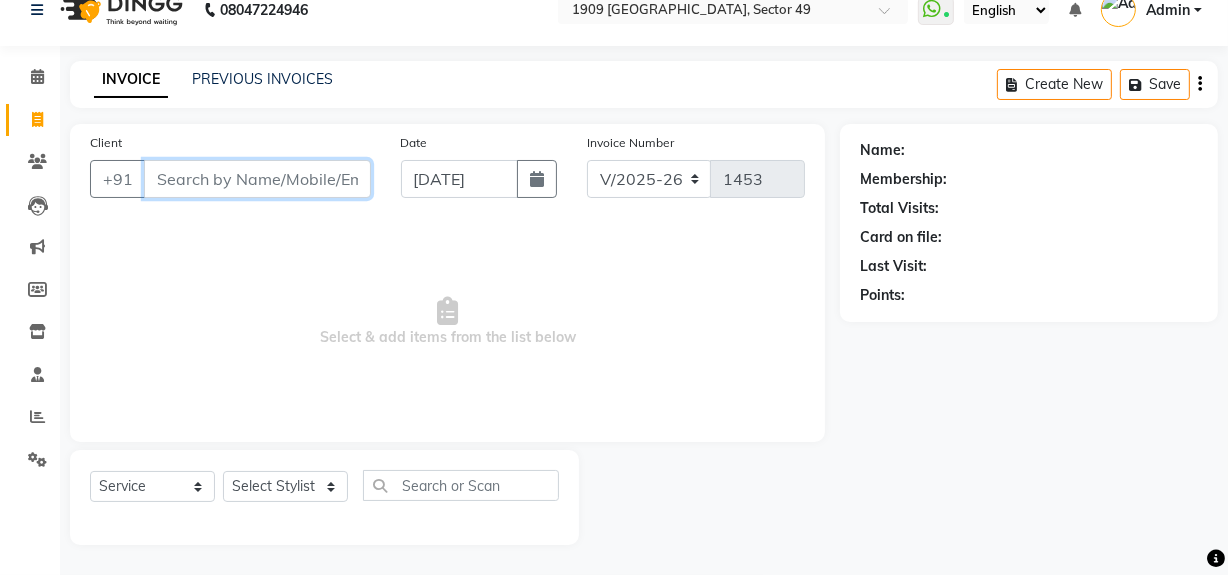 click on "Client" at bounding box center [257, 179] 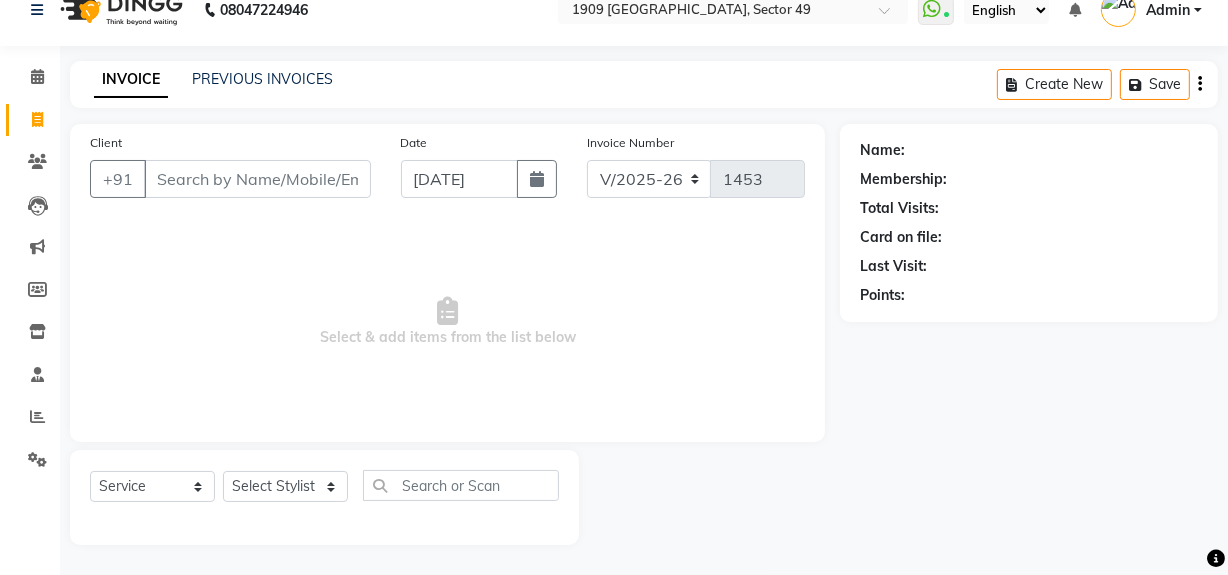 click on "Select & add items from the list below" at bounding box center (447, 322) 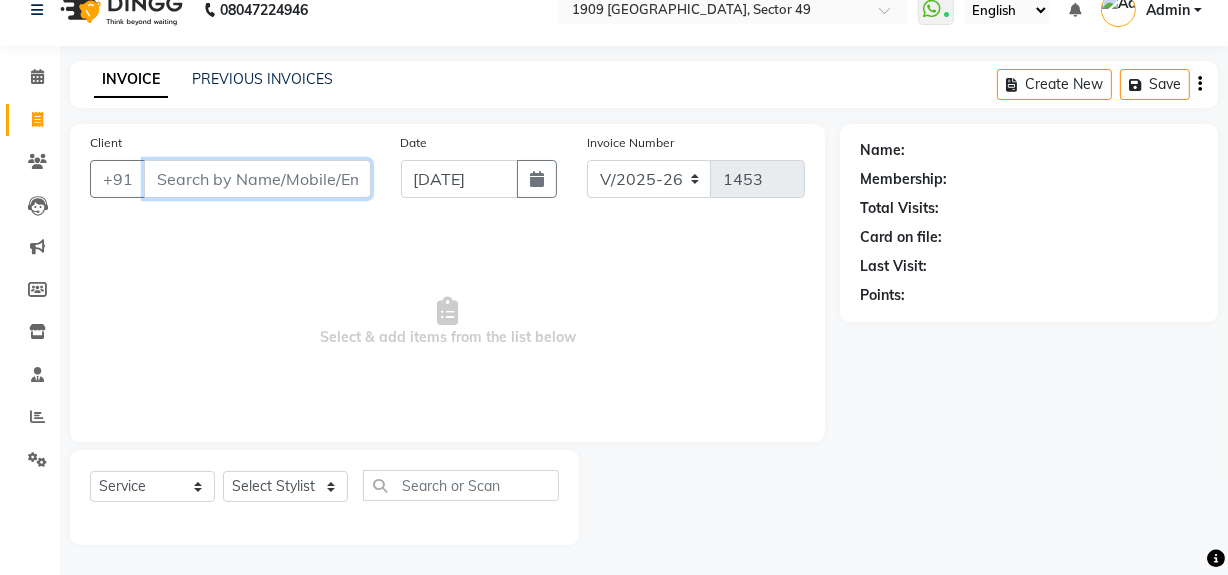 click on "Client" at bounding box center [257, 179] 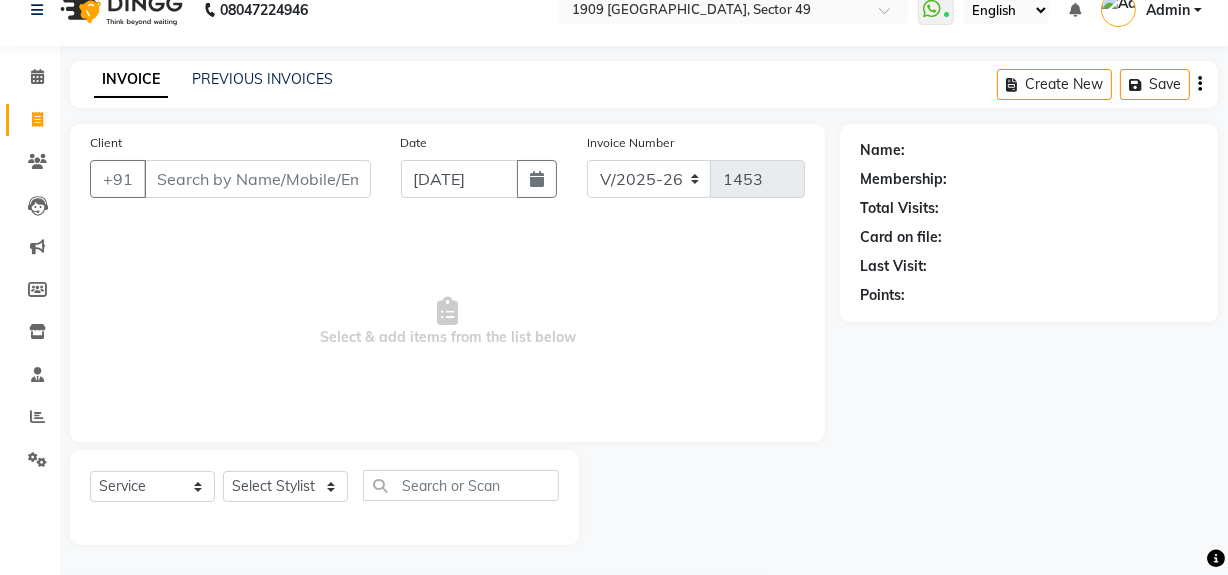 drag, startPoint x: 329, startPoint y: 295, endPoint x: 307, endPoint y: 212, distance: 85.86617 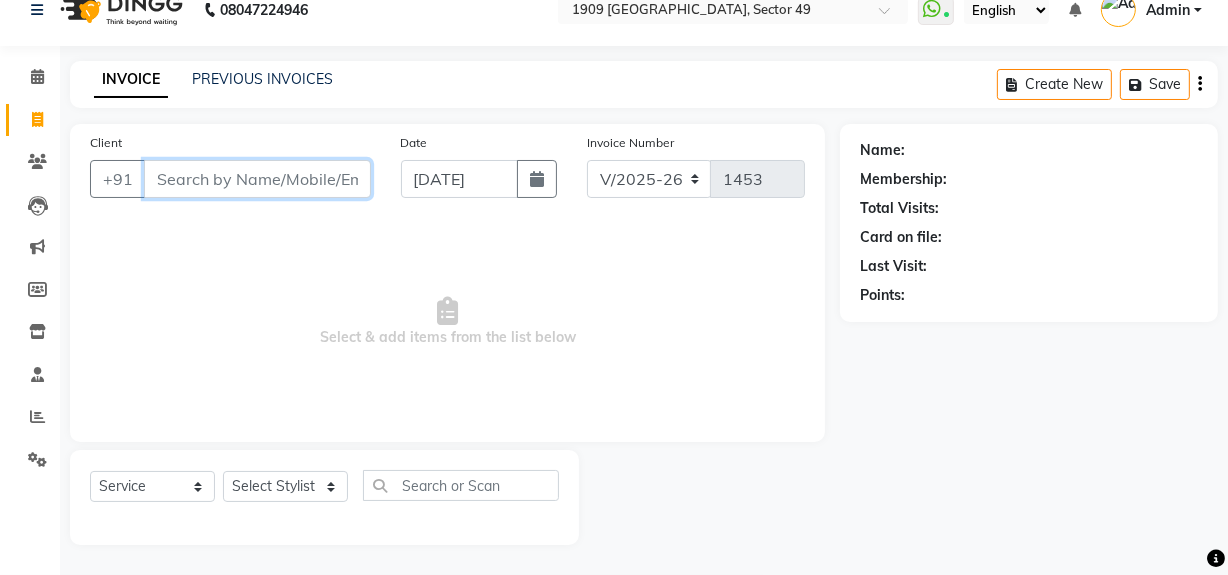 click on "Client" at bounding box center (257, 179) 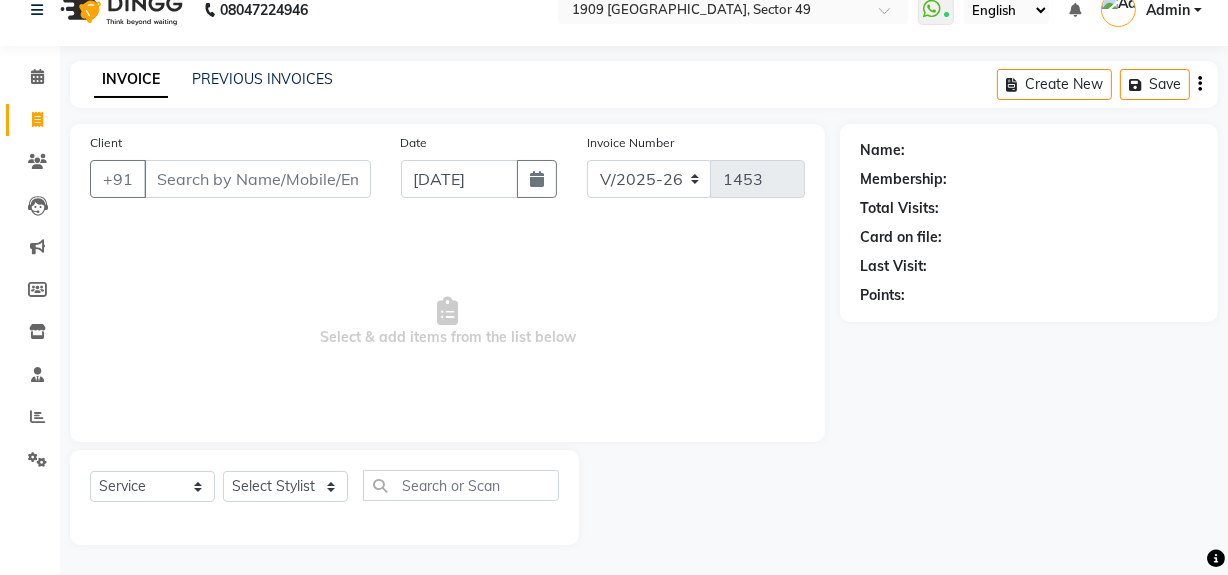 drag, startPoint x: 314, startPoint y: 262, endPoint x: 299, endPoint y: 191, distance: 72.56721 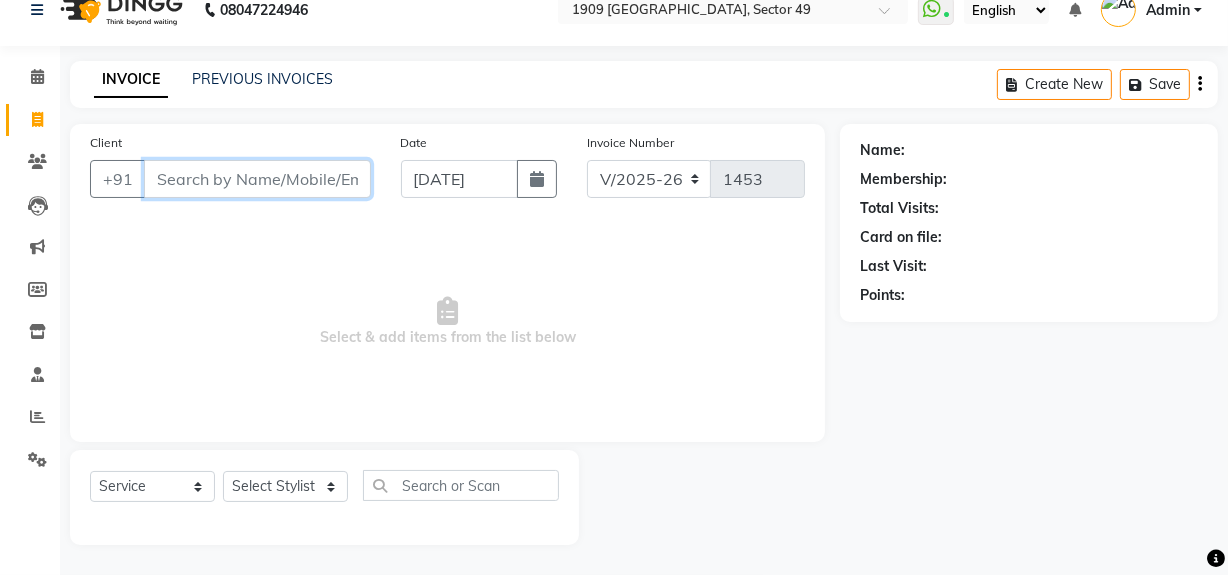 click on "Client" at bounding box center [257, 179] 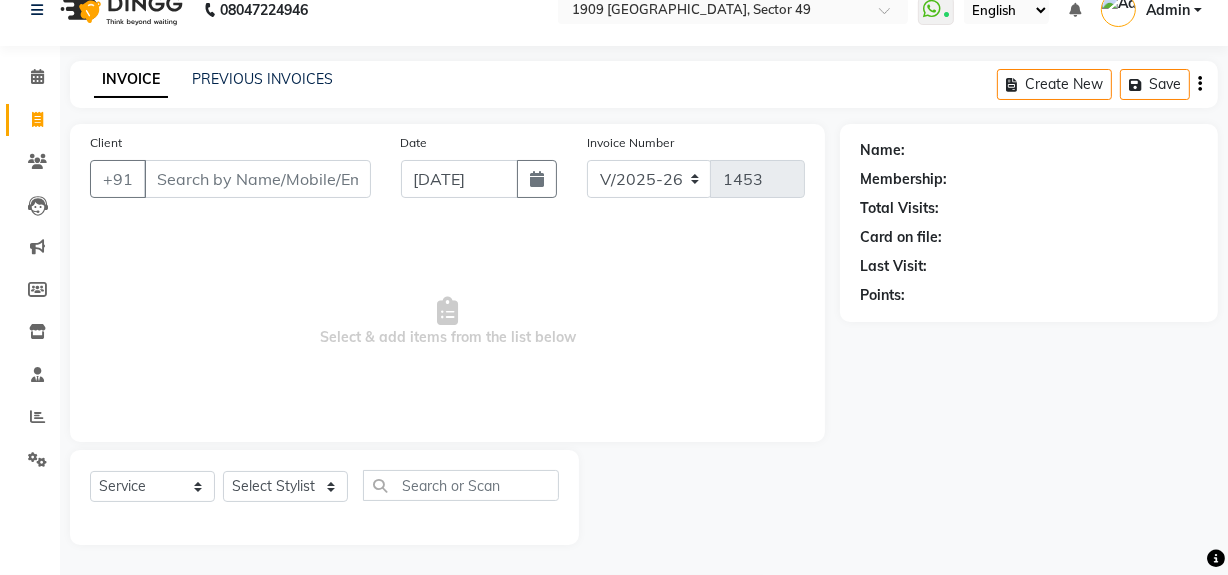 drag, startPoint x: 307, startPoint y: 256, endPoint x: 292, endPoint y: 196, distance: 61.846584 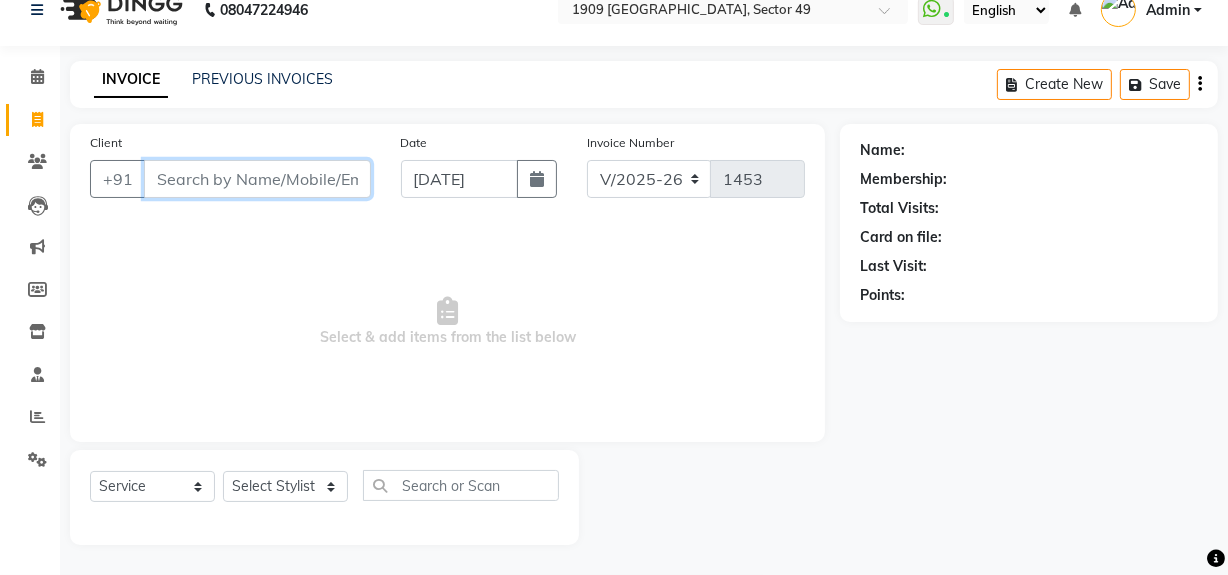 click on "Client" at bounding box center [257, 179] 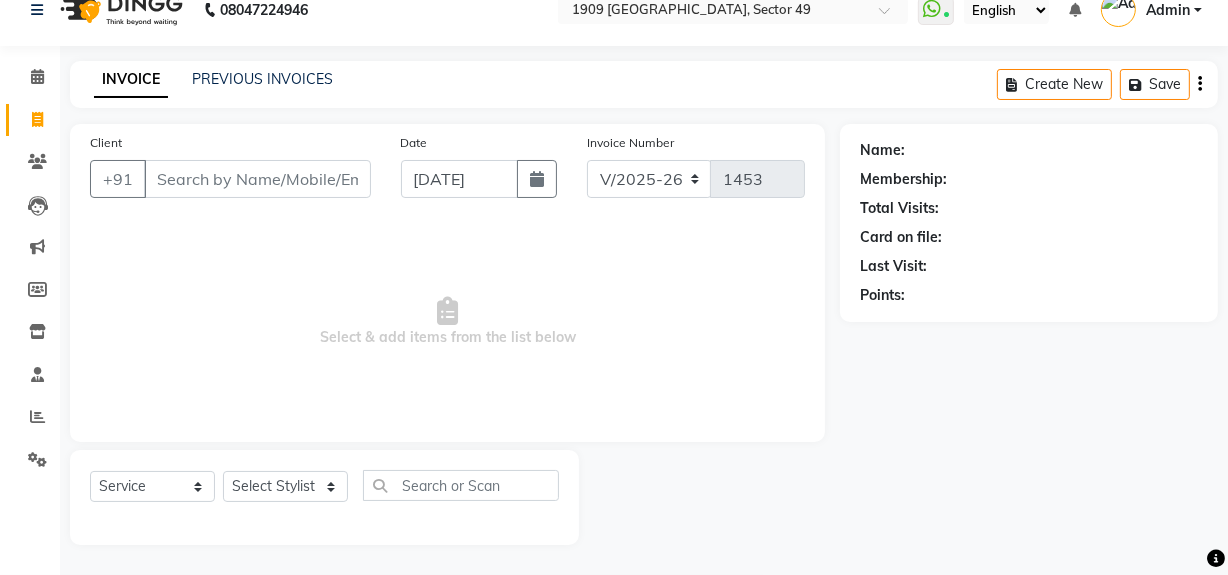 click on "Select & add items from the list below" at bounding box center [447, 322] 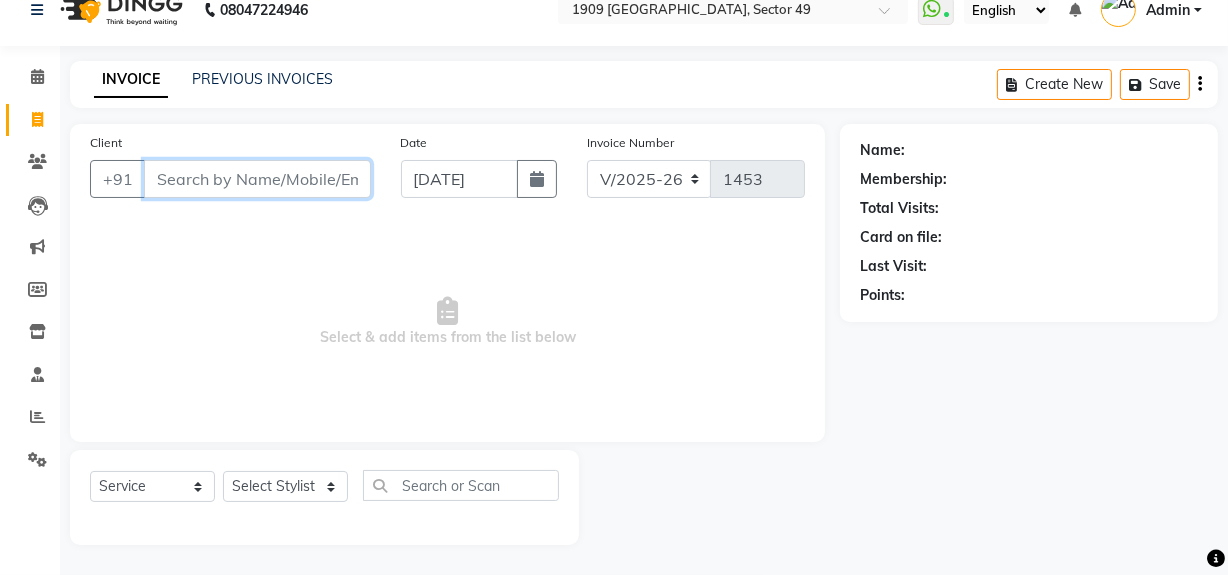 click on "Client" at bounding box center [257, 179] 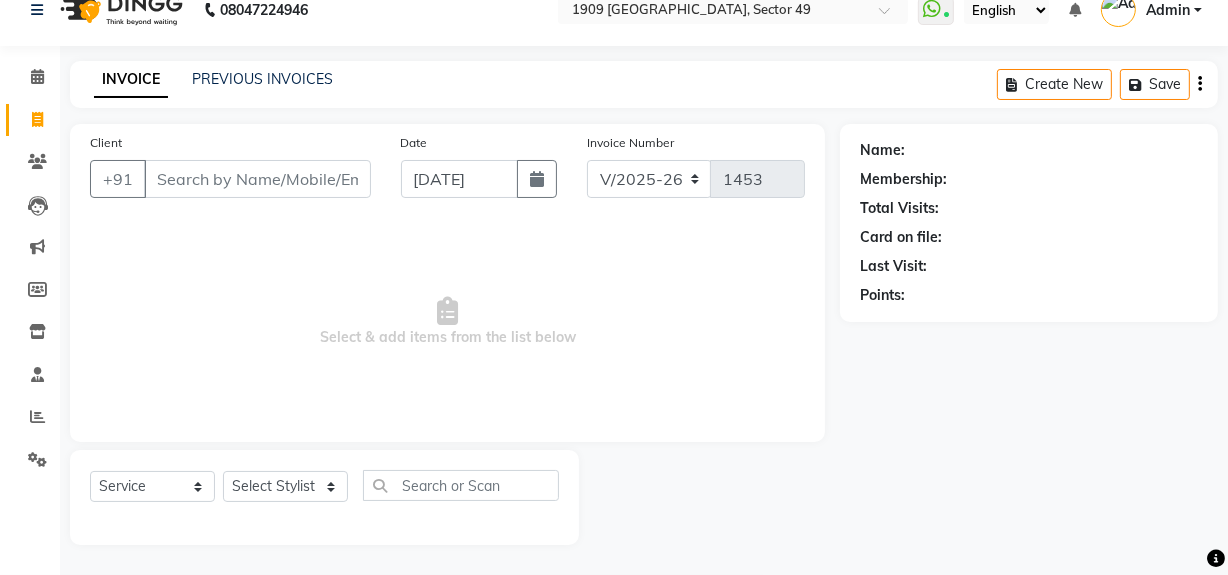click on "Select & add items from the list below" at bounding box center [447, 322] 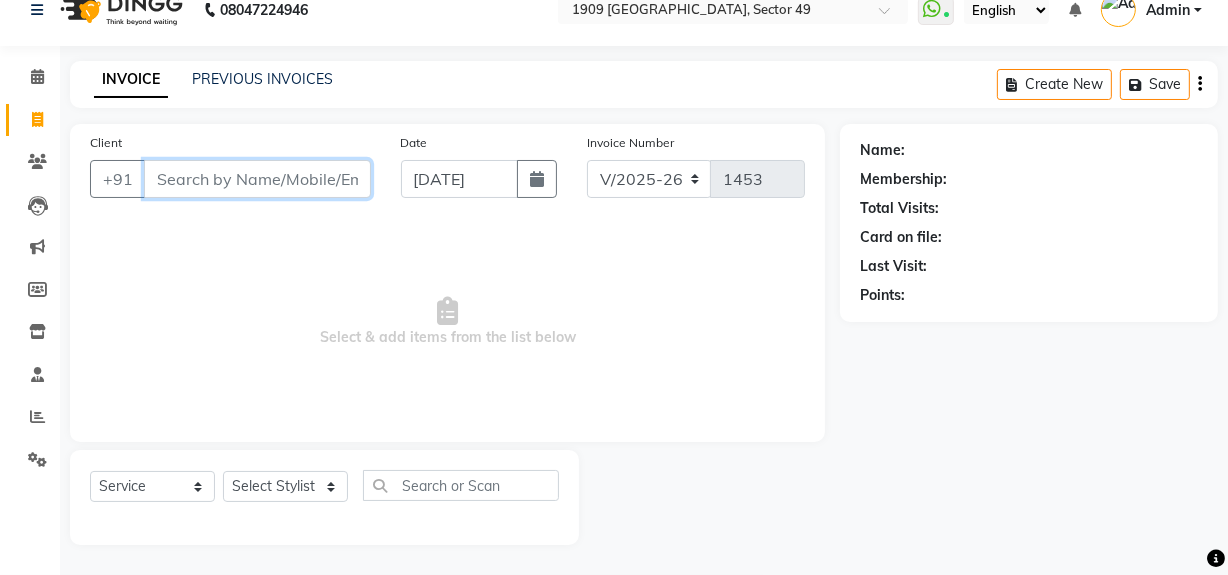 click on "Client" at bounding box center [257, 179] 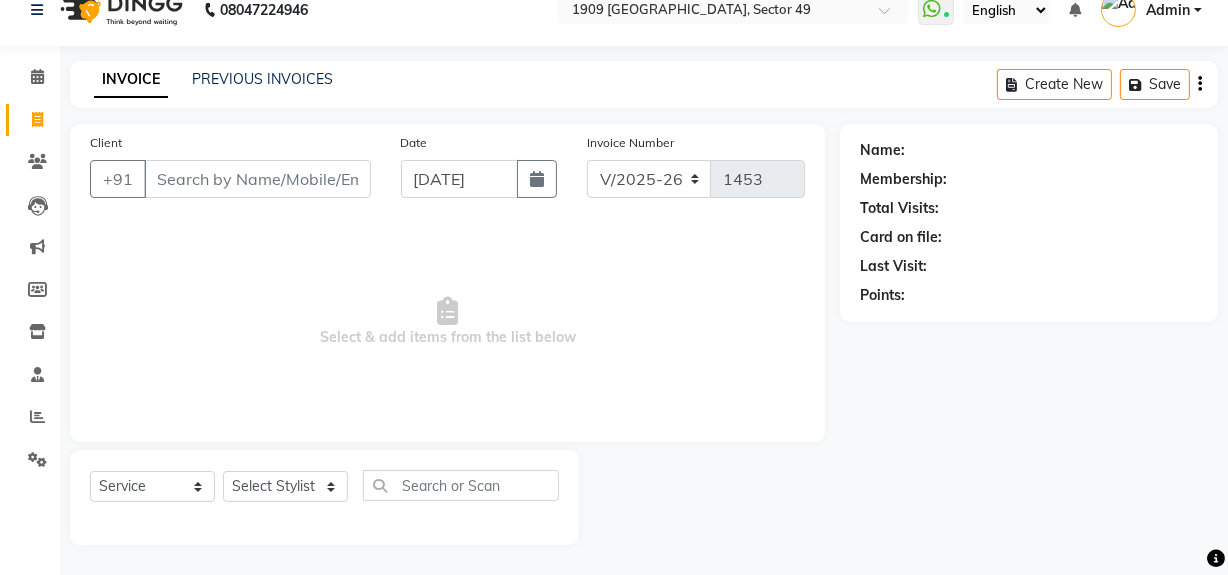 drag, startPoint x: 280, startPoint y: 256, endPoint x: 272, endPoint y: 194, distance: 62.514 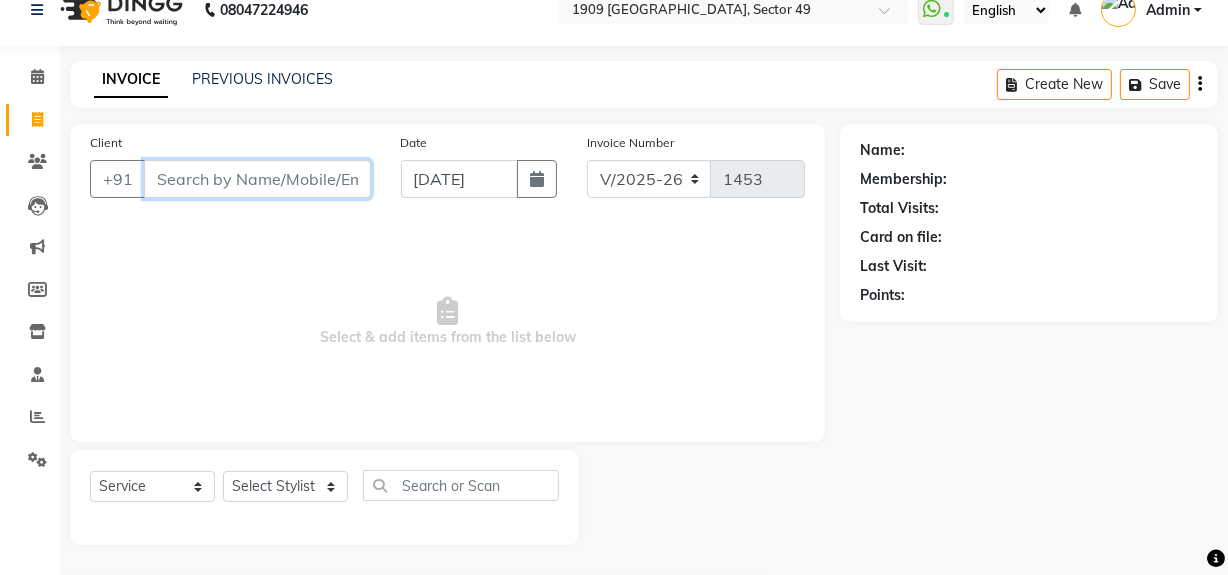 click on "Client" at bounding box center (257, 179) 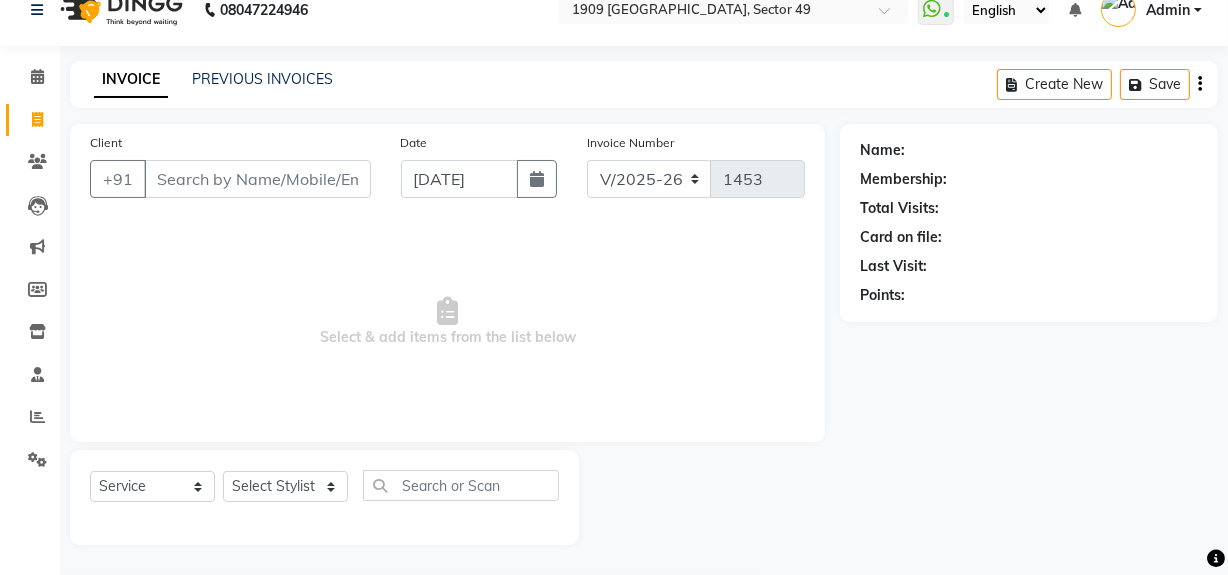 click on "Select & add items from the list below" at bounding box center (447, 322) 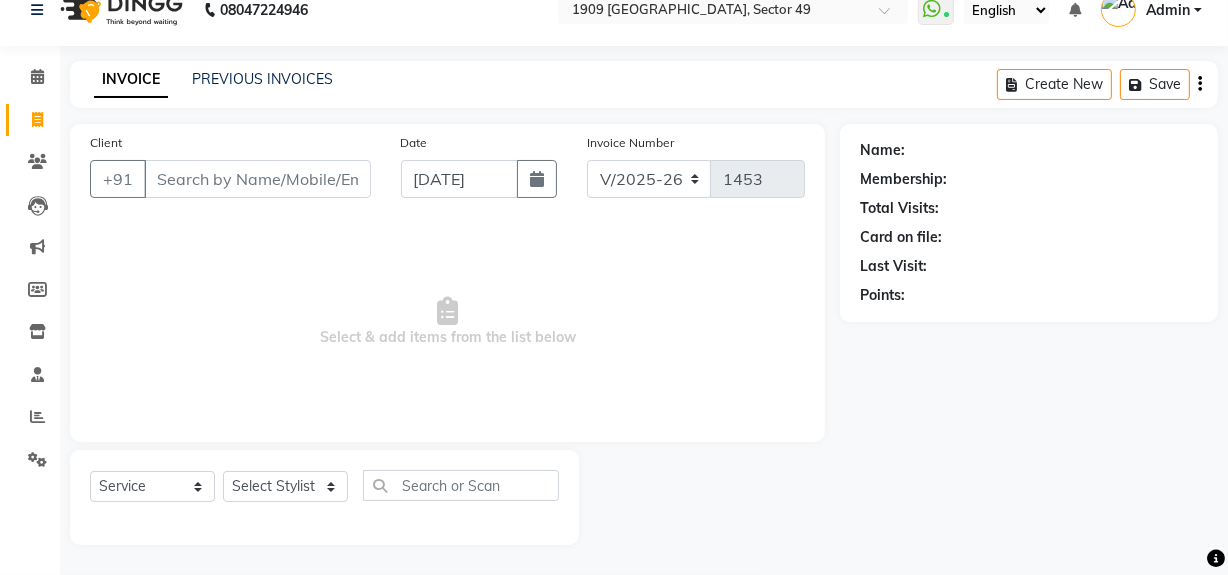 click on "Name: Membership: Total Visits: Card on file: Last Visit:  Points:" 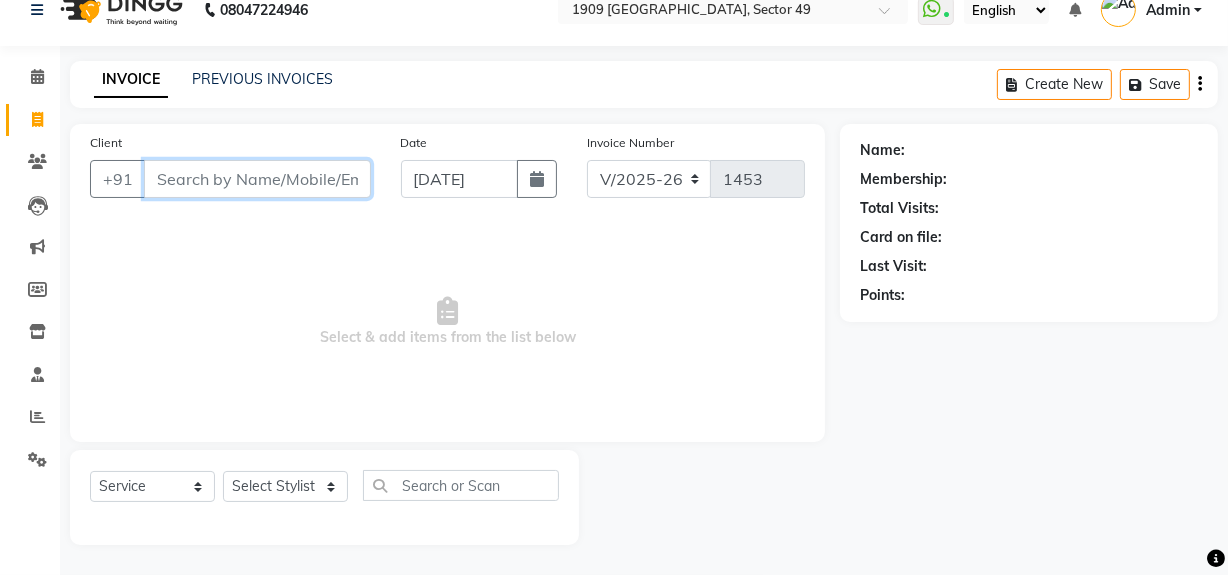 click on "Client" at bounding box center (257, 179) 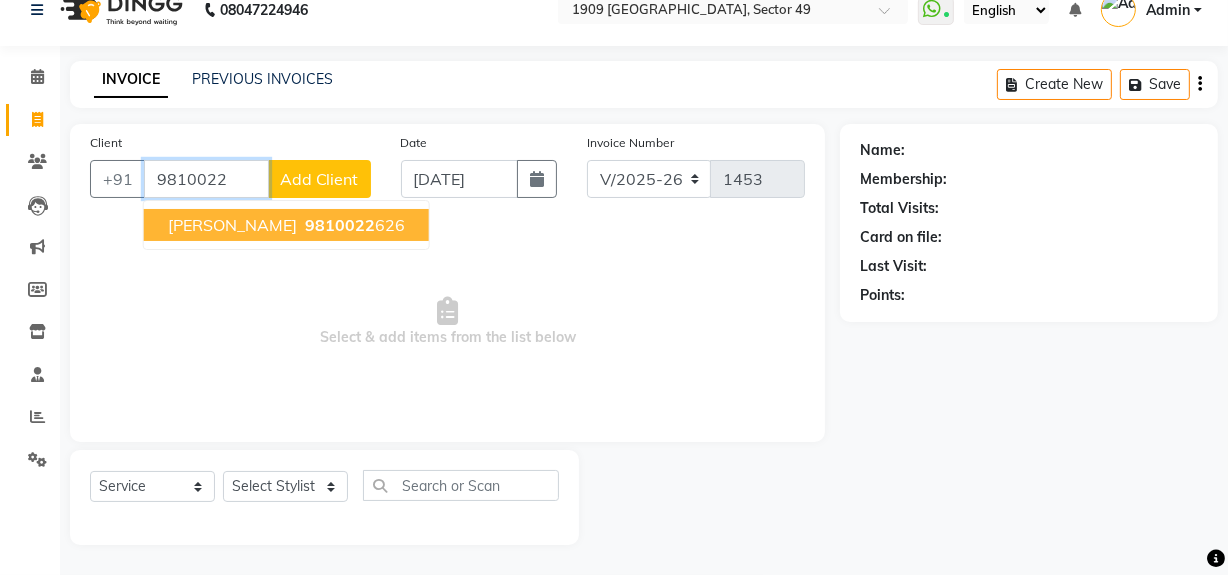 click on "9810022" at bounding box center (340, 225) 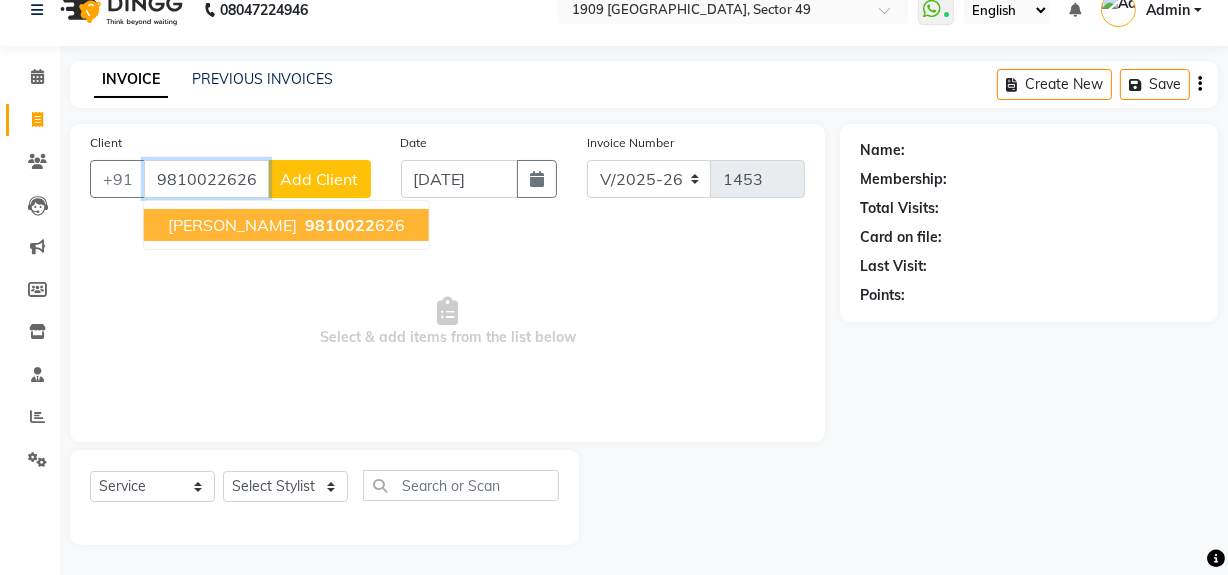 type on "9810022626" 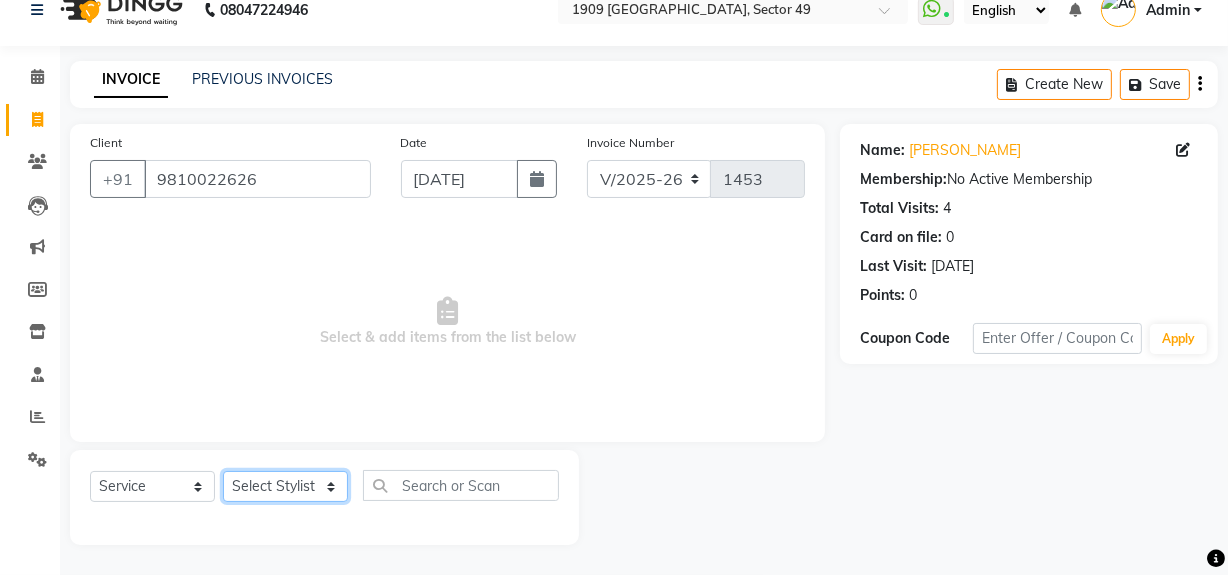 click on "Select Stylist [PERSON_NAME] [PERSON_NAME] House Sale Jyoti Nisha [PERSON_NAME] [PERSON_NAME] Veer [PERSON_NAME] Vishal" 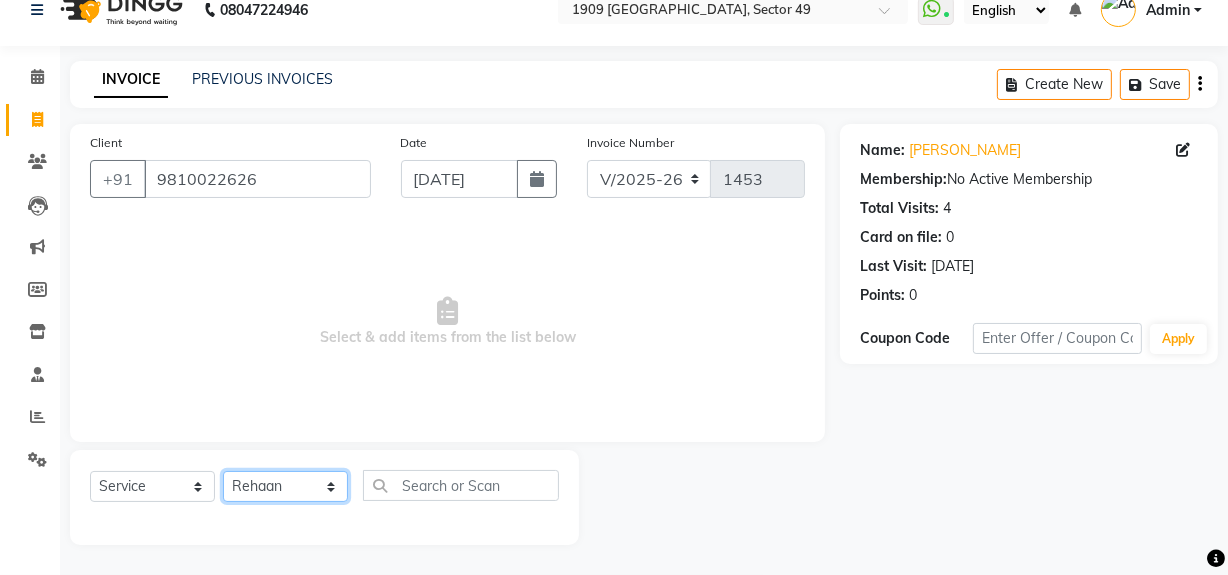 click on "Select Stylist [PERSON_NAME] [PERSON_NAME] House Sale Jyoti Nisha [PERSON_NAME] [PERSON_NAME] Veer [PERSON_NAME] Vishal" 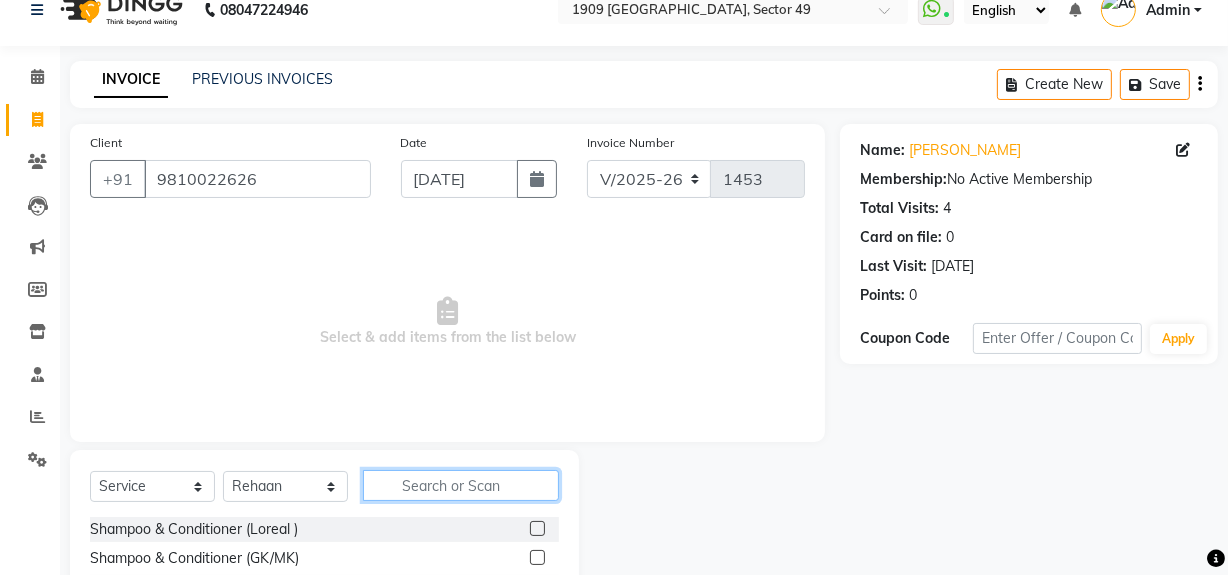click 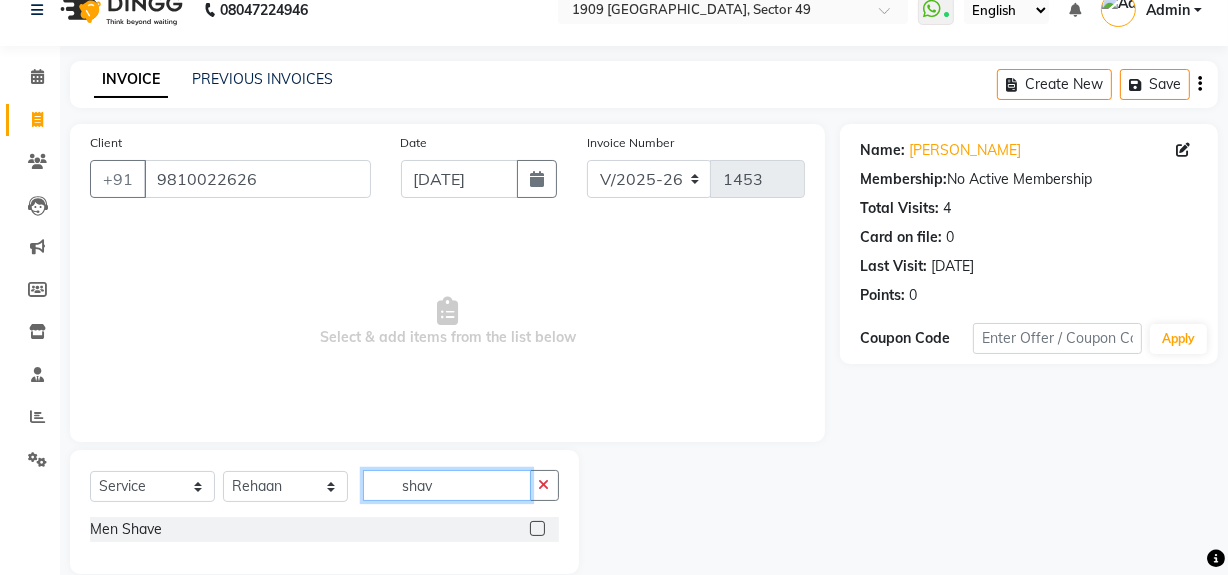 type on "shav" 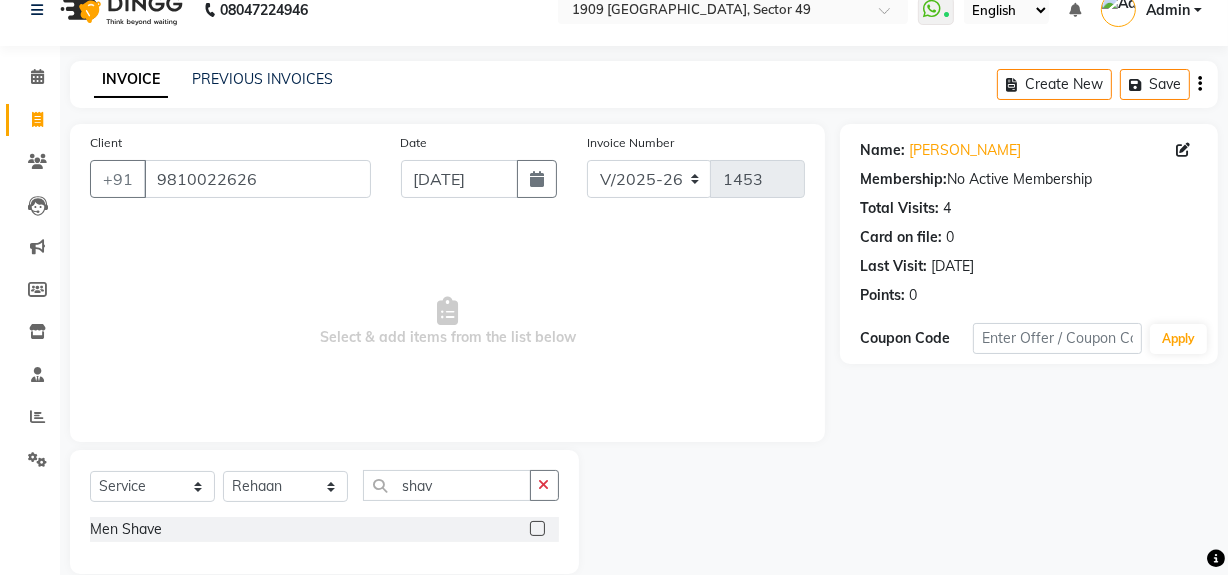 click 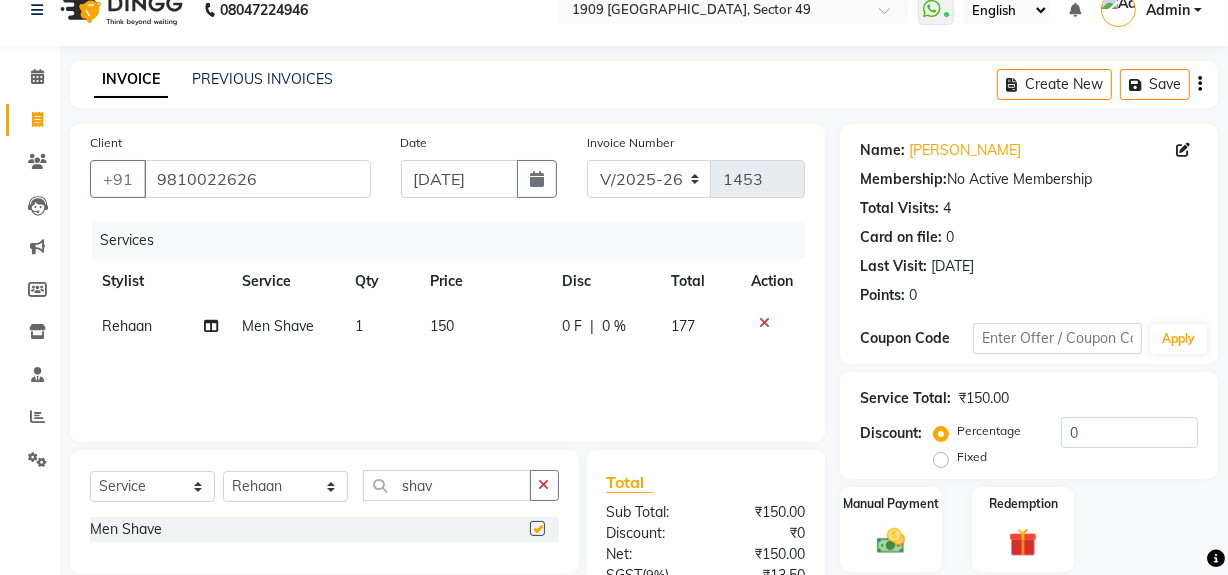 checkbox on "false" 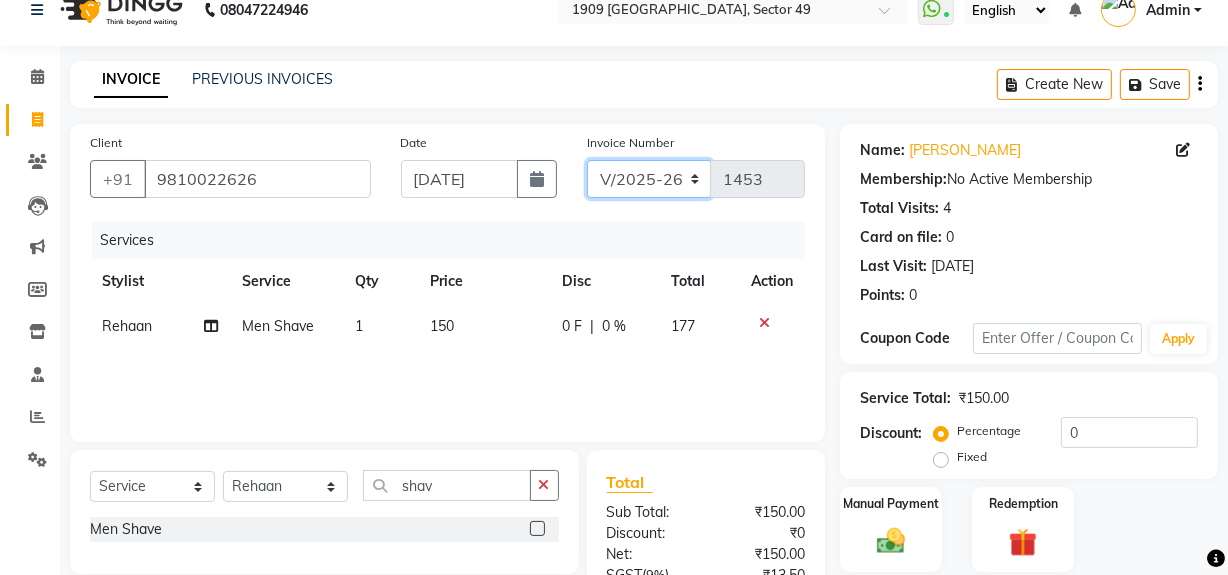 click on "V/2025 V/2025-26" 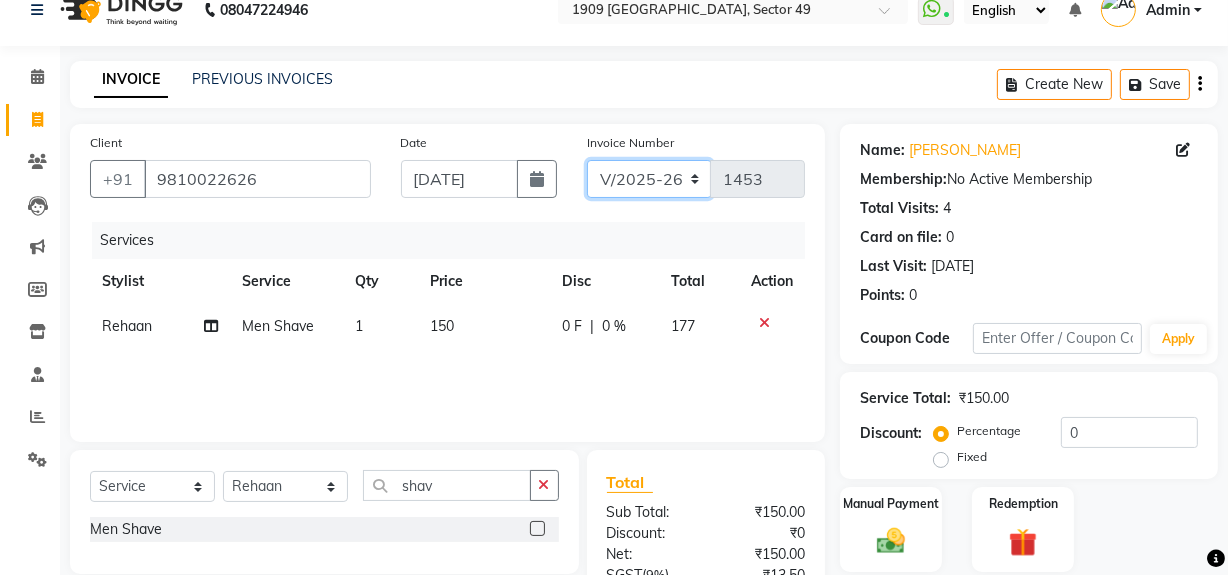 select on "6924" 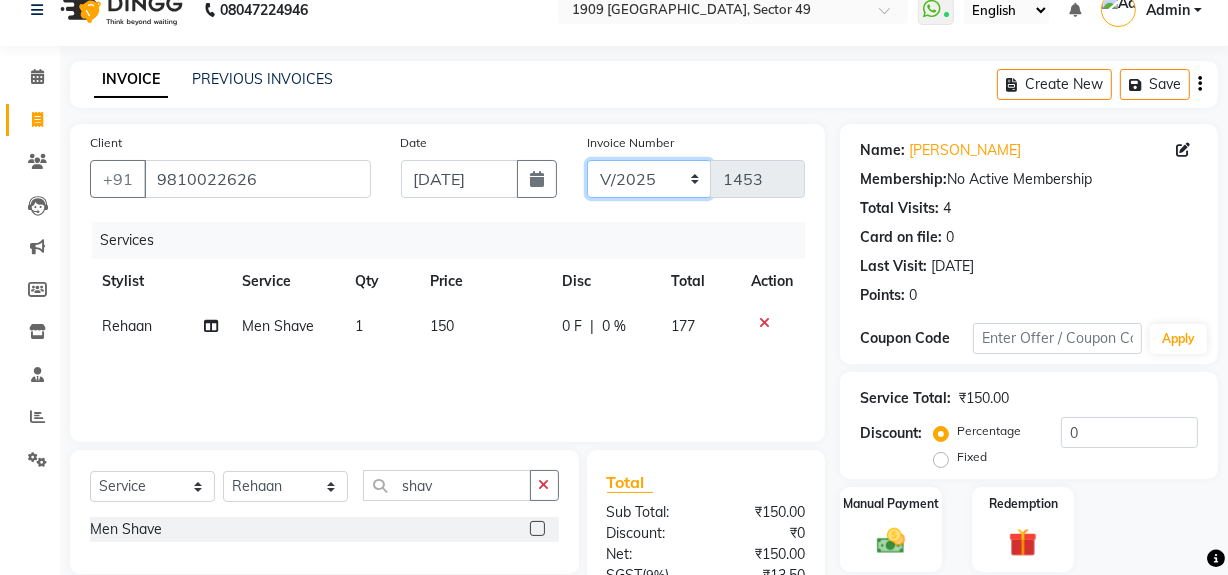 click on "V/2025 V/2025-26" 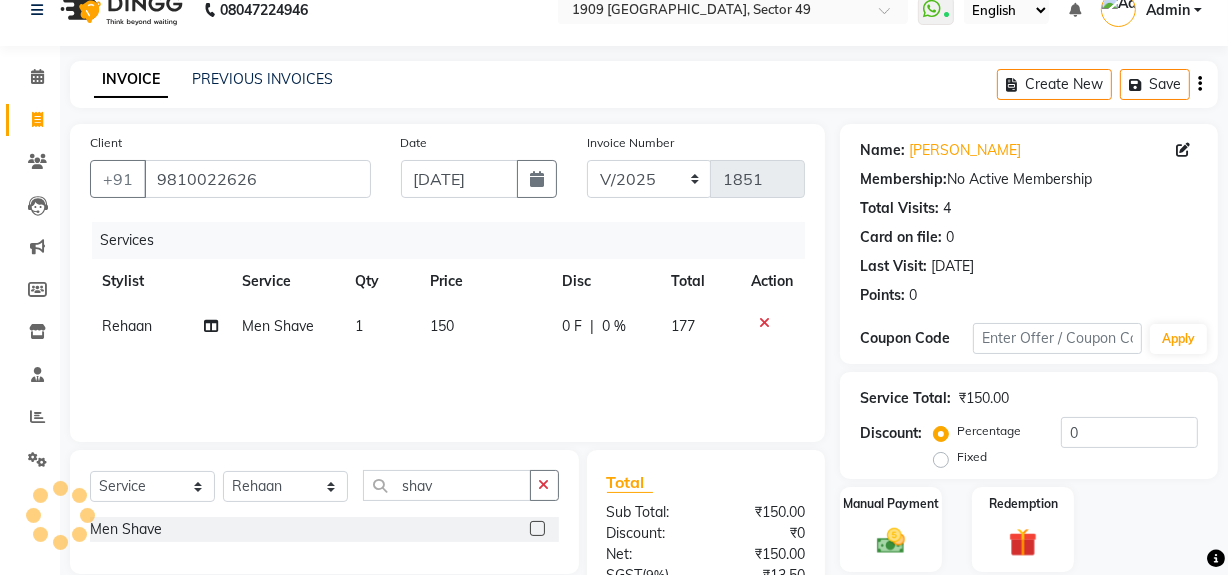 click 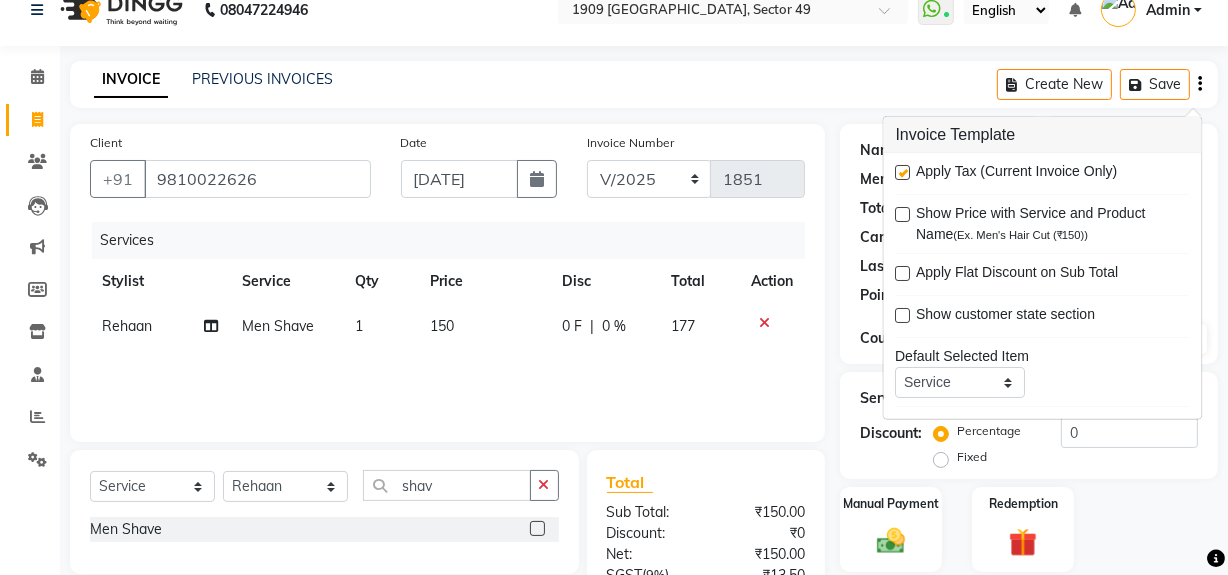 click at bounding box center (903, 172) 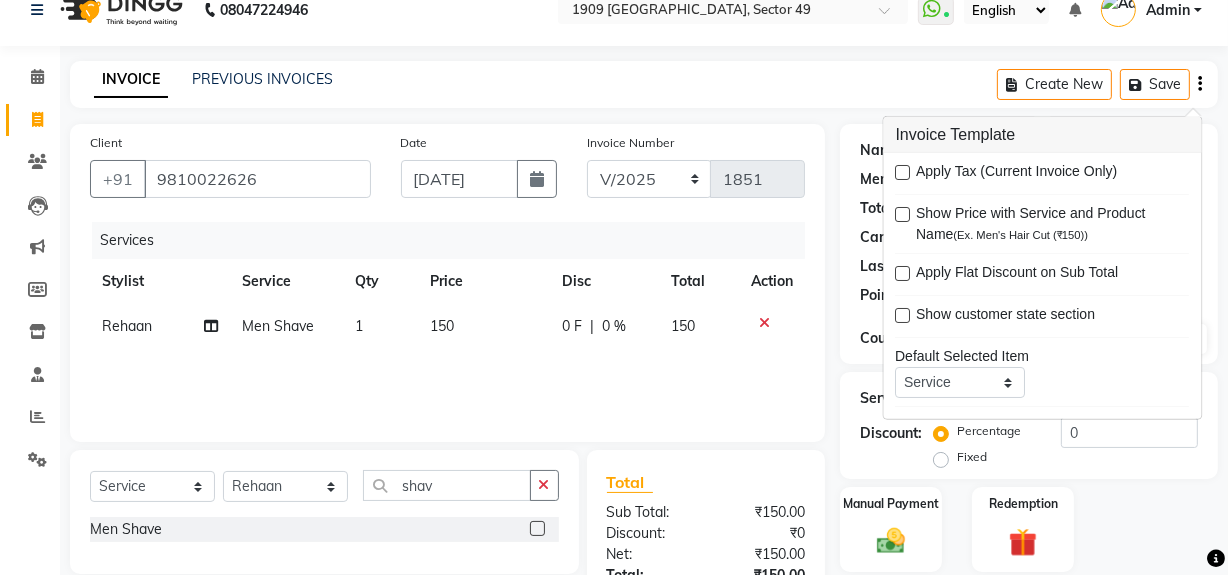 scroll, scrollTop: 182, scrollLeft: 0, axis: vertical 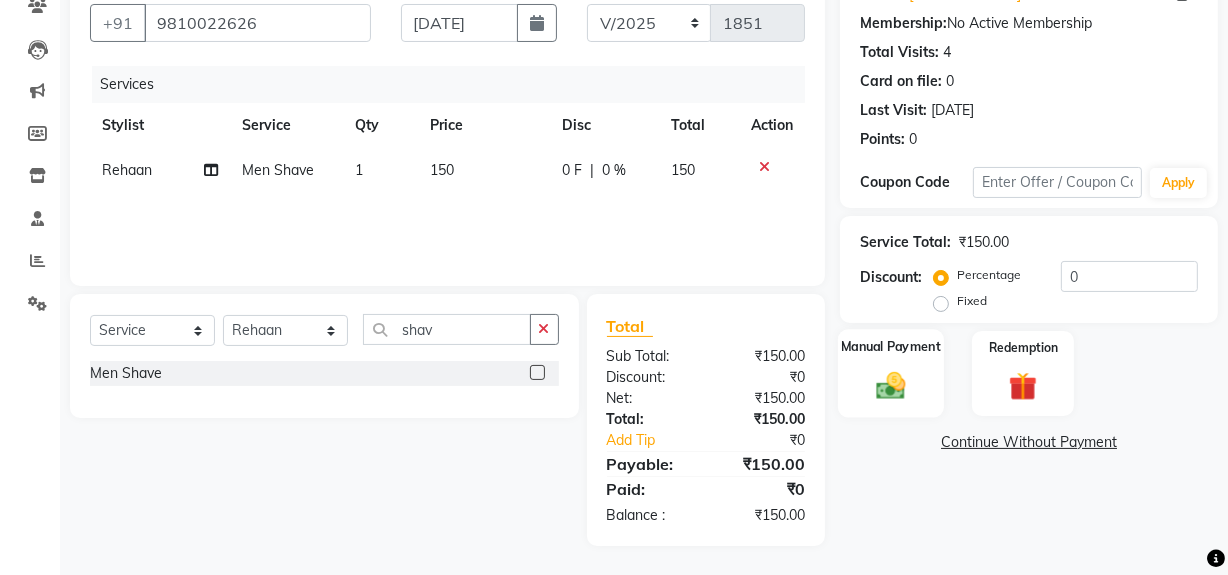 drag, startPoint x: 1008, startPoint y: 459, endPoint x: 913, endPoint y: 400, distance: 111.83023 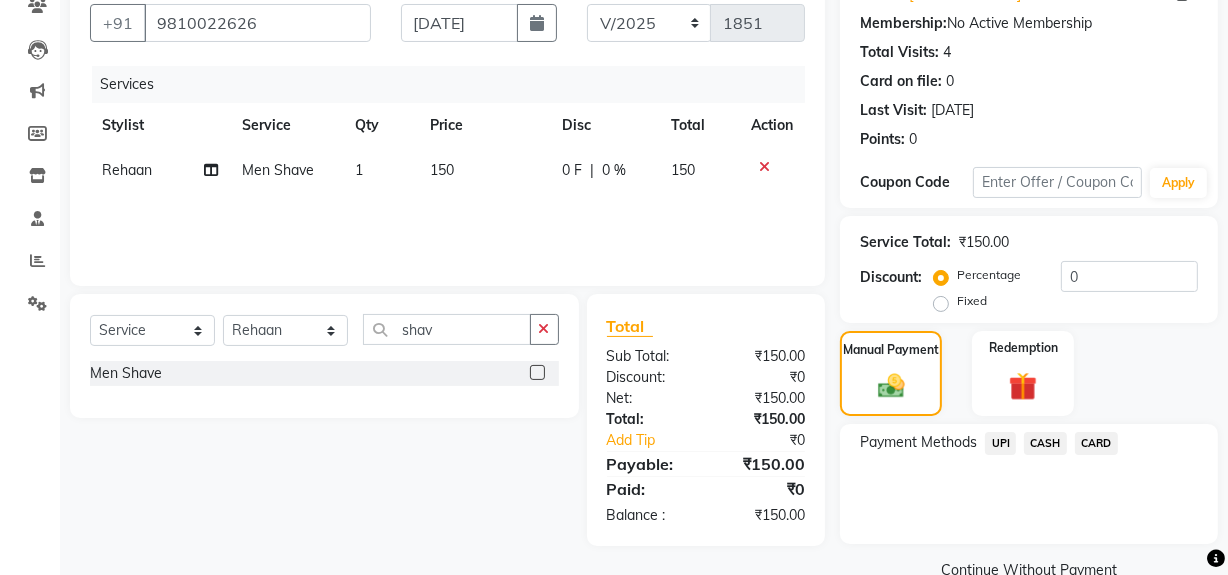 click on "UPI" 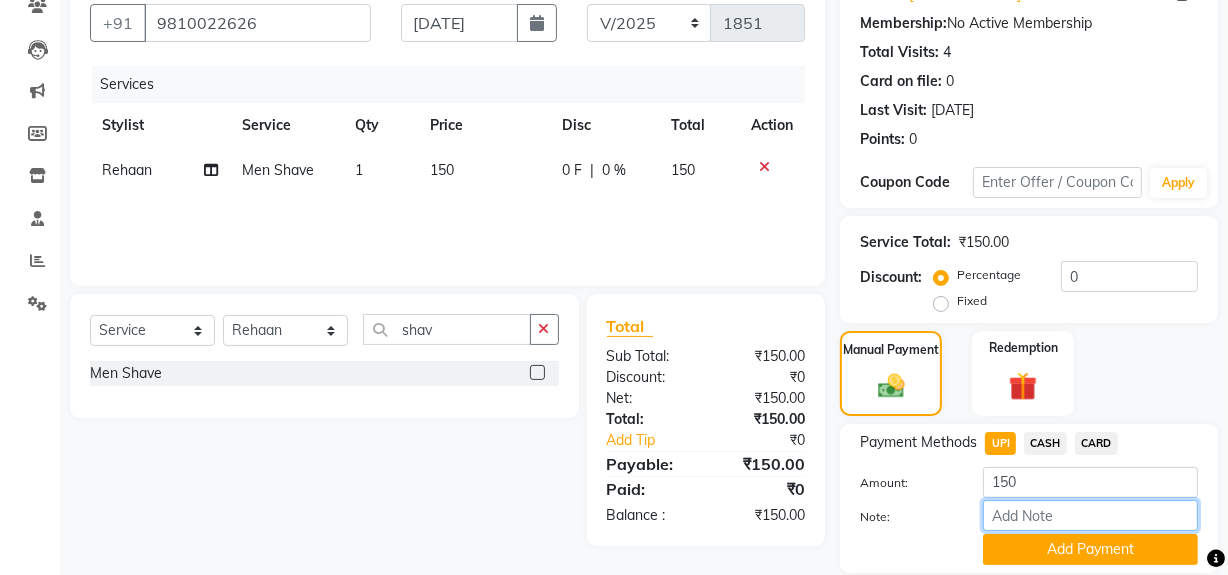 drag, startPoint x: 1040, startPoint y: 511, endPoint x: 1057, endPoint y: 506, distance: 17.720045 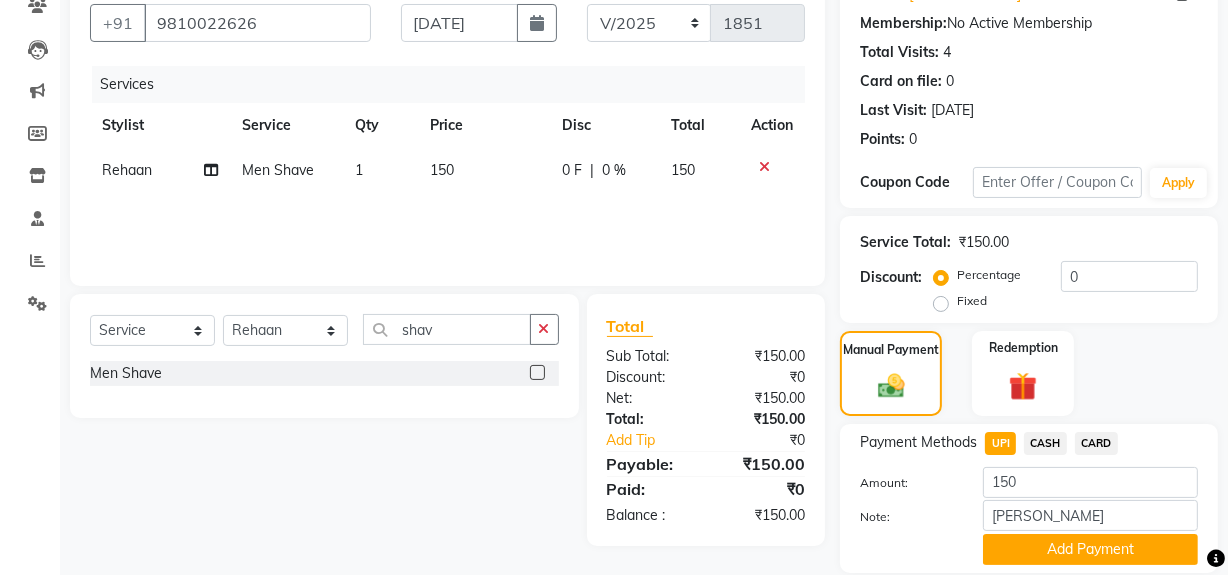 drag, startPoint x: 1105, startPoint y: 546, endPoint x: 1176, endPoint y: 484, distance: 94.26028 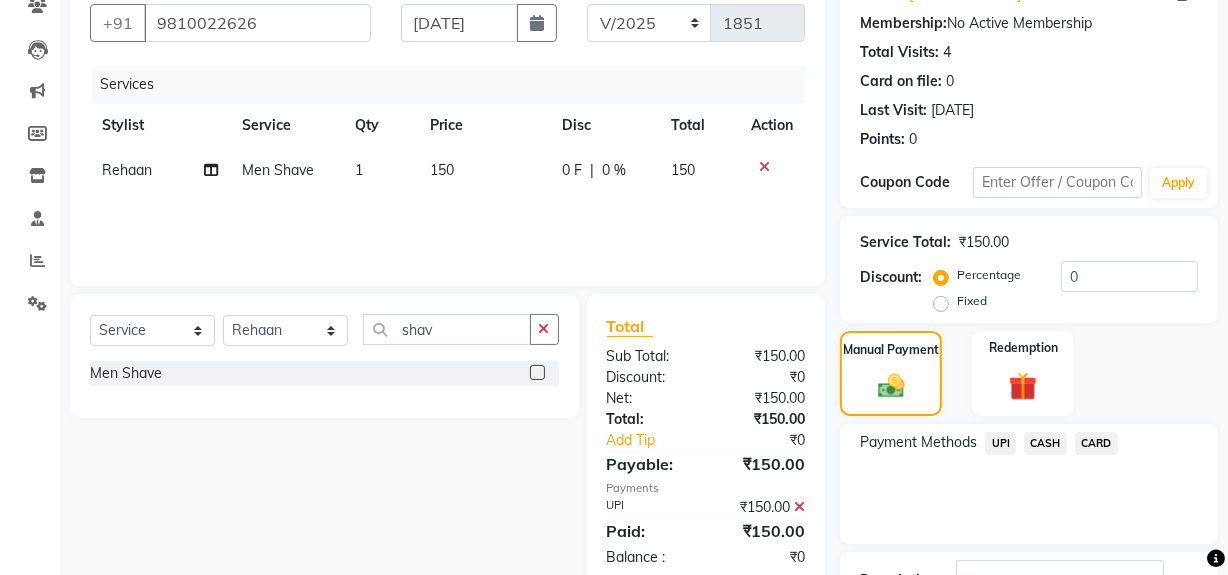 scroll, scrollTop: 333, scrollLeft: 0, axis: vertical 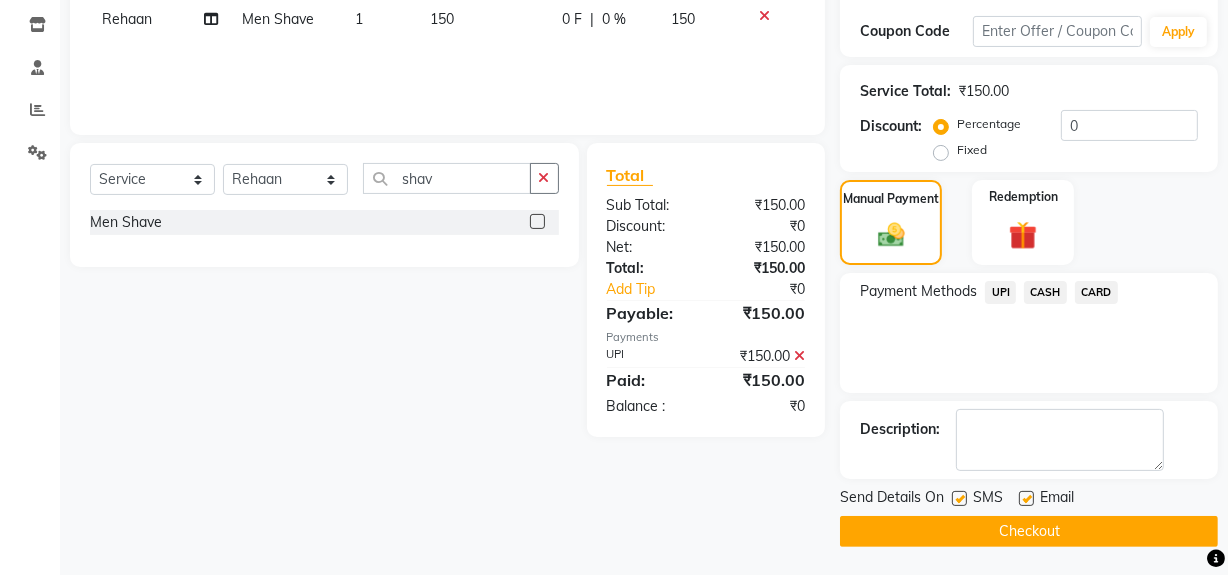 click on "Checkout" 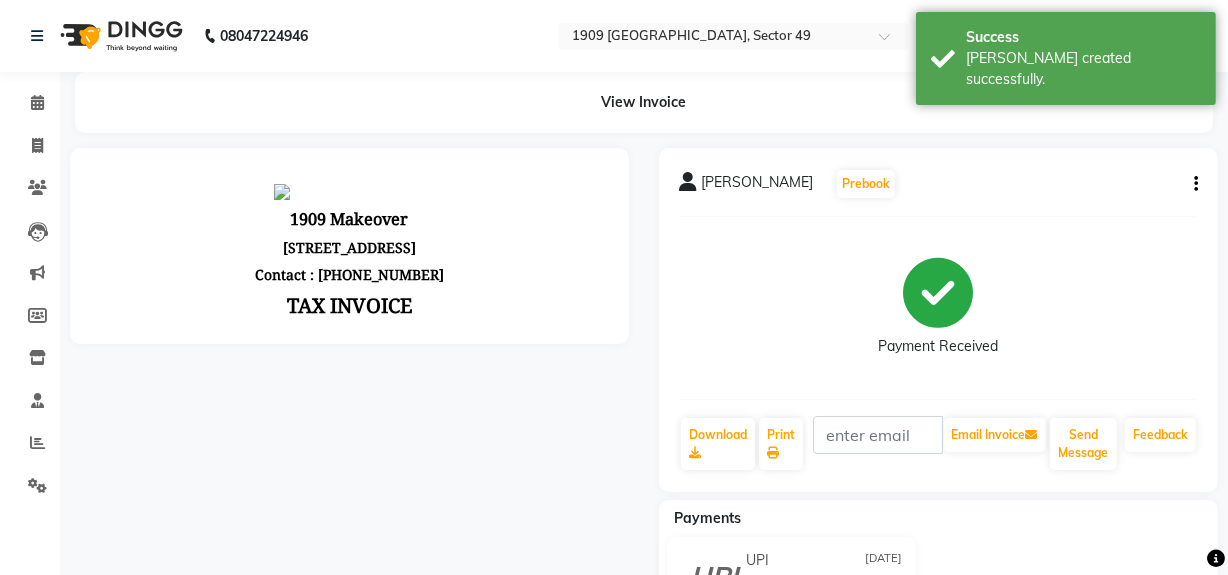 scroll, scrollTop: 0, scrollLeft: 0, axis: both 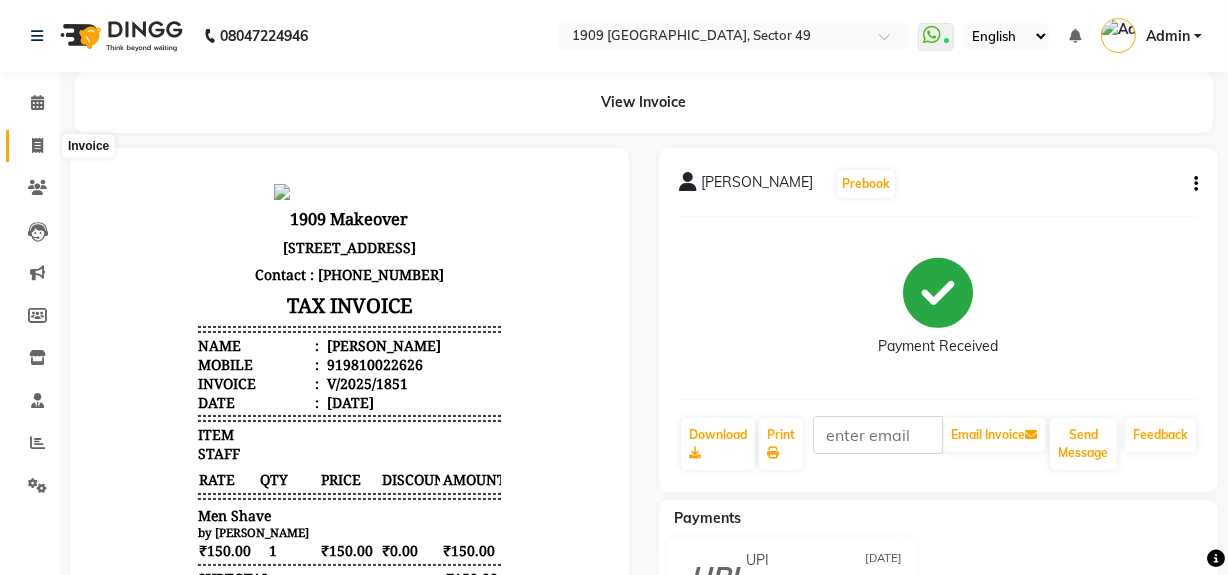 click 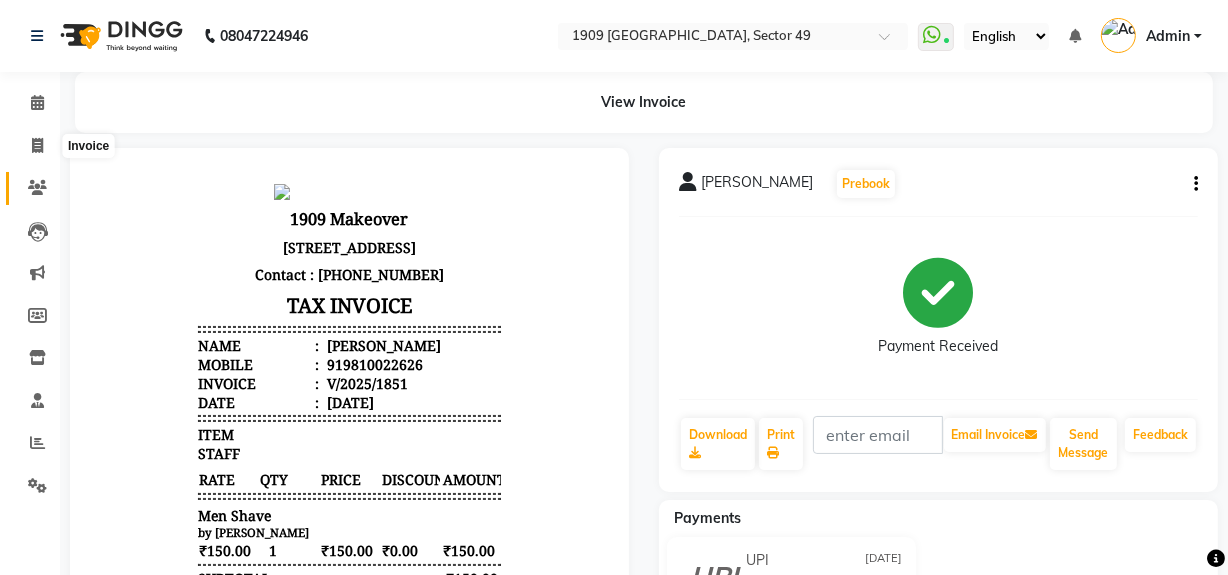 select on "service" 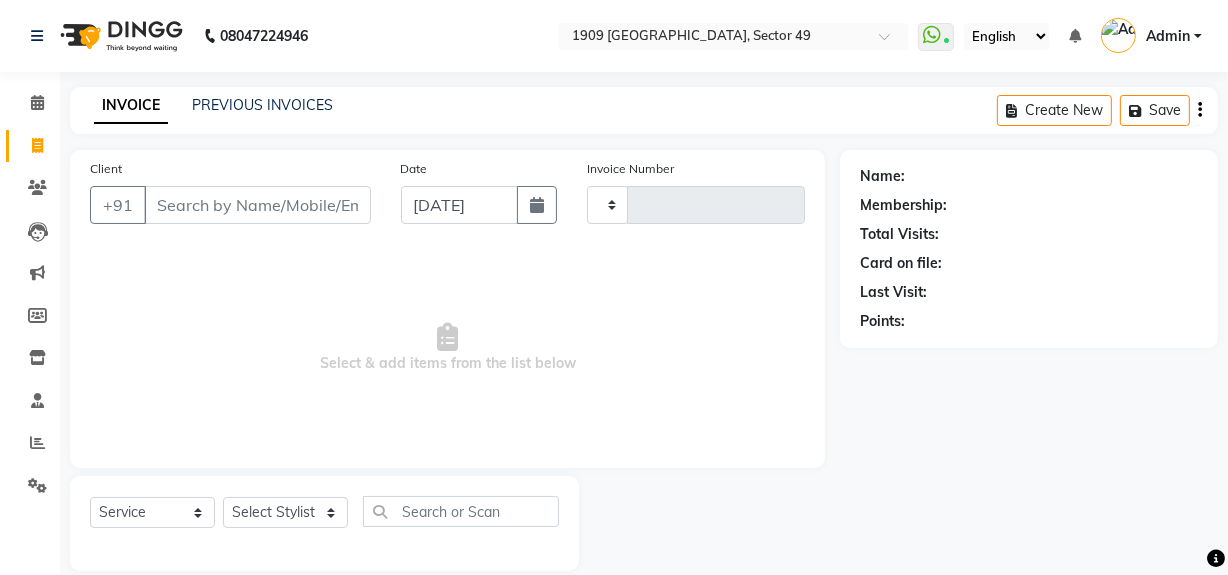 type on "1453" 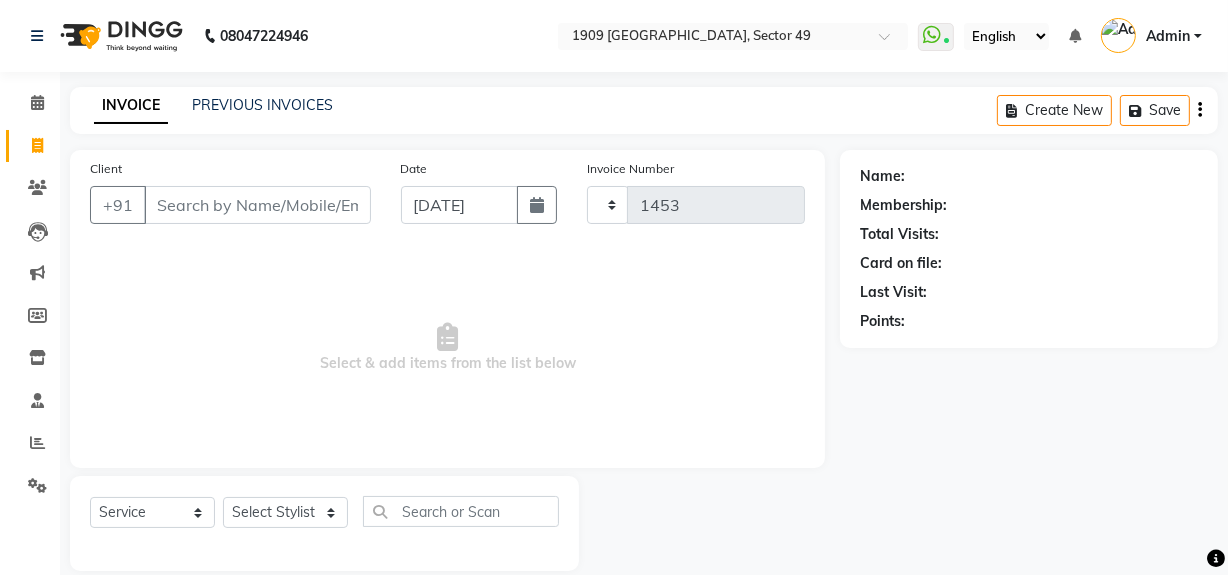 scroll, scrollTop: 26, scrollLeft: 0, axis: vertical 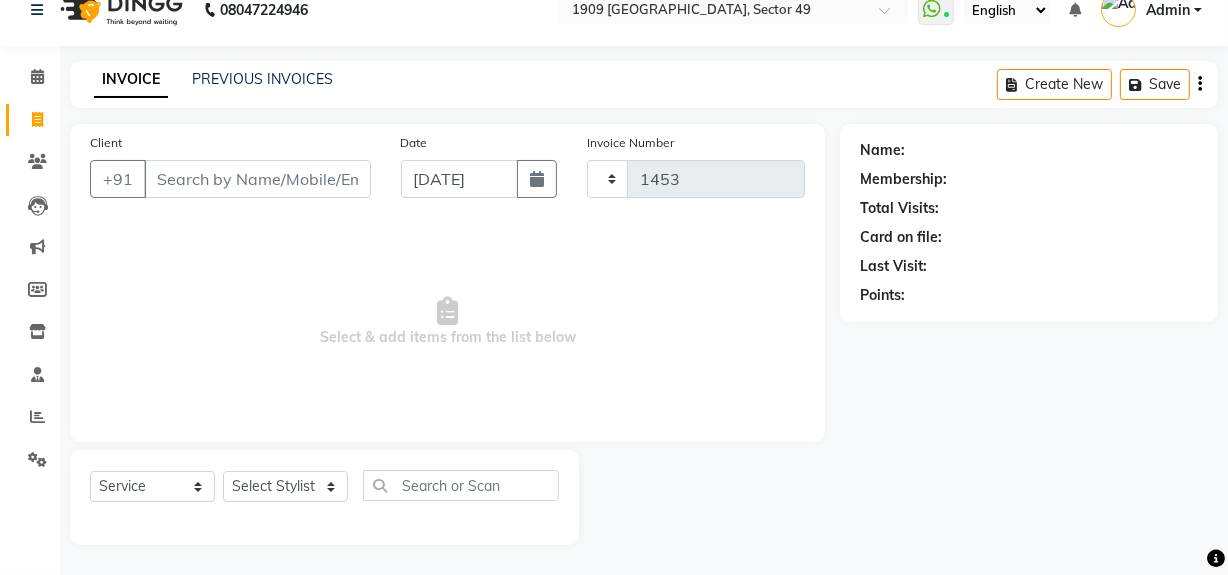 select on "6923" 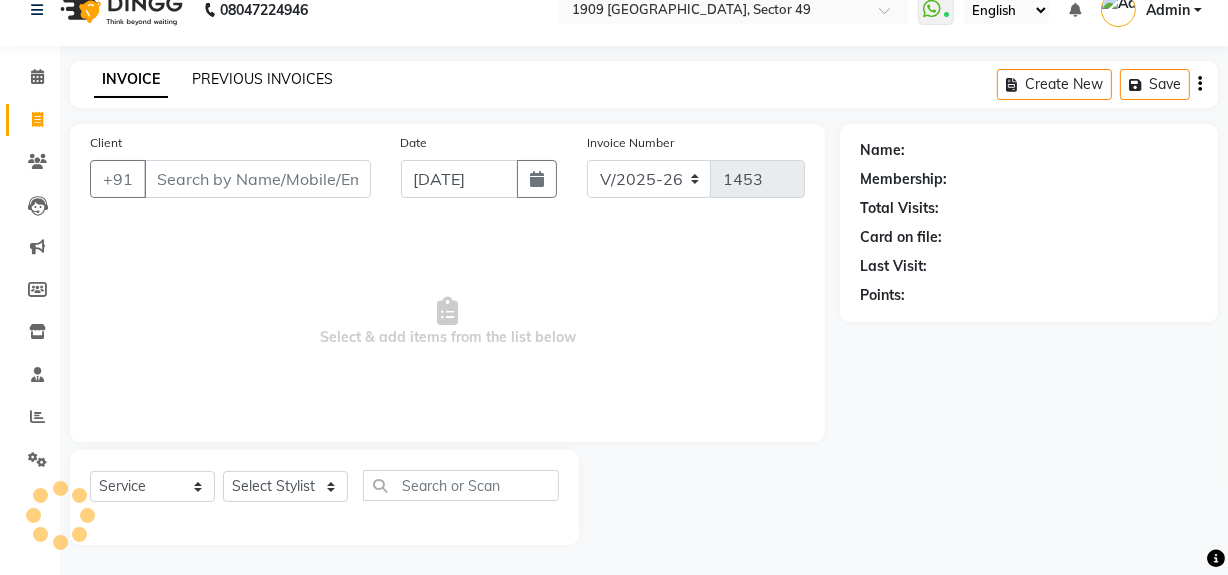 click on "PREVIOUS INVOICES" 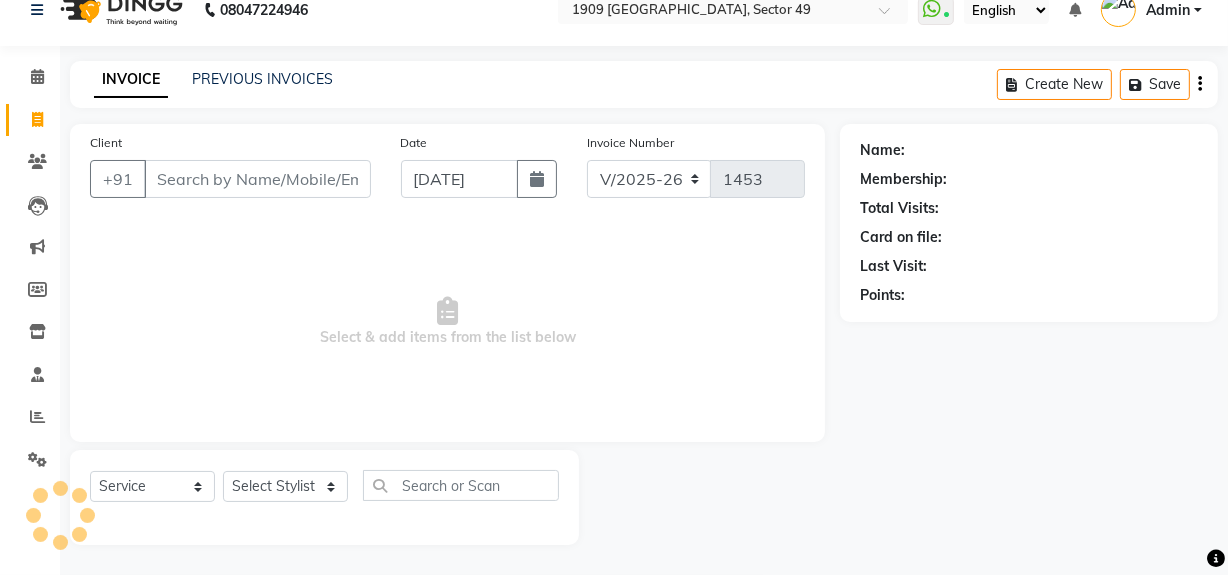 scroll, scrollTop: 0, scrollLeft: 0, axis: both 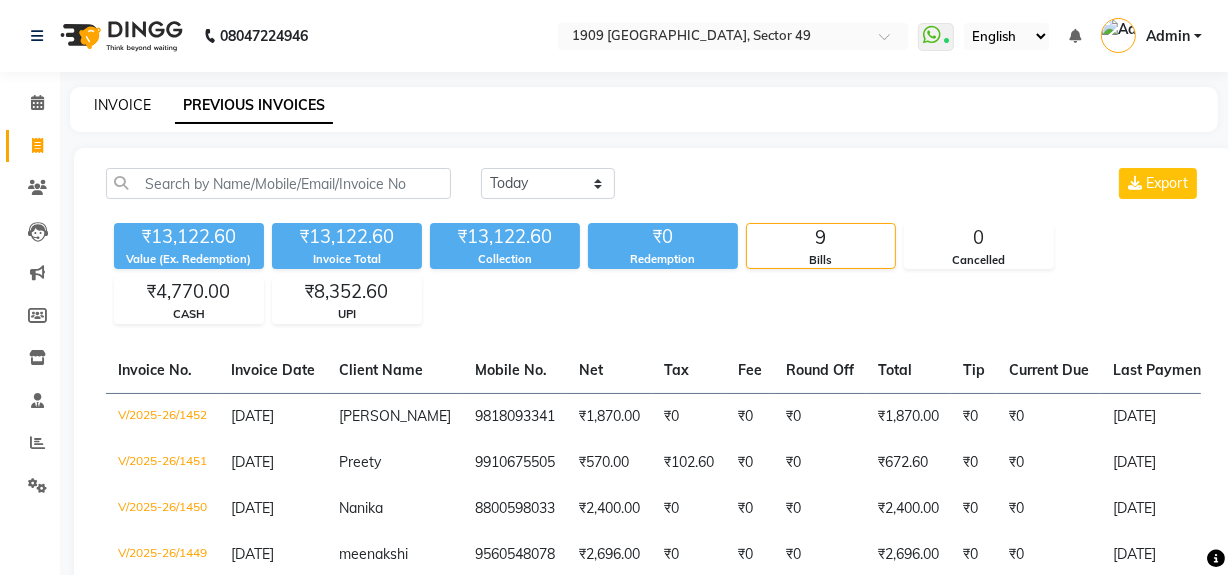 click on "INVOICE" 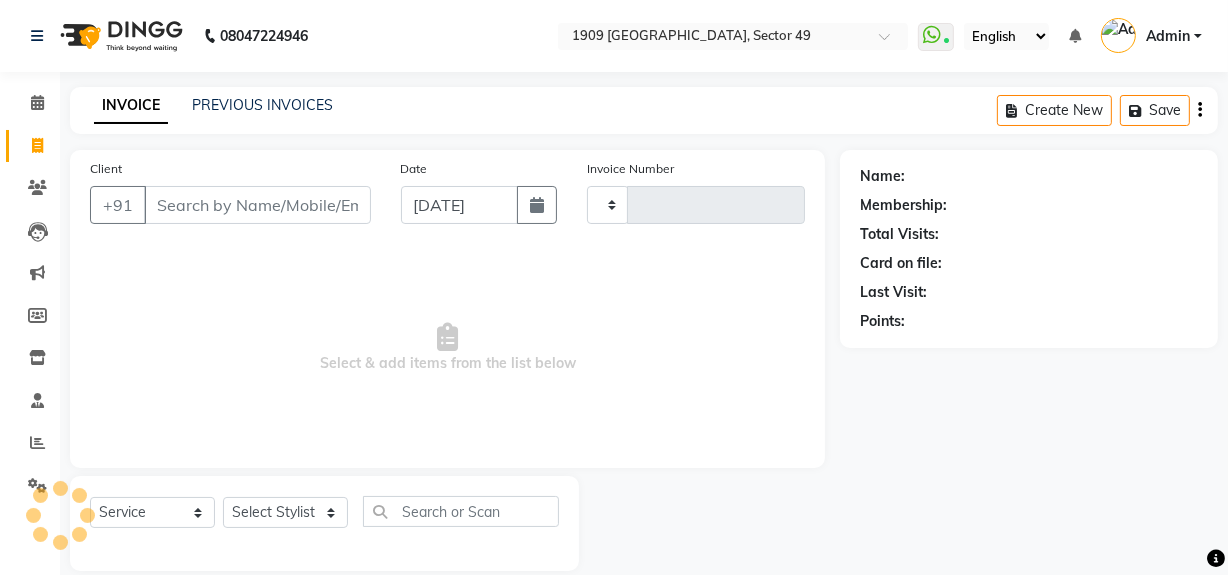 scroll, scrollTop: 26, scrollLeft: 0, axis: vertical 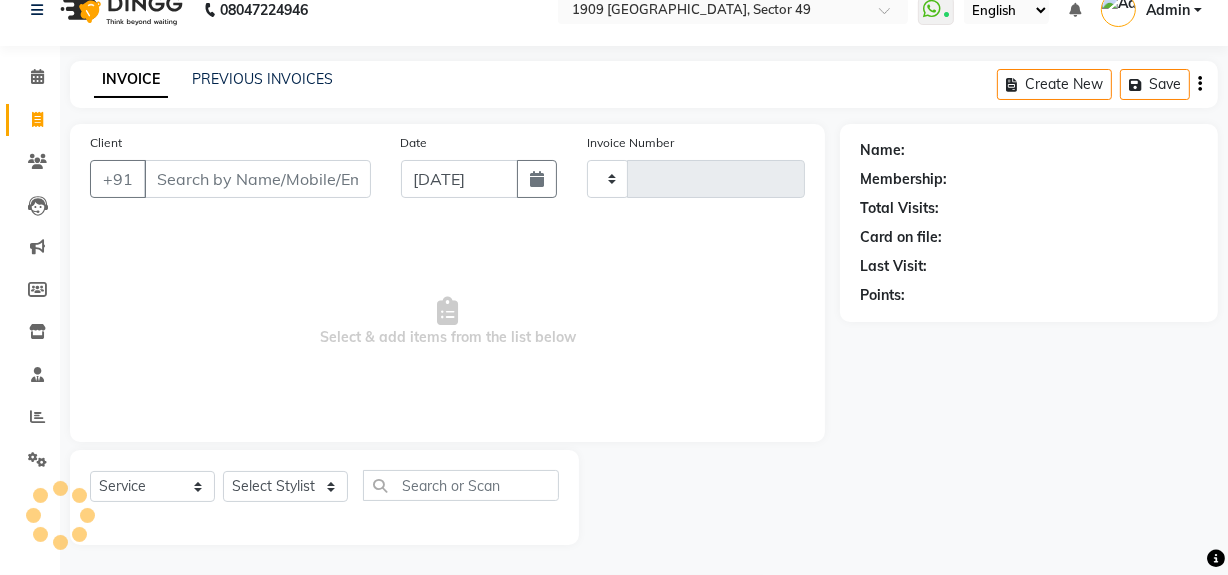 type on "1453" 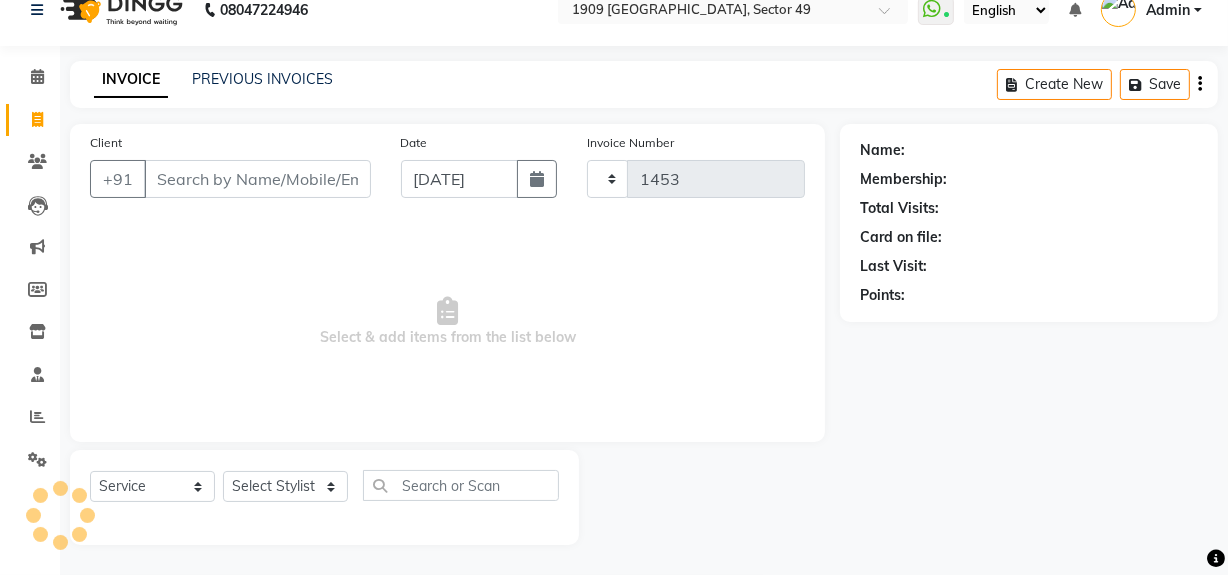 select on "6923" 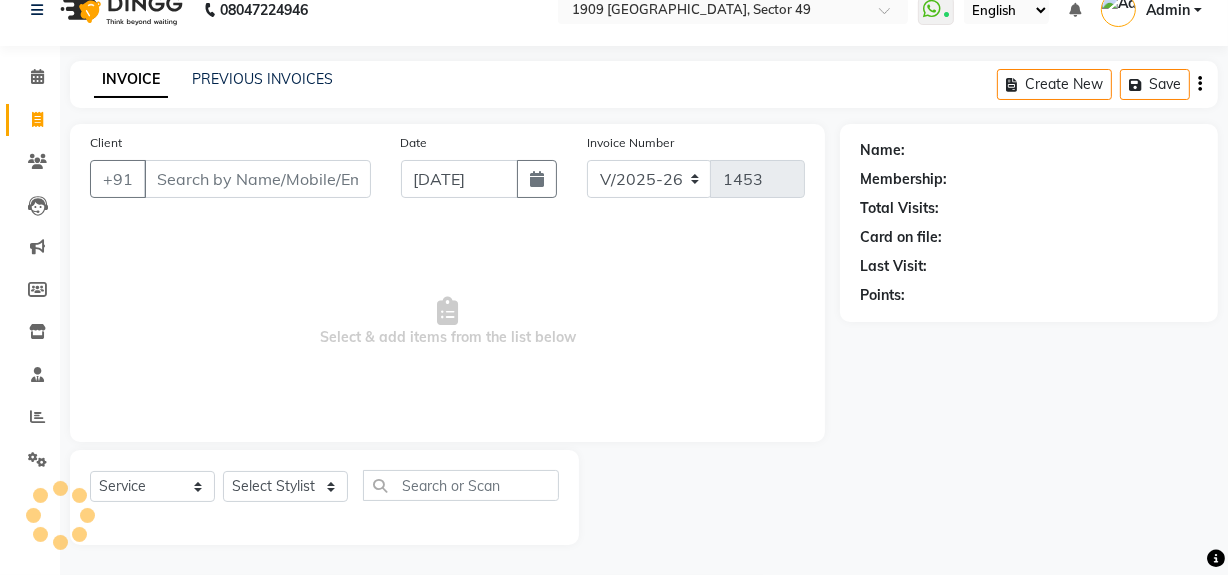 click on "Client" at bounding box center [257, 179] 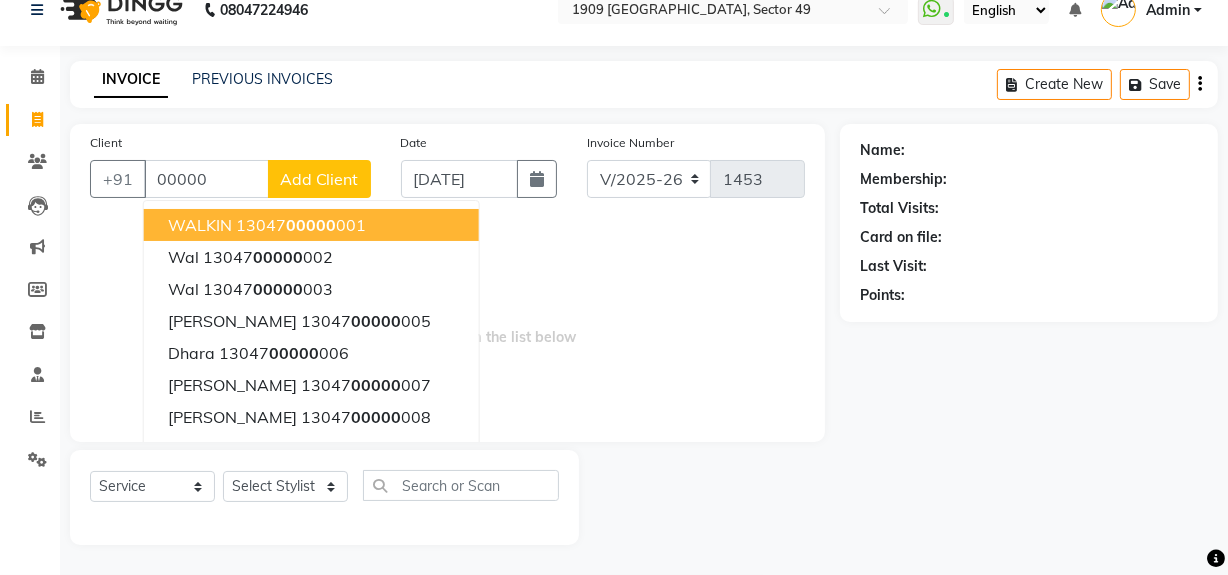 drag, startPoint x: 264, startPoint y: 228, endPoint x: 290, endPoint y: 290, distance: 67.23094 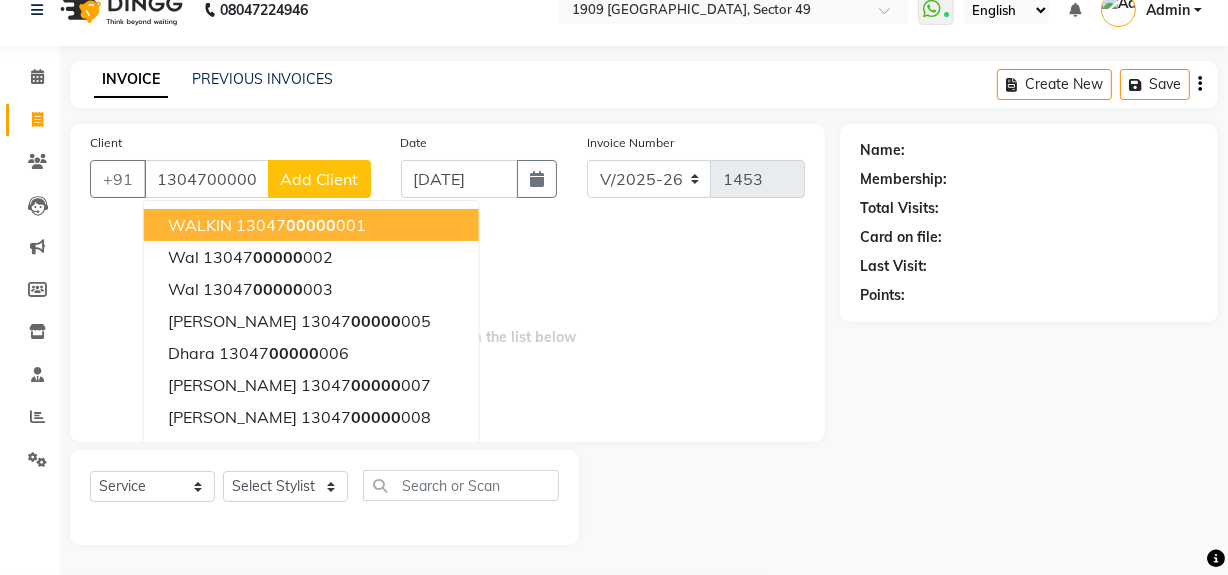 type on "1304700000001" 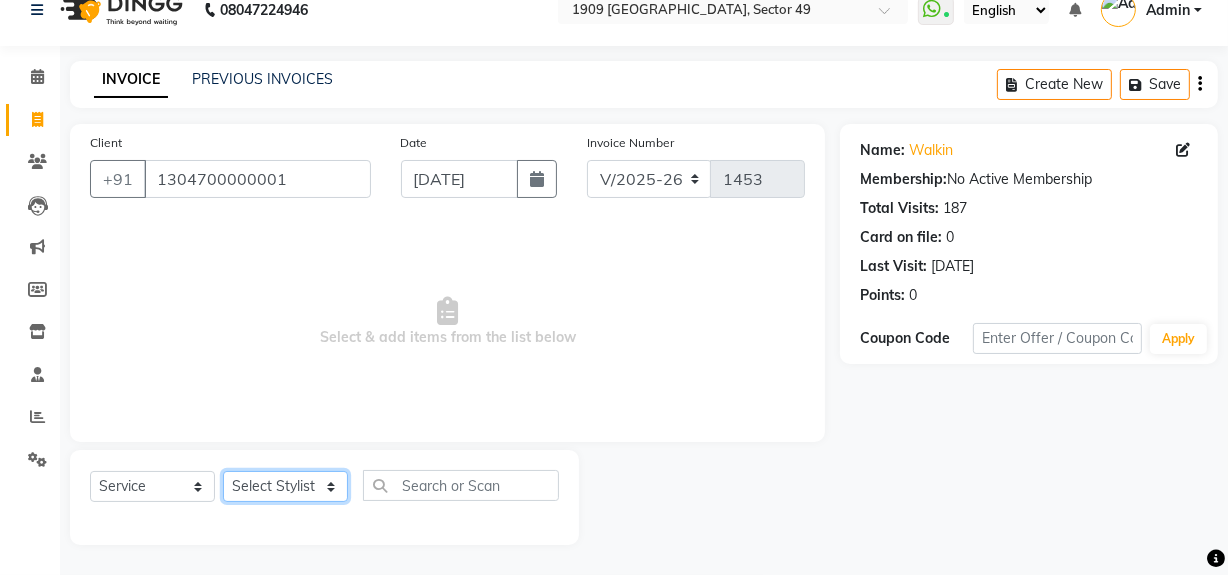 click on "Select Stylist [PERSON_NAME] [PERSON_NAME] House Sale Jyoti Nisha [PERSON_NAME] [PERSON_NAME] Veer [PERSON_NAME] Vishal" 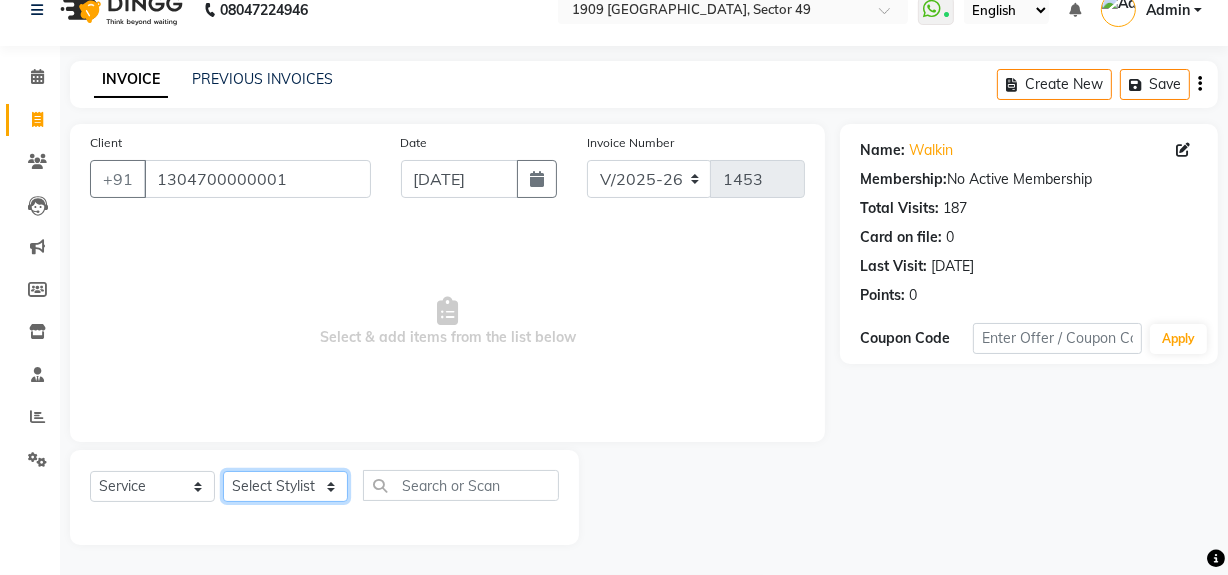 select on "57113" 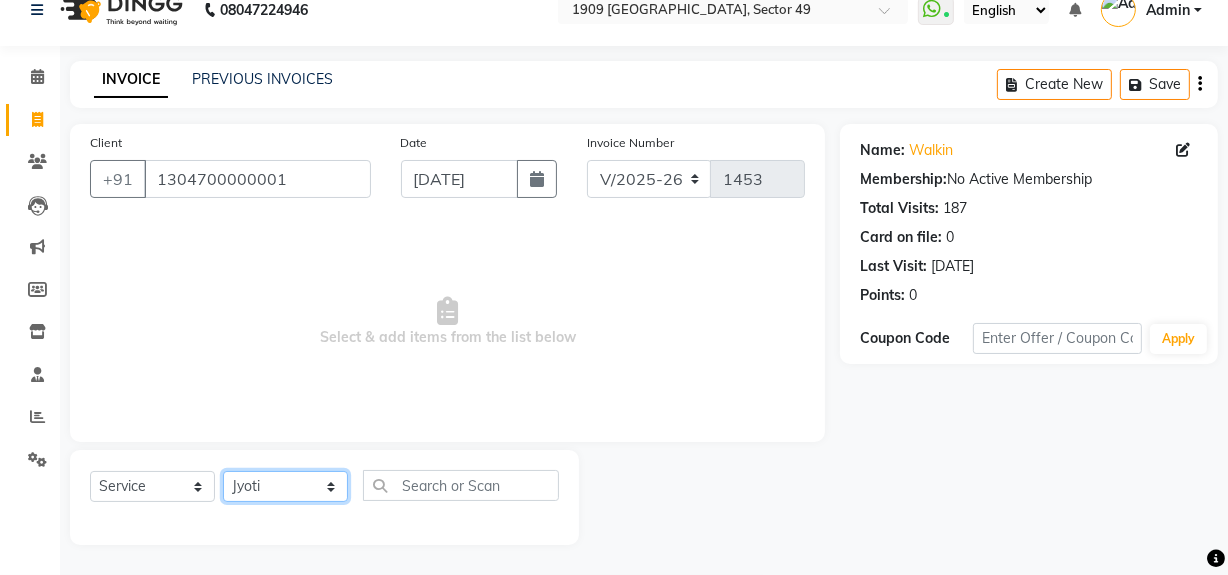 click on "Select Stylist [PERSON_NAME] [PERSON_NAME] House Sale Jyoti Nisha [PERSON_NAME] [PERSON_NAME] Veer [PERSON_NAME] Vishal" 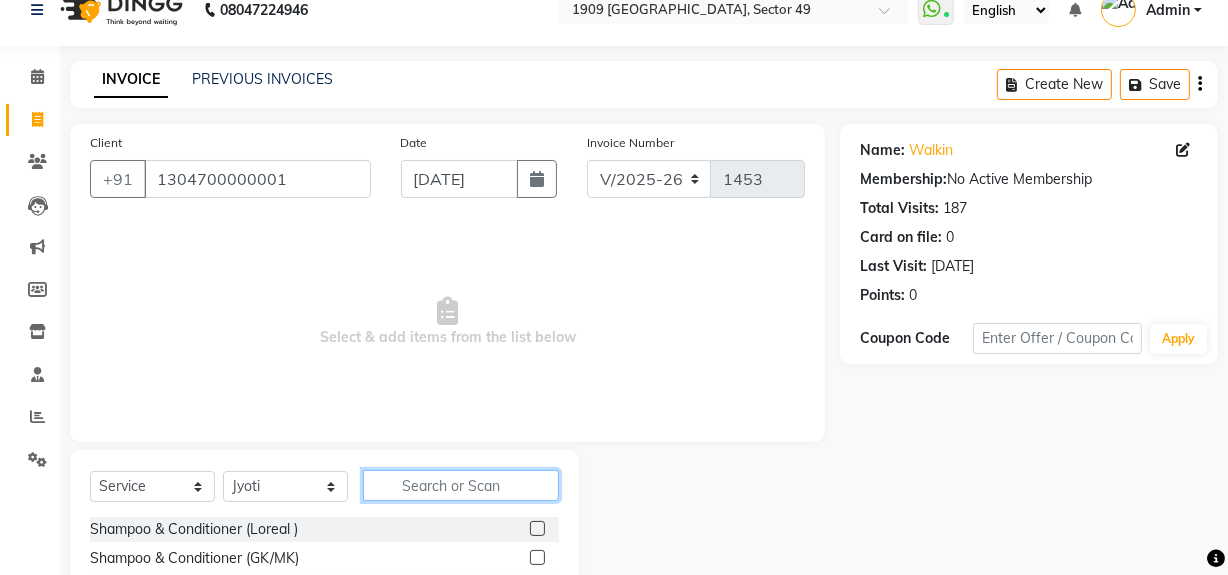 click on "Select  Service  Product  Membership  Package Voucher Prepaid Gift Card  Select Stylist [PERSON_NAME] [PERSON_NAME] House Sale Jyoti [PERSON_NAME] [PERSON_NAME] [PERSON_NAME] Vishal Shampoo & Conditioner (Loreal )  Shampoo & Conditioner (GK/MK)  Hair Cut ( Regular)  Hair Cut ( Creative )  Child Hair Cut (below 5 years)  Head Massage (Normal)  Head Massage (Olive)  Head Massage (BadamRogan)  Deep Conditioning  Chocolate Pedicure  Chocolate Manicure  Gel New Set  Gel Refill  Gel Overlay +Freanch Polish  Gel Toe Extension  Nail Extension  Gel Polish Removal  Tip Removal  Nail Extension Refill  Nail polish  Flix cut  Classic pedicure  eyelashes  Face masge  Nose wax  Global (IGORA)  GL Polish  Schwazkopf spa  Back Massage  AVL LUUXURY PEDI  AVL LUXURY MANI  power mask casmara  men hair style  Body trim frunt back  Duble touchup  Rica spa  Eye Brows Wax  Ionic - Biotech Plex Treatment  Footes spa  Hand spa  Blow Dry  Blow Dry with Shampoo  Iron Curls  Hair Do  Tongs ( Twists, loops &  Curls)  Crimping (Retro Style)" 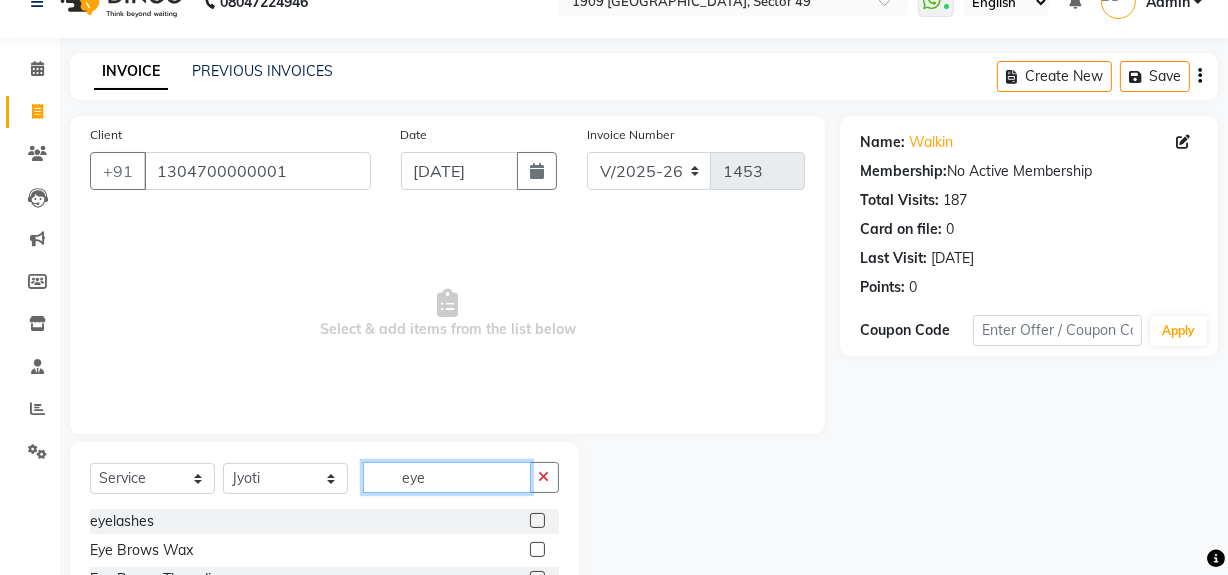 scroll, scrollTop: 141, scrollLeft: 0, axis: vertical 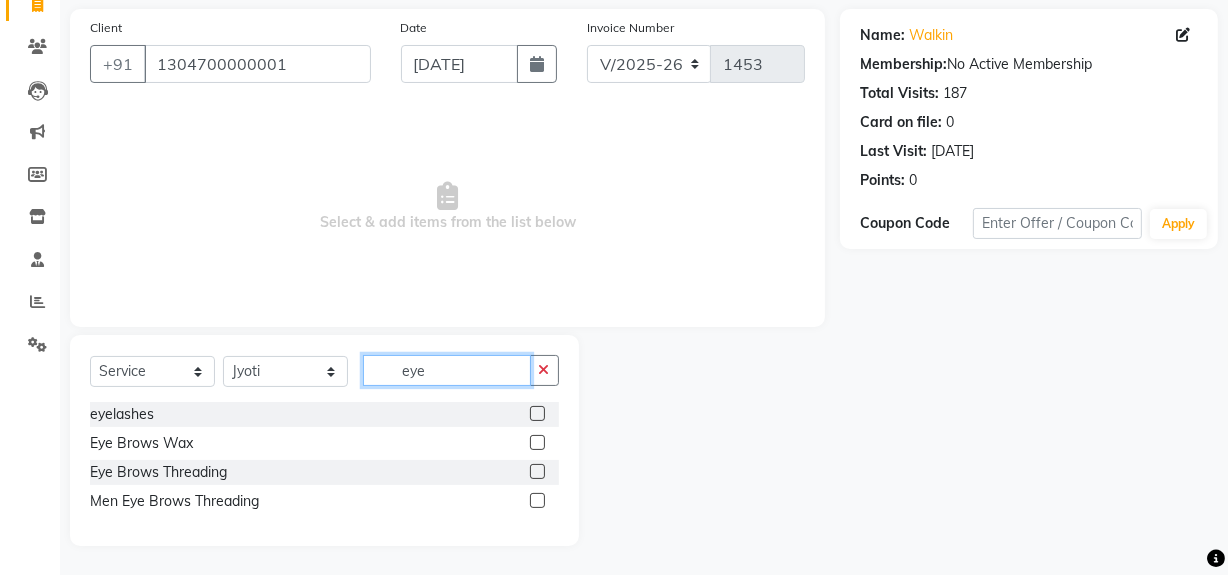 type on "eye" 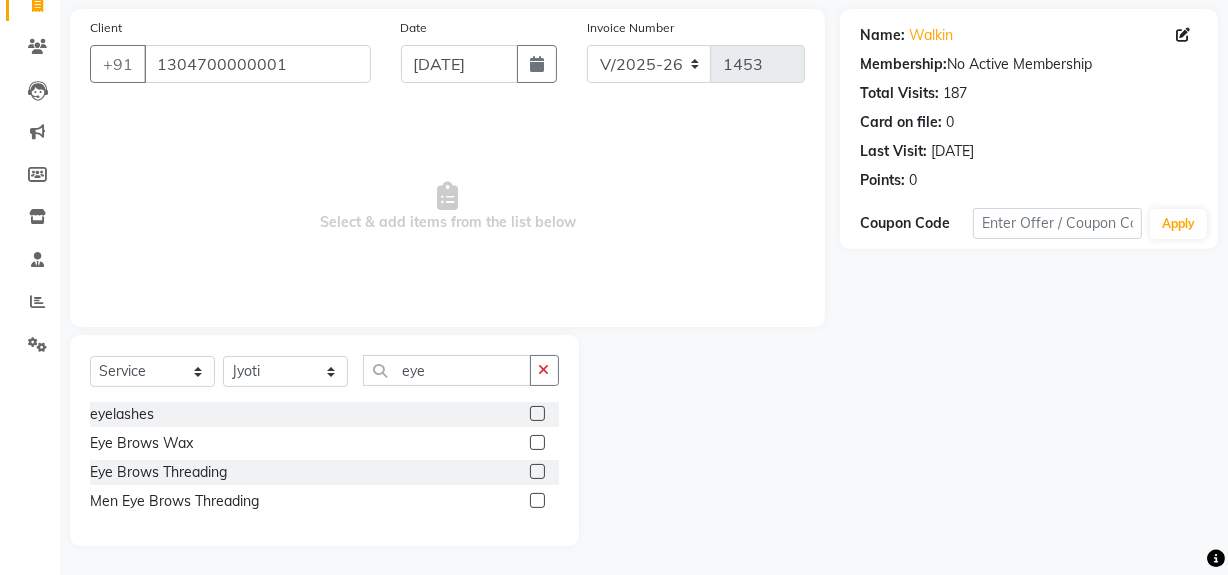 drag, startPoint x: 538, startPoint y: 471, endPoint x: 539, endPoint y: 461, distance: 10.049875 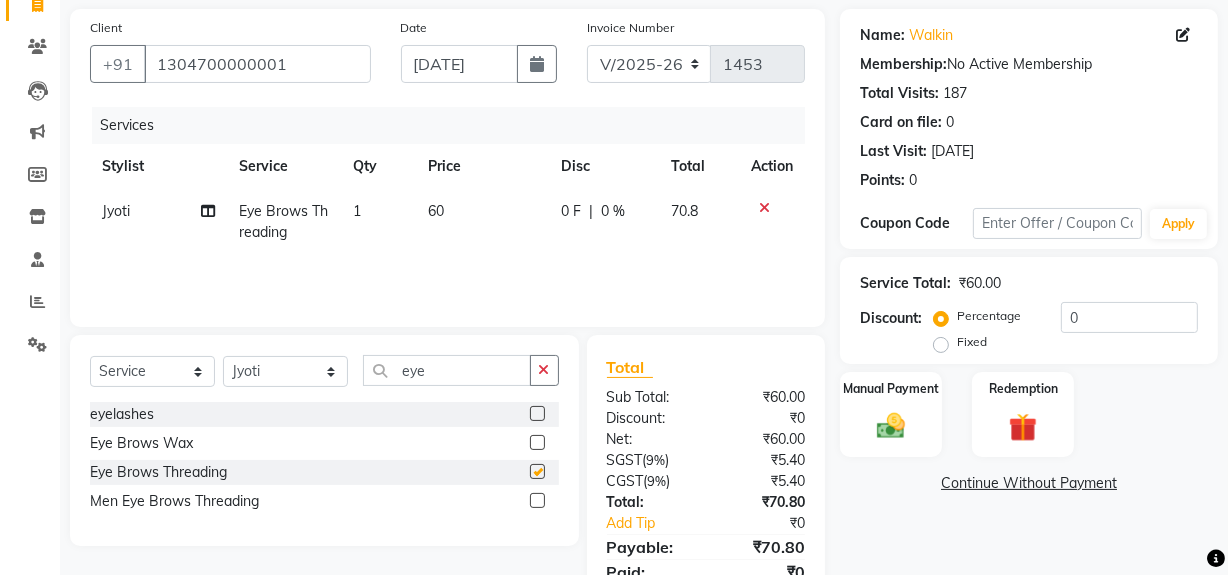 checkbox on "false" 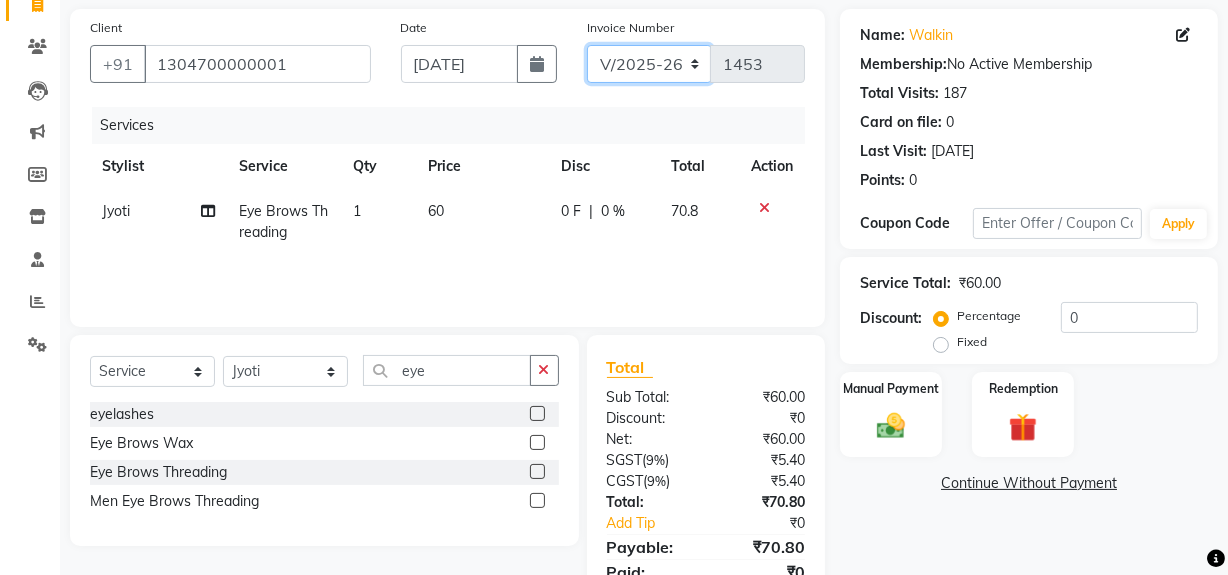 drag, startPoint x: 657, startPoint y: 62, endPoint x: 657, endPoint y: 77, distance: 15 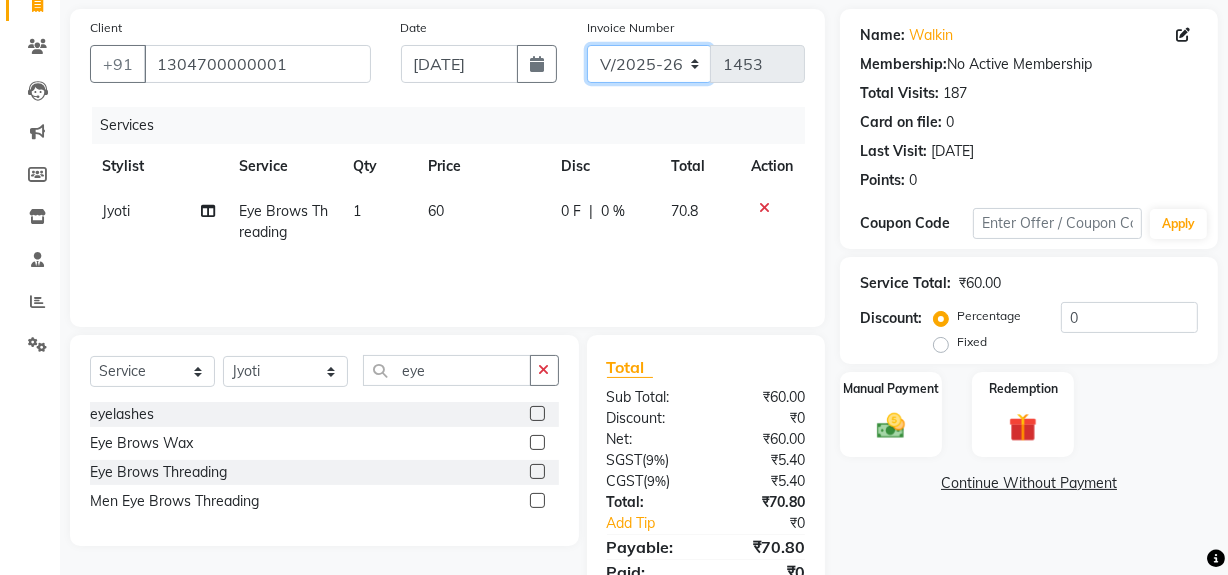 select on "6924" 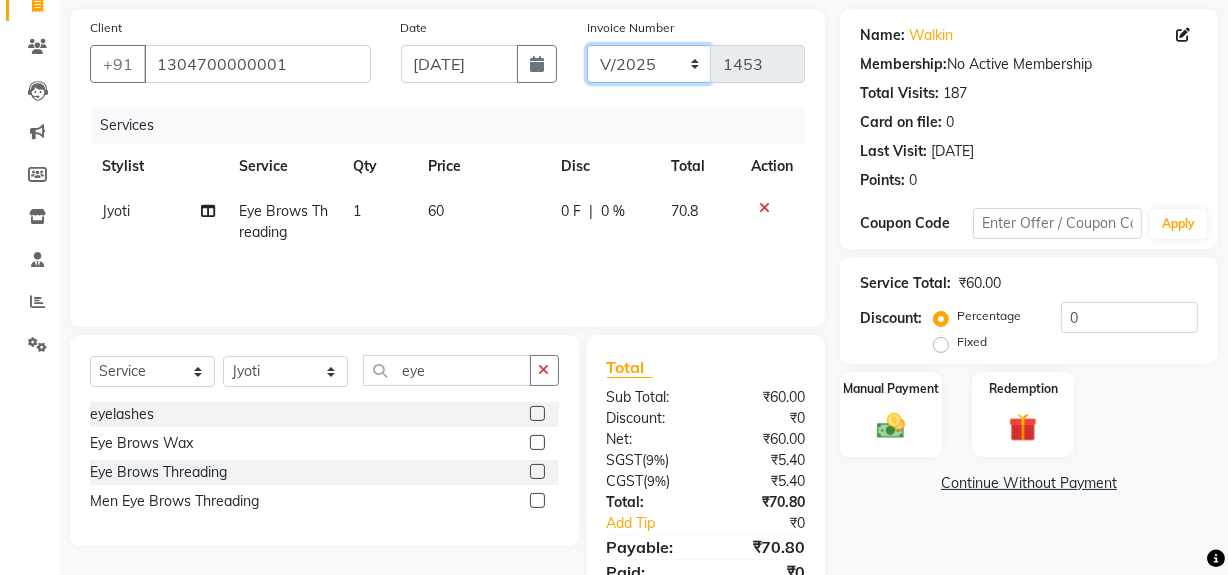 click on "V/2025 V/2025-26" 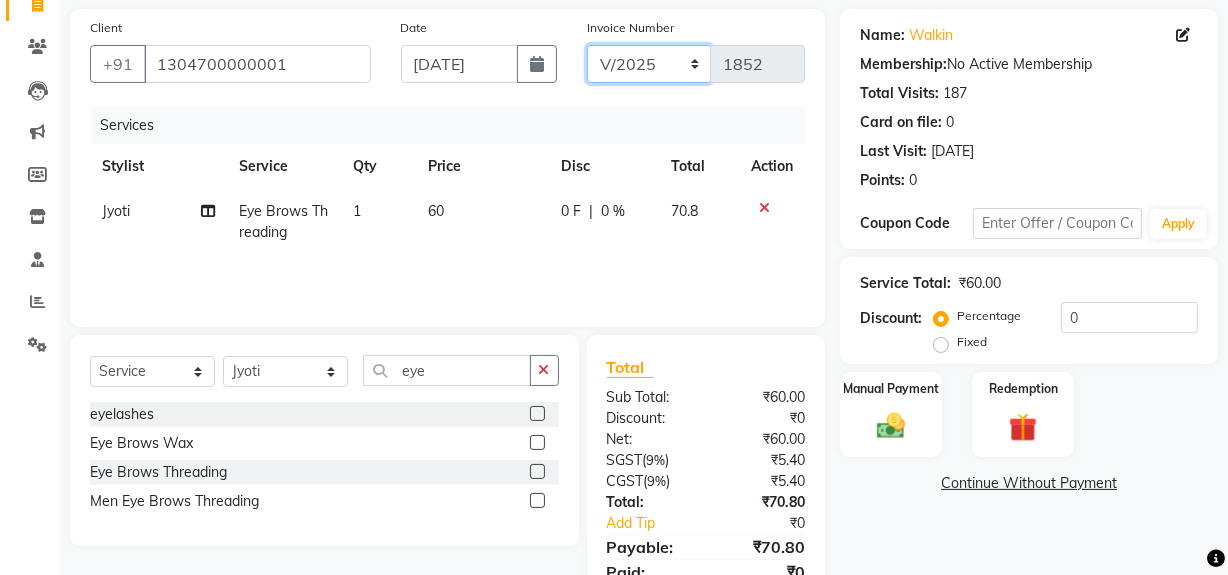 scroll, scrollTop: 225, scrollLeft: 0, axis: vertical 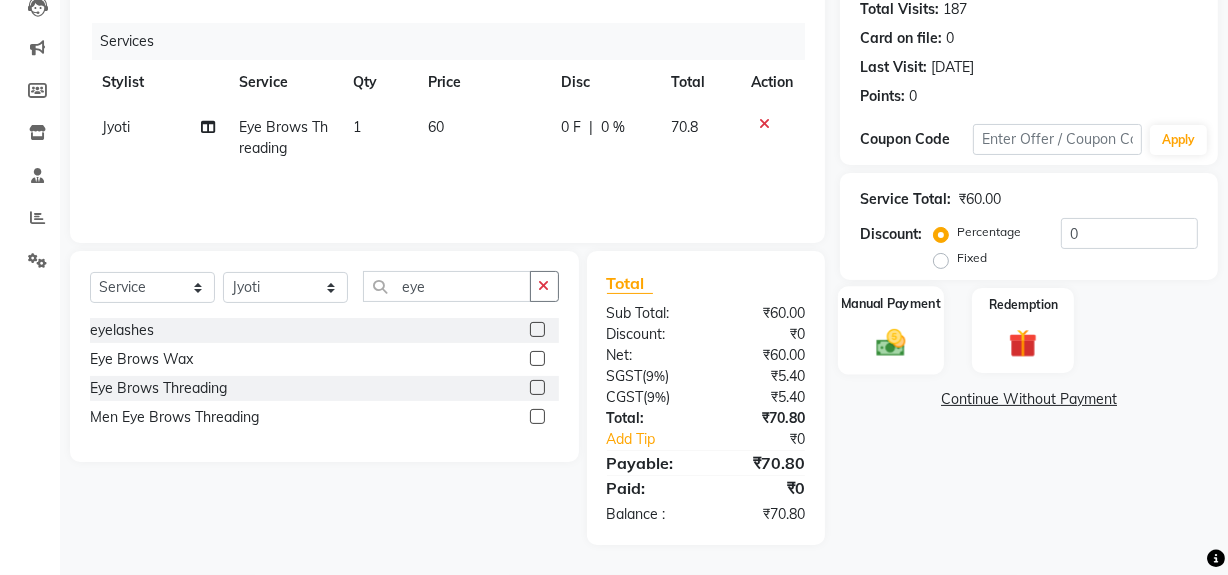 click 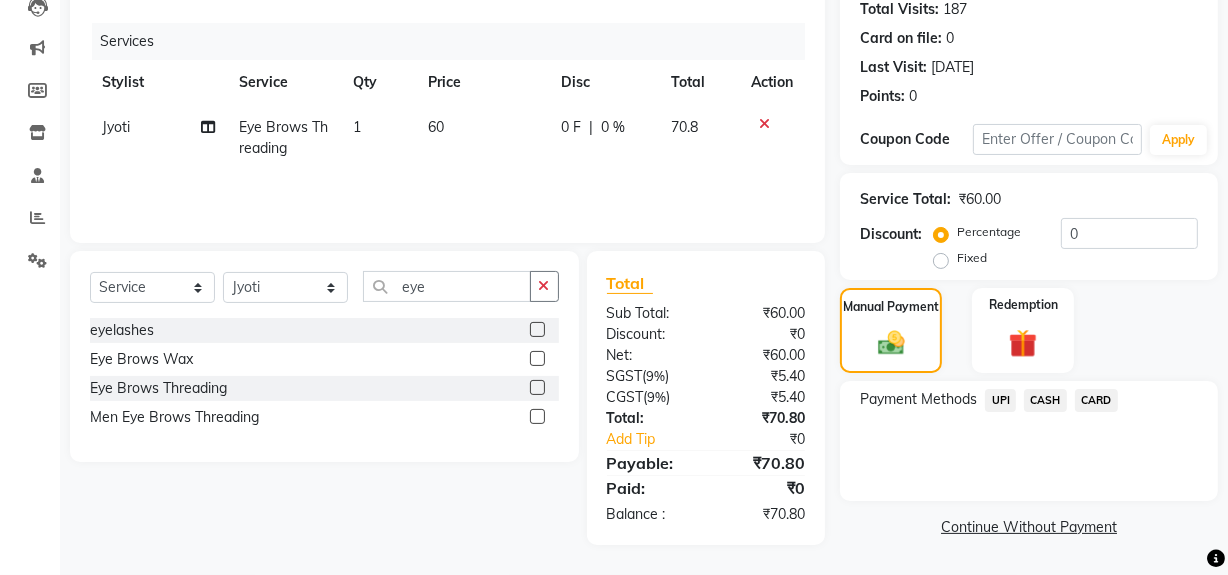 scroll, scrollTop: 0, scrollLeft: 0, axis: both 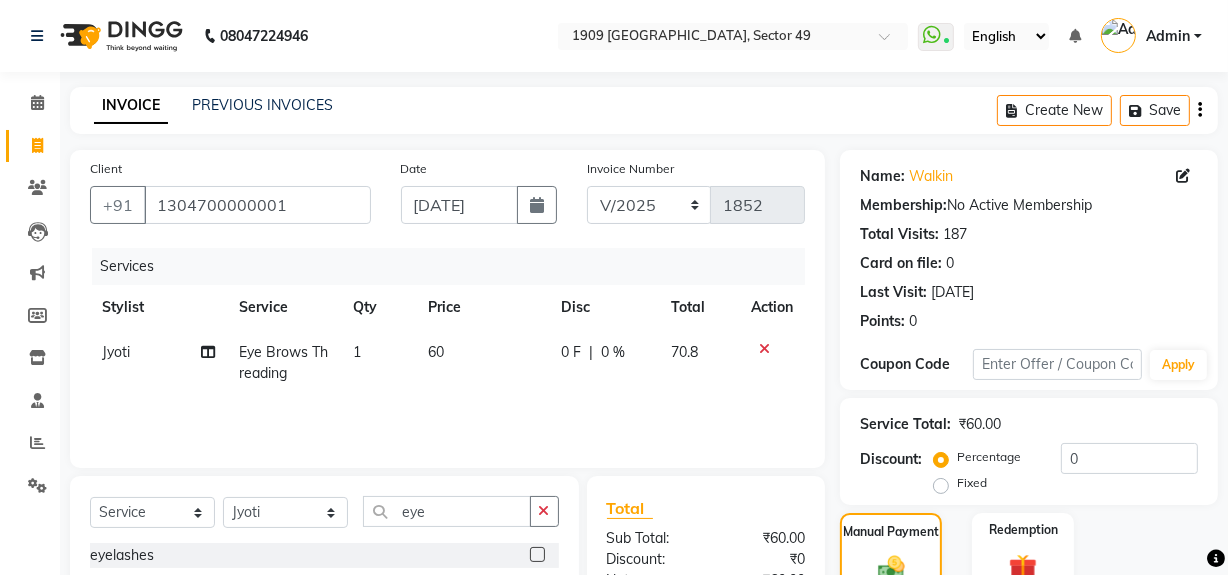 click 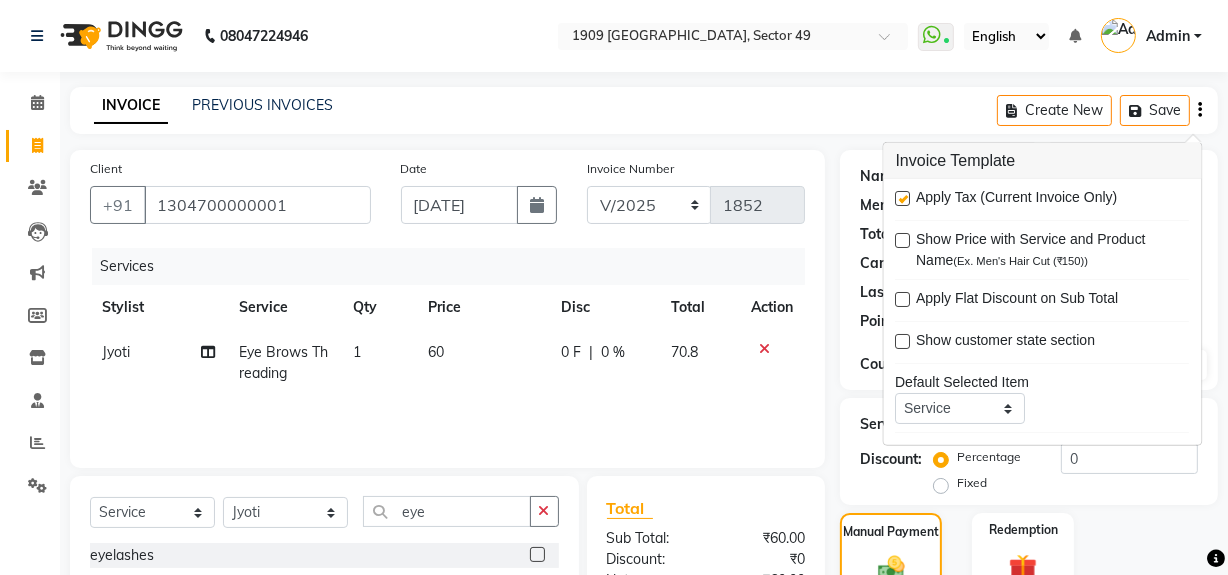 click at bounding box center [903, 198] 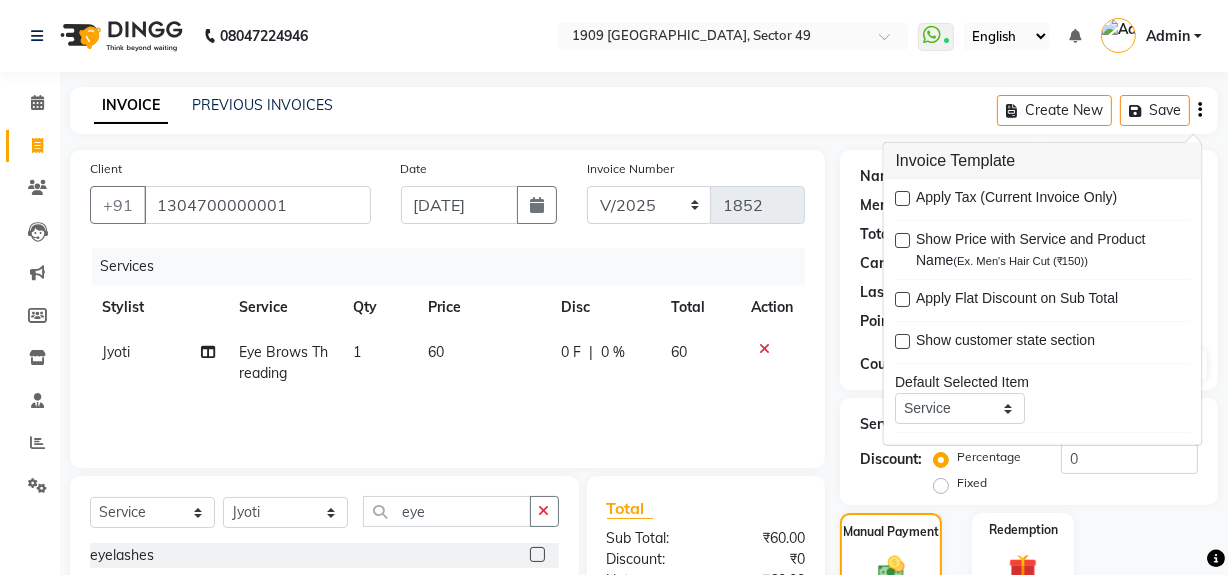 drag, startPoint x: 1200, startPoint y: 270, endPoint x: 1109, endPoint y: 309, distance: 99.00505 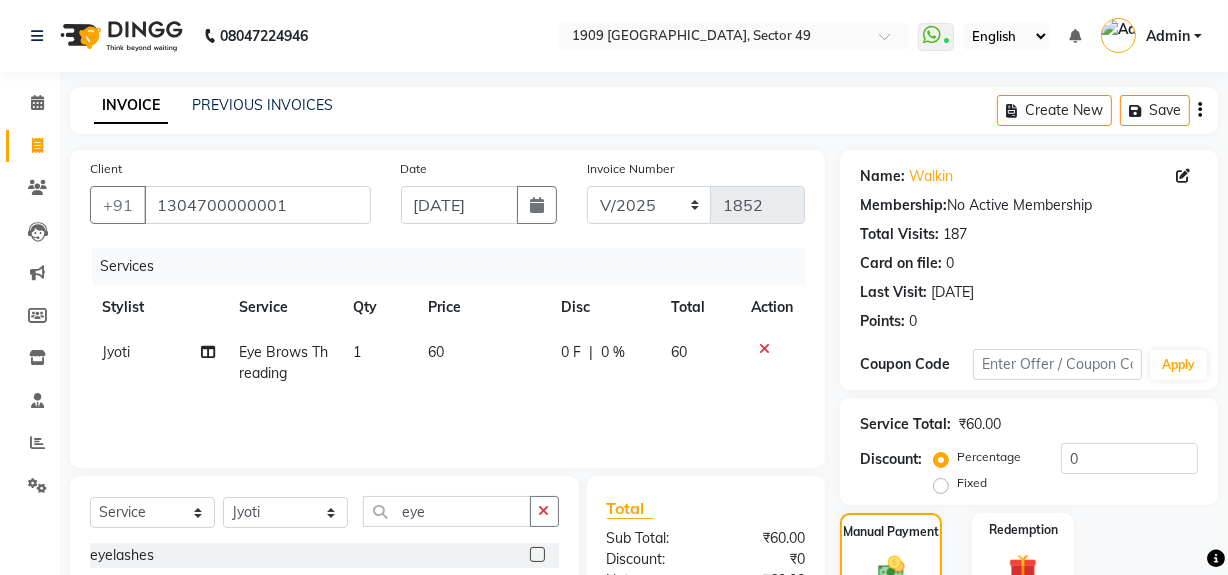 drag, startPoint x: 639, startPoint y: 412, endPoint x: 789, endPoint y: 340, distance: 166.3851 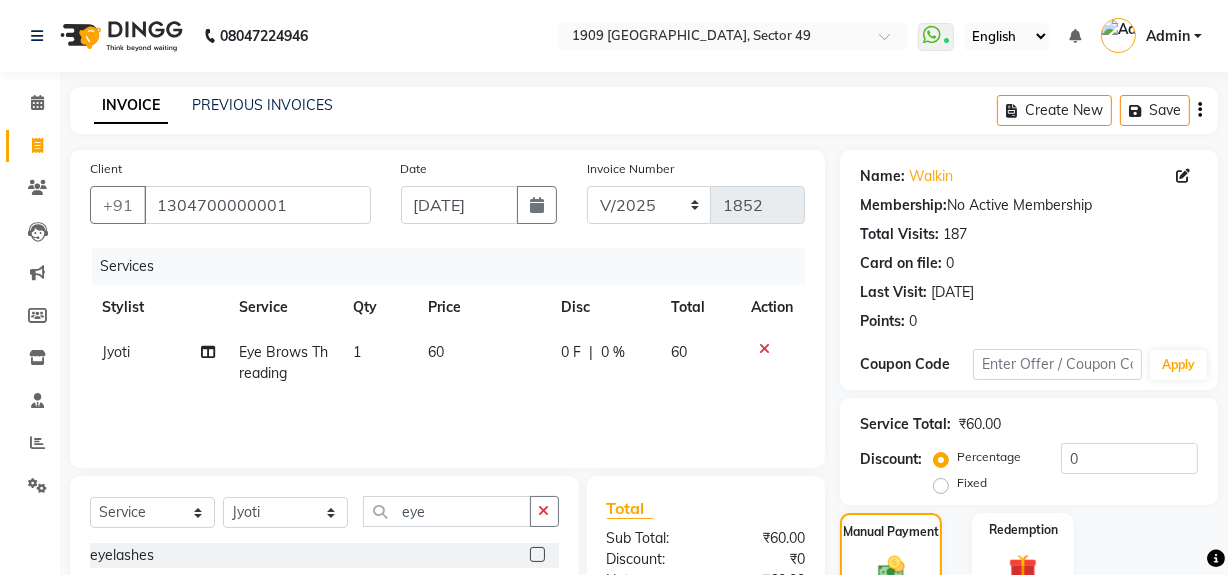 drag, startPoint x: 1194, startPoint y: 324, endPoint x: 1142, endPoint y: 324, distance: 52 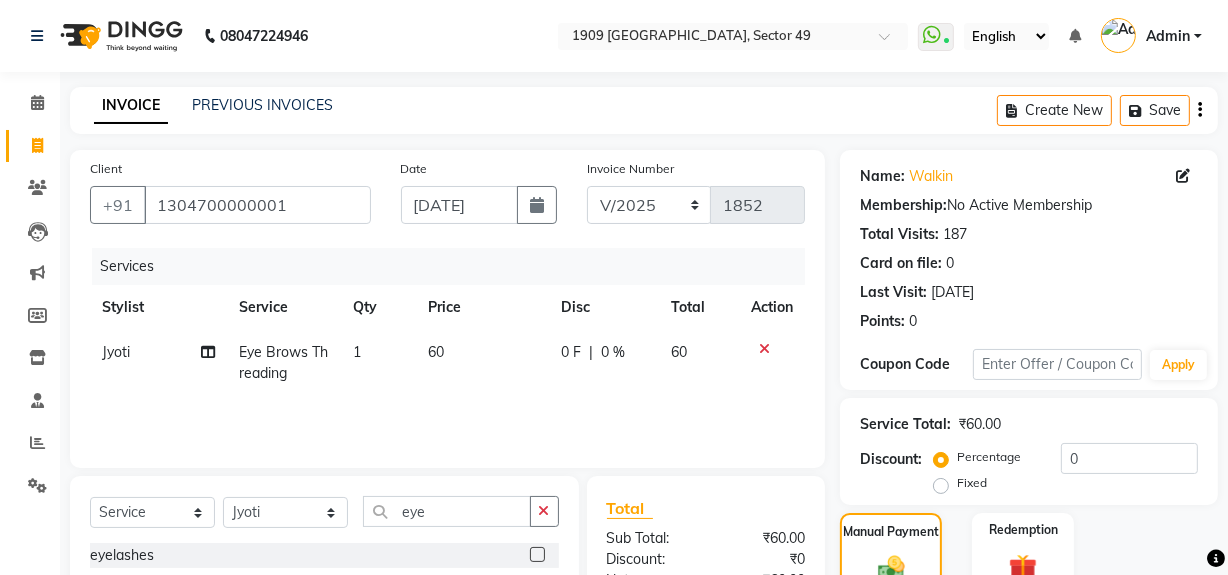 click on "Name: Walkin  Membership:  No Active Membership  Total Visits:  187 Card on file:  0 Last Visit:   [DATE] Points:   0  Coupon Code Apply Service Total:  ₹60.00  Discount:  Percentage   Fixed  0 Manual Payment Redemption Payment Methods  UPI   CASH   CARD   Continue Without Payment" 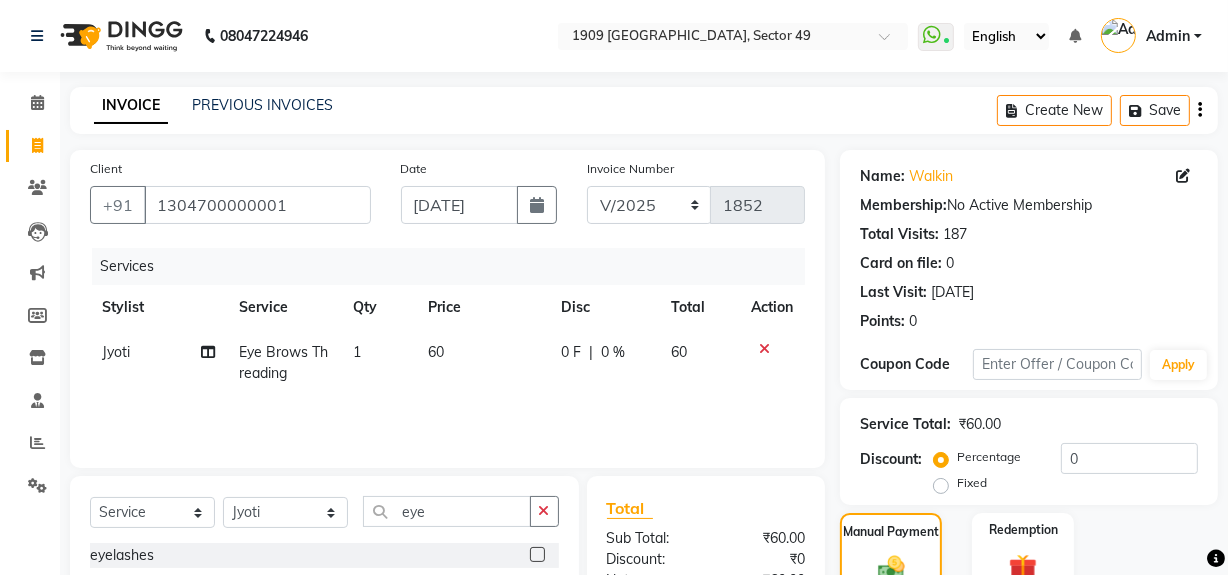 click on "Points:   0" 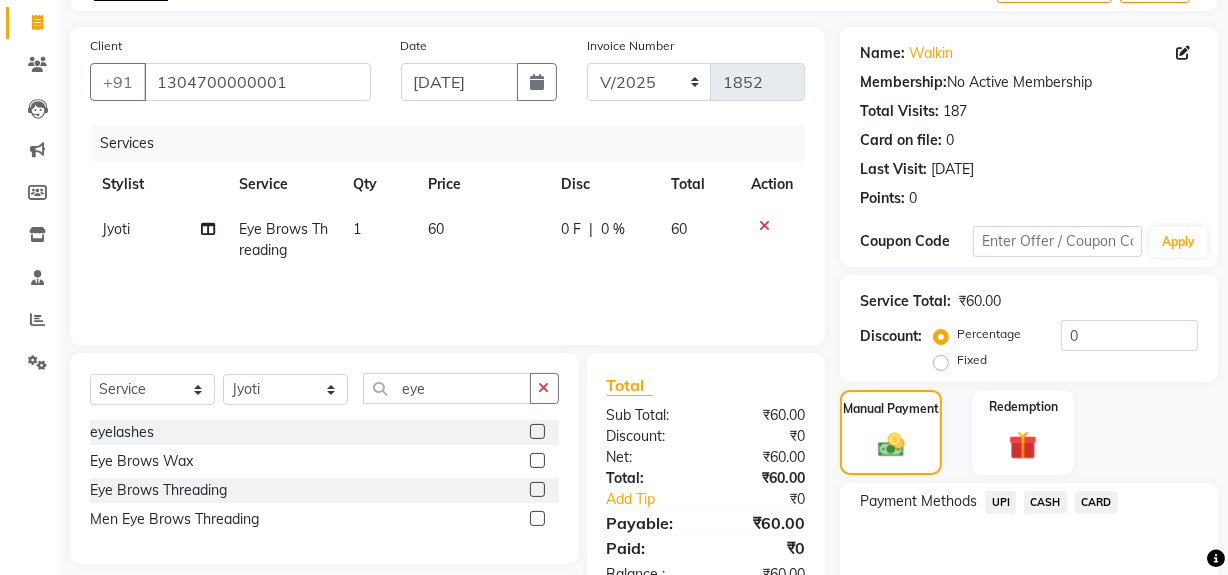 scroll, scrollTop: 220, scrollLeft: 0, axis: vertical 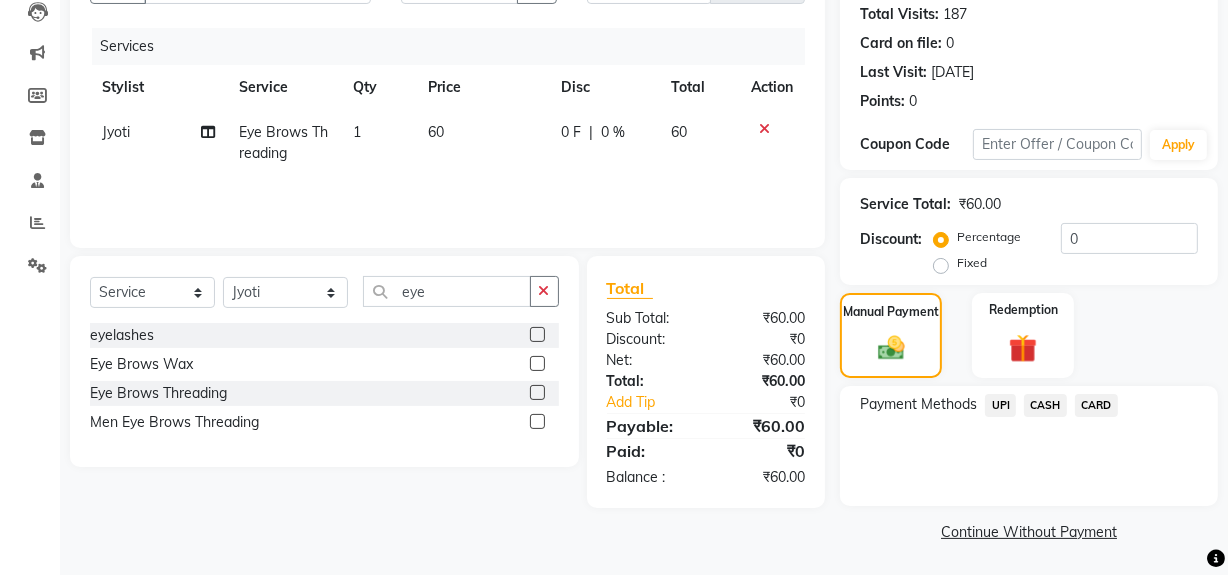 click on "UPI" 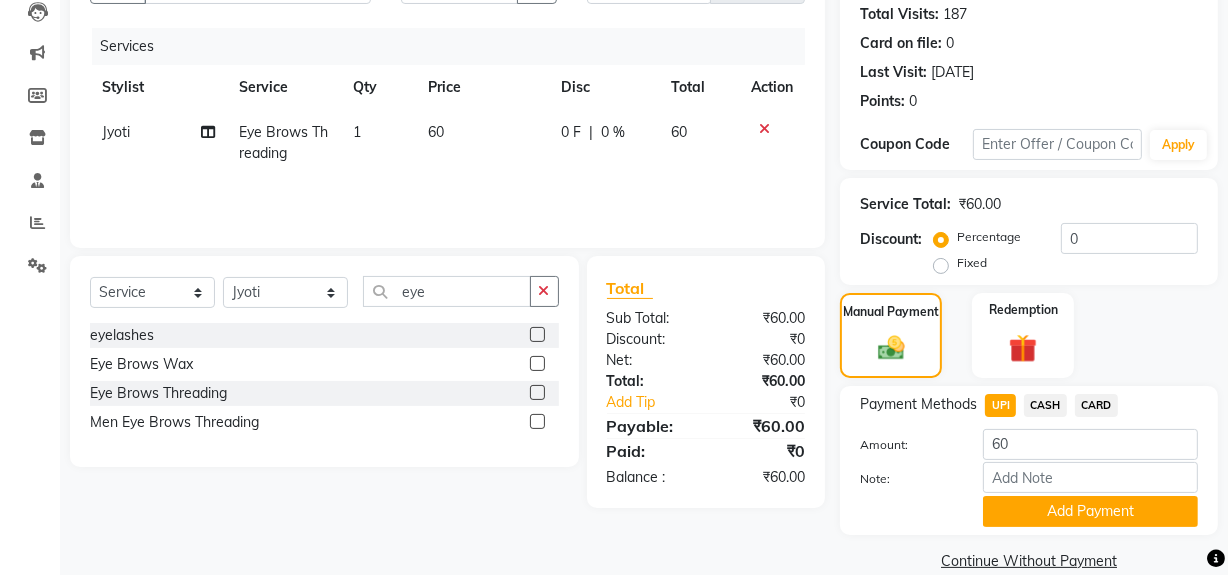 click on "CASH" 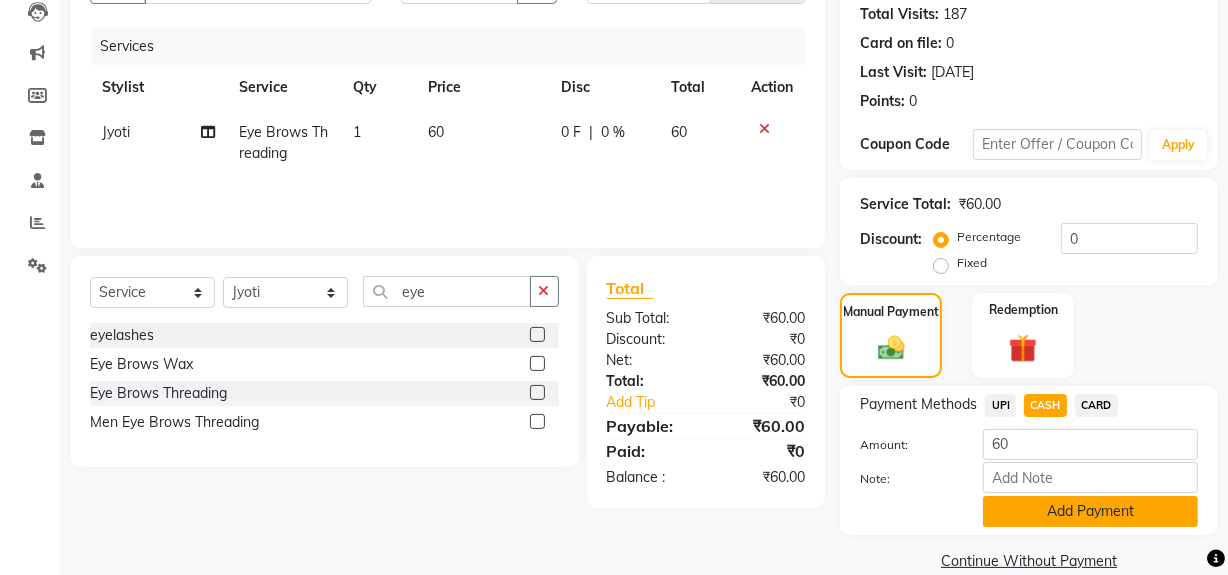 click on "Add Payment" 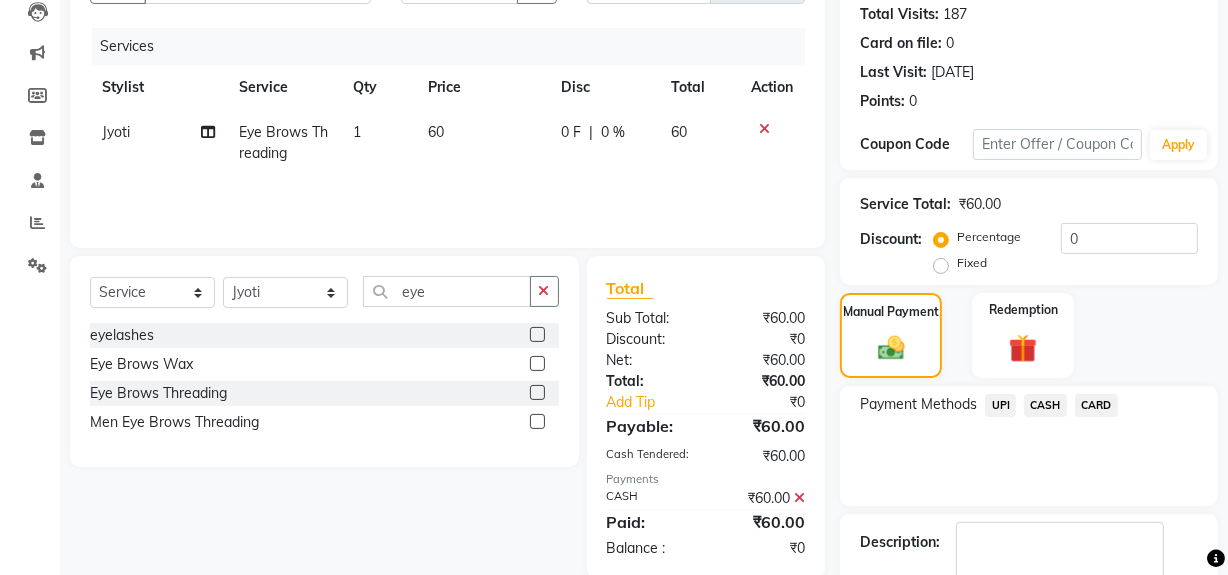 scroll, scrollTop: 333, scrollLeft: 0, axis: vertical 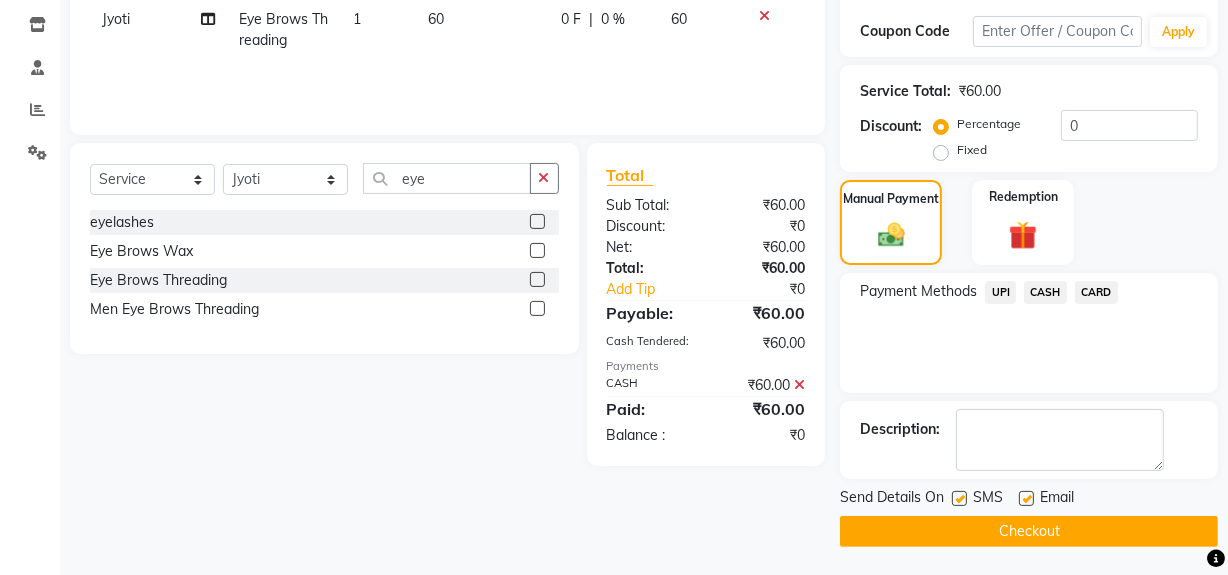 click 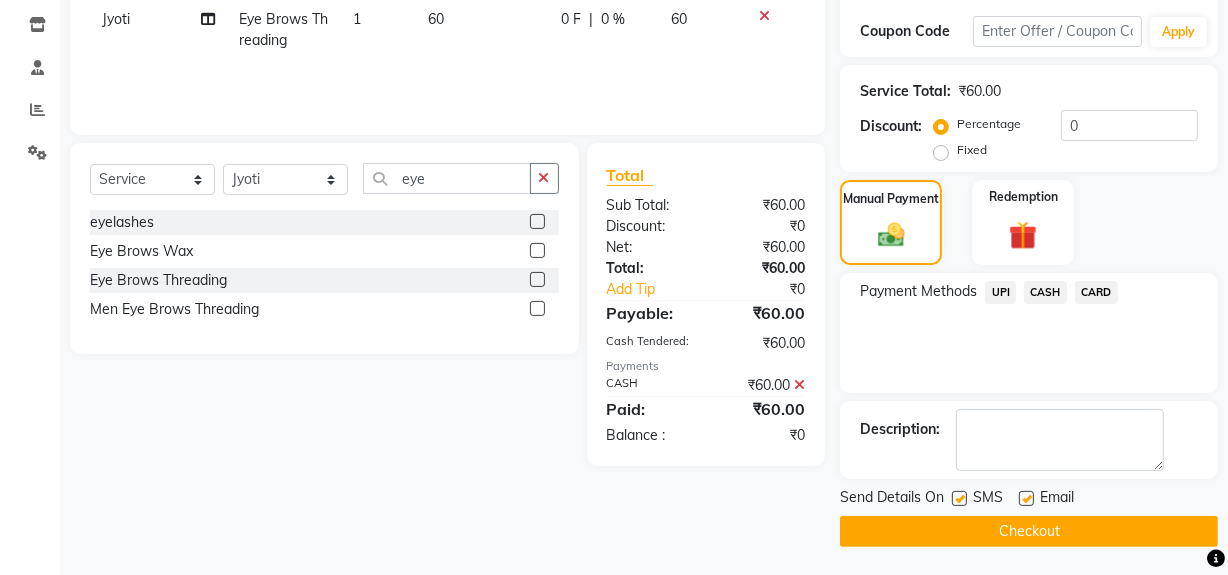 click at bounding box center [958, 499] 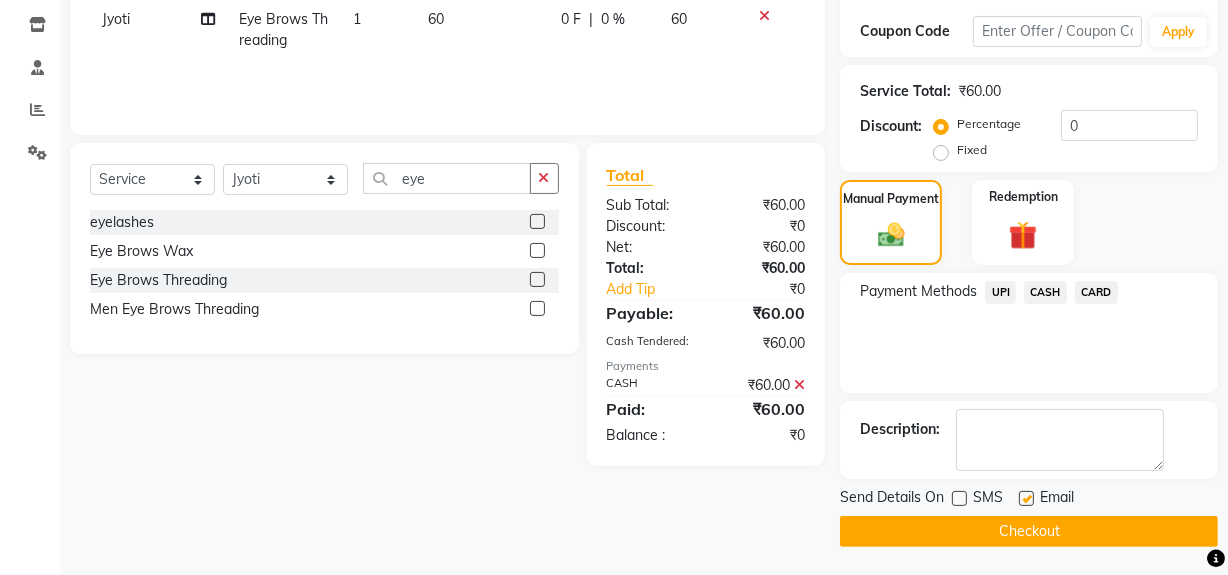 click on "Checkout" 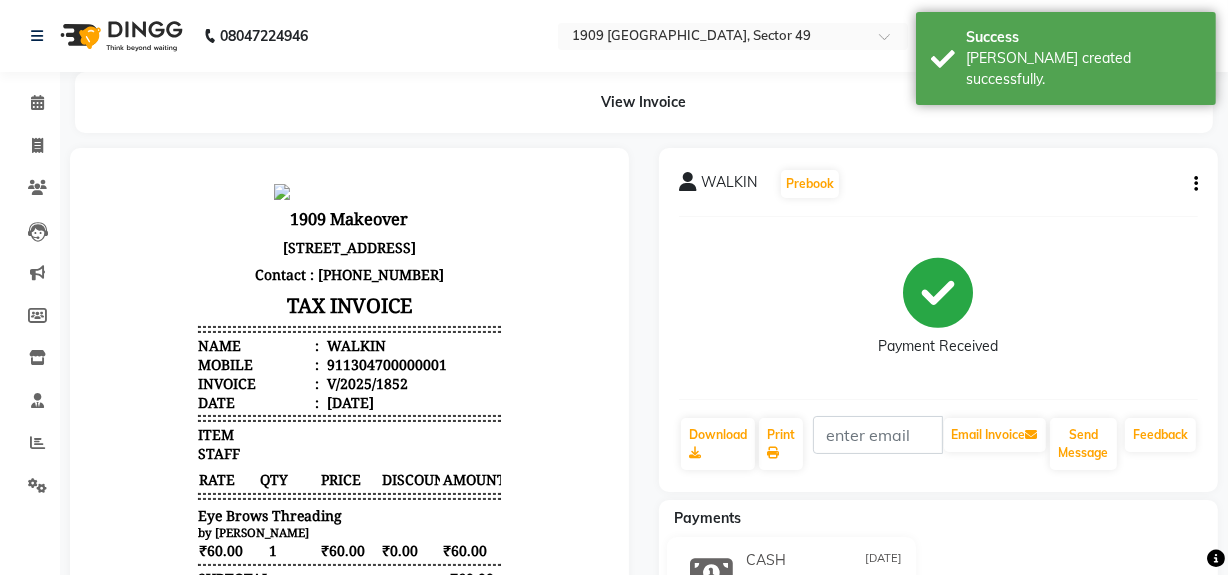 scroll, scrollTop: 0, scrollLeft: 0, axis: both 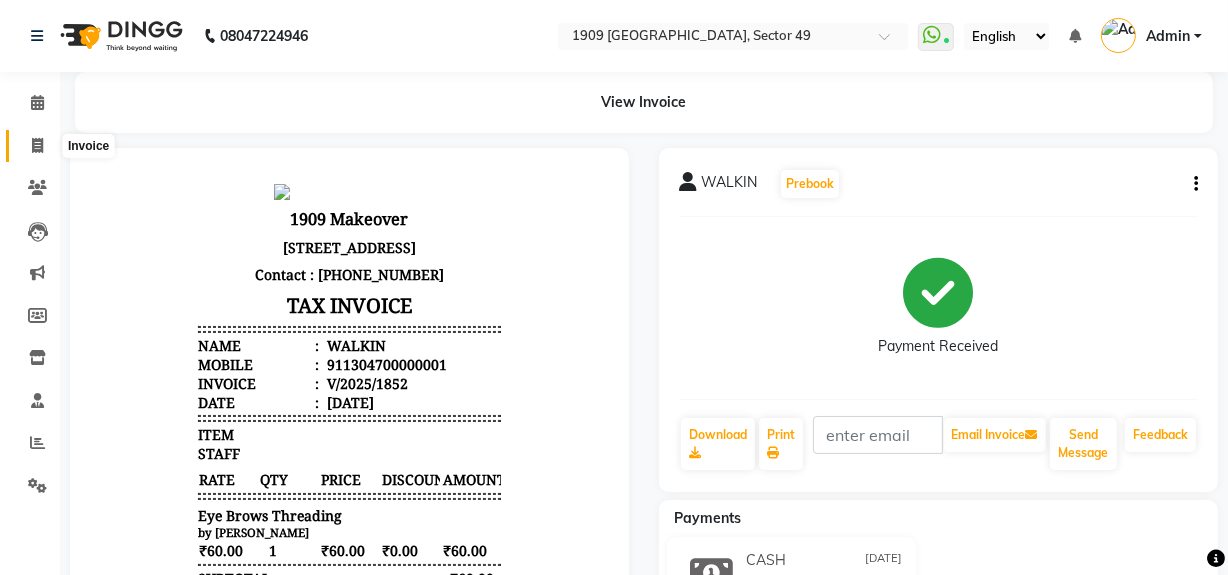 click 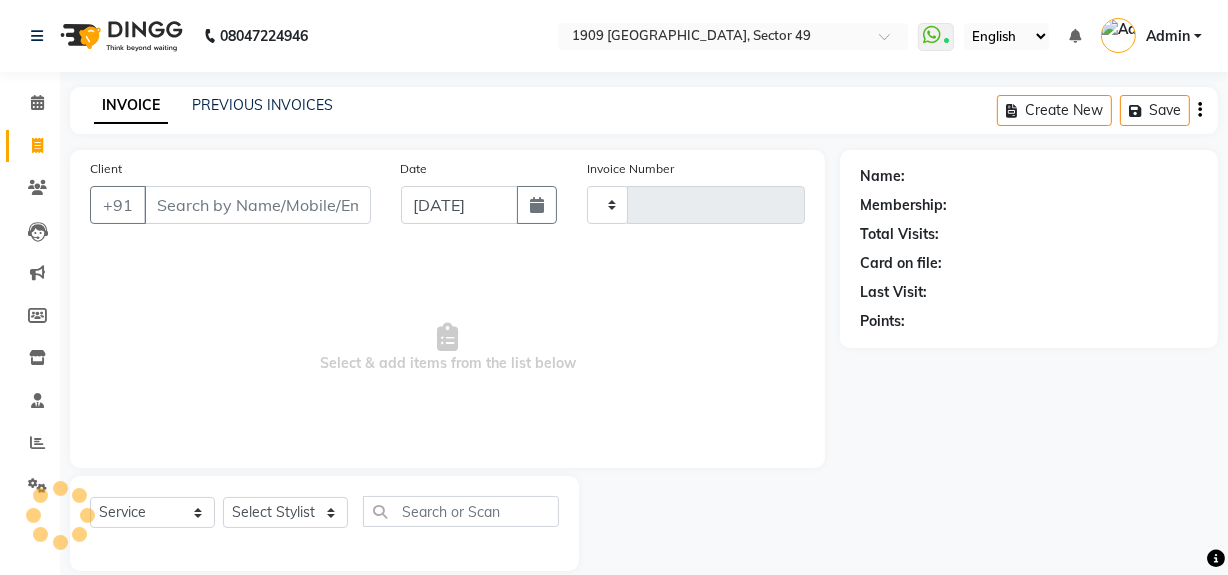 scroll, scrollTop: 26, scrollLeft: 0, axis: vertical 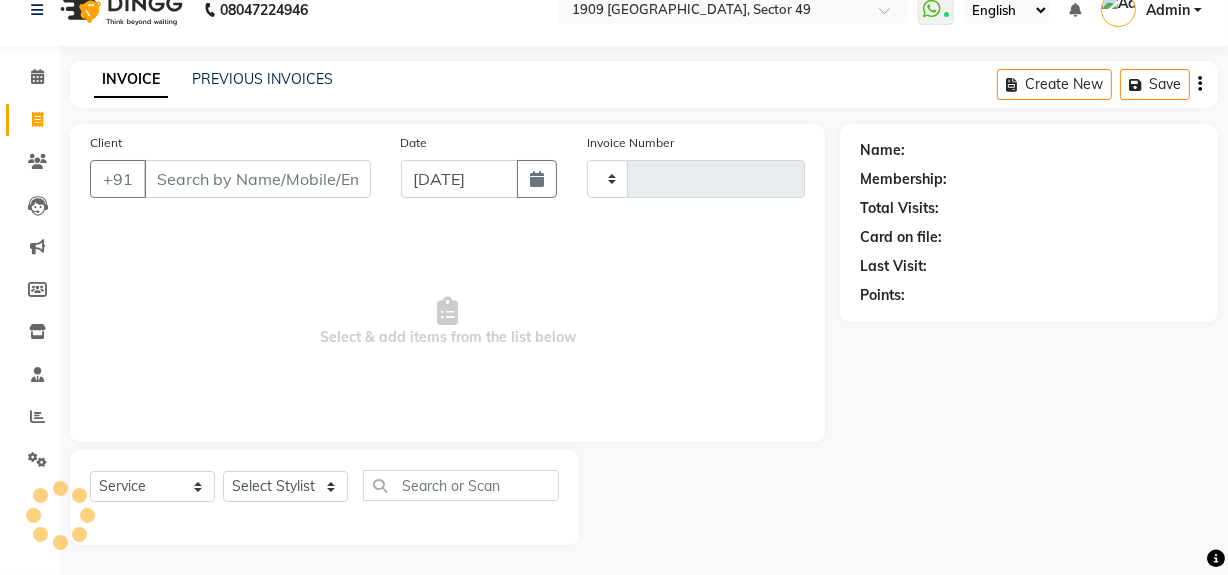 type on "1453" 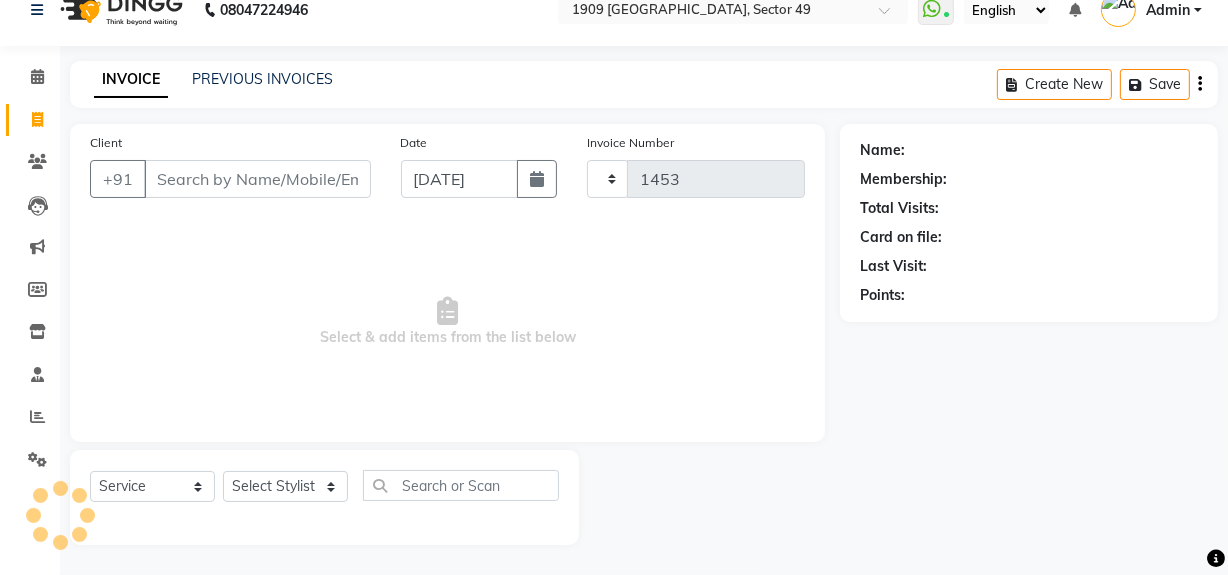 select on "6923" 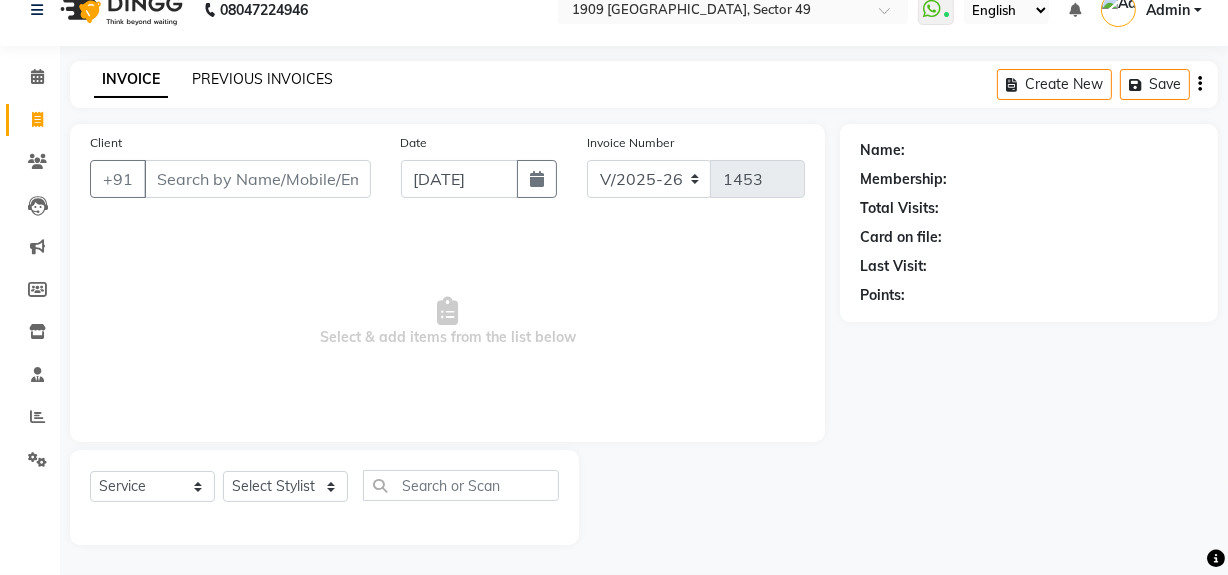 click on "PREVIOUS INVOICES" 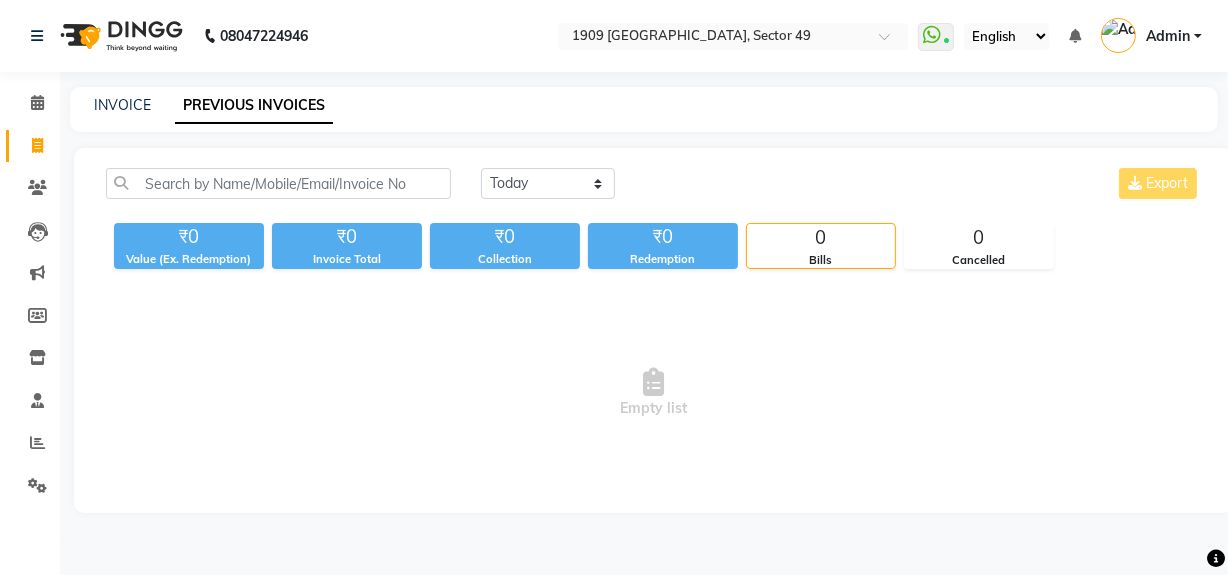 scroll, scrollTop: 0, scrollLeft: 0, axis: both 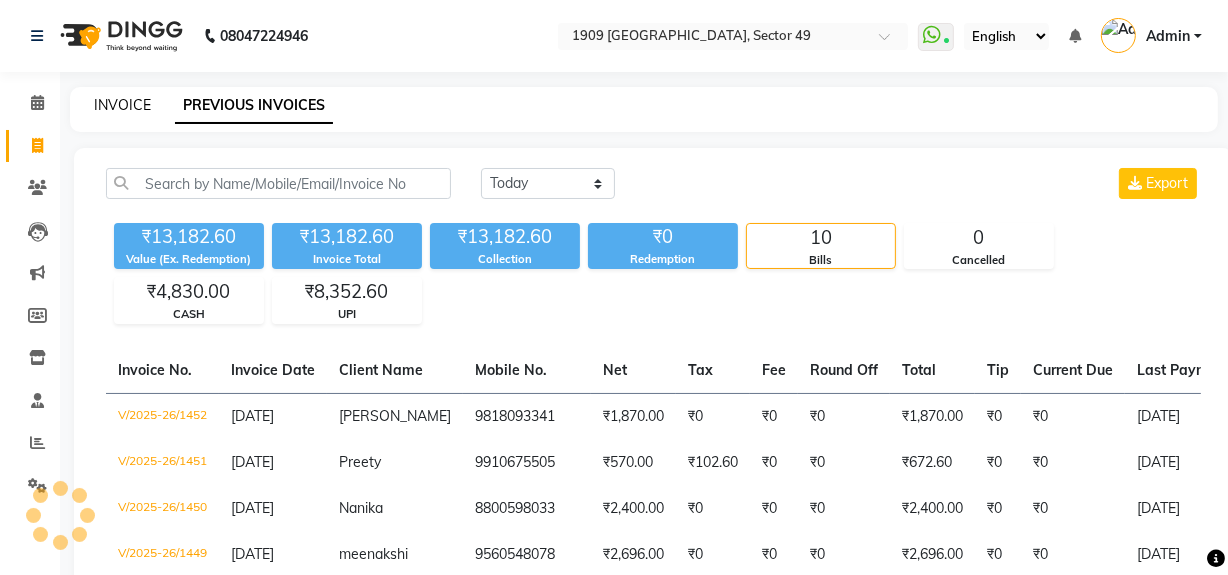 click on "INVOICE" 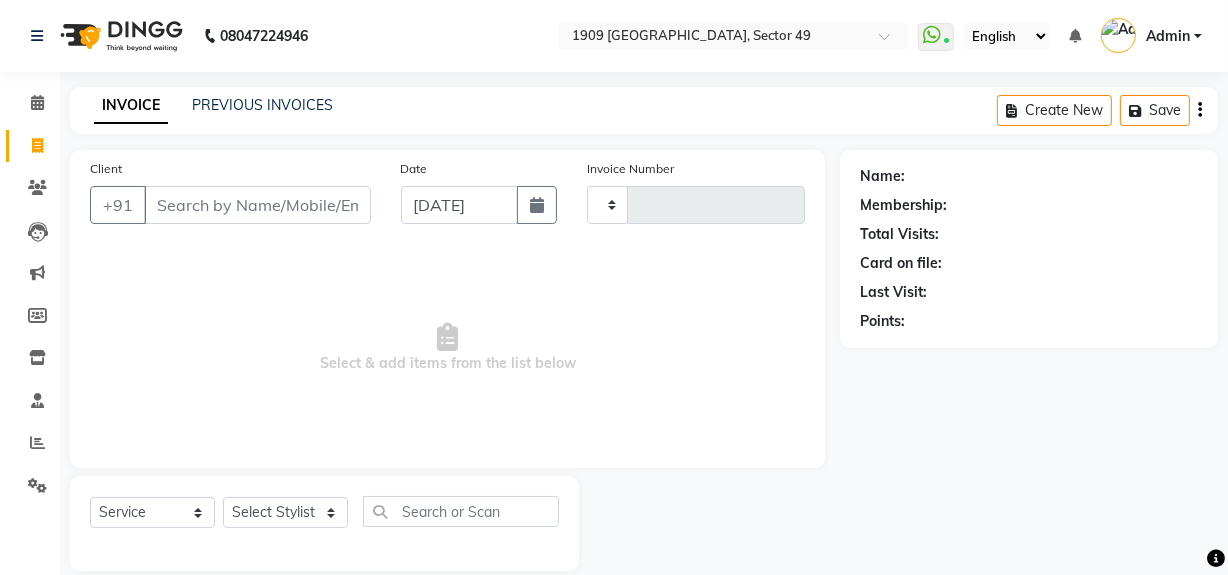 type on "1453" 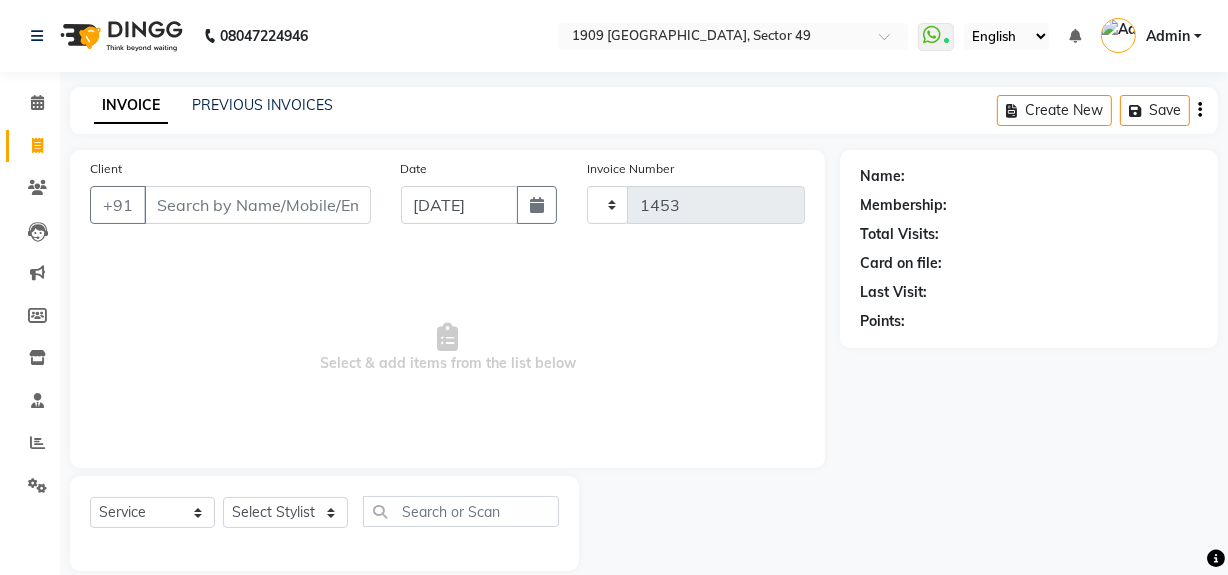 scroll, scrollTop: 26, scrollLeft: 0, axis: vertical 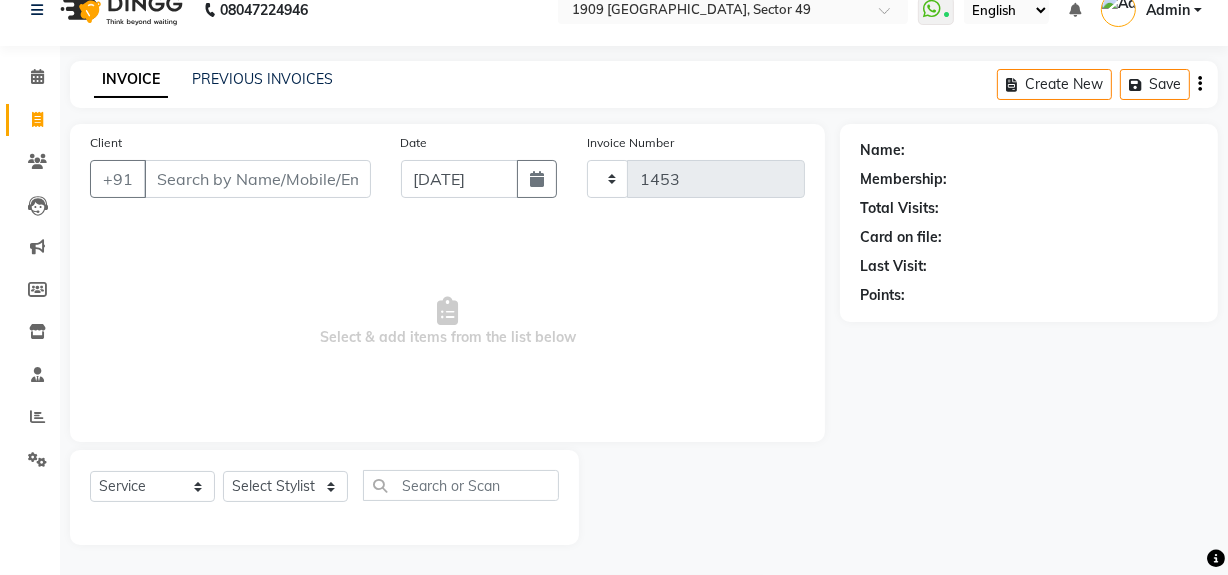 select on "6923" 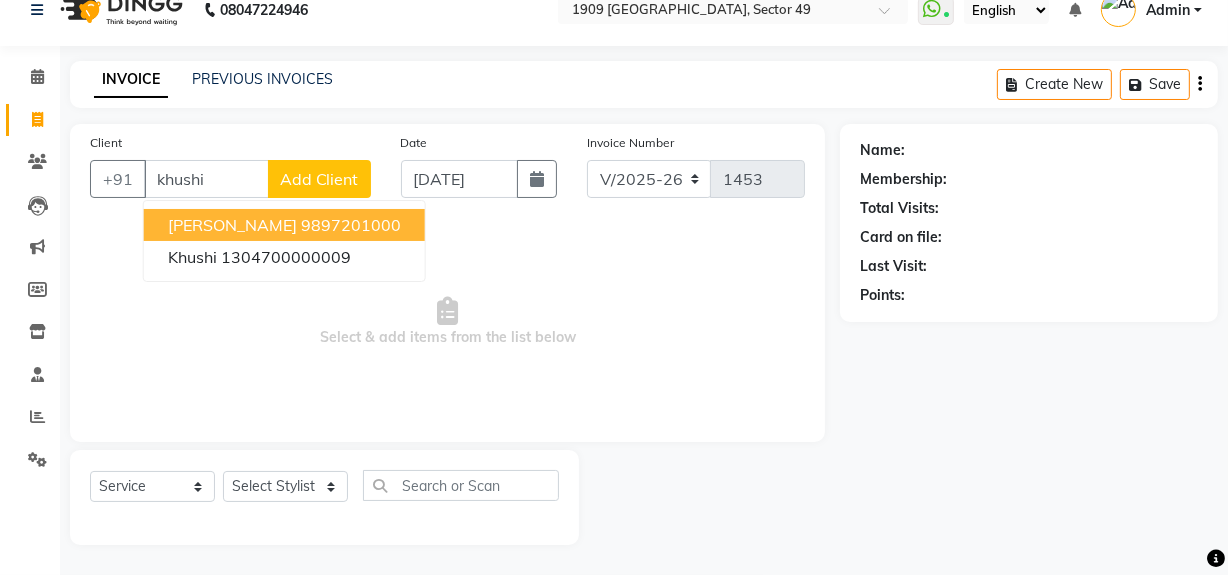 click on "9897201000" at bounding box center (351, 225) 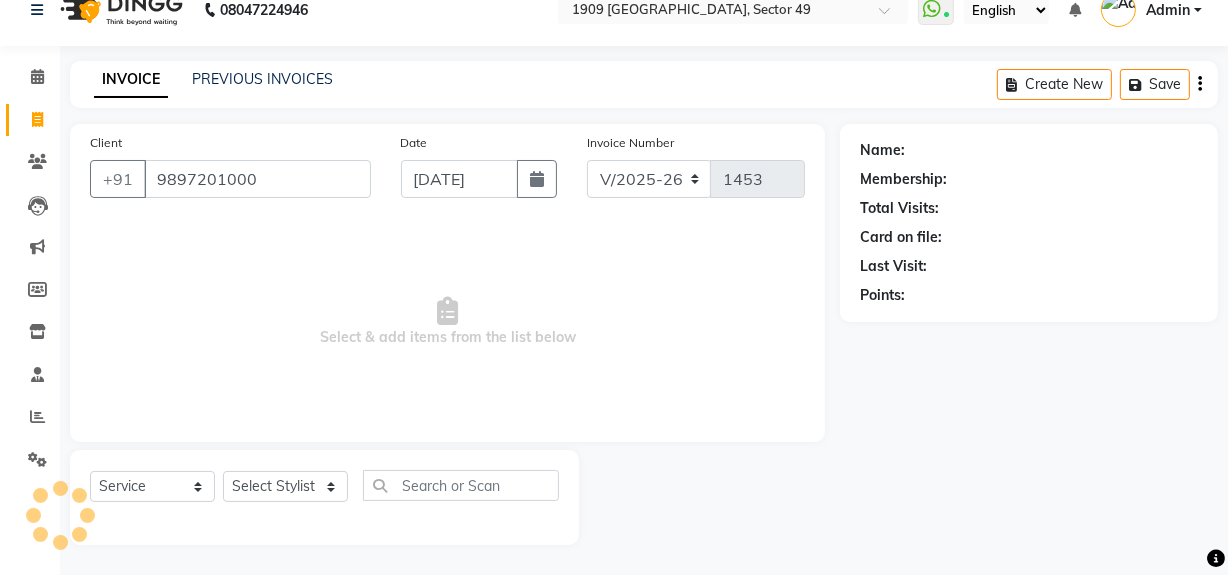 type on "9897201000" 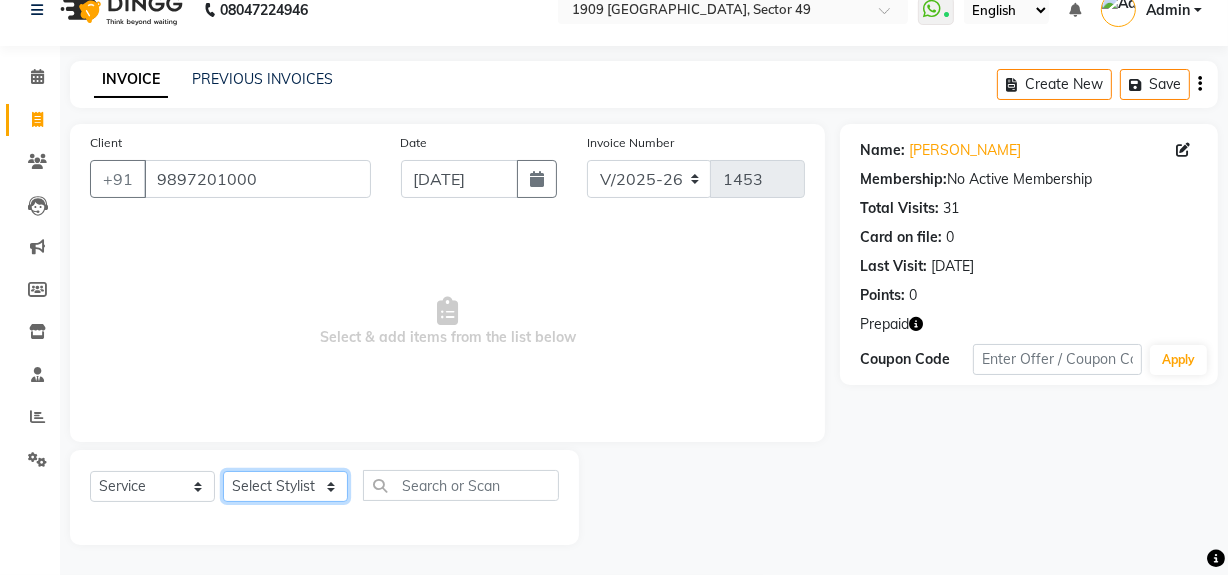 click on "Select Stylist [PERSON_NAME] [PERSON_NAME] House Sale Jyoti Nisha [PERSON_NAME] [PERSON_NAME] Veer [PERSON_NAME] Vishal" 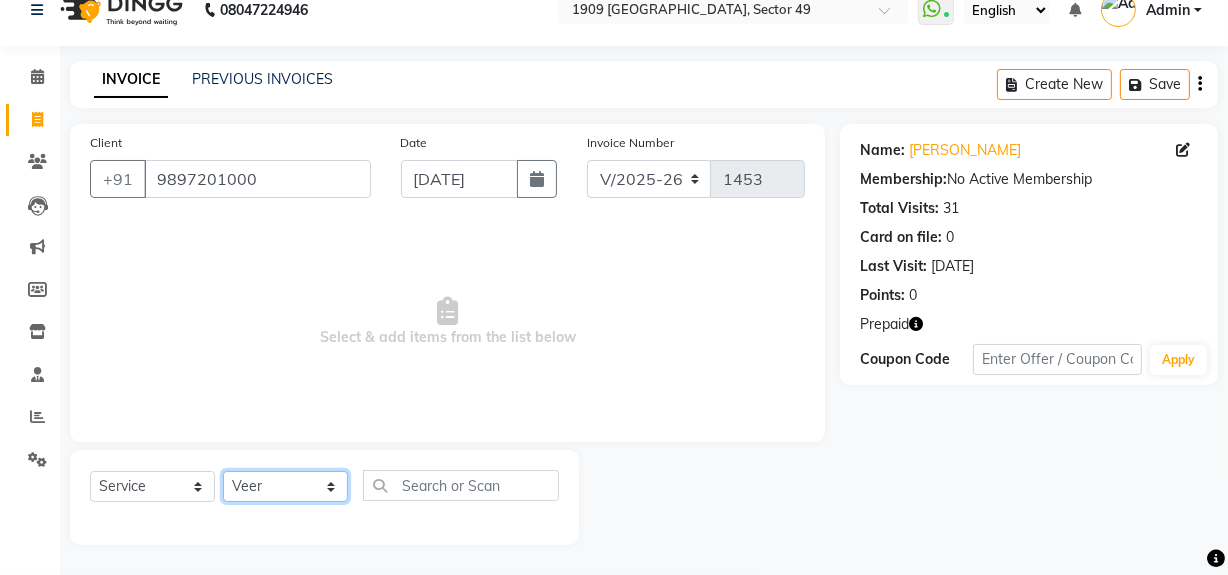 click on "Select Stylist [PERSON_NAME] [PERSON_NAME] House Sale Jyoti Nisha [PERSON_NAME] [PERSON_NAME] Veer [PERSON_NAME] Vishal" 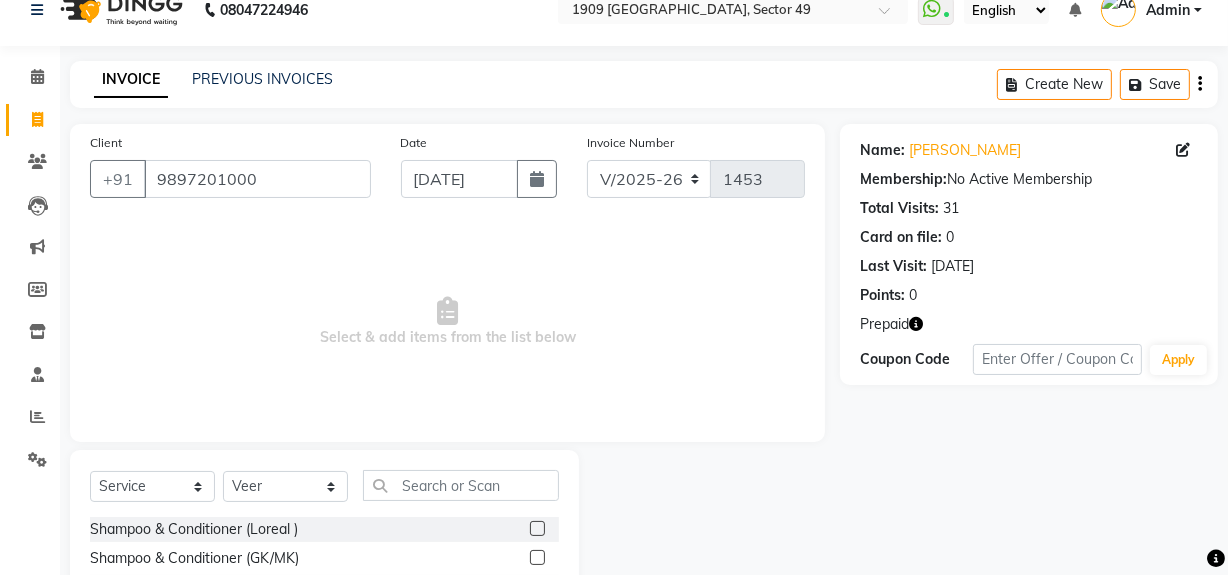 click 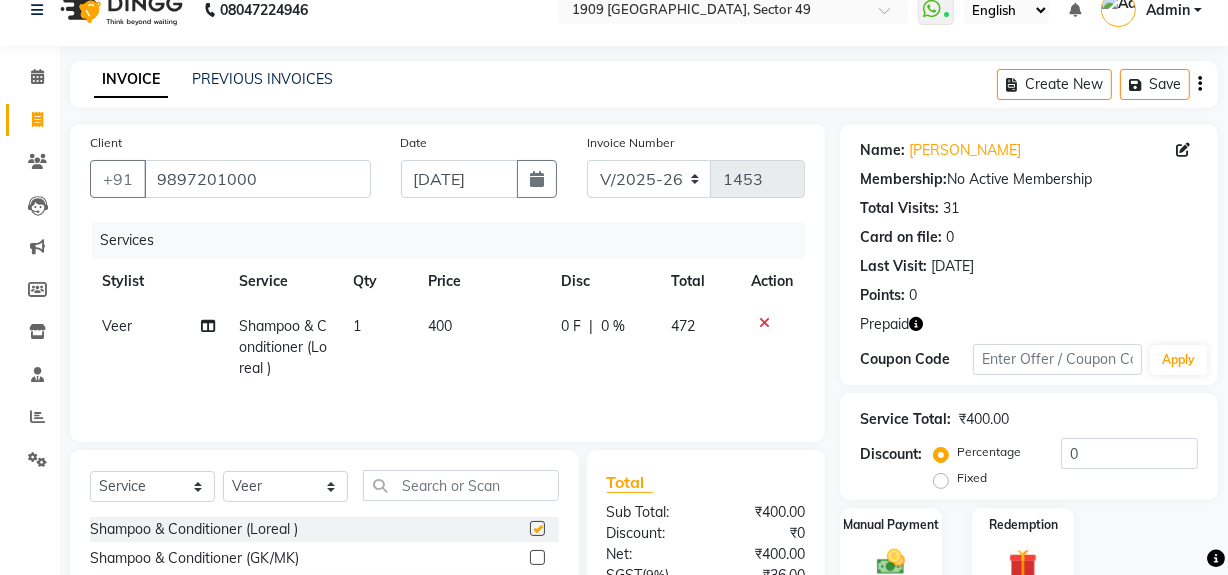checkbox on "false" 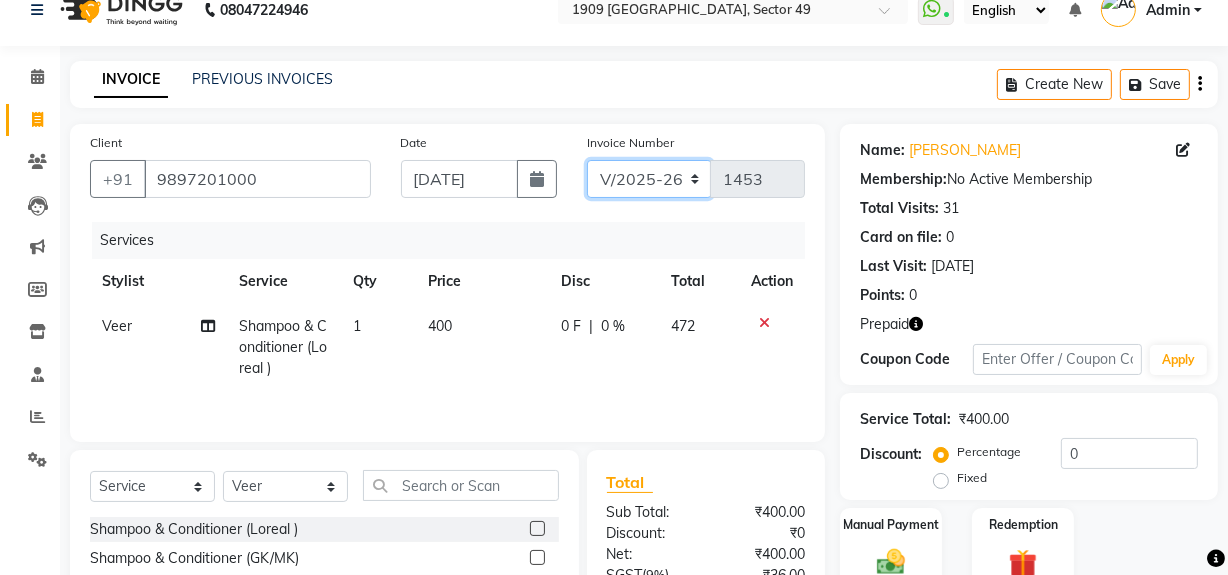 drag, startPoint x: 648, startPoint y: 181, endPoint x: 644, endPoint y: 194, distance: 13.601471 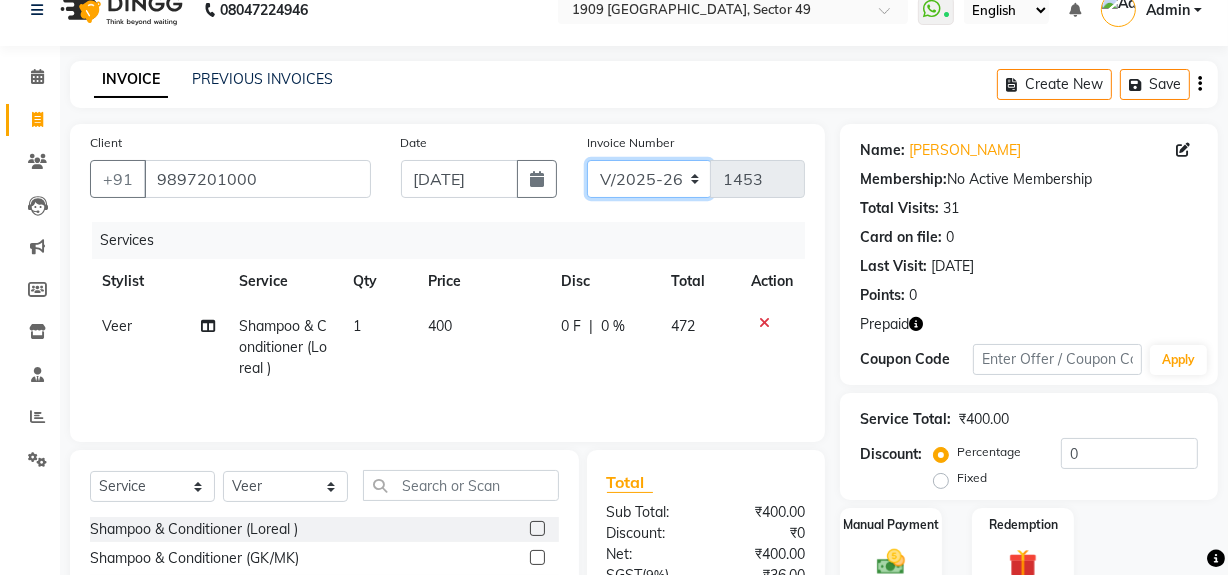 select on "6924" 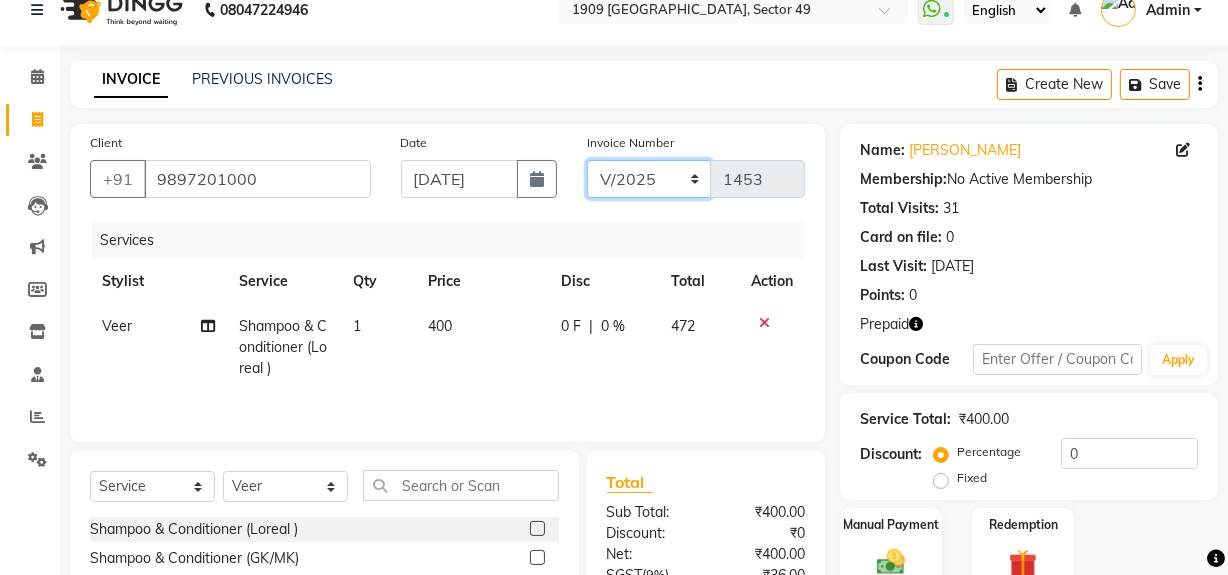 click on "V/2025 V/2025-26" 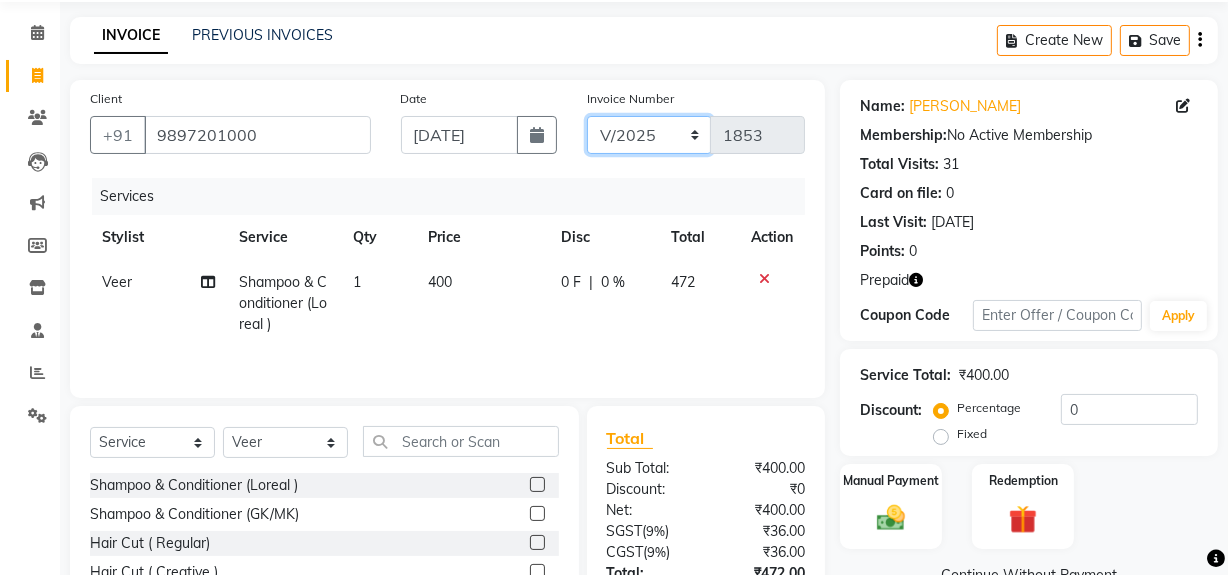 scroll, scrollTop: 226, scrollLeft: 0, axis: vertical 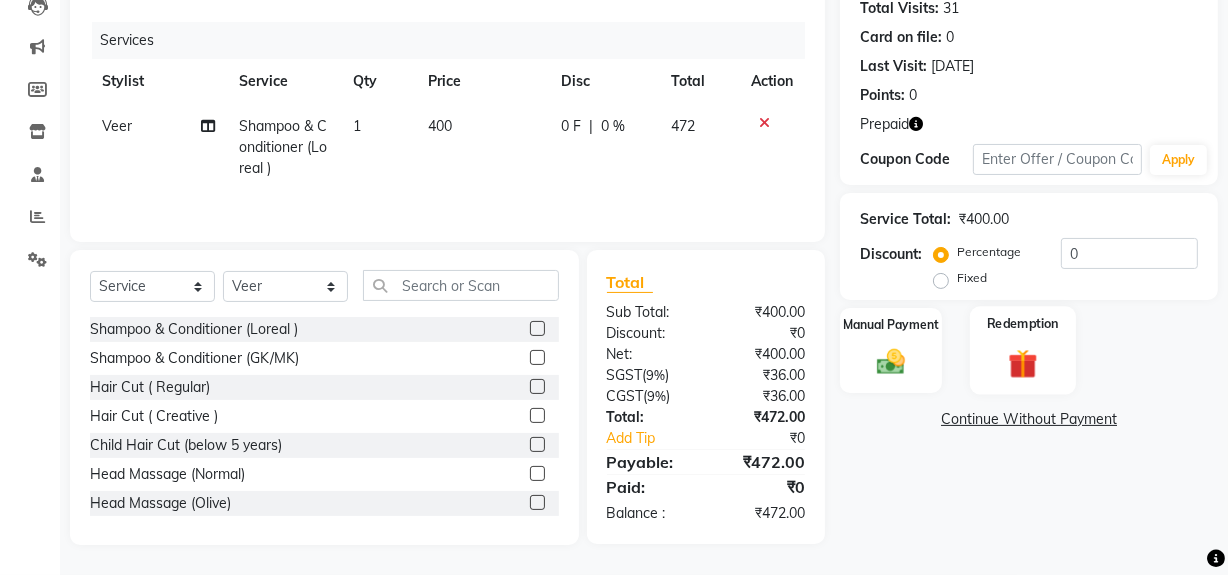 click 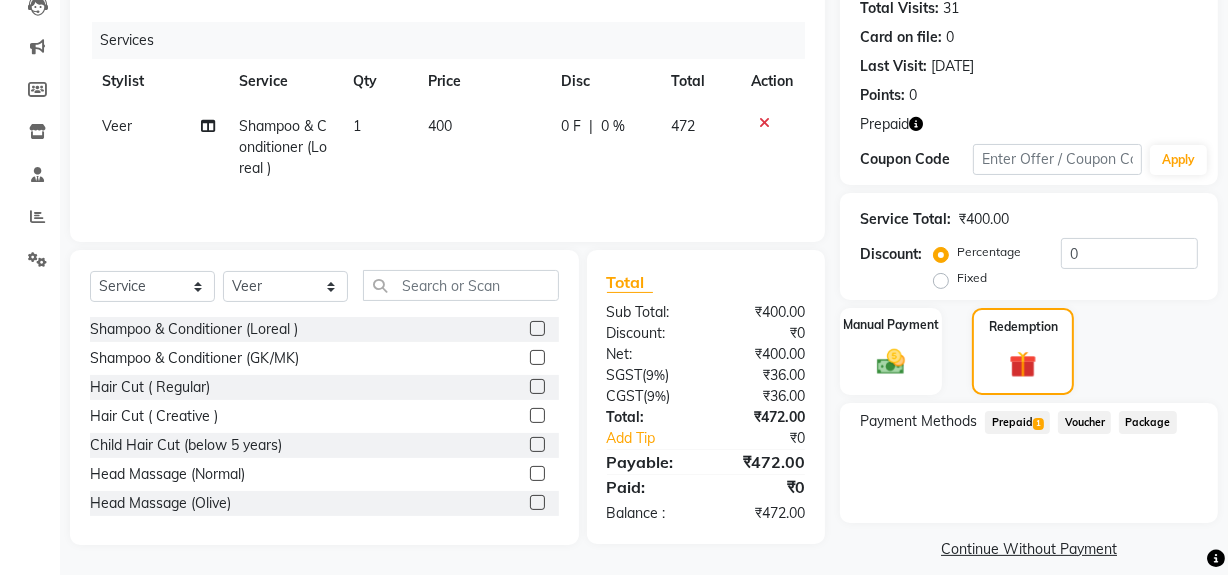 click on "Prepaid  1" 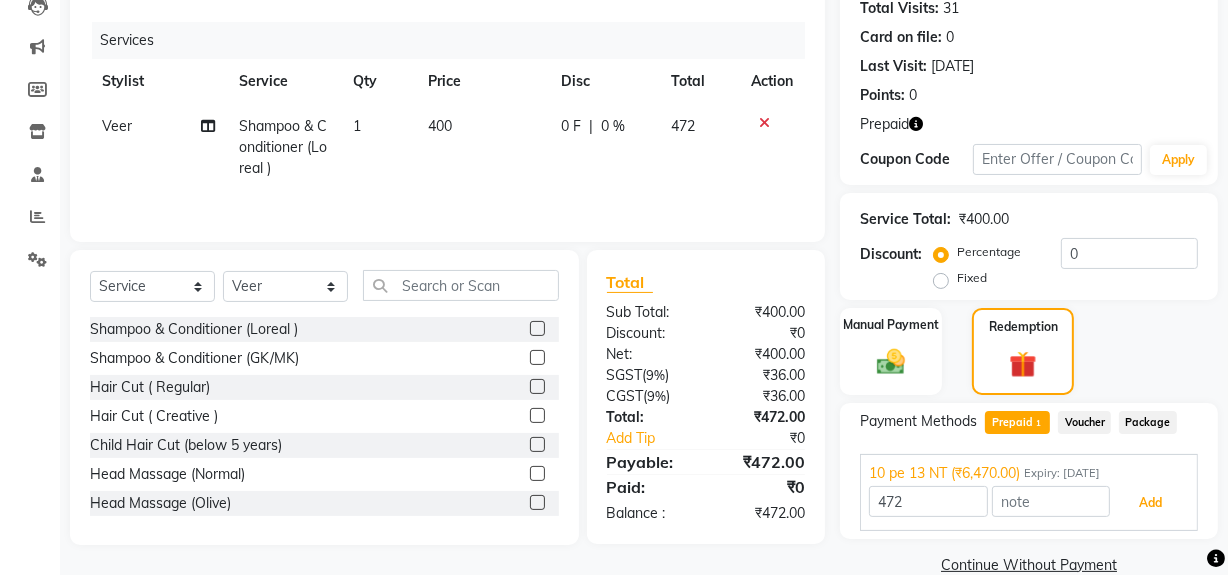 click on "Add" at bounding box center [1150, 503] 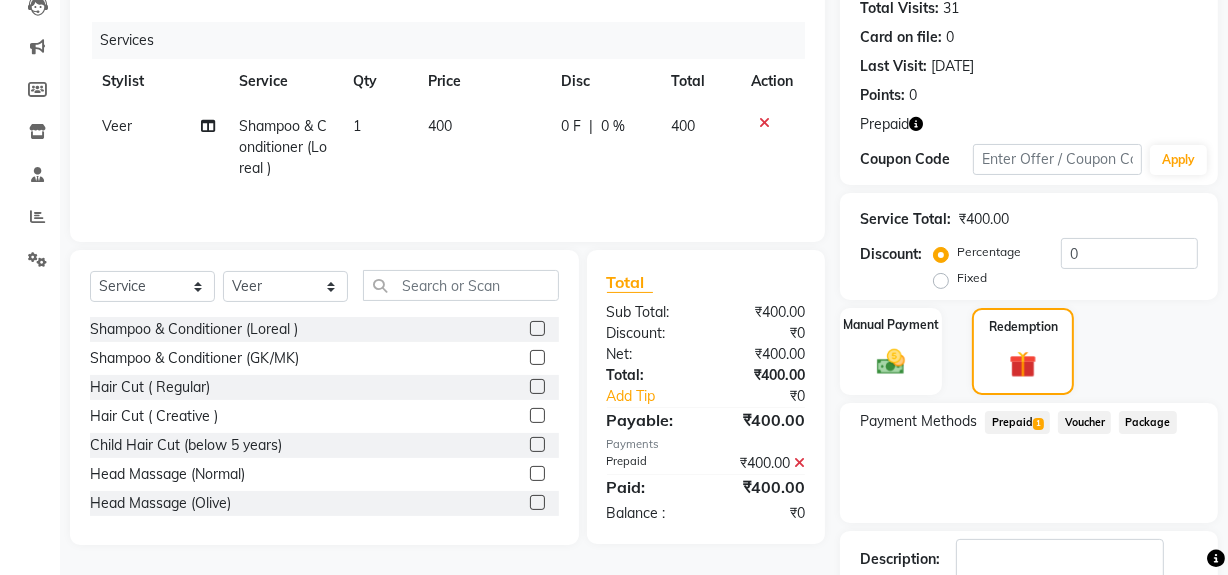 scroll, scrollTop: 356, scrollLeft: 0, axis: vertical 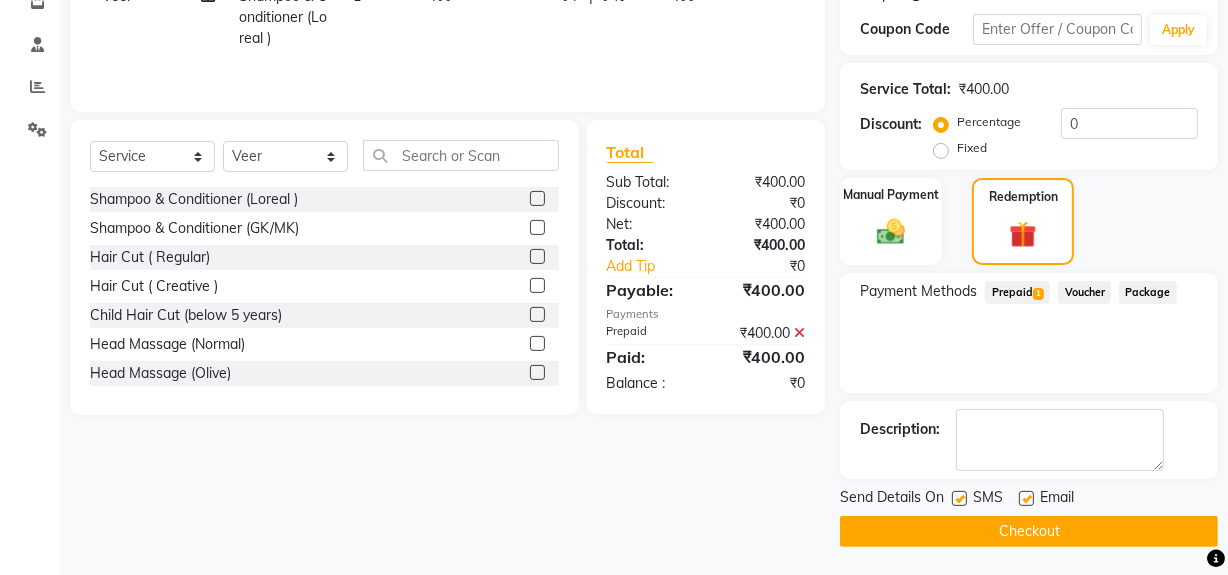 click on "Checkout" 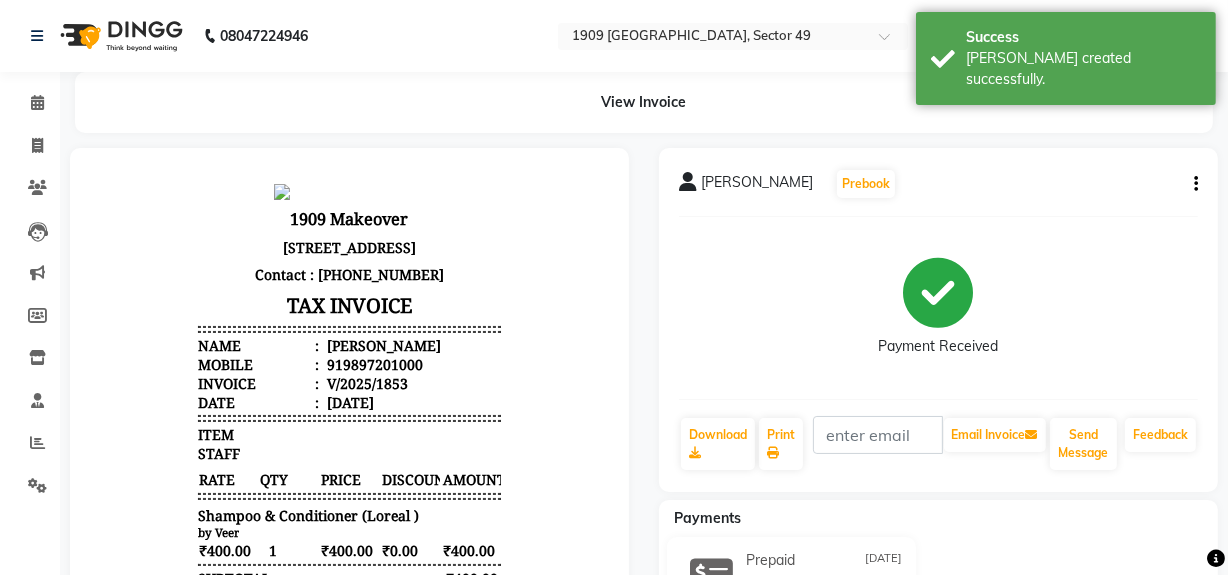scroll, scrollTop: 0, scrollLeft: 0, axis: both 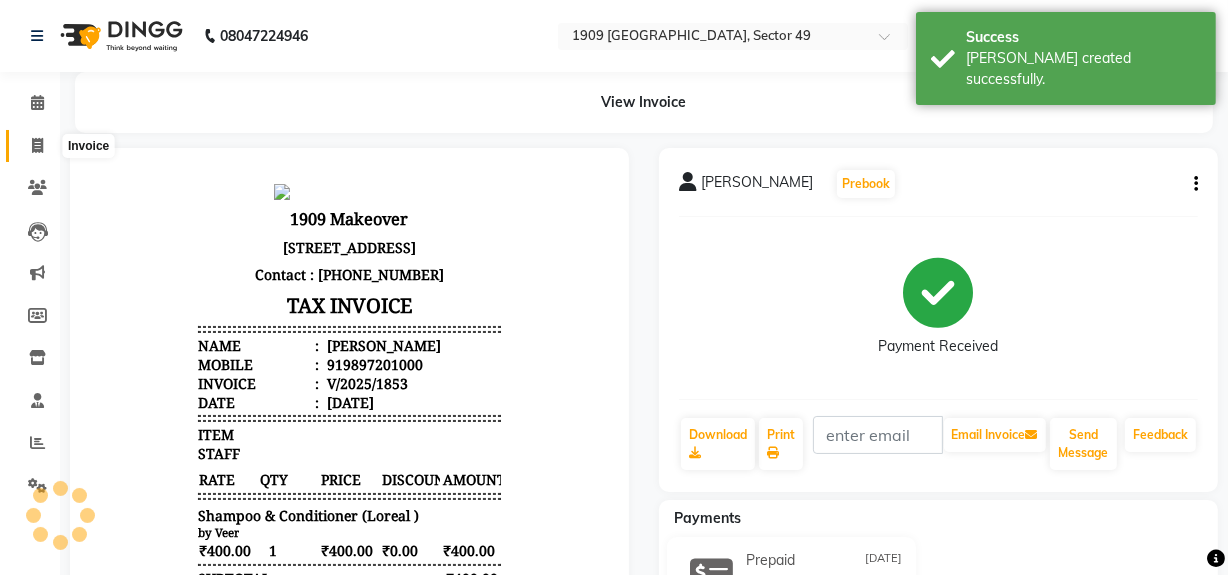 click 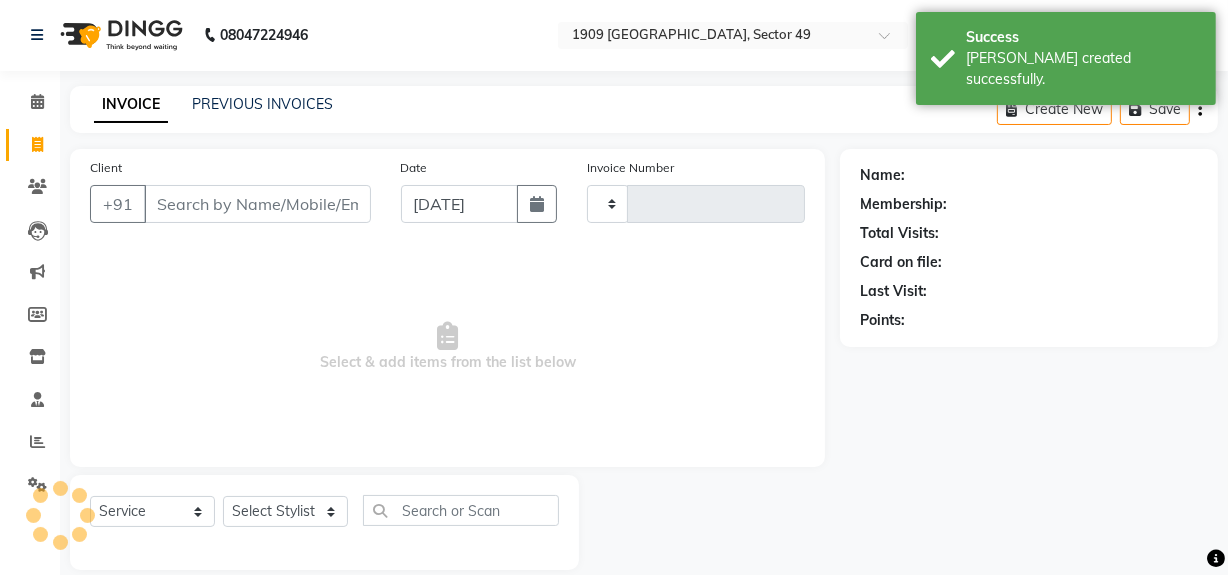 type on "1453" 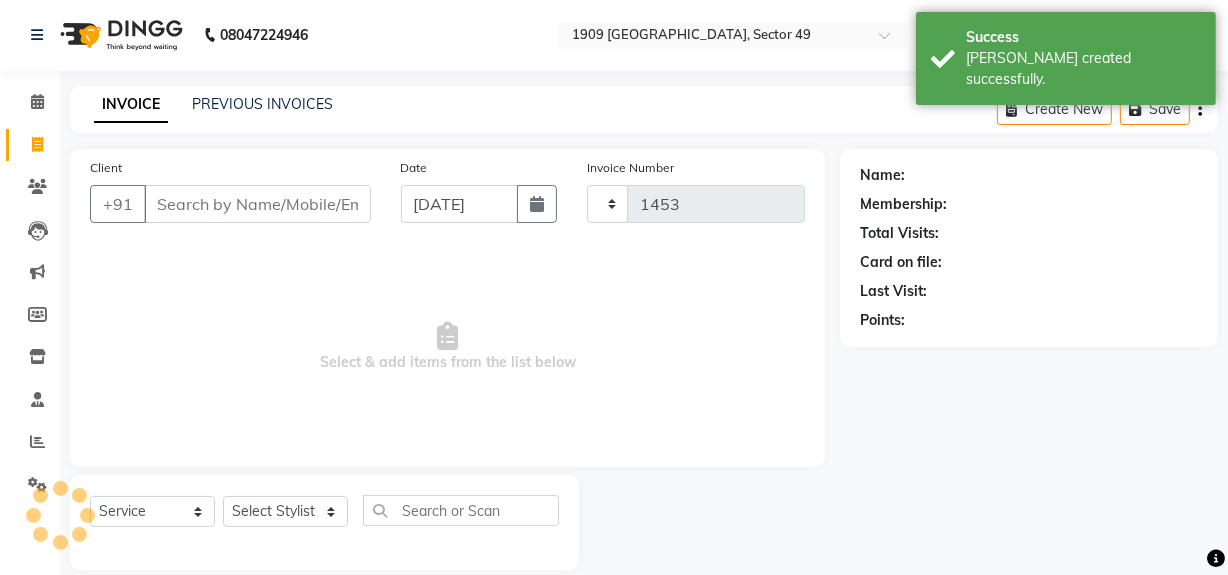 scroll, scrollTop: 26, scrollLeft: 0, axis: vertical 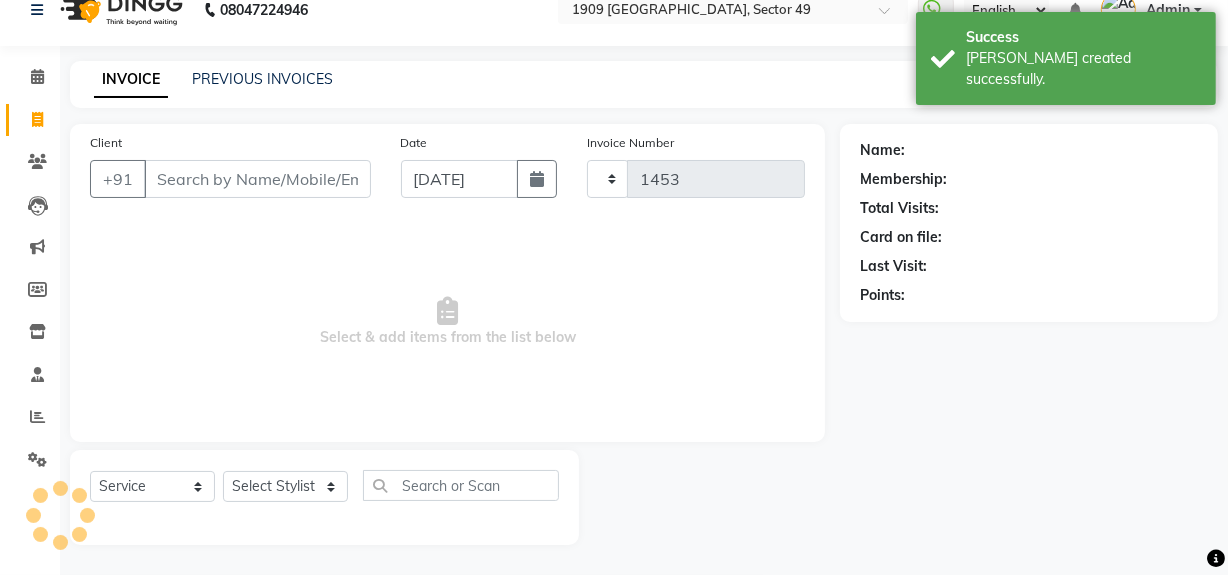 select on "6923" 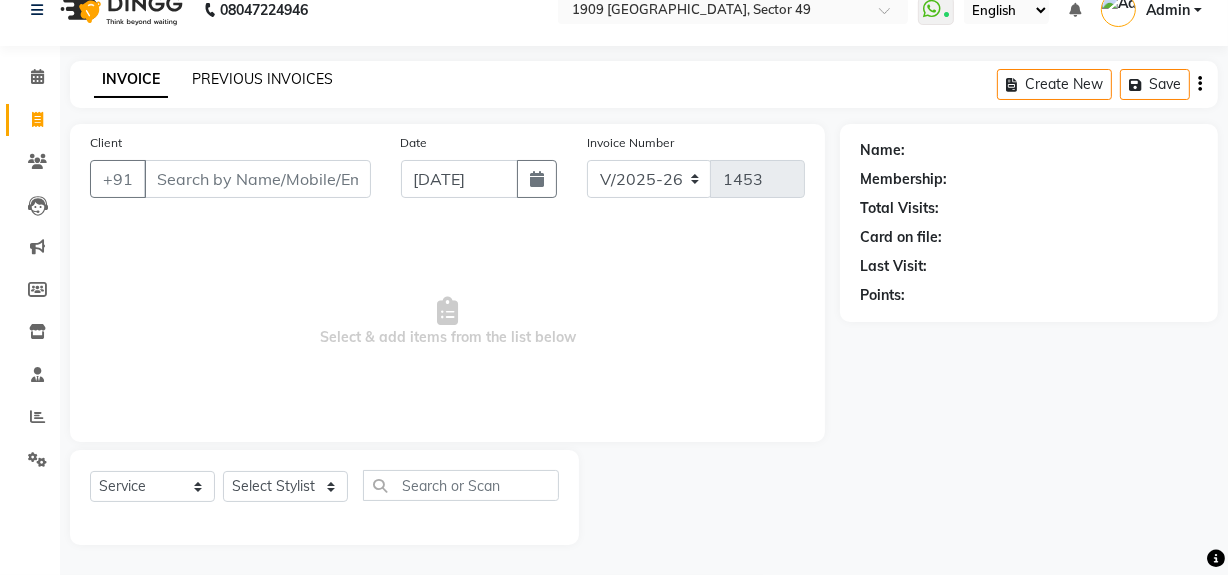 click on "PREVIOUS INVOICES" 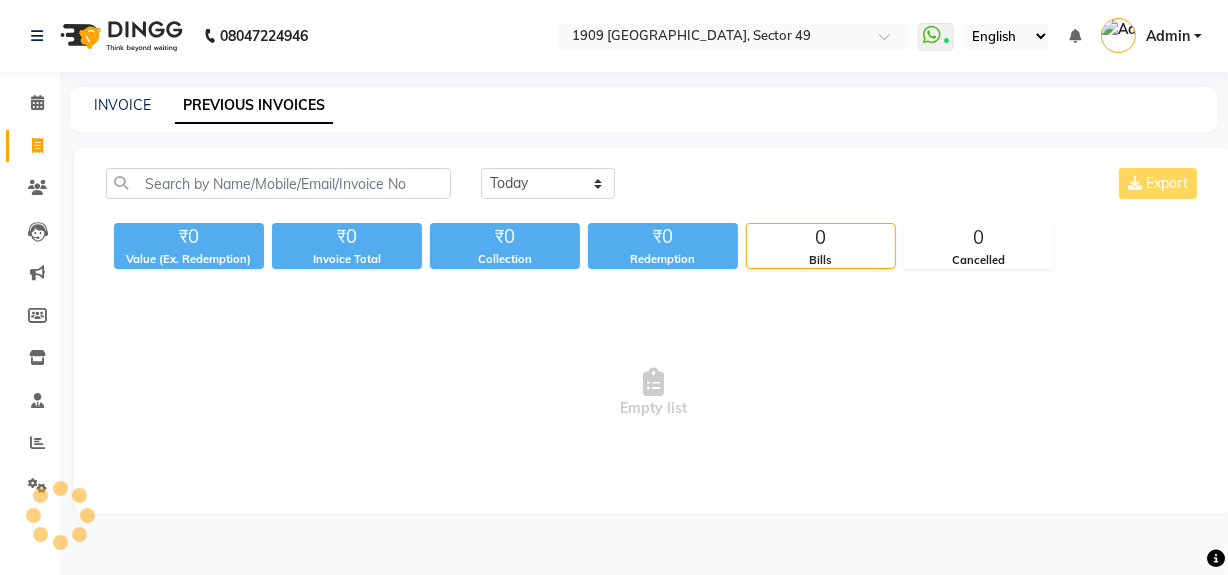 scroll, scrollTop: 0, scrollLeft: 0, axis: both 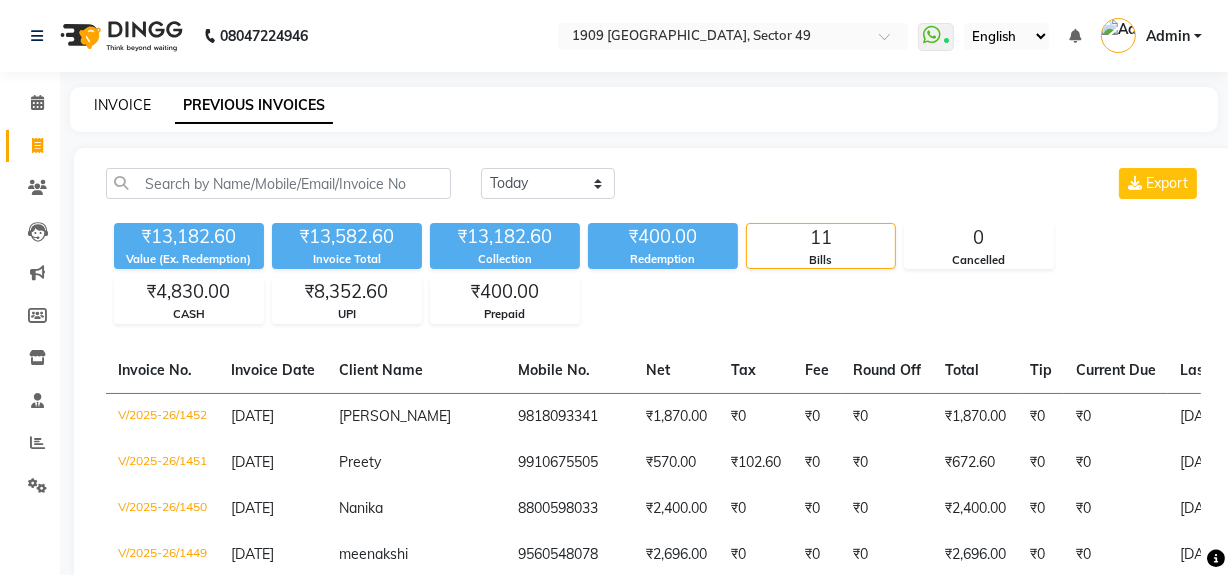 click on "INVOICE" 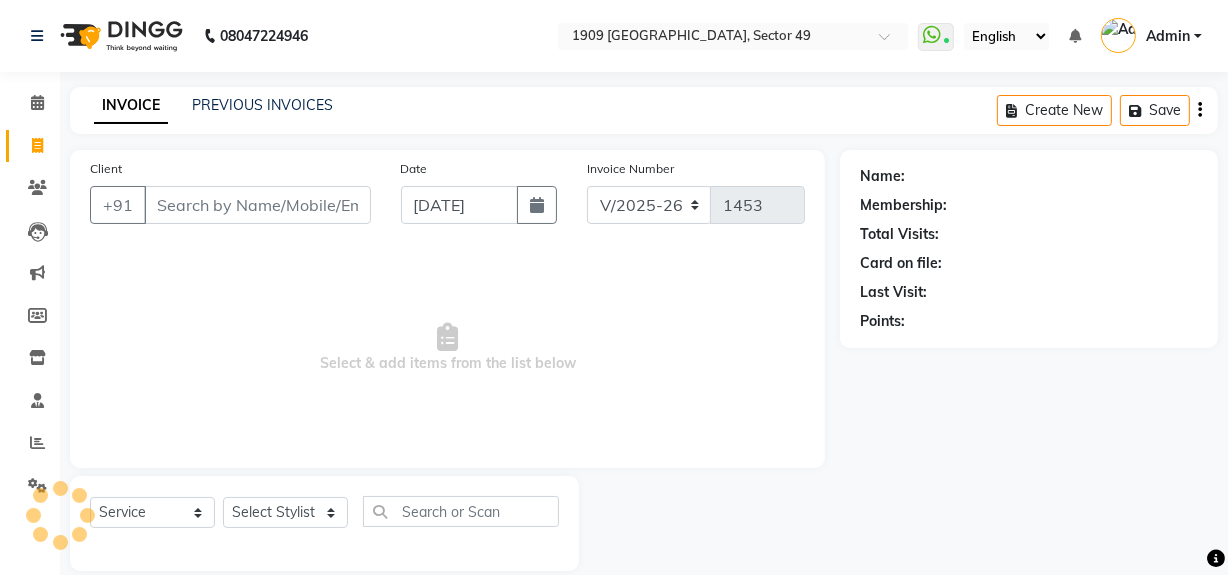 scroll, scrollTop: 26, scrollLeft: 0, axis: vertical 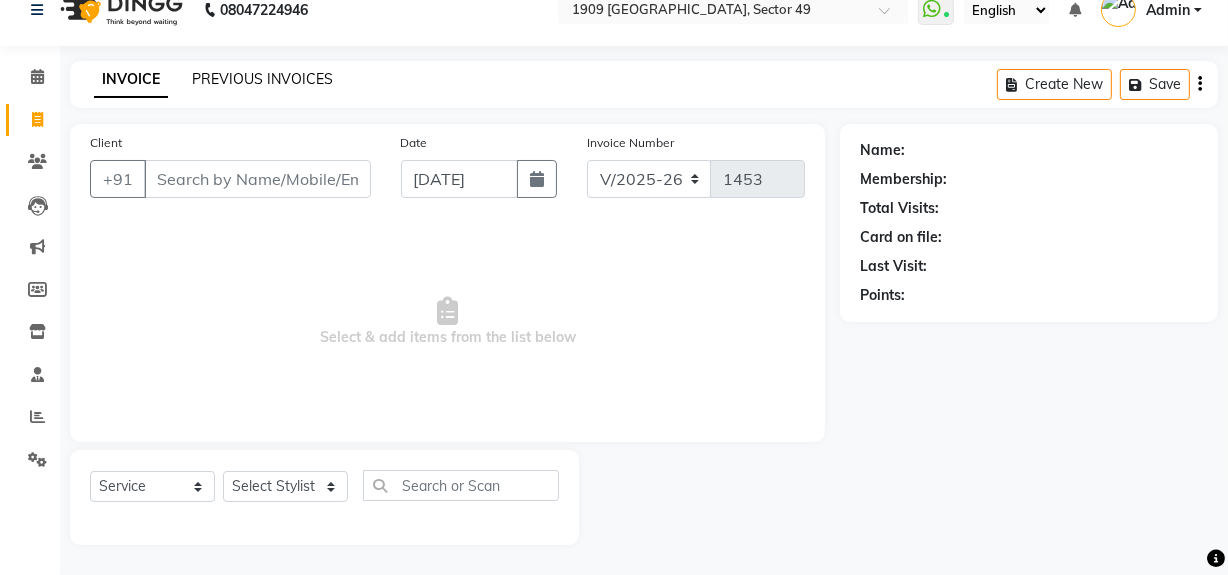 click on "PREVIOUS INVOICES" 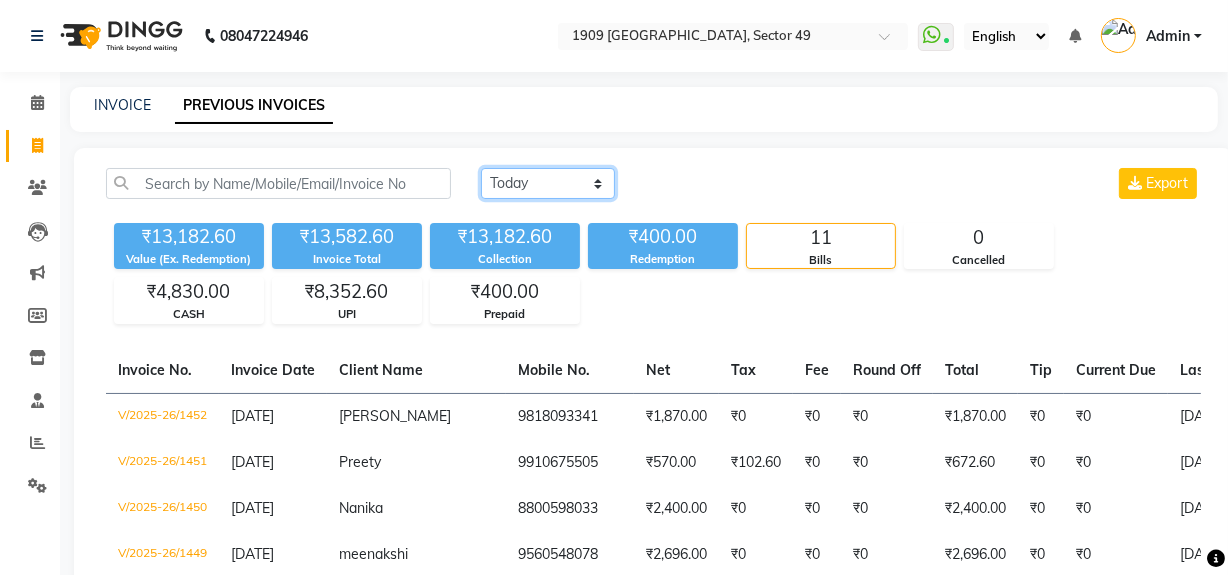 click on "[DATE] [DATE] Custom Range" 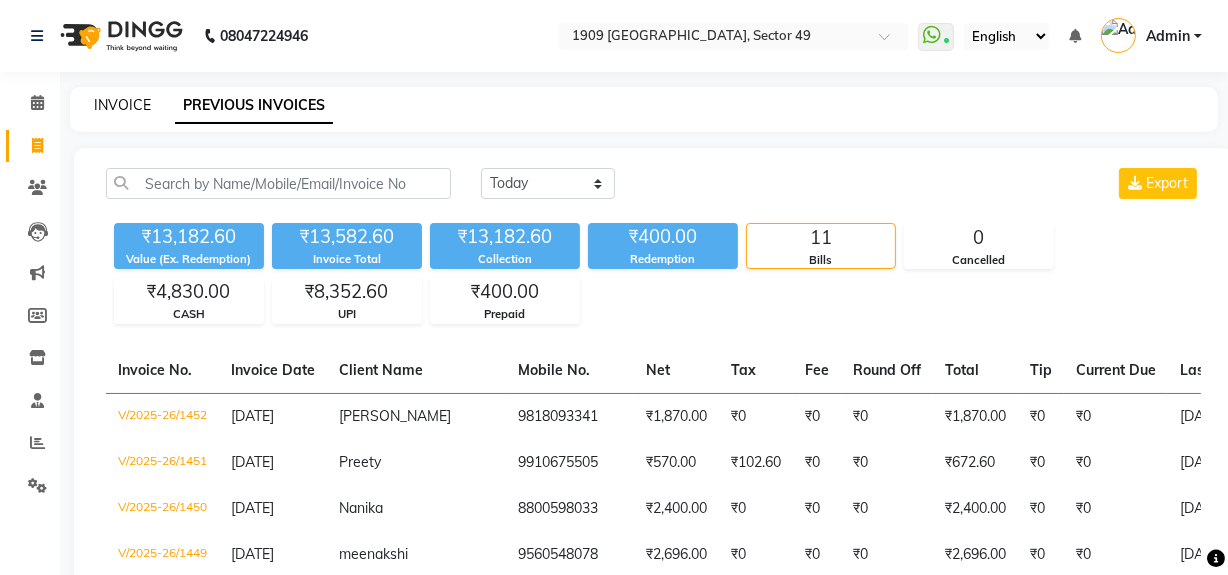 click on "INVOICE" 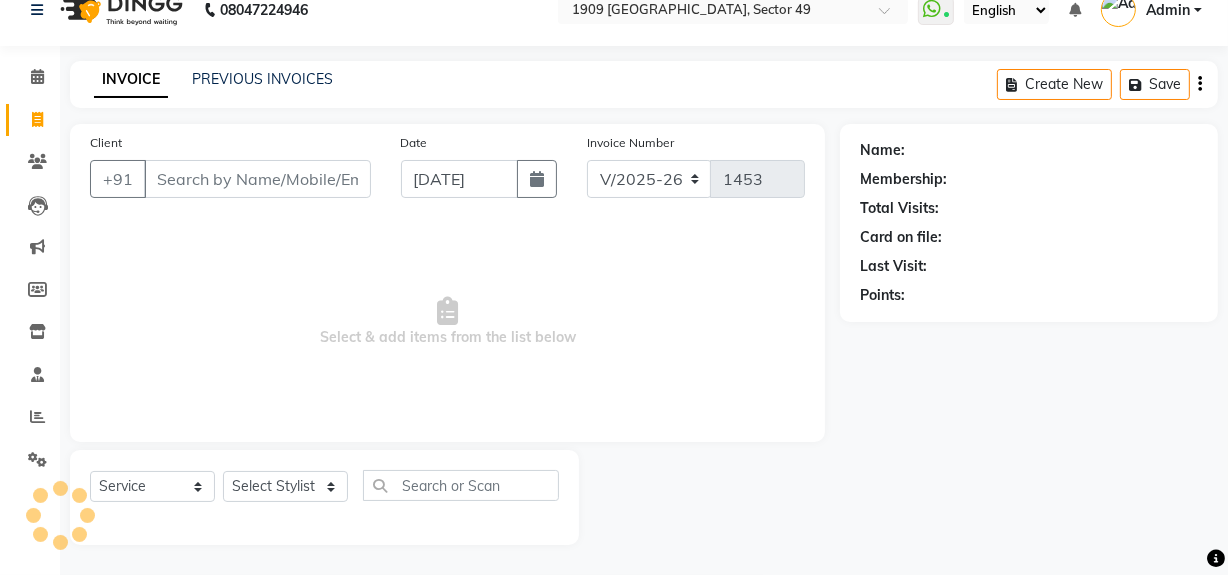 scroll, scrollTop: 0, scrollLeft: 0, axis: both 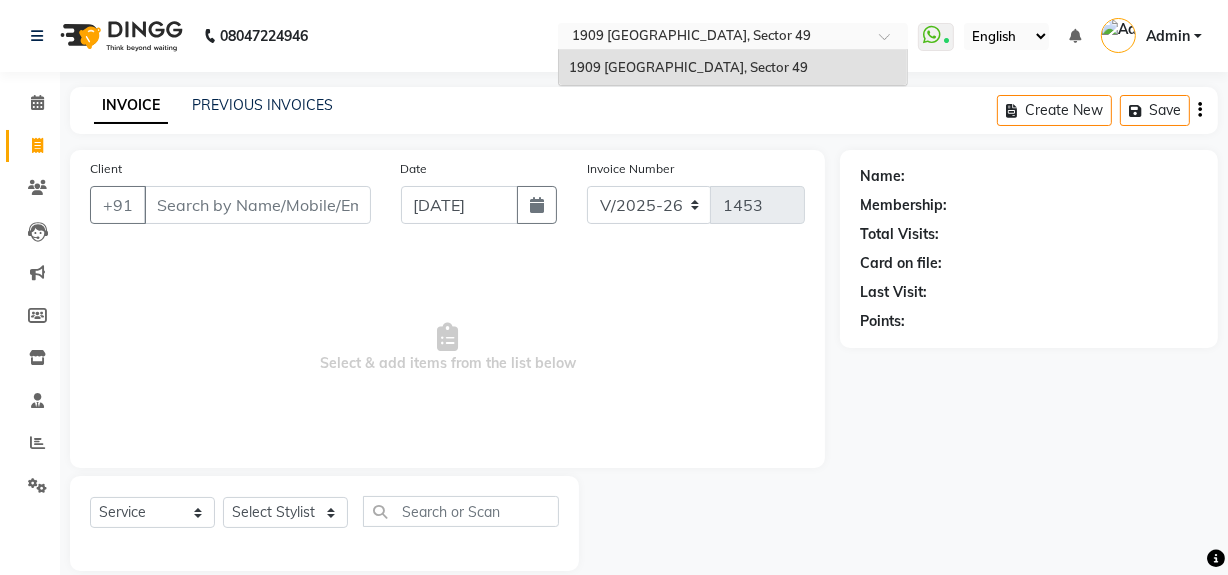 click at bounding box center (891, 42) 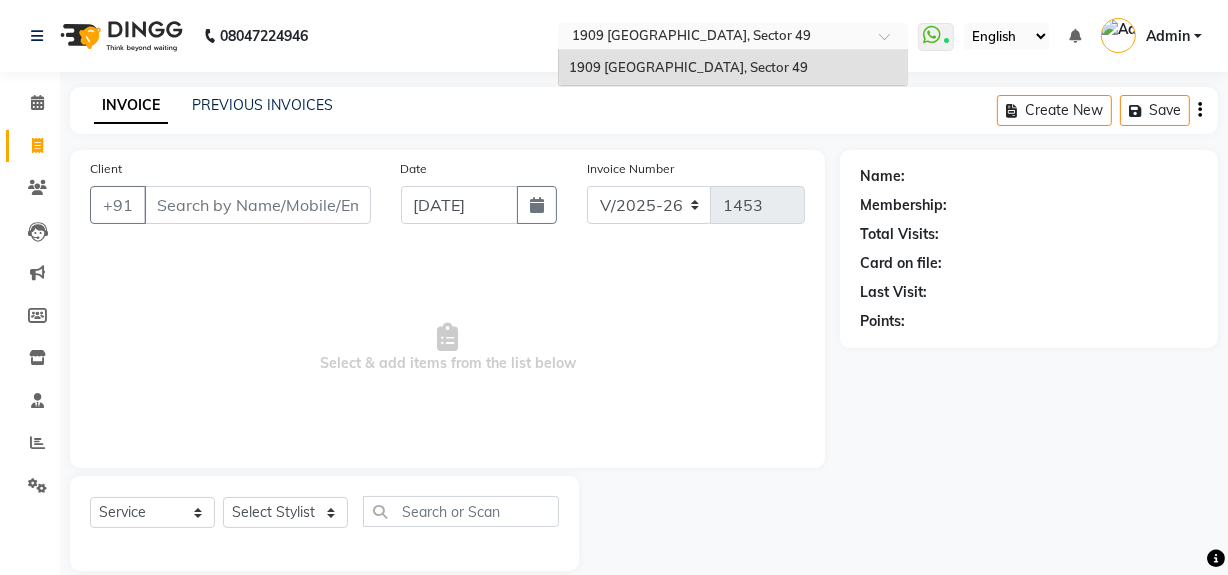 click on "INVOICE PREVIOUS INVOICES Create New   Save" 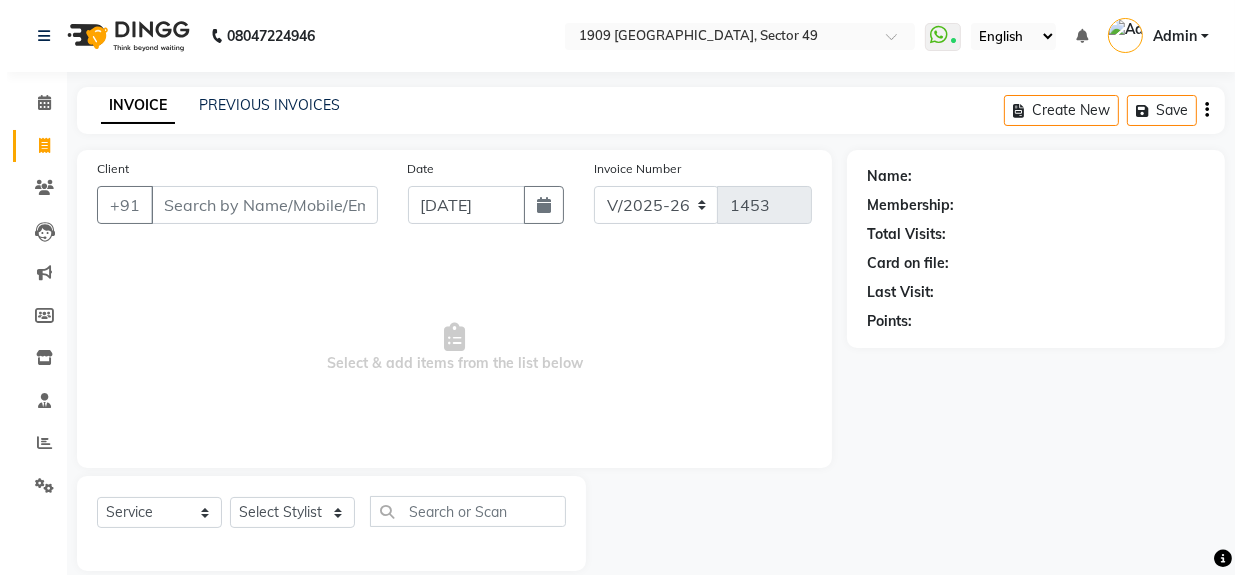 scroll, scrollTop: 26, scrollLeft: 0, axis: vertical 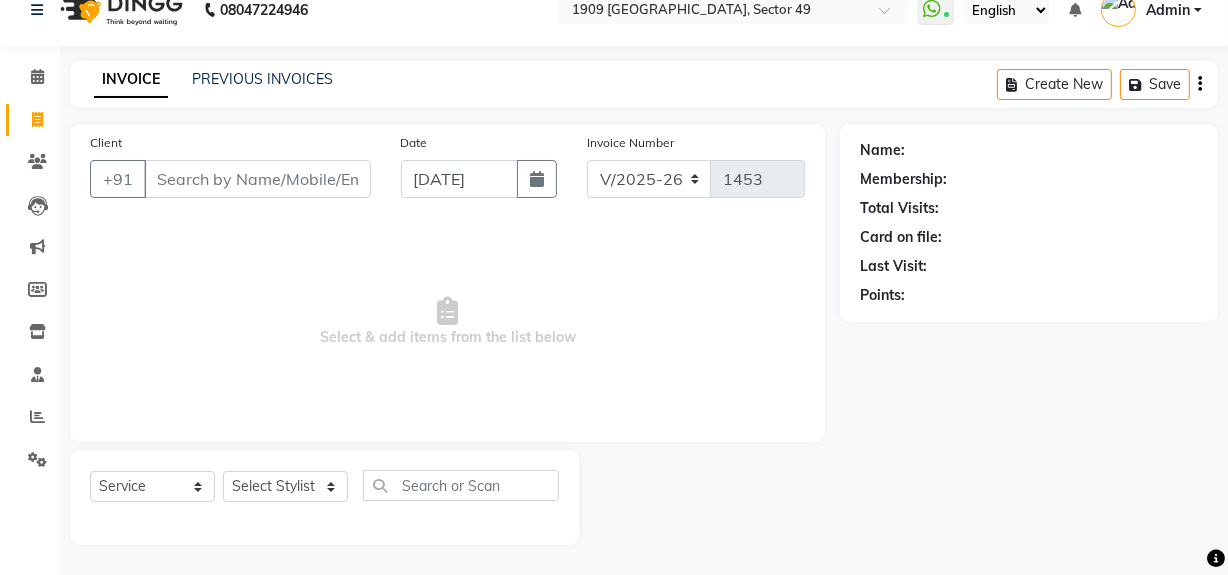 click on "Select & add items from the list below" at bounding box center [447, 322] 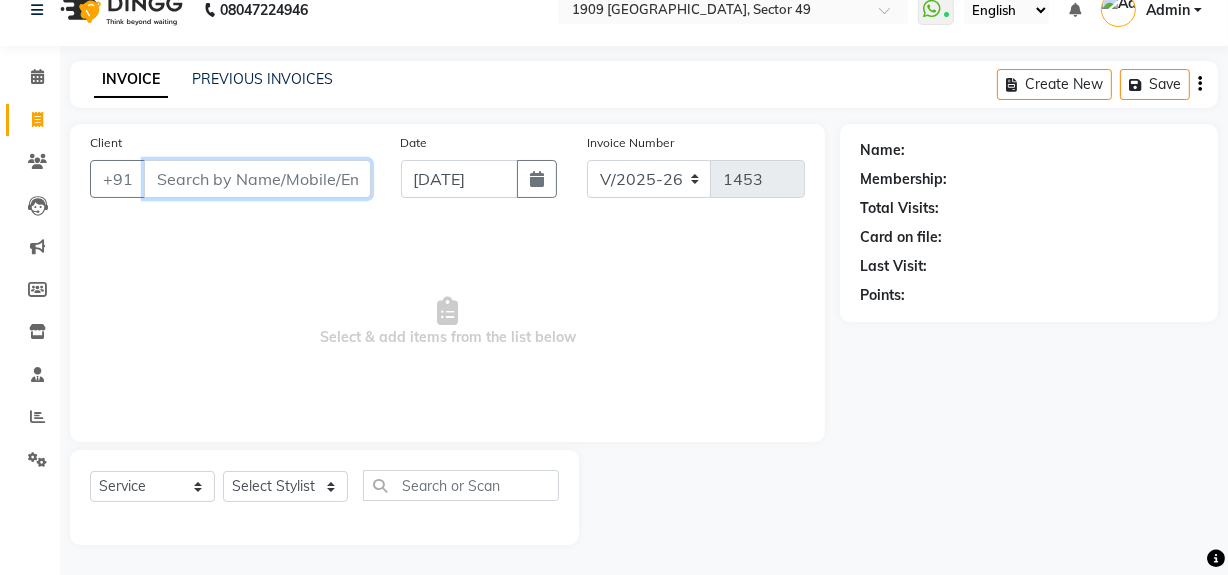 click on "Client" at bounding box center (257, 179) 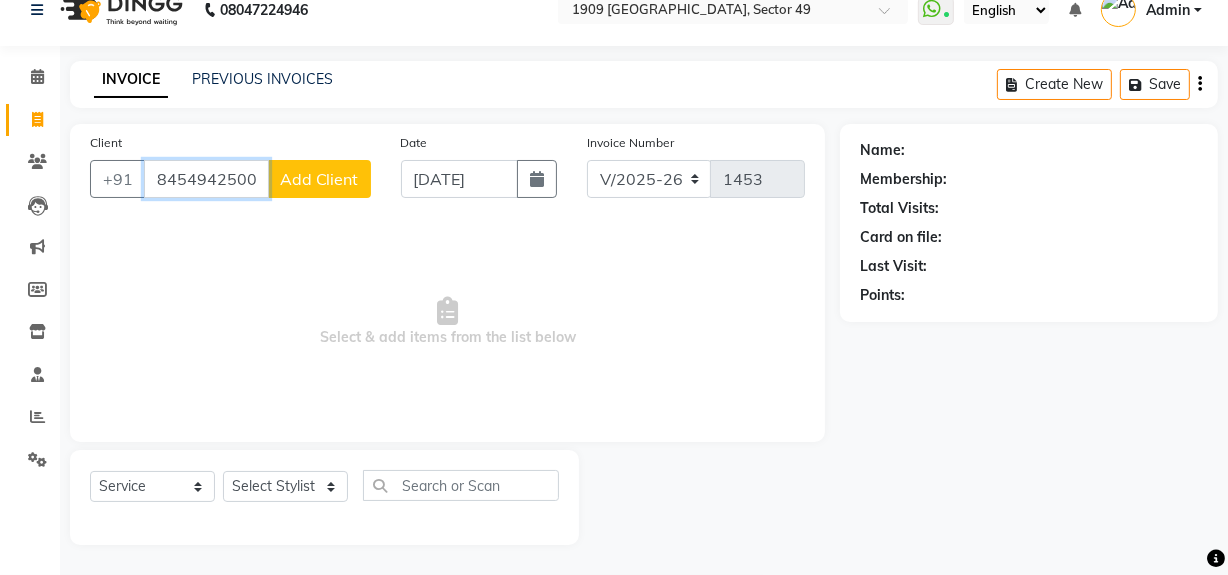 type on "8454942500" 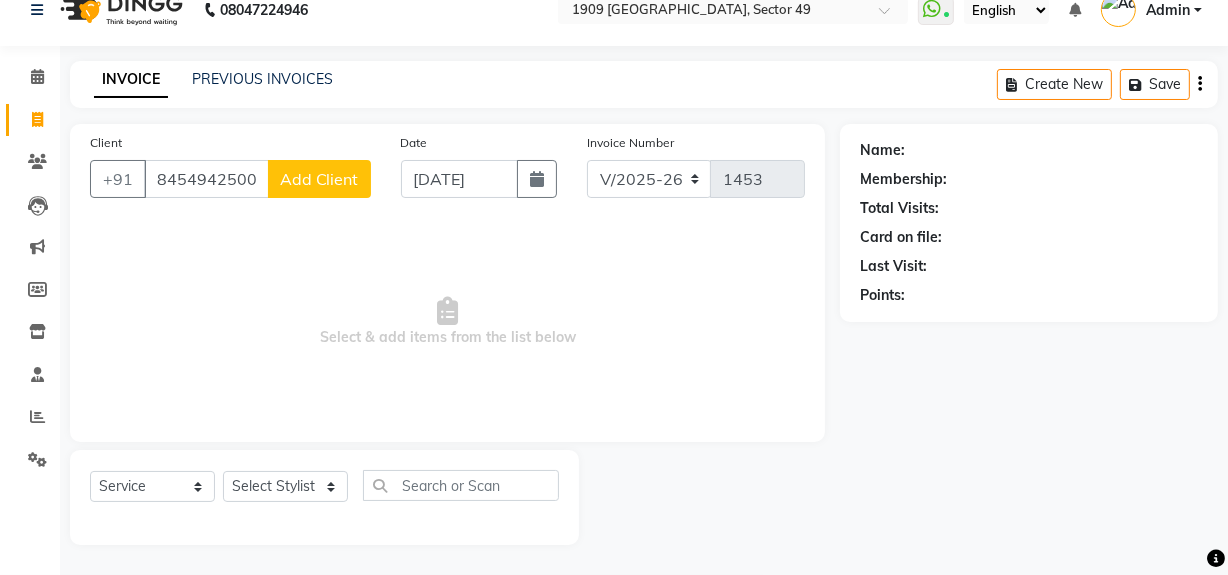 click on "Add Client" 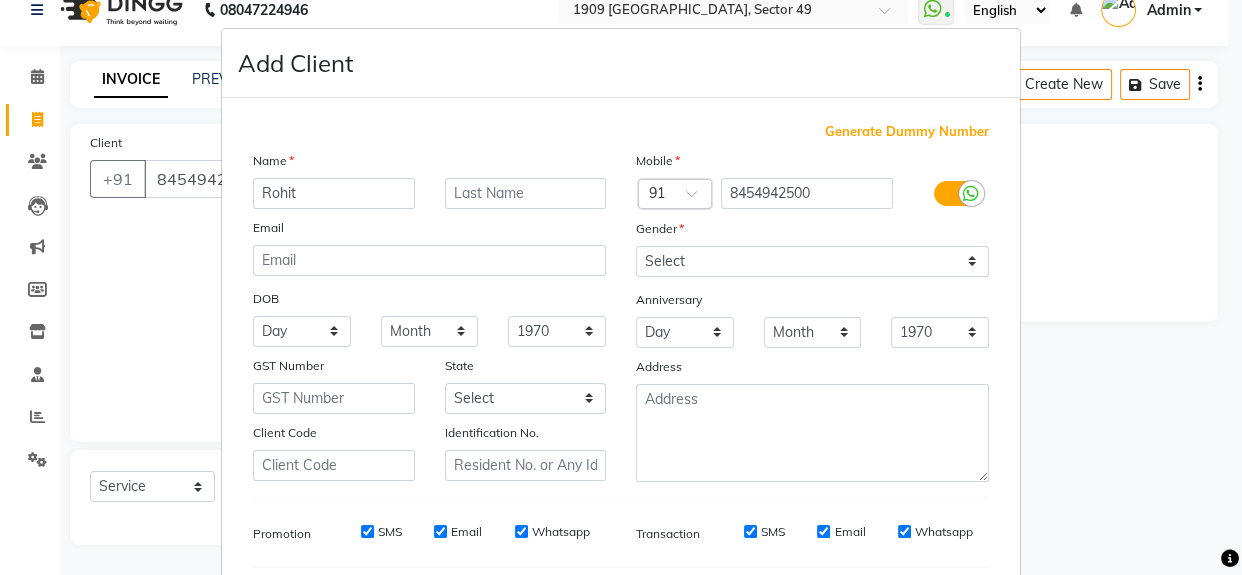 type on "Rohit" 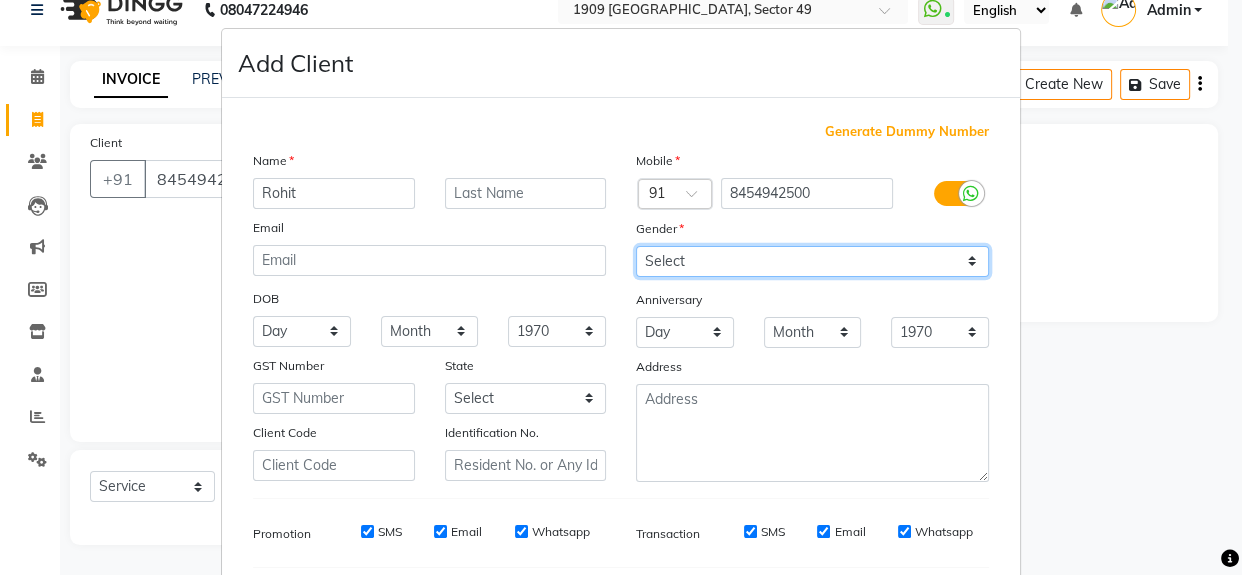 click on "Select [DEMOGRAPHIC_DATA] [DEMOGRAPHIC_DATA] Other Prefer Not To Say" at bounding box center [812, 261] 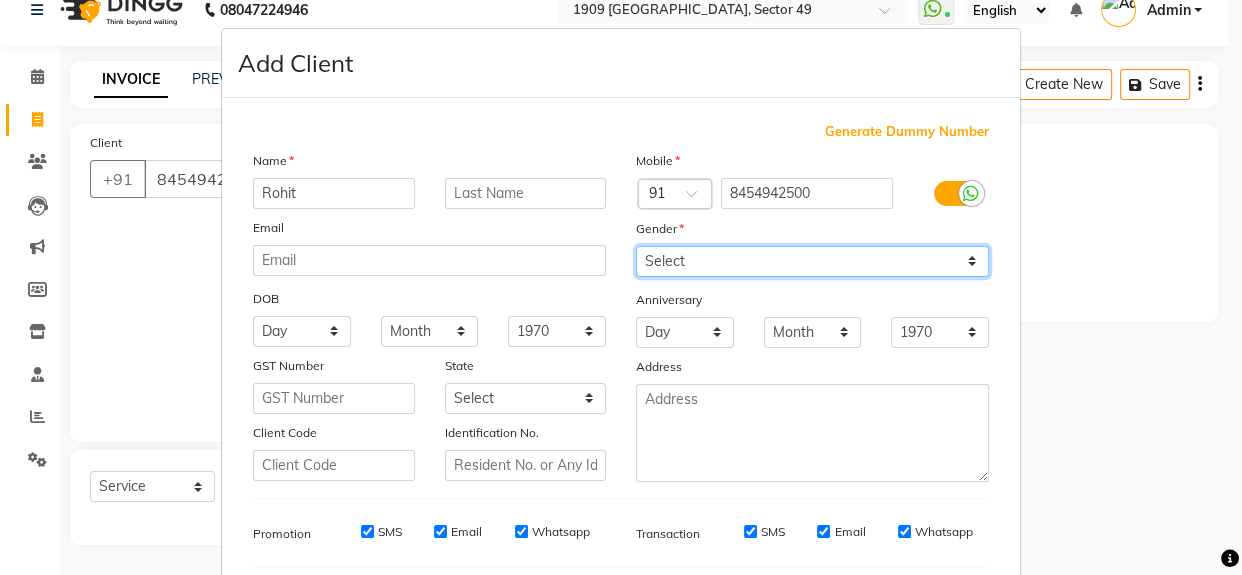 select on "[DEMOGRAPHIC_DATA]" 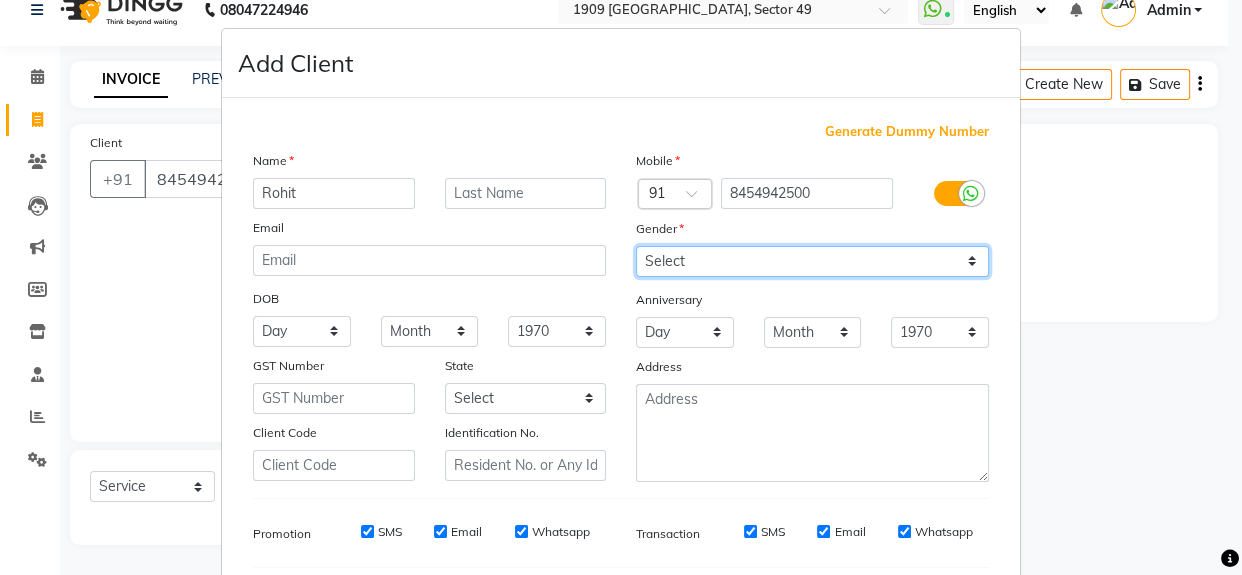 click on "Select [DEMOGRAPHIC_DATA] [DEMOGRAPHIC_DATA] Other Prefer Not To Say" at bounding box center (812, 261) 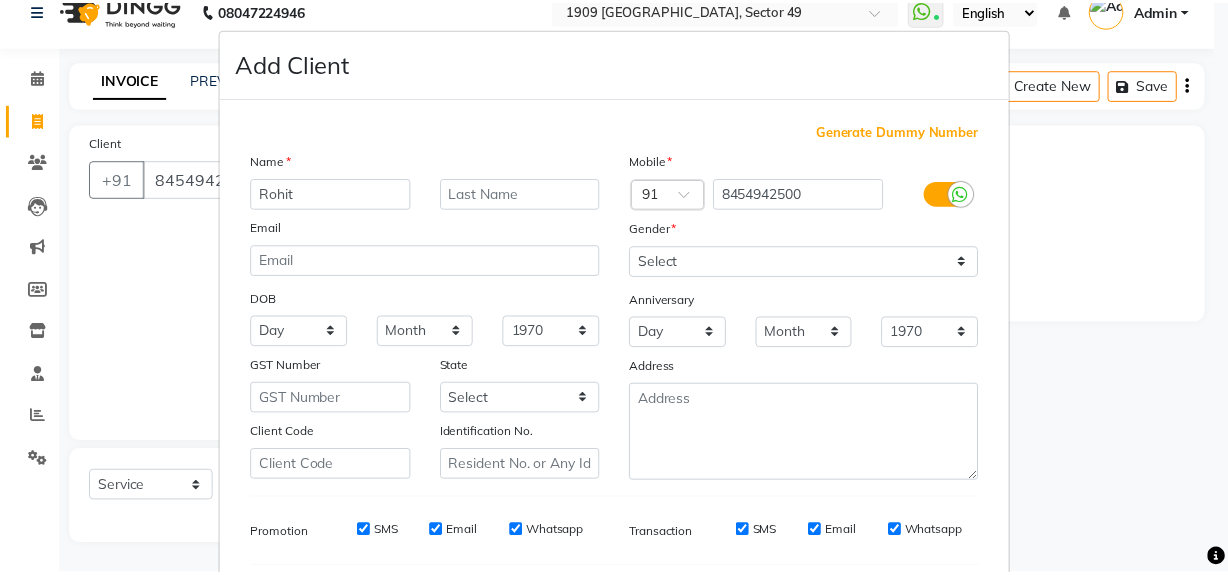 scroll, scrollTop: 278, scrollLeft: 0, axis: vertical 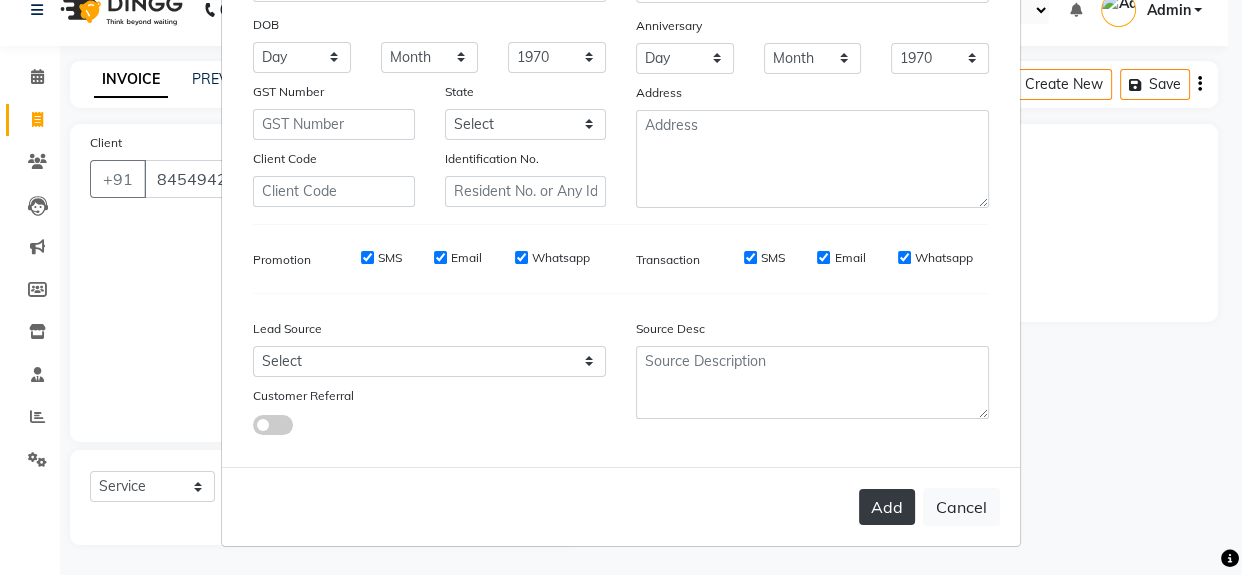 click on "Add" at bounding box center (887, 507) 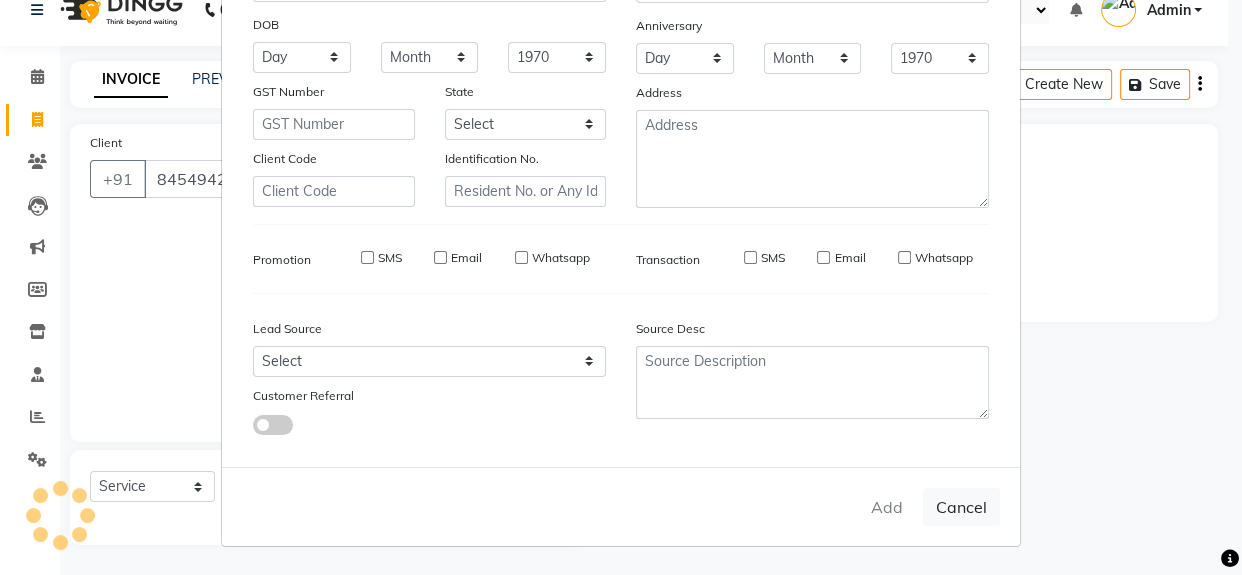 type 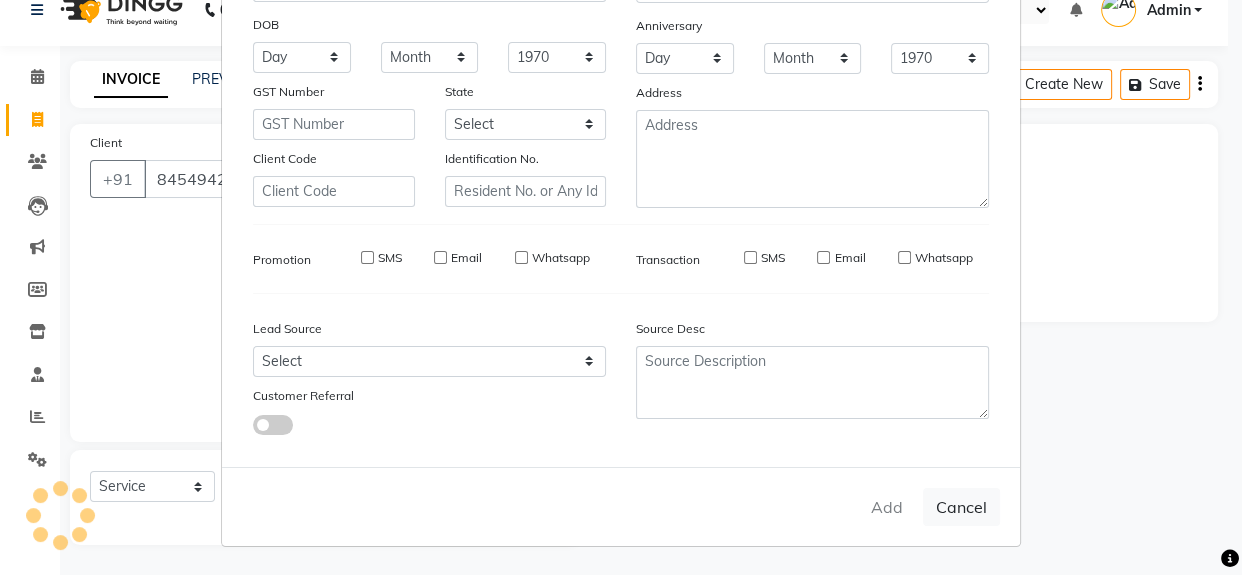 select 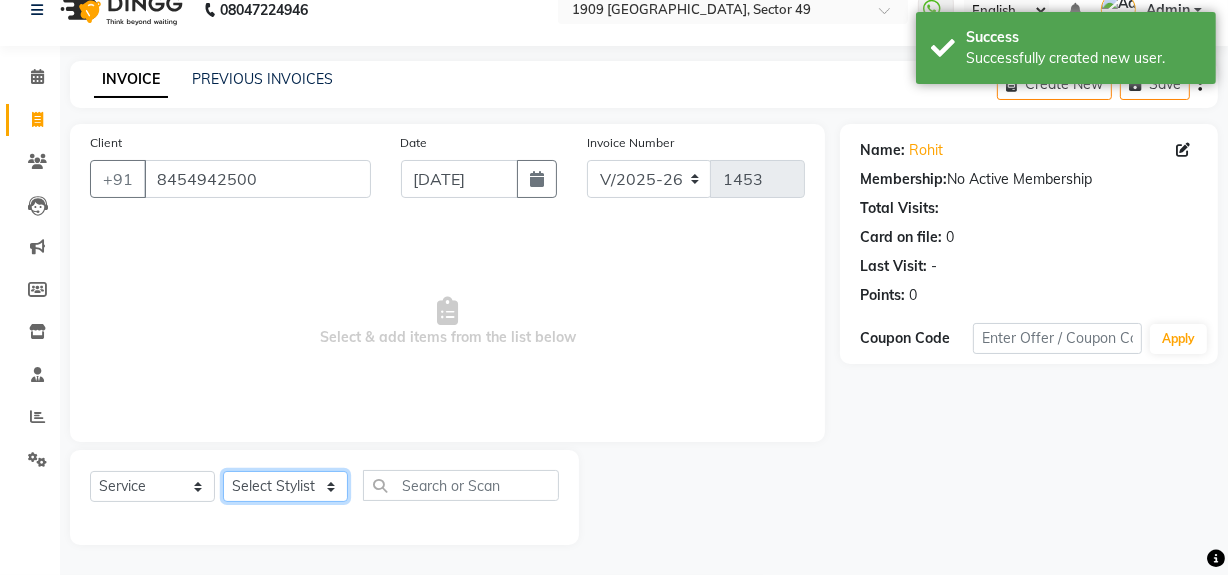 click on "Select Stylist [PERSON_NAME] [PERSON_NAME] House Sale Jyoti Nisha [PERSON_NAME] [PERSON_NAME] Veer [PERSON_NAME] Vishal" 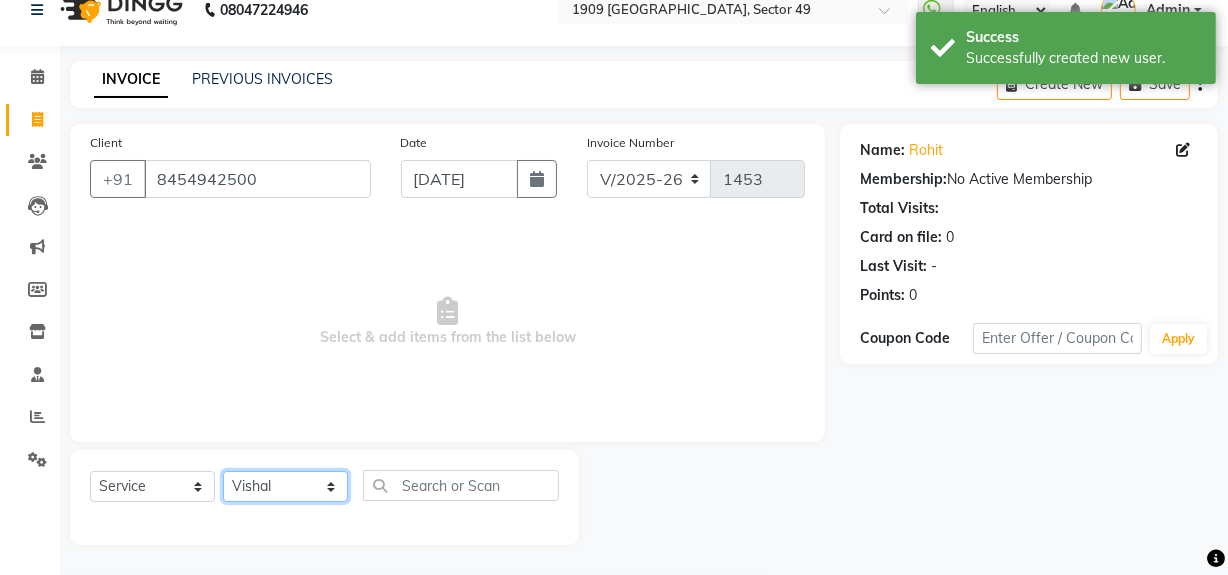 click on "Select Stylist [PERSON_NAME] [PERSON_NAME] House Sale Jyoti Nisha [PERSON_NAME] [PERSON_NAME] Veer [PERSON_NAME] Vishal" 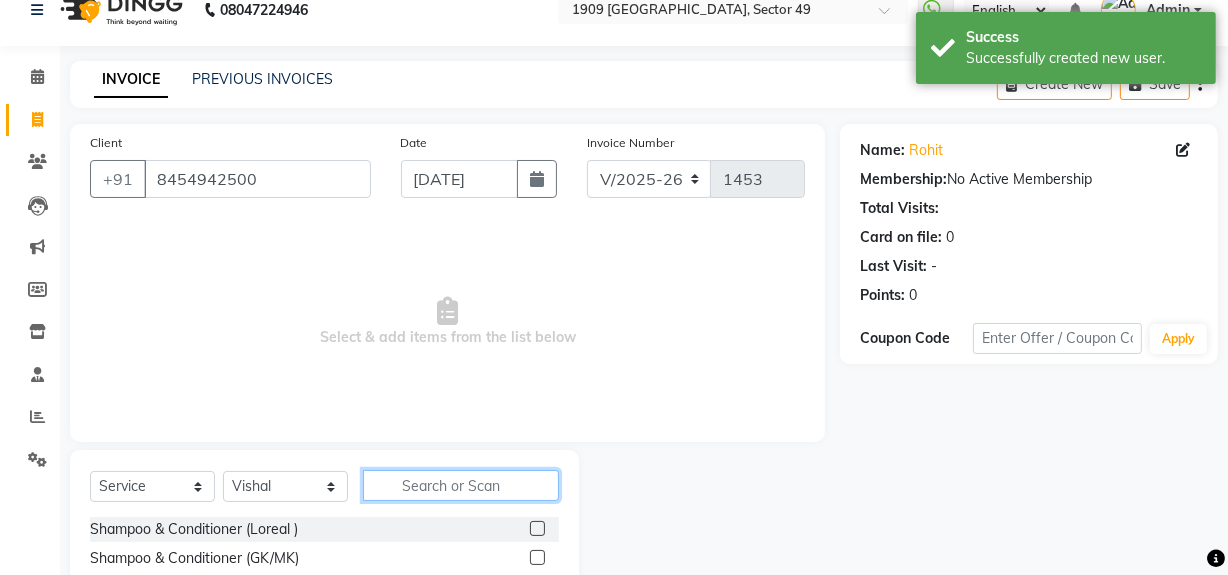 click 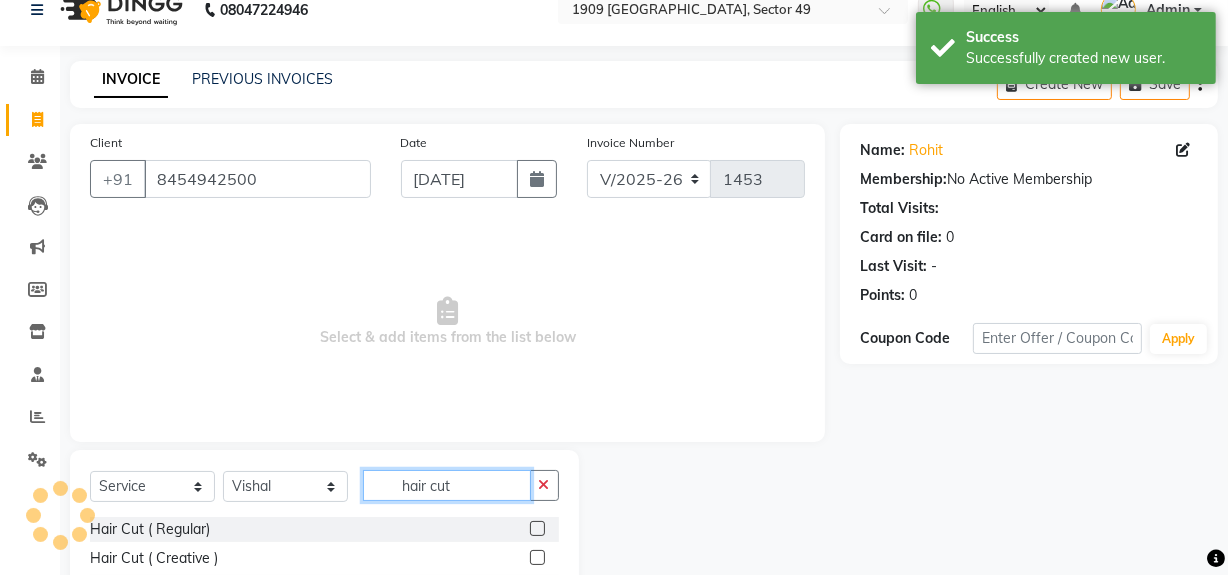 scroll, scrollTop: 170, scrollLeft: 0, axis: vertical 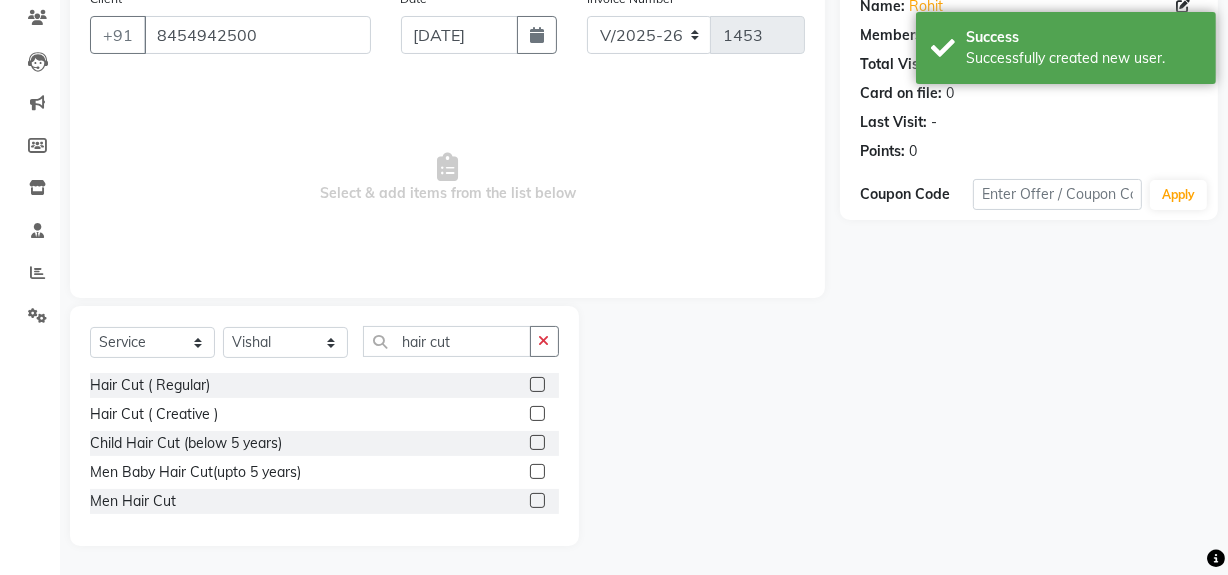 click on "INVOICE PREVIOUS INVOICES Create New   Save  Client [PHONE_NUMBER] Date [DATE] Invoice Number V/2025 V/[PHONE_NUMBER]  Select & add items from the list below  Select  Service  Product  Membership  Package Voucher Prepaid Gift Card  Select Stylist [PERSON_NAME] [PERSON_NAME] House Sale Jyoti Nisha [PERSON_NAME] [PERSON_NAME] Veer [PERSON_NAME] Vishal hair cut Hair Cut ( Regular)  Hair Cut ( Creative )  Child Hair Cut (below 5 years)  Men Baby Hair Cut(upto 5 years)  Men Hair Cut  Name: Rohit  Membership:  No Active Membership  Total Visits:   Card on file:  0 Last Visit:   - Points:   0  Coupon Code Apply" 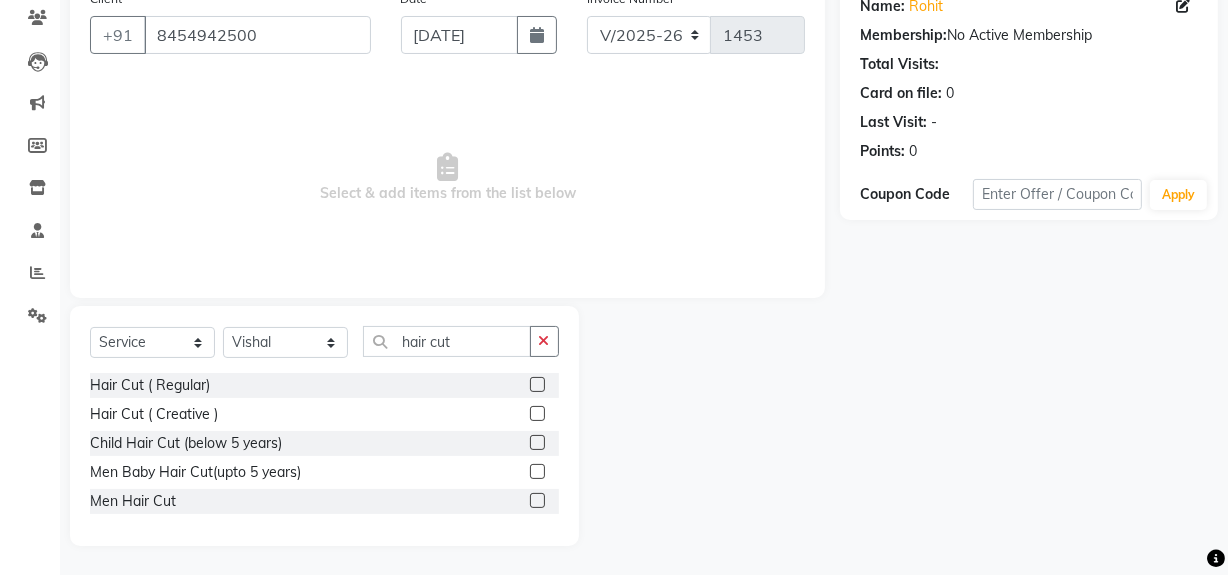 click 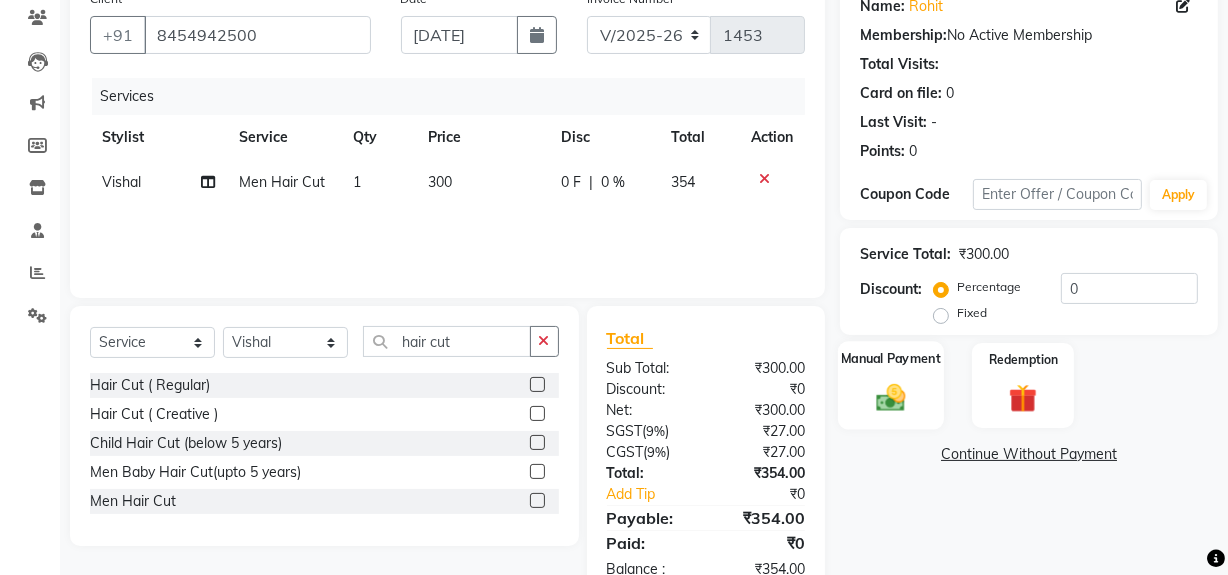 click 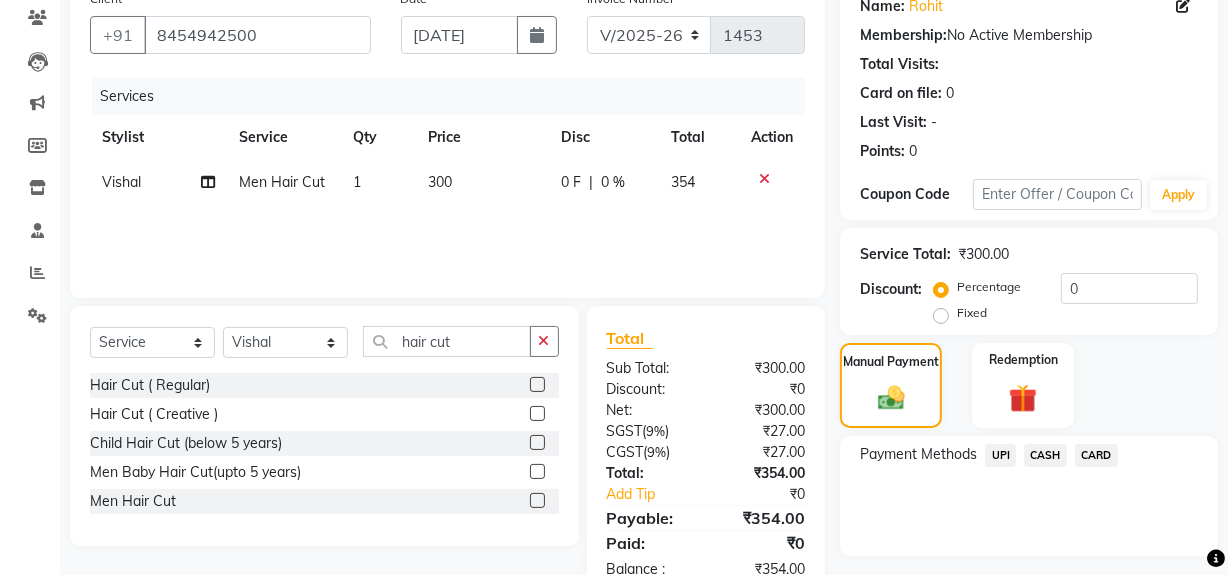 click on "UPI" 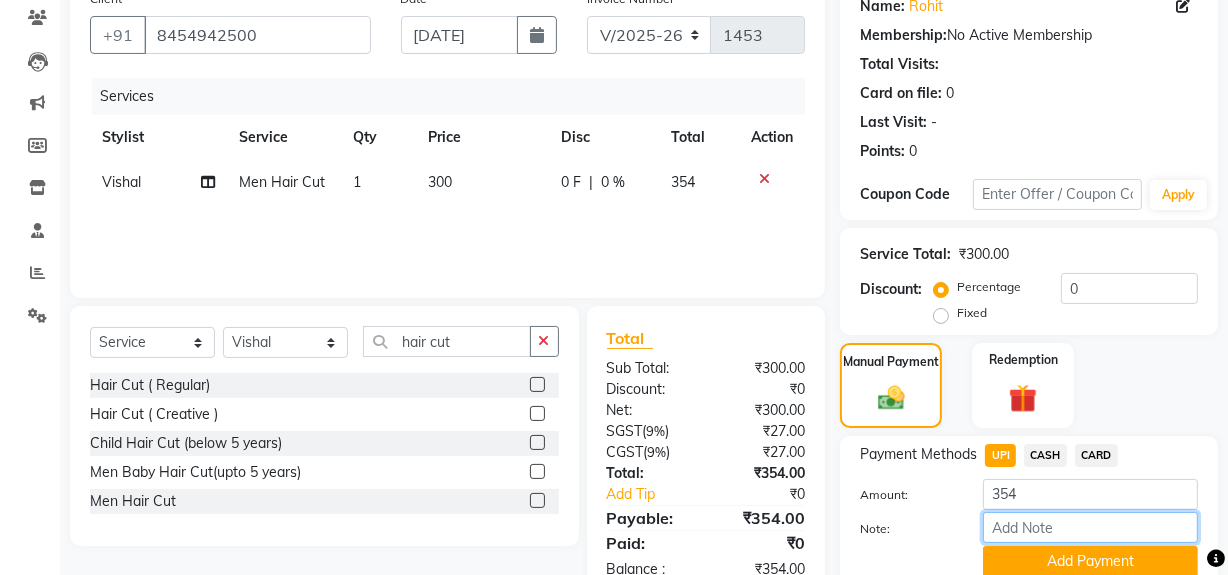 click on "Note:" at bounding box center [1090, 527] 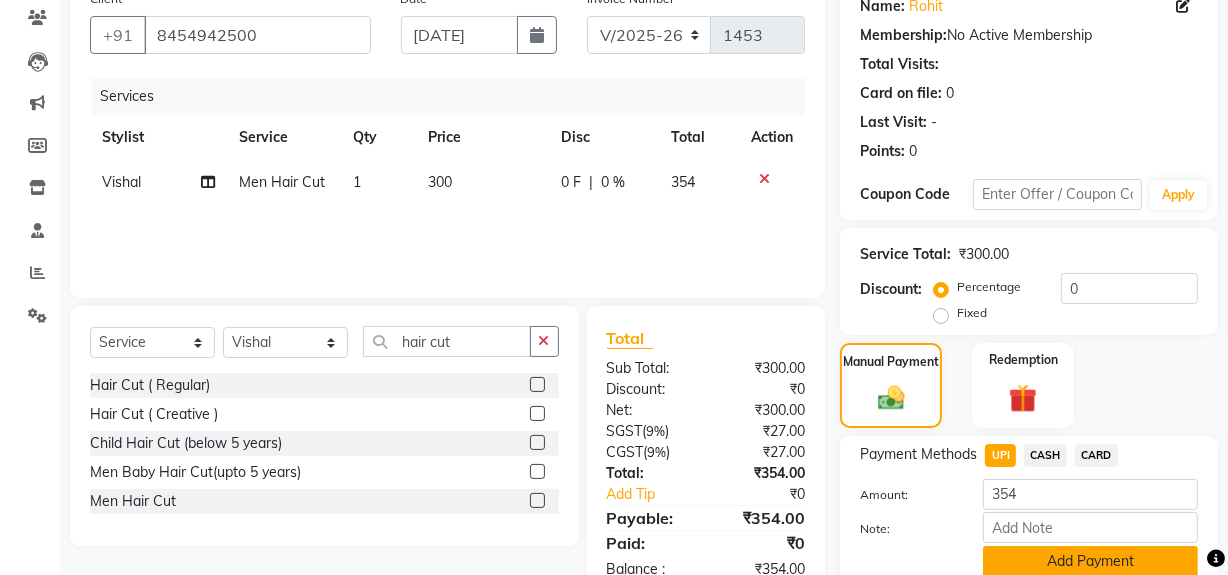 click on "Add Payment" 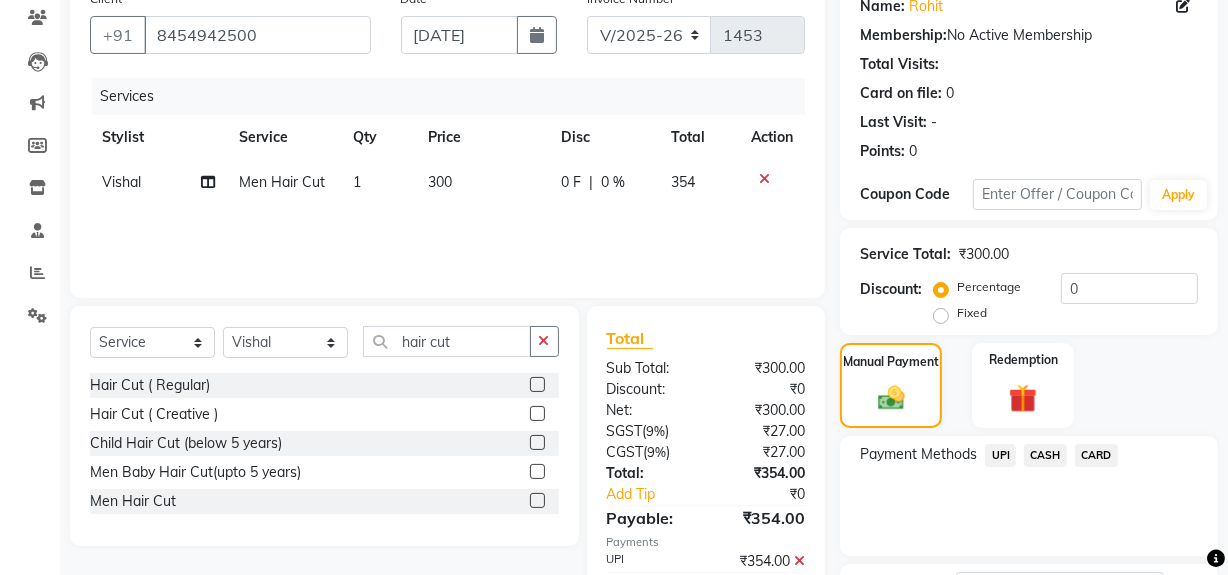 scroll, scrollTop: 333, scrollLeft: 0, axis: vertical 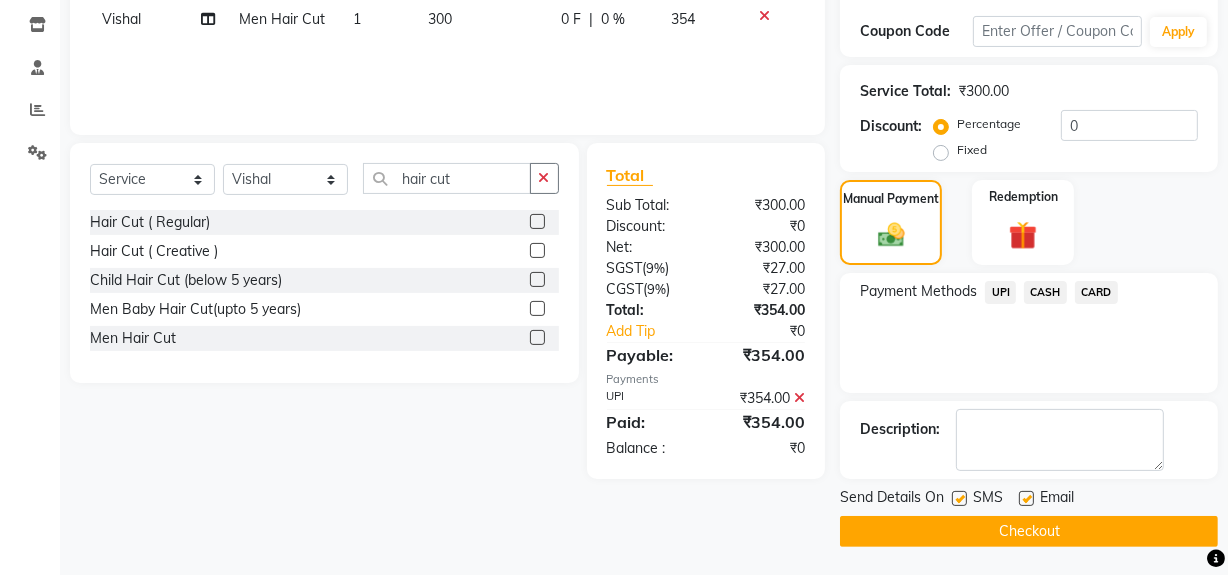 click on "Checkout" 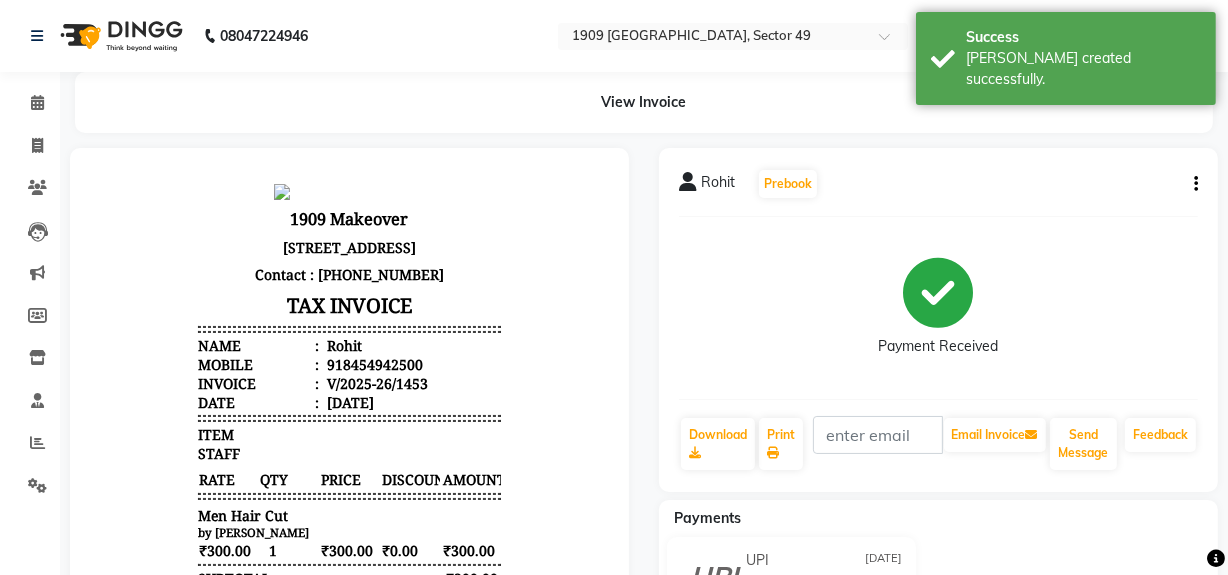 scroll, scrollTop: 0, scrollLeft: 0, axis: both 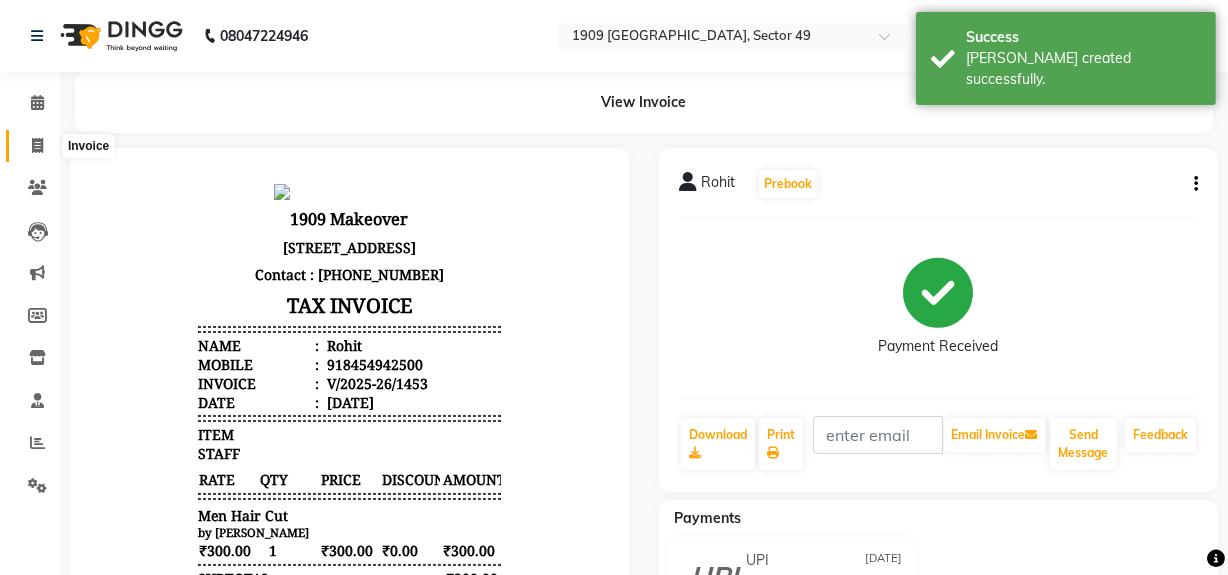 click 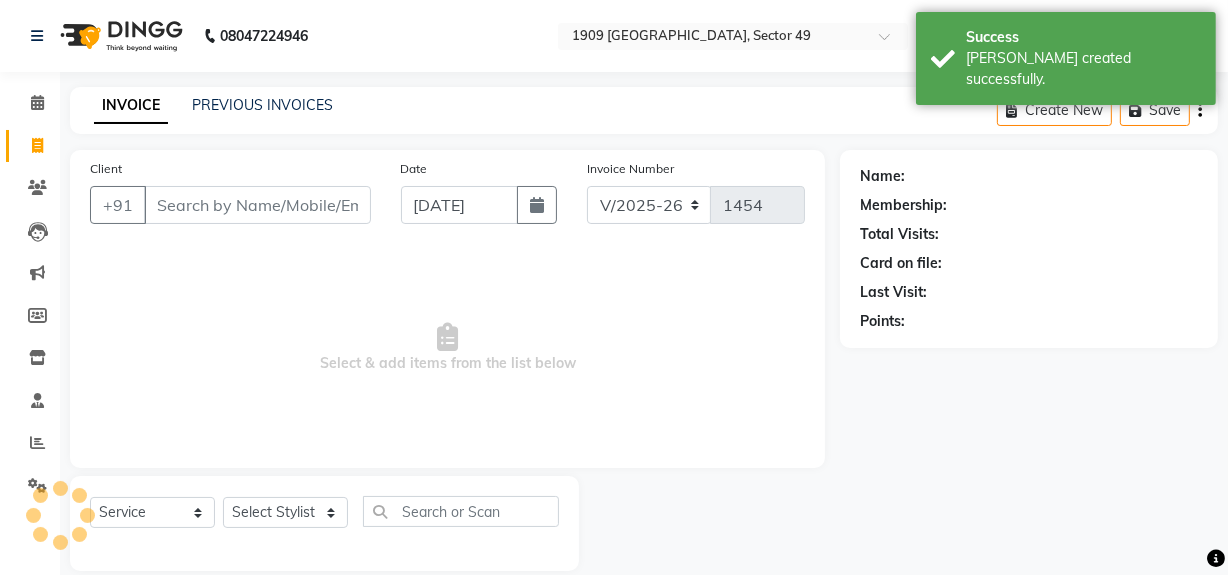 scroll, scrollTop: 26, scrollLeft: 0, axis: vertical 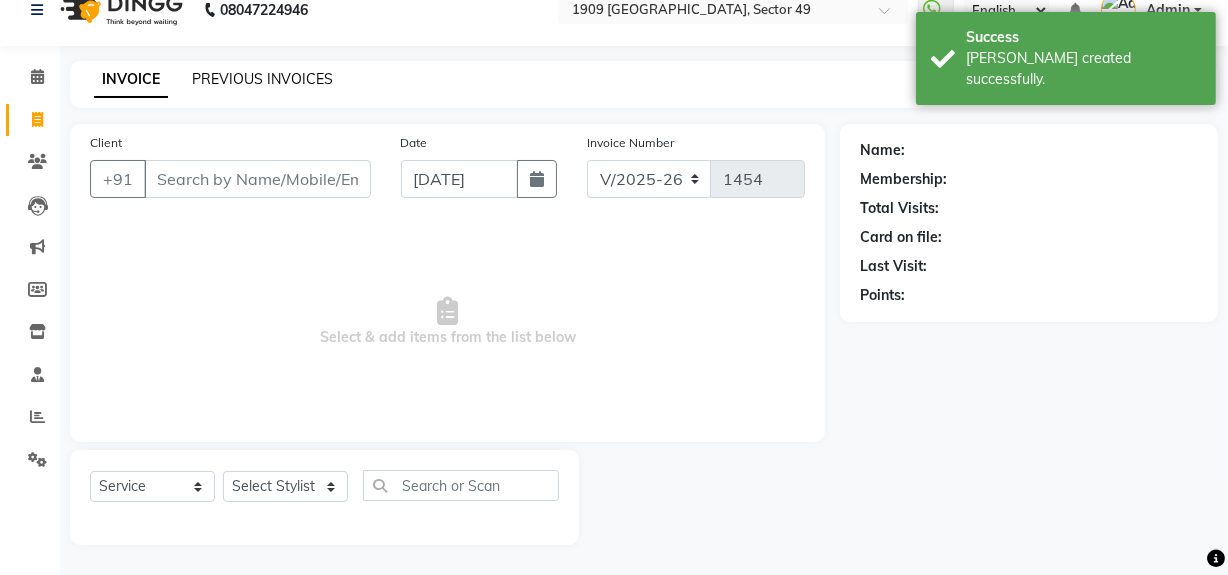 click on "PREVIOUS INVOICES" 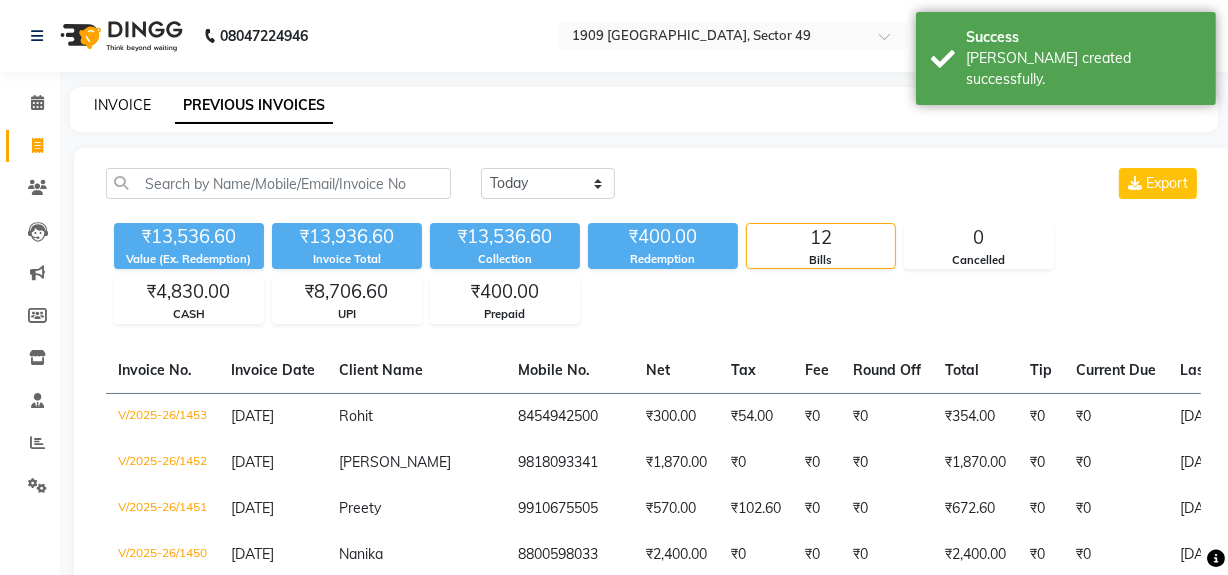 click on "INVOICE" 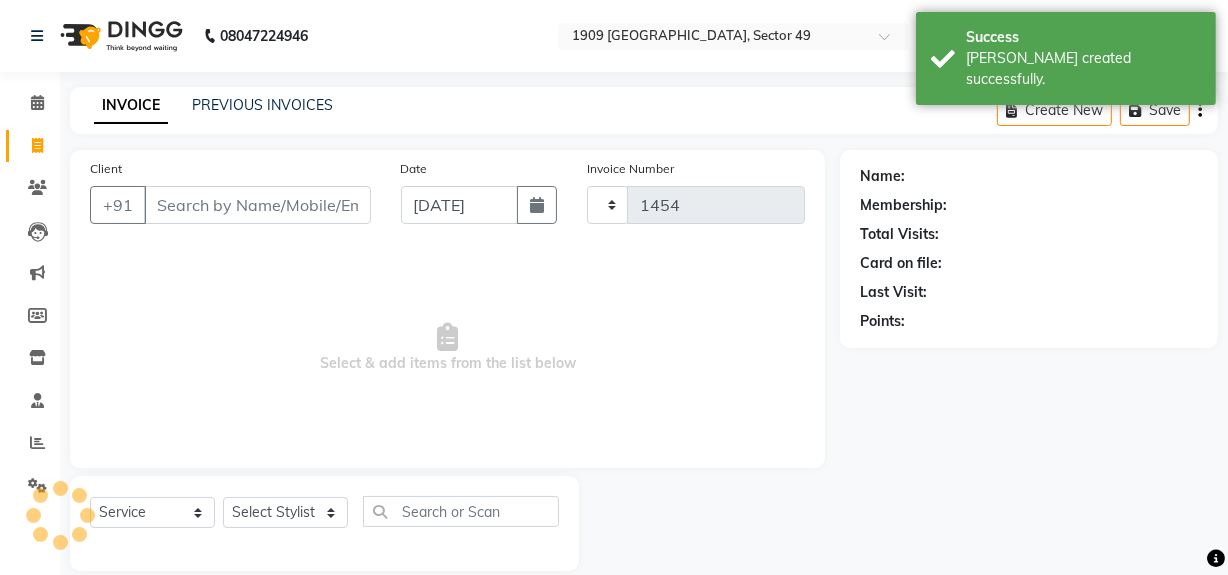 scroll, scrollTop: 26, scrollLeft: 0, axis: vertical 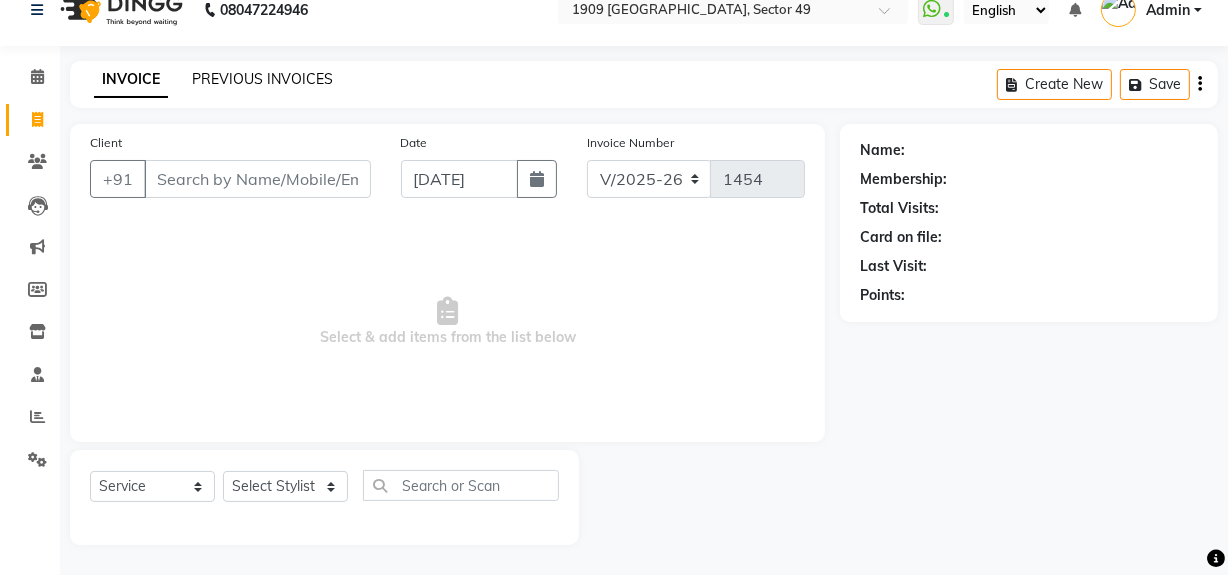 click on "PREVIOUS INVOICES" 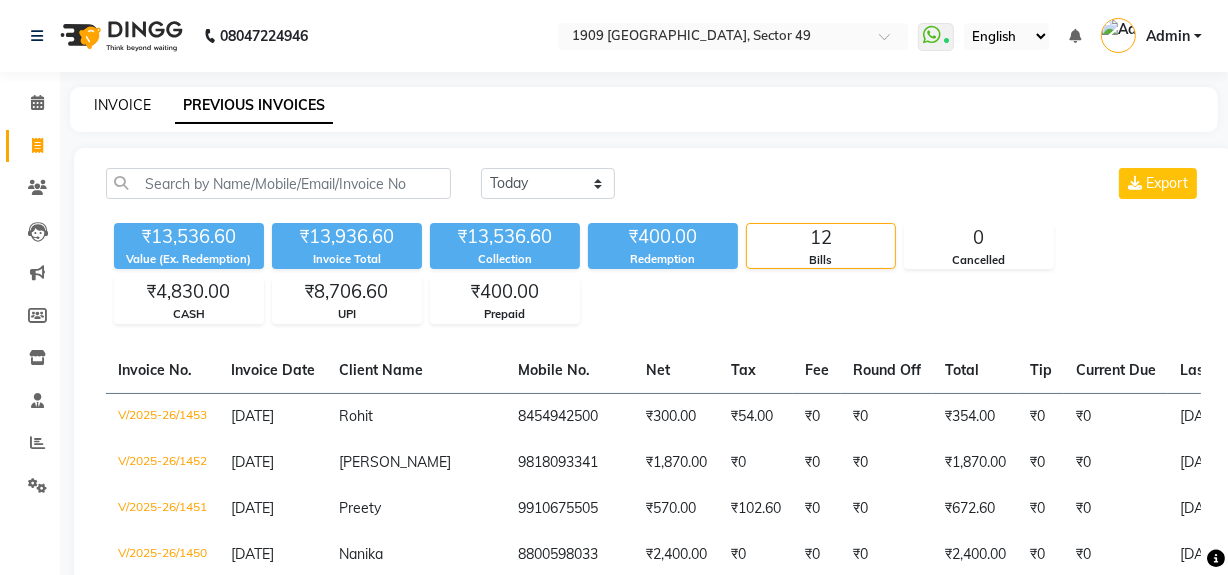 click on "INVOICE" 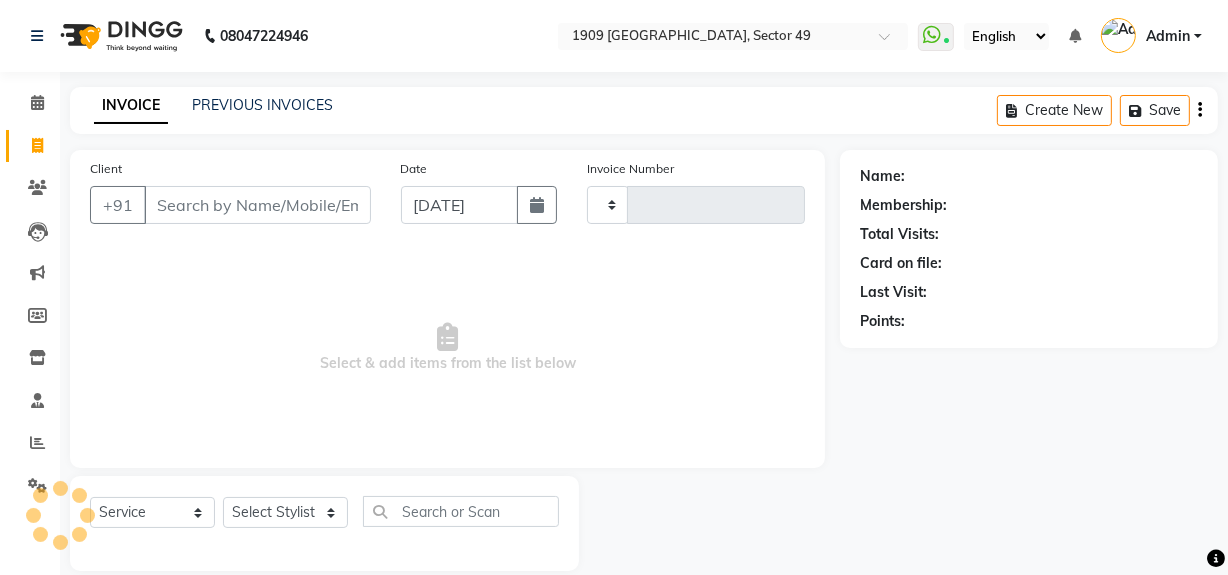 scroll, scrollTop: 26, scrollLeft: 0, axis: vertical 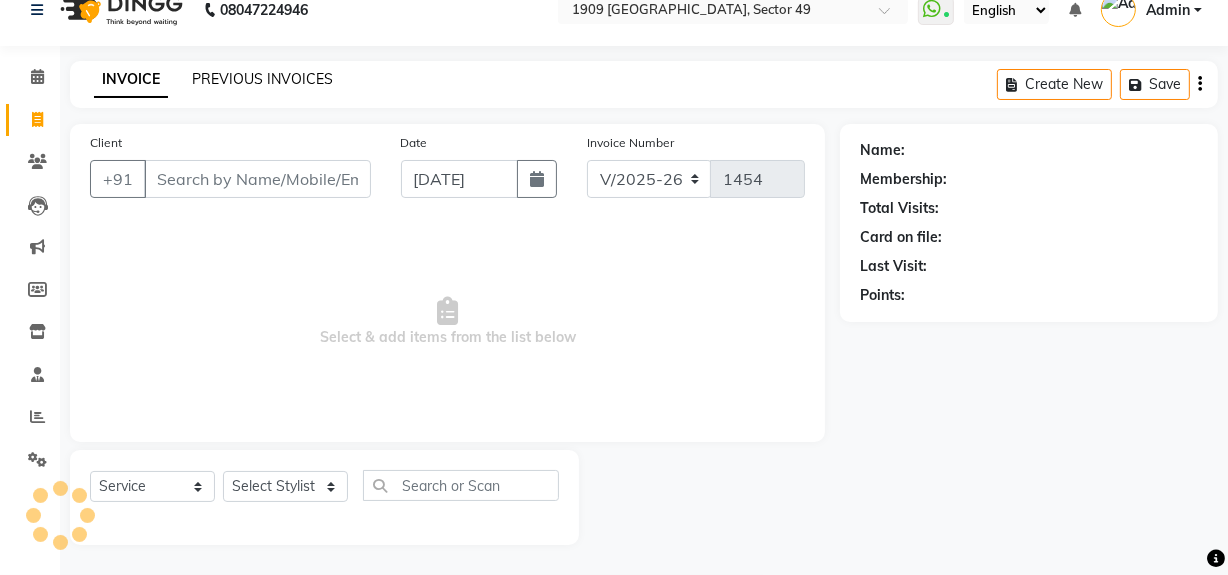 click on "PREVIOUS INVOICES" 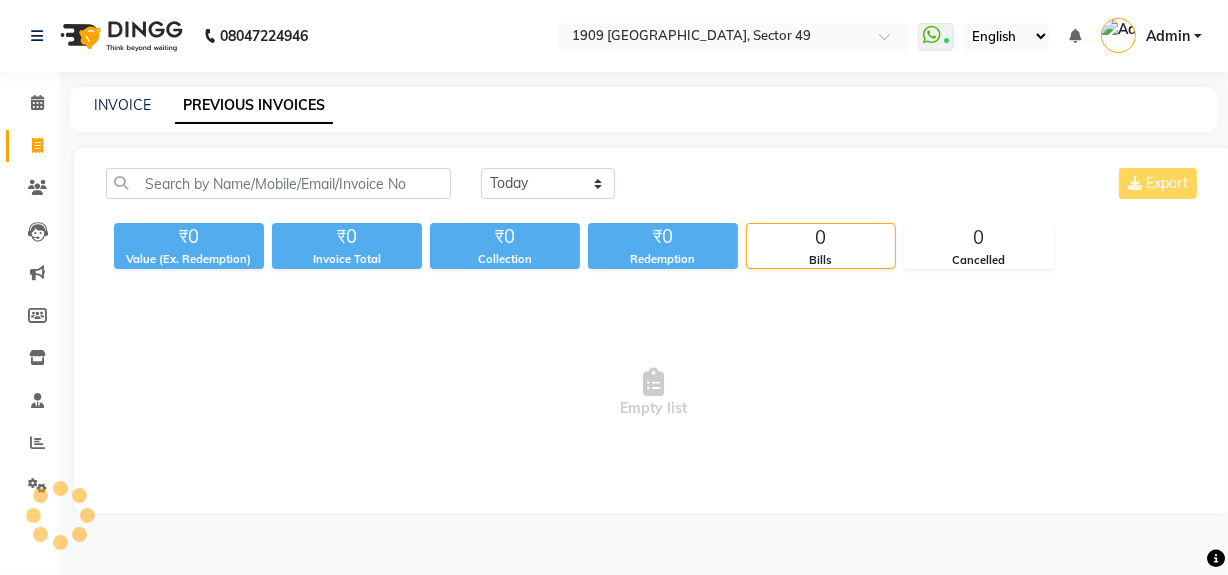 scroll, scrollTop: 0, scrollLeft: 0, axis: both 